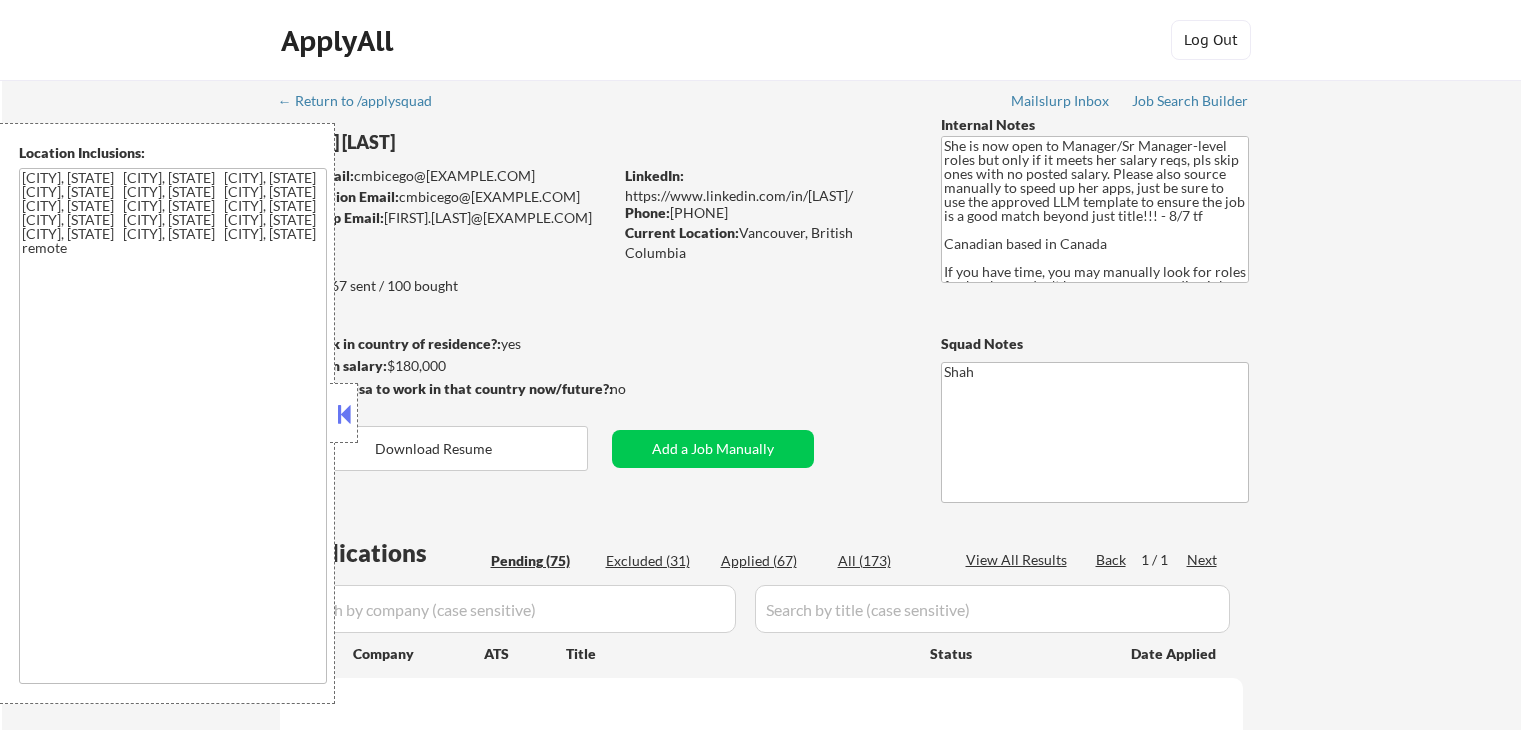 scroll, scrollTop: 0, scrollLeft: 0, axis: both 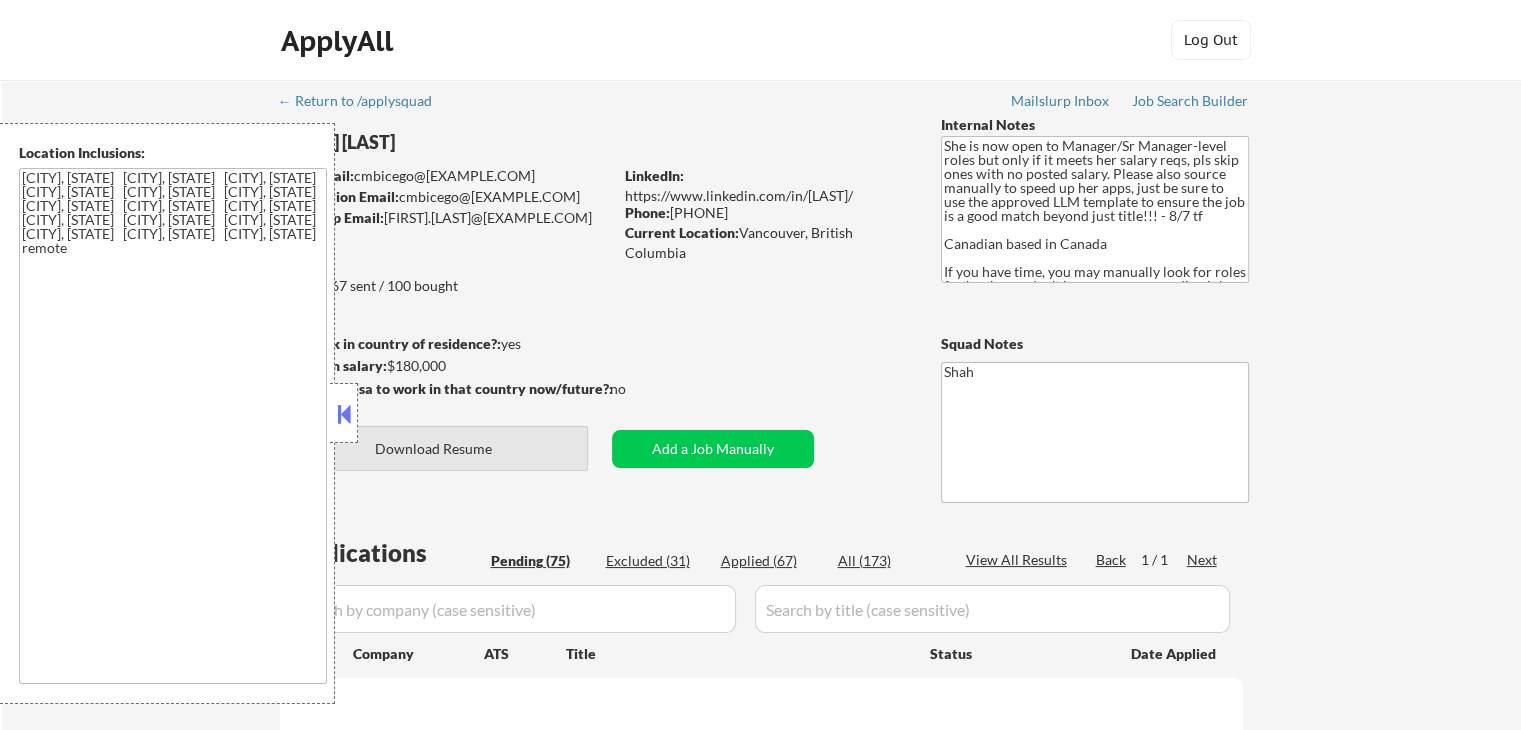 click at bounding box center [344, 414] 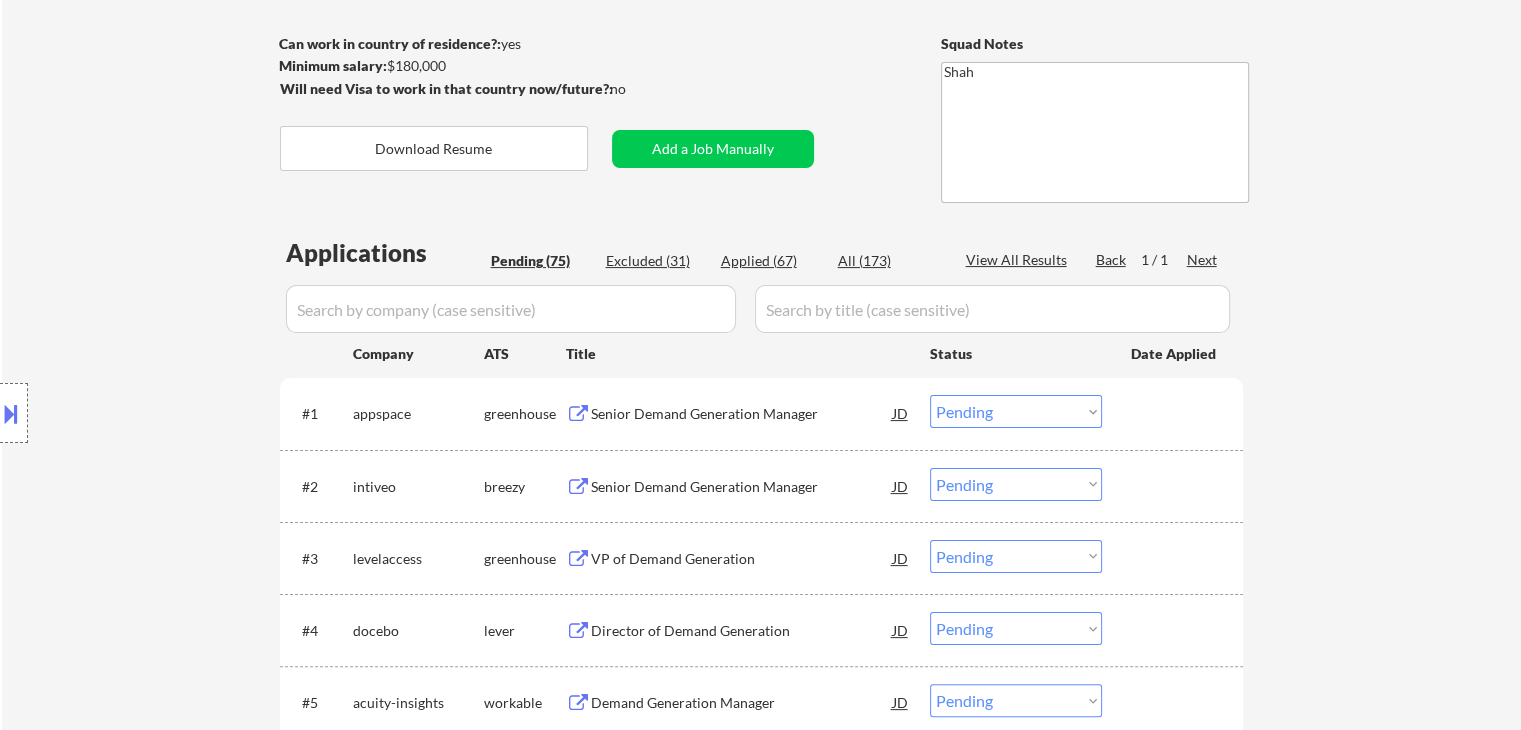 scroll, scrollTop: 400, scrollLeft: 0, axis: vertical 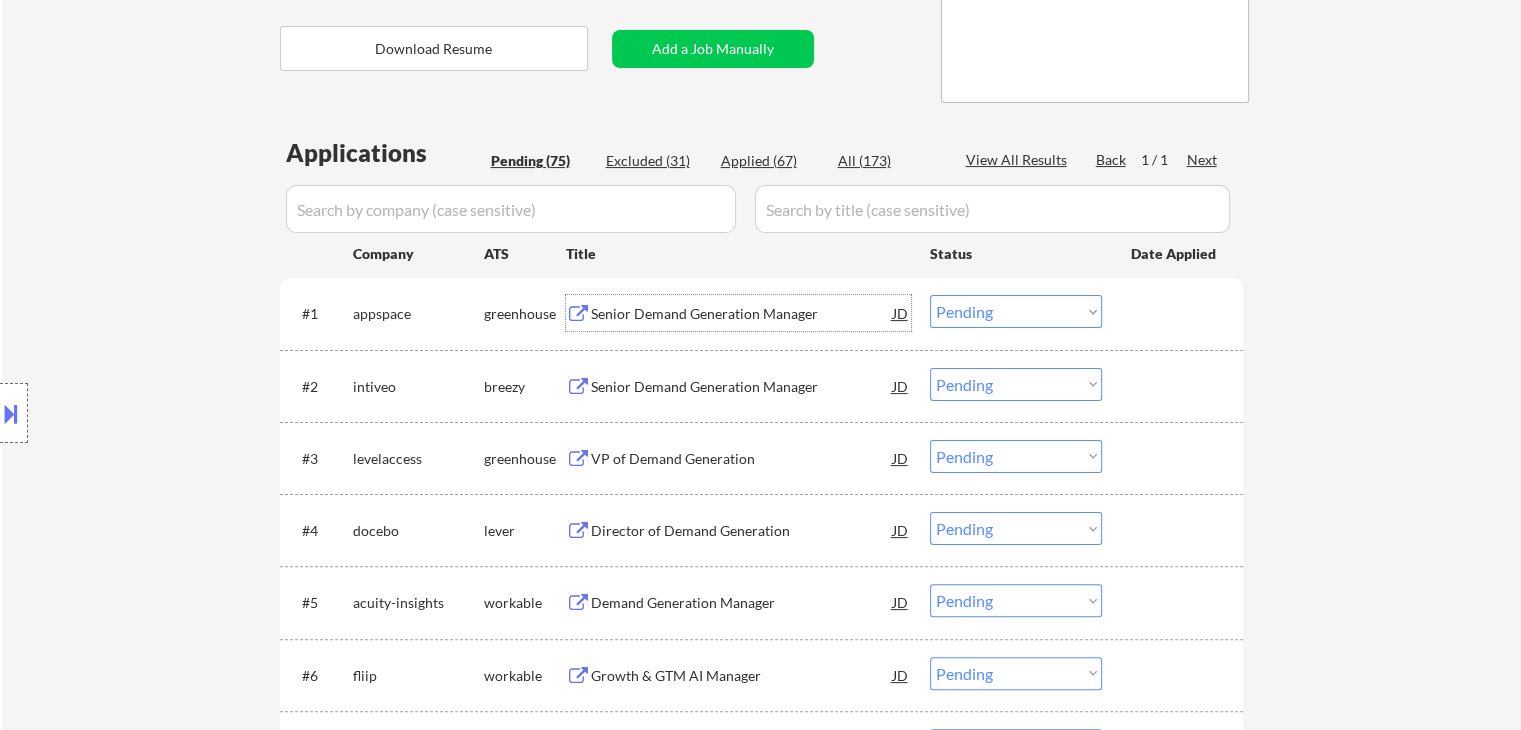 click on "Senior Demand Generation Manager" at bounding box center [742, 314] 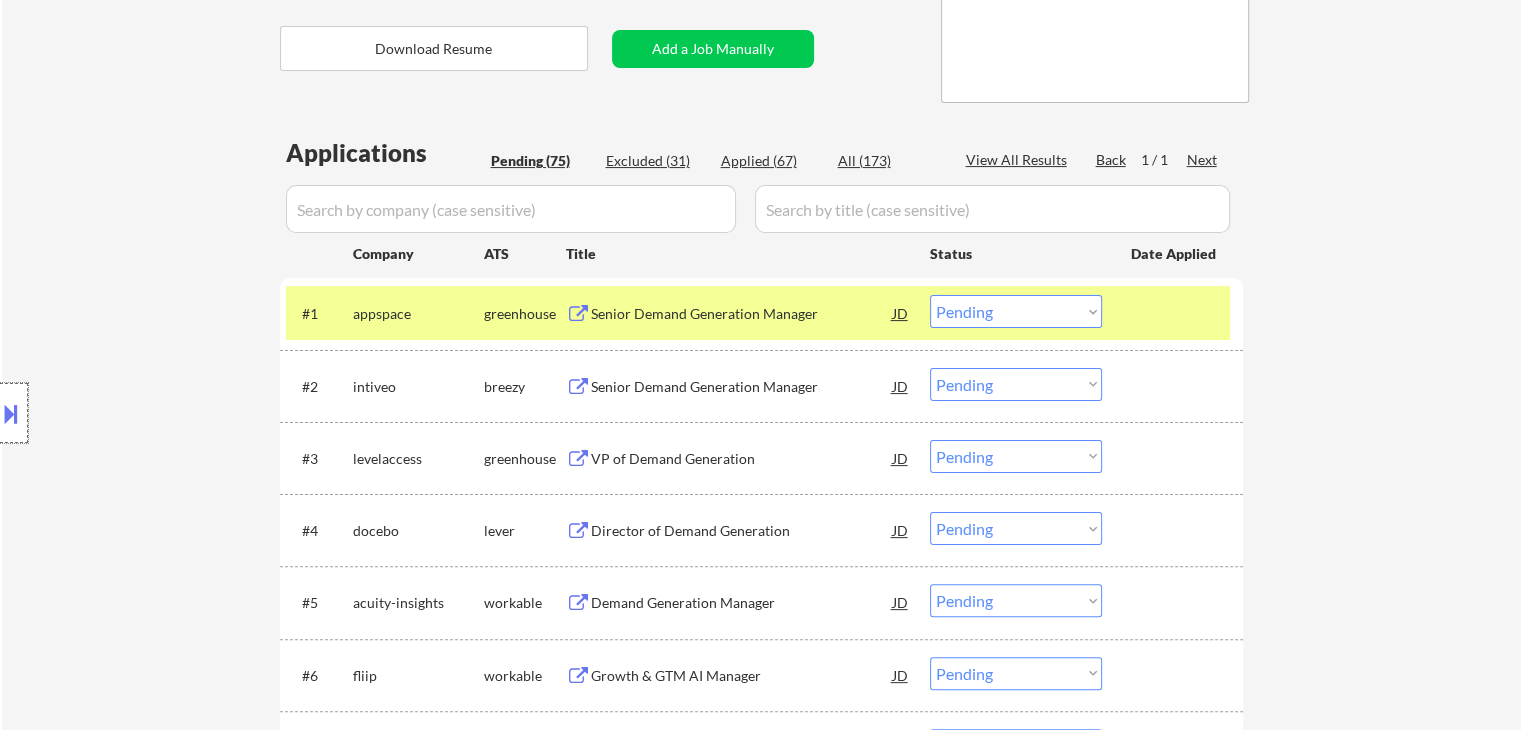 click at bounding box center [14, 413] 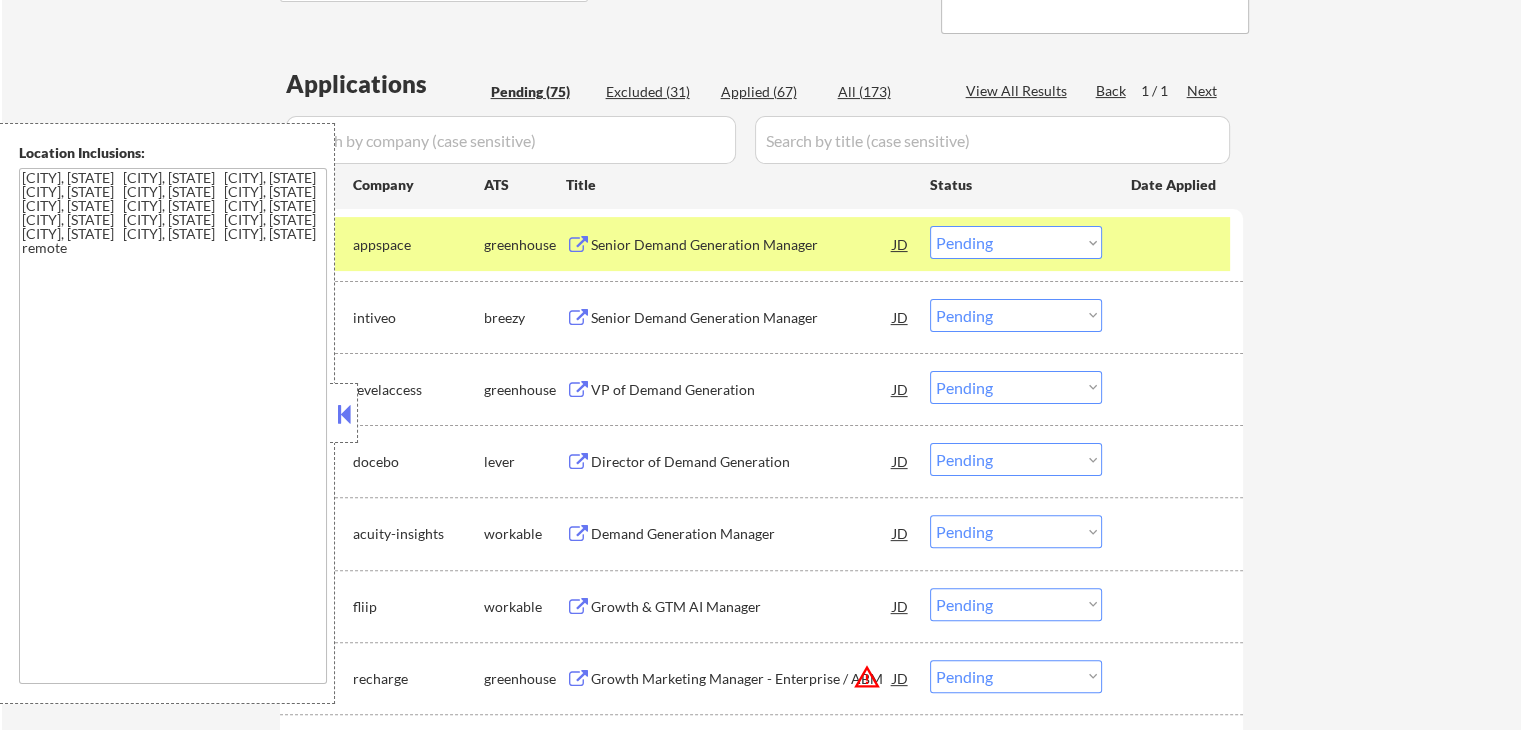 scroll, scrollTop: 500, scrollLeft: 0, axis: vertical 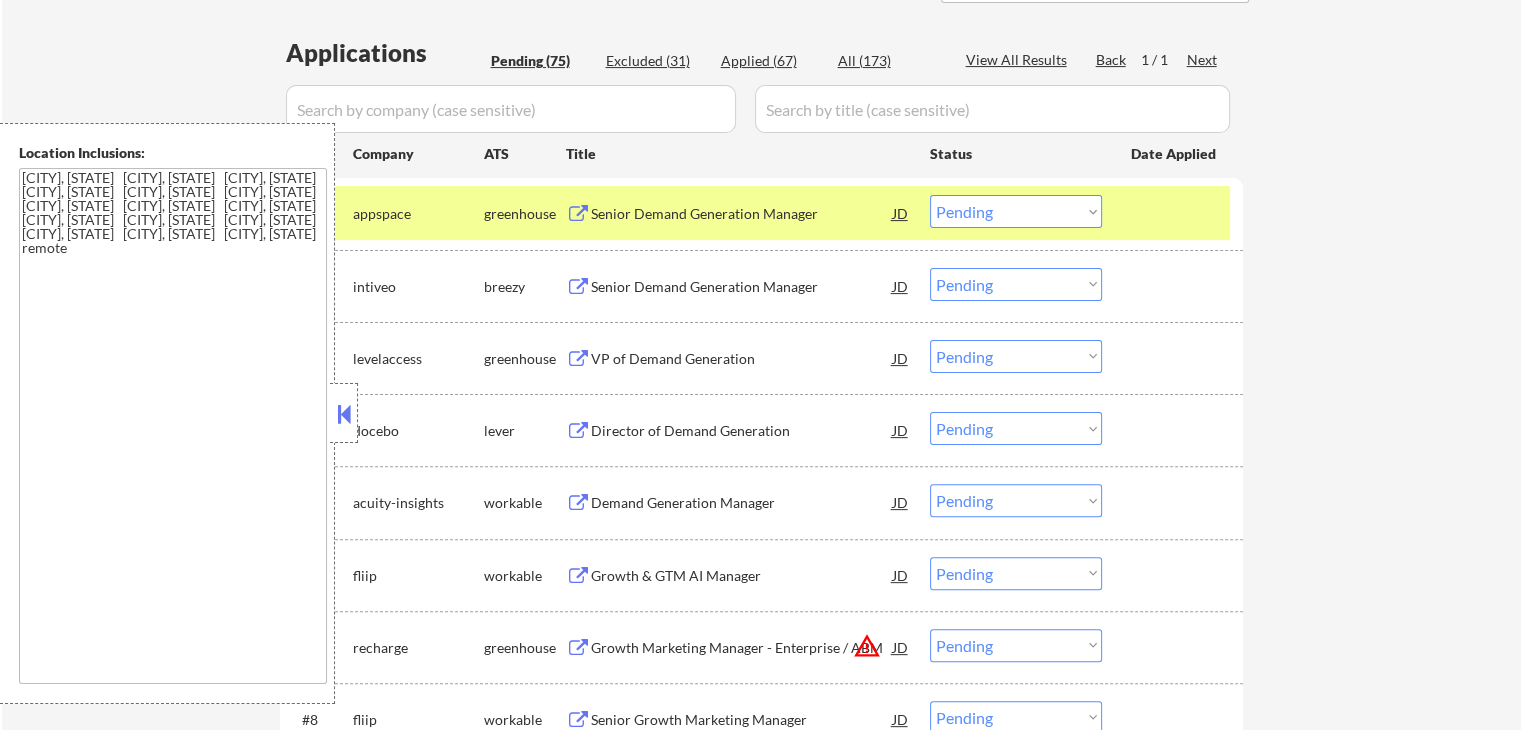 click on "Choose an option... Pending Applied Excluded (Questions) Excluded (Expired) Excluded (Location) Excluded (Bad Match) Excluded (Blocklist) Excluded (Salary) Excluded (Other)" at bounding box center (1016, 211) 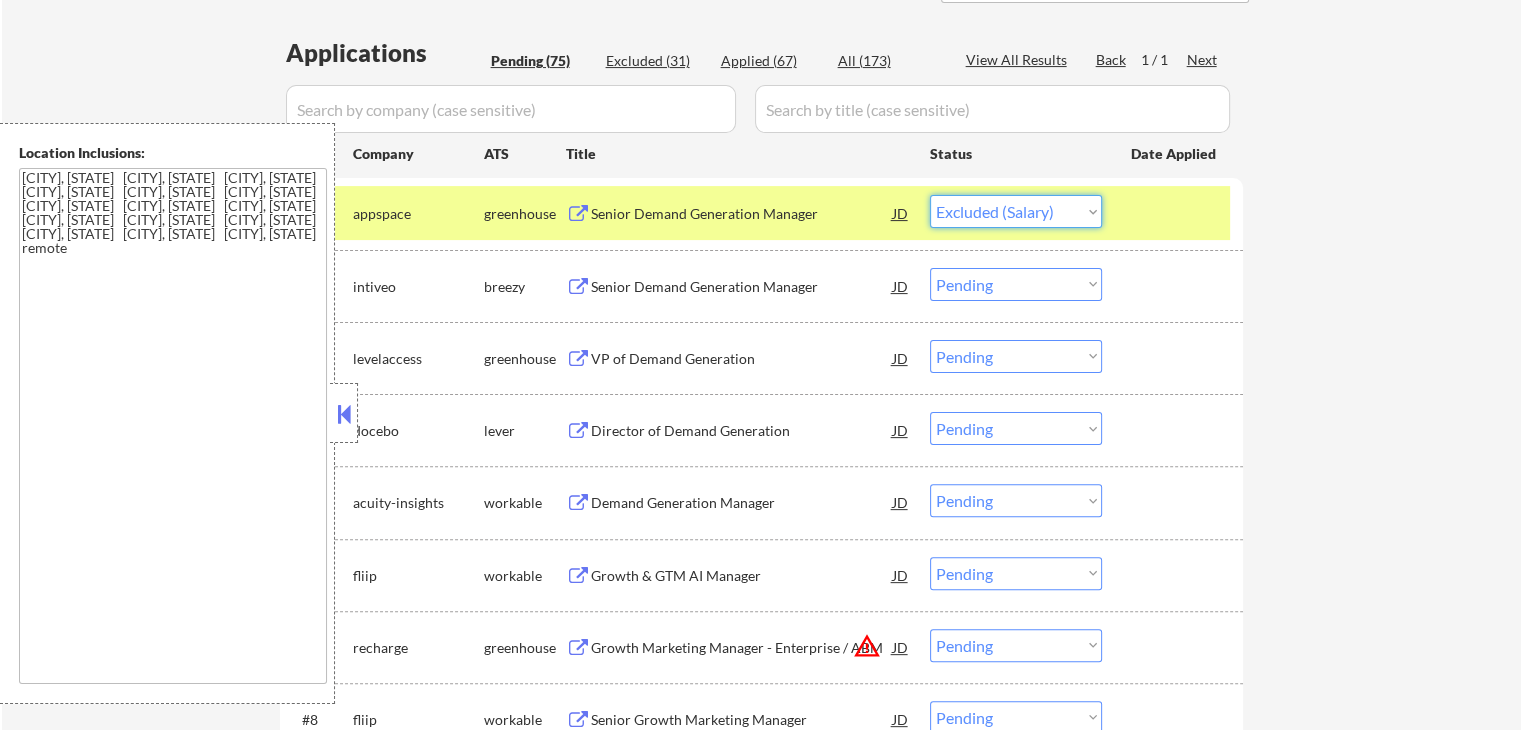 click on "Choose an option... Pending Applied Excluded (Questions) Excluded (Expired) Excluded (Location) Excluded (Bad Match) Excluded (Blocklist) Excluded (Salary) Excluded (Other)" at bounding box center (1016, 211) 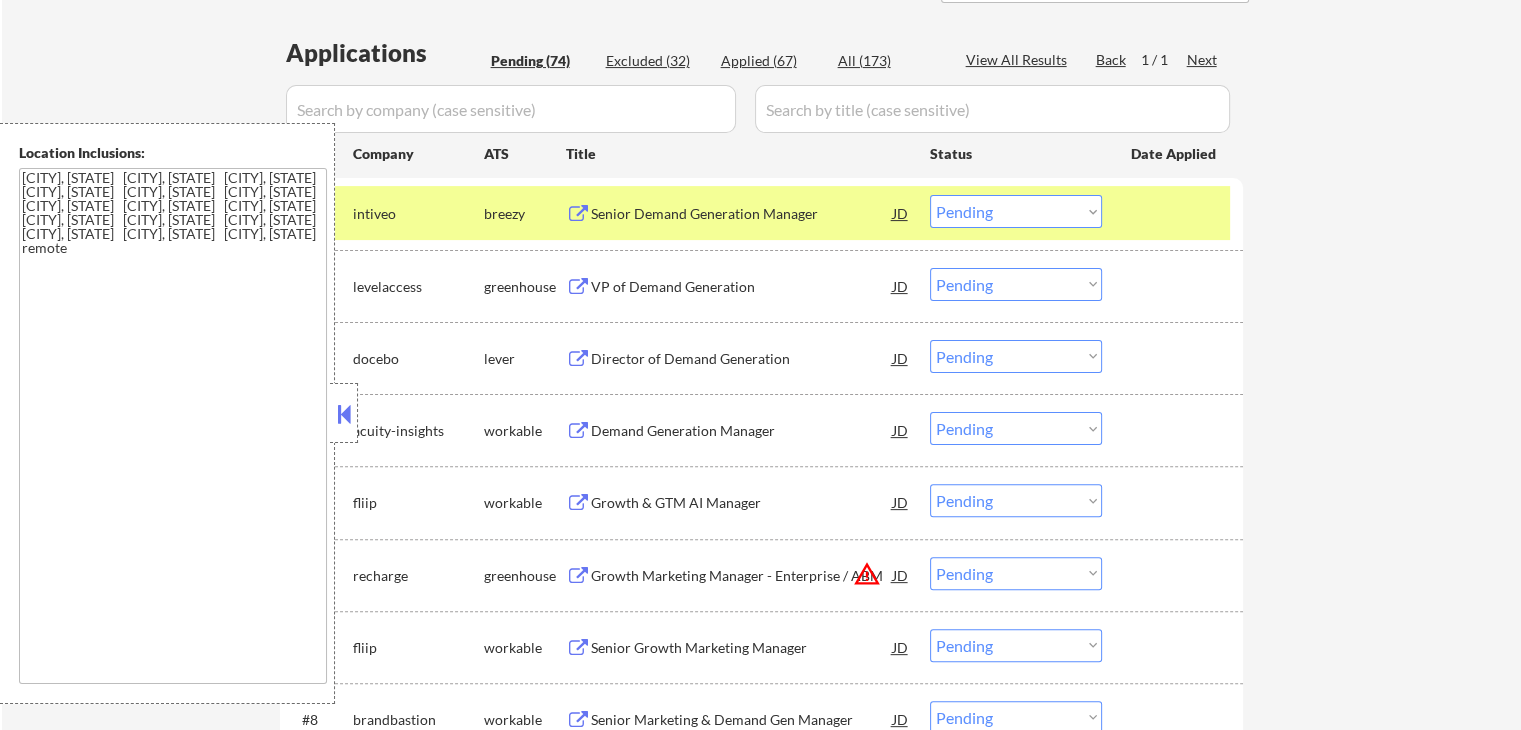 click at bounding box center [344, 414] 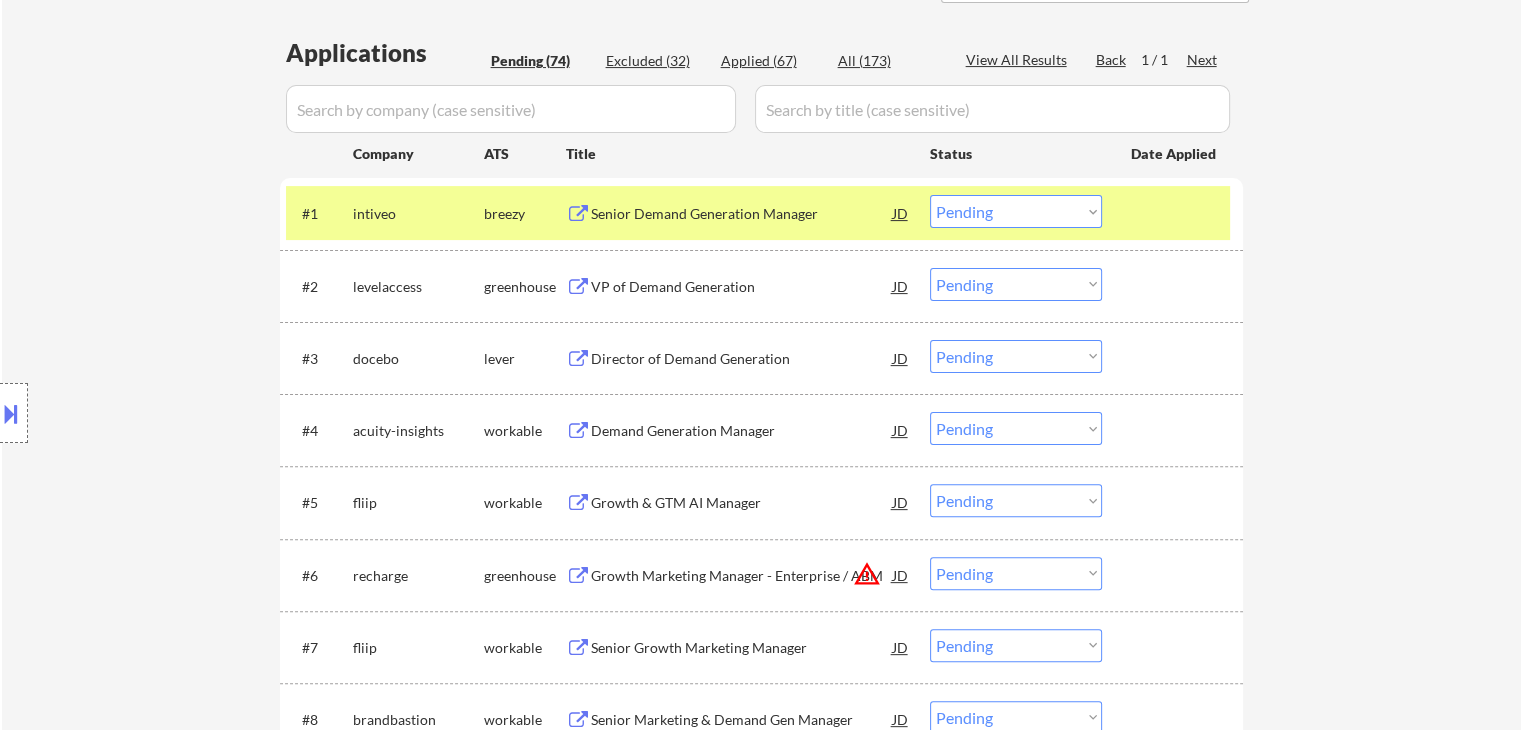 click on "Senior Demand Generation Manager" at bounding box center [742, 214] 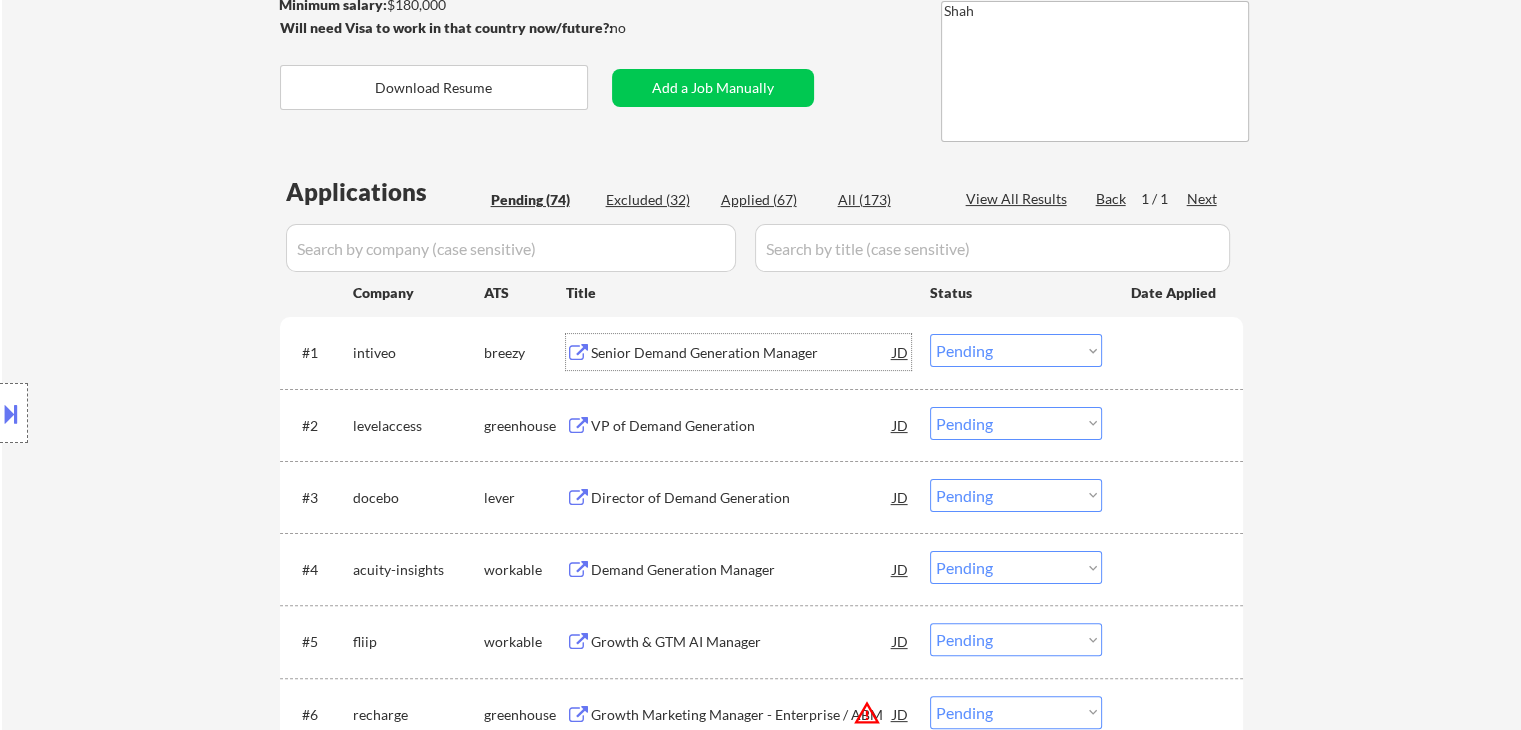 scroll, scrollTop: 200, scrollLeft: 0, axis: vertical 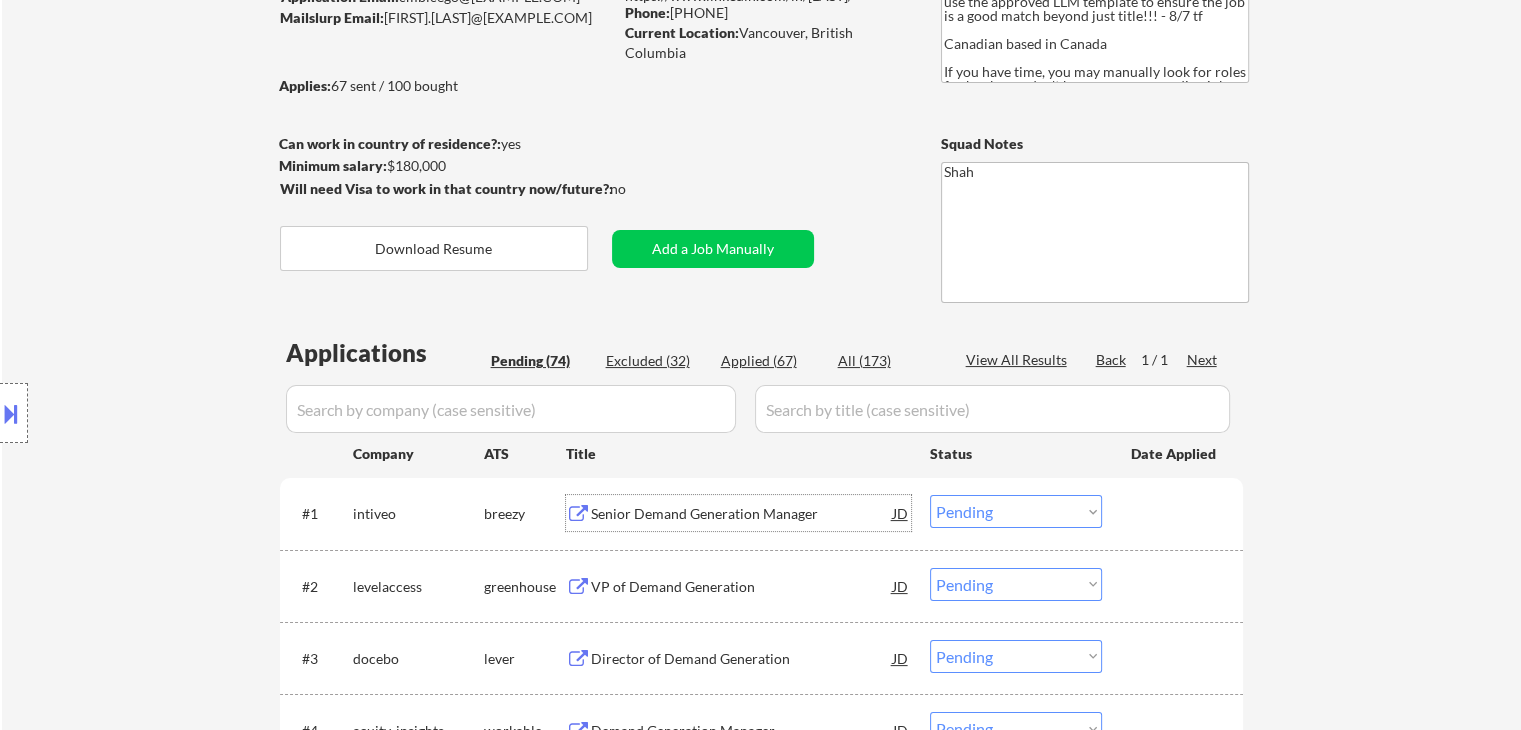 click on "Senior Demand Generation Manager" at bounding box center (742, 514) 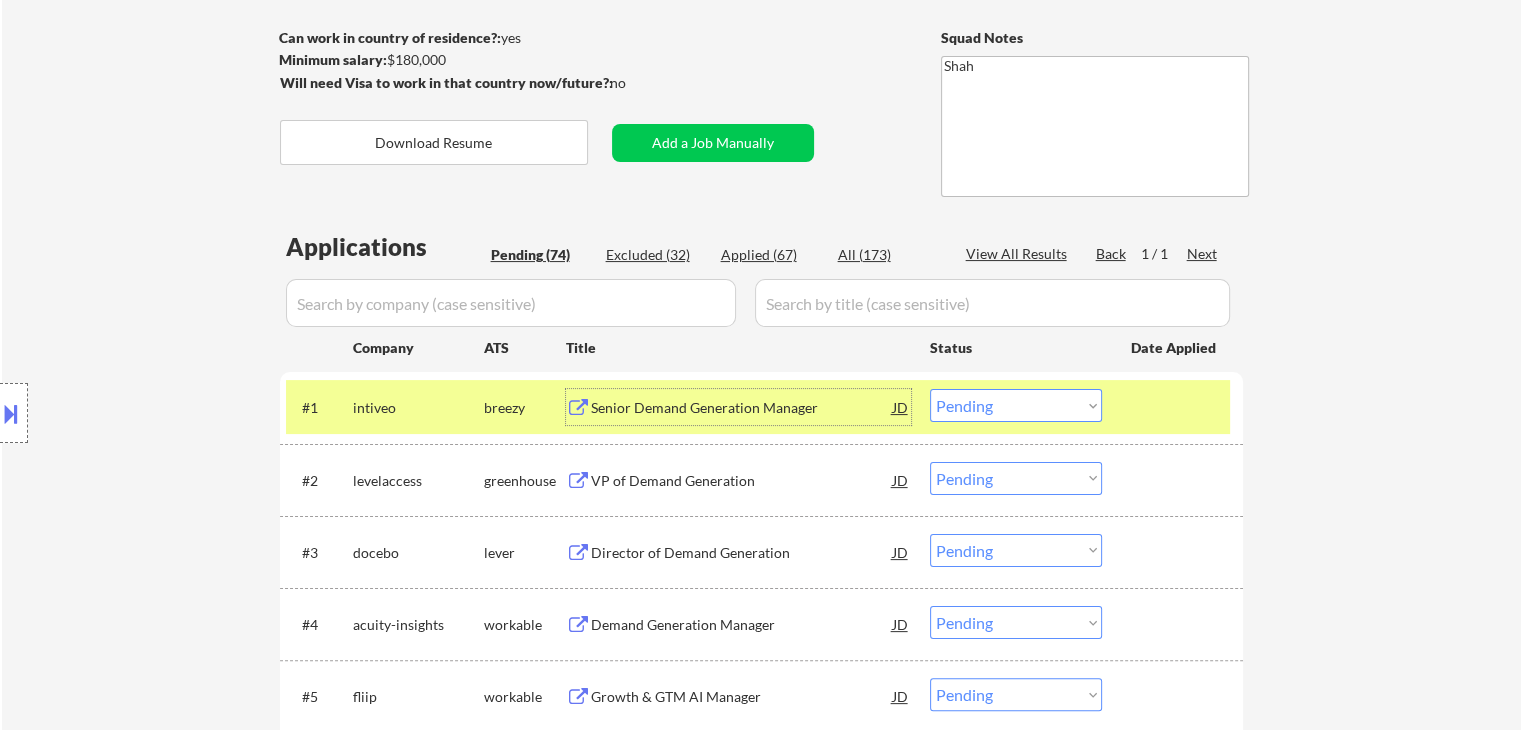 scroll, scrollTop: 500, scrollLeft: 0, axis: vertical 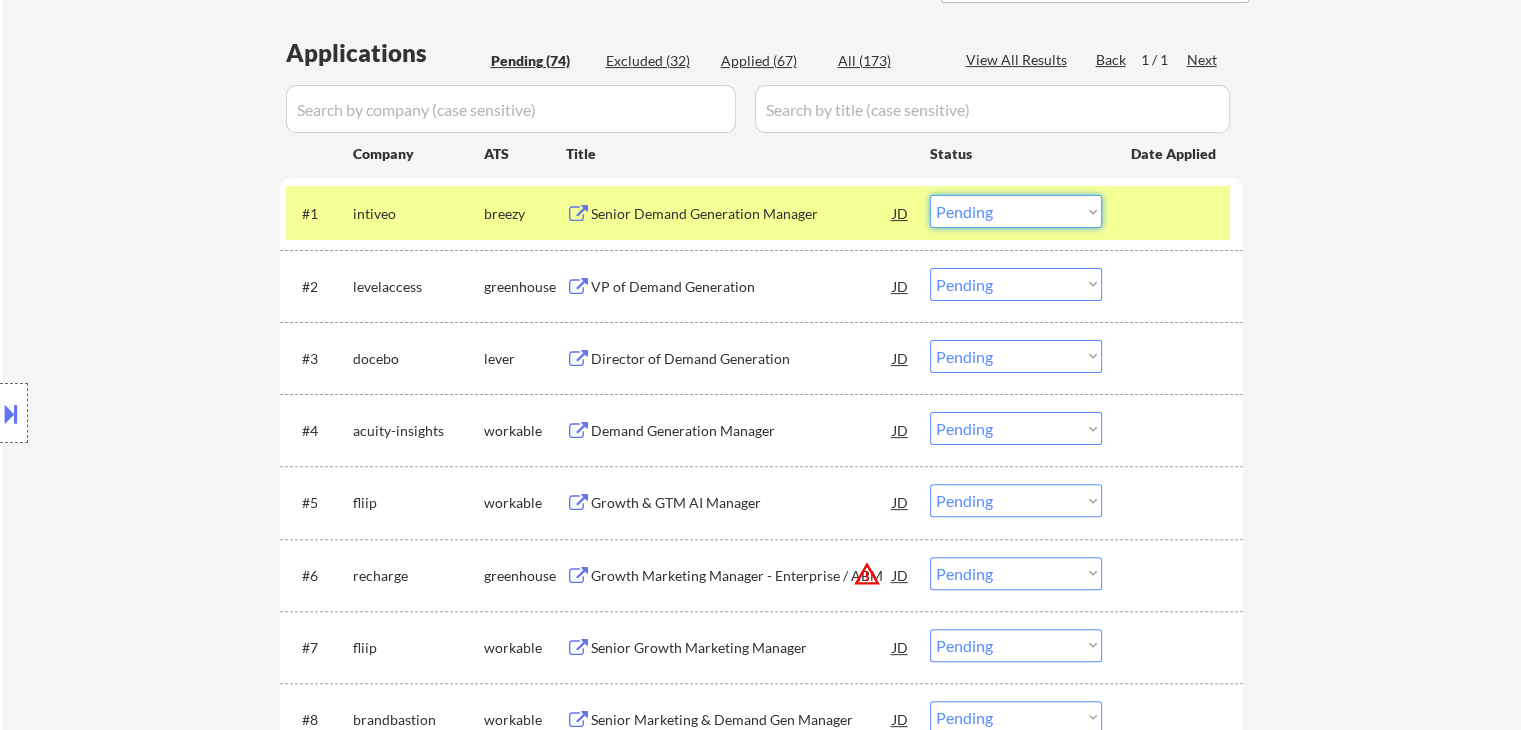 drag, startPoint x: 1008, startPoint y: 216, endPoint x: 997, endPoint y: 225, distance: 14.21267 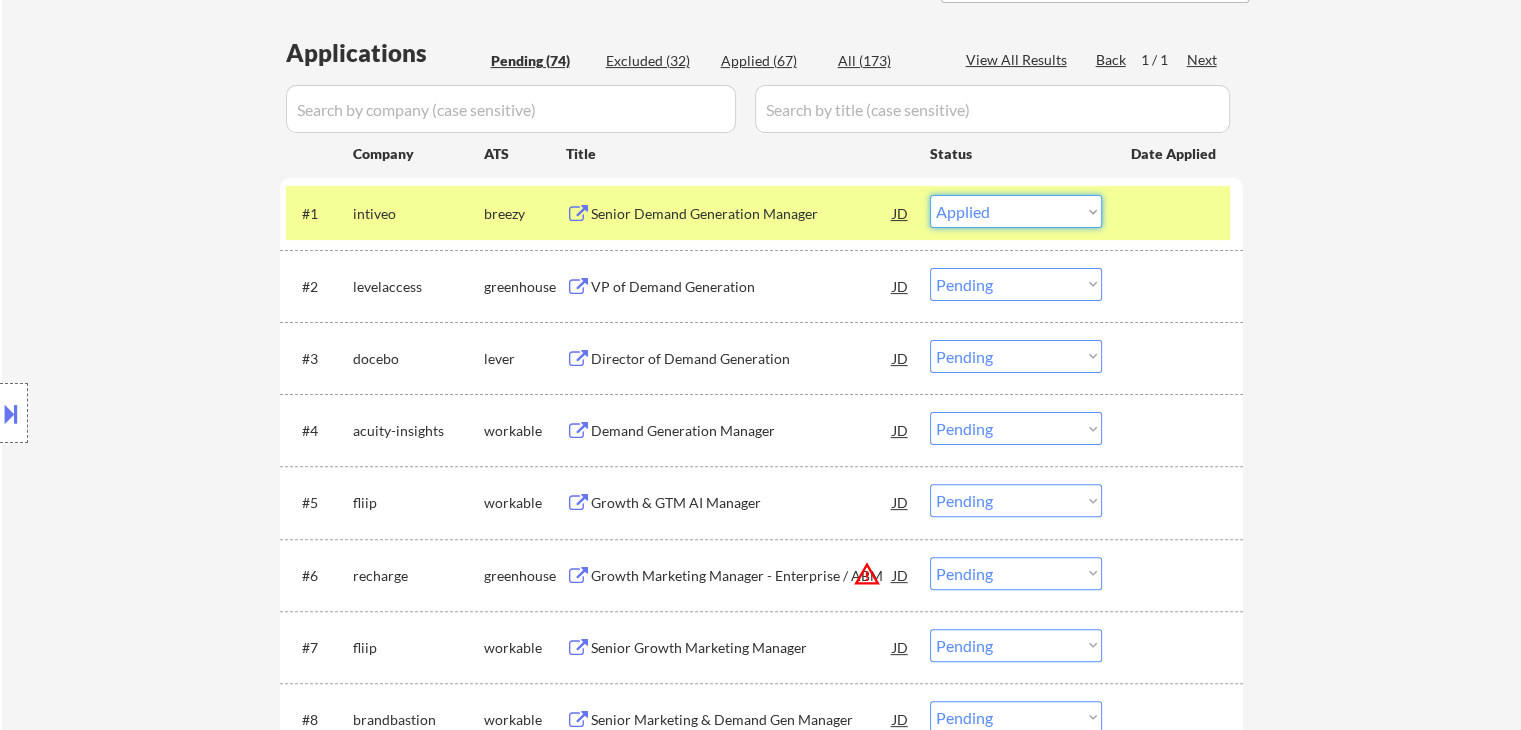 click on "Choose an option... Pending Applied Excluded (Questions) Excluded (Expired) Excluded (Location) Excluded (Bad Match) Excluded (Blocklist) Excluded (Salary) Excluded (Other)" at bounding box center [1016, 211] 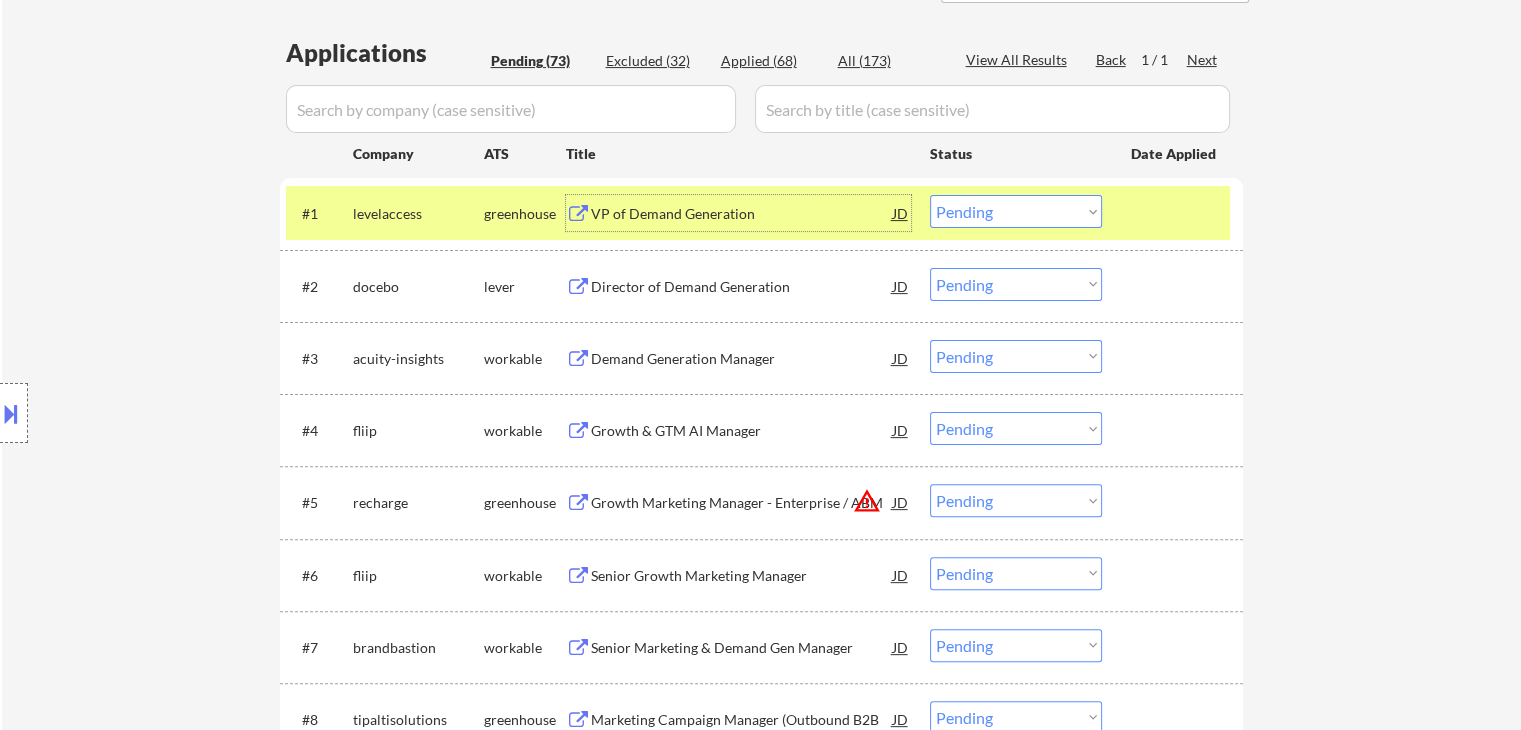 click on "VP of Demand Generation" at bounding box center (742, 214) 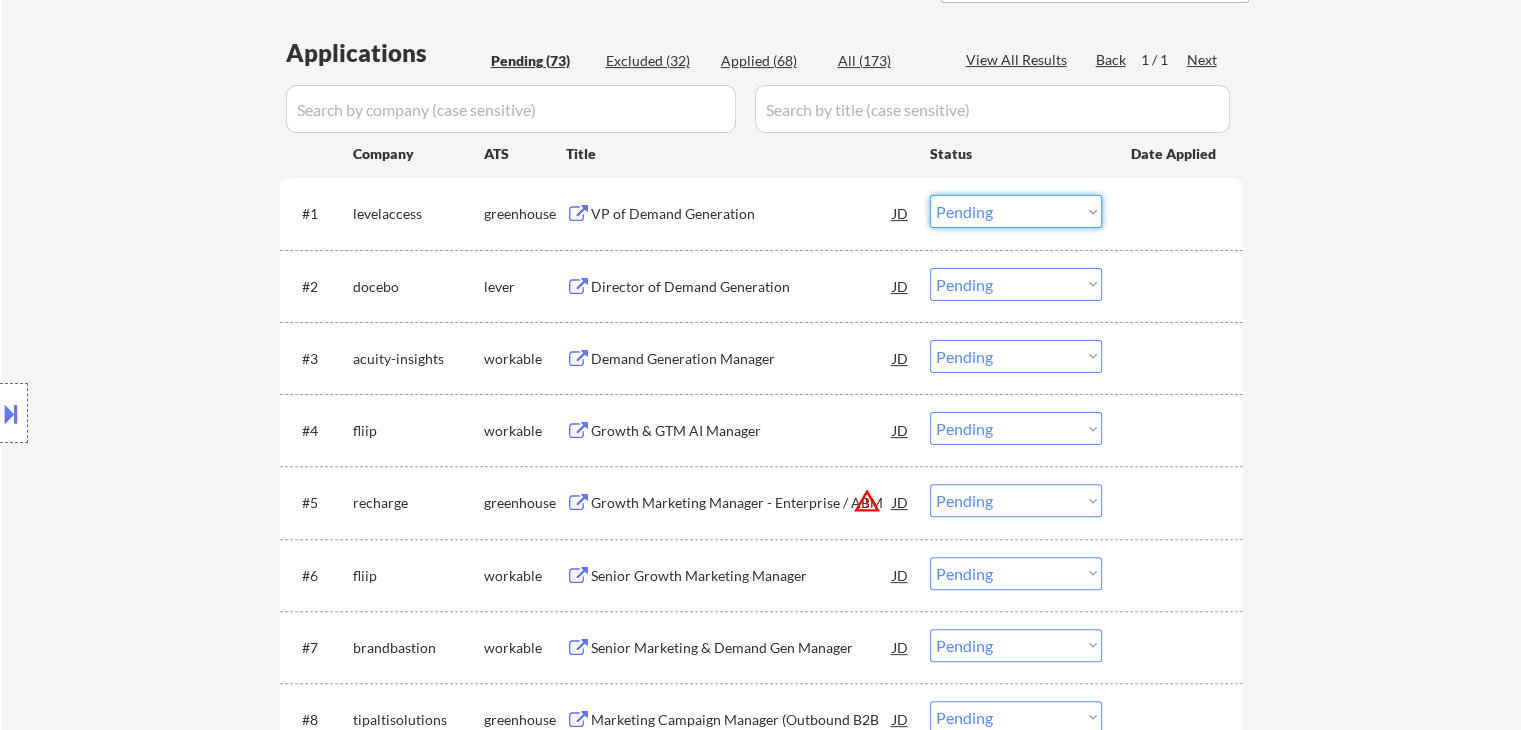 click on "Choose an option... Pending Applied Excluded (Questions) Excluded (Expired) Excluded (Location) Excluded (Bad Match) Excluded (Blocklist) Excluded (Salary) Excluded (Other)" at bounding box center (1016, 211) 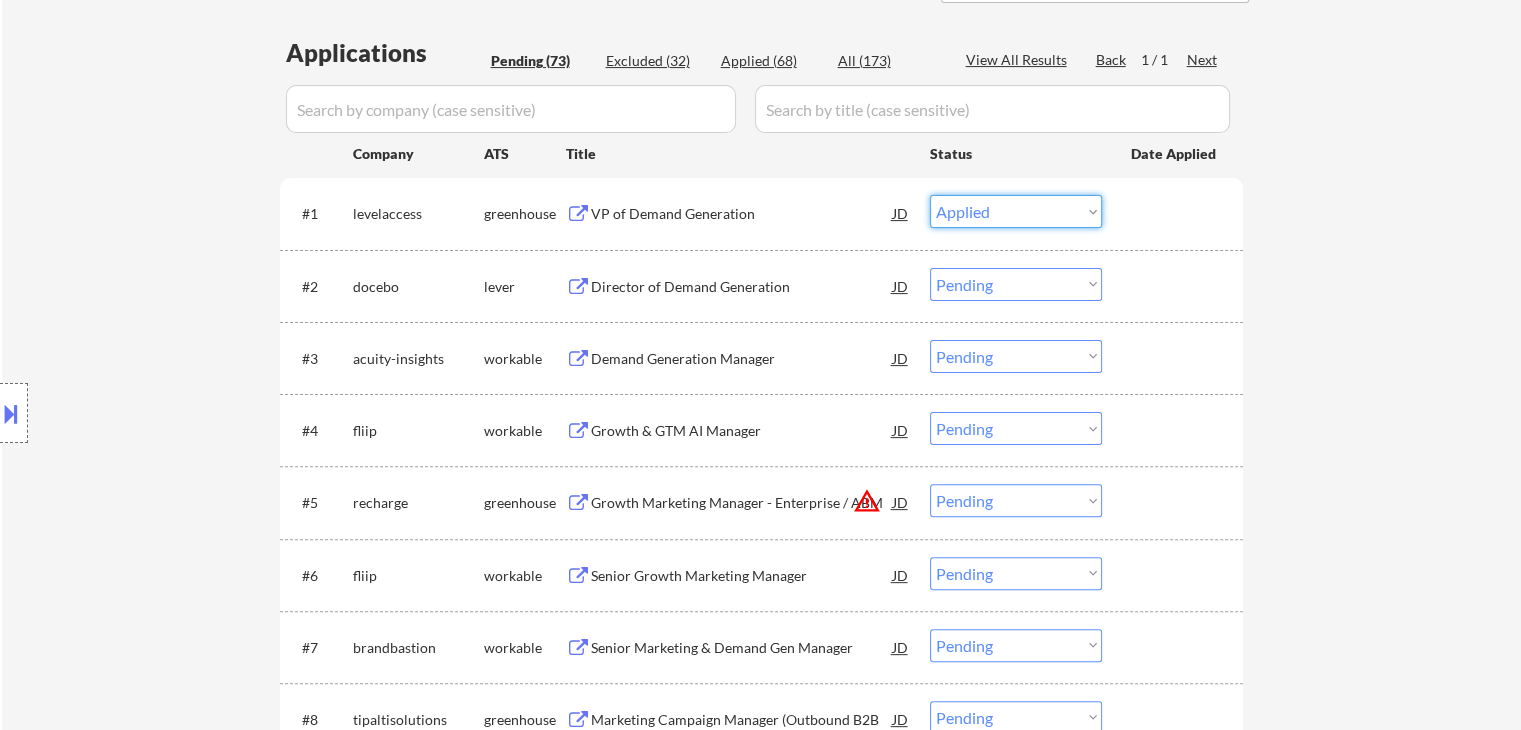click on "Choose an option... Pending Applied Excluded (Questions) Excluded (Expired) Excluded (Location) Excluded (Bad Match) Excluded (Blocklist) Excluded (Salary) Excluded (Other)" at bounding box center (1016, 211) 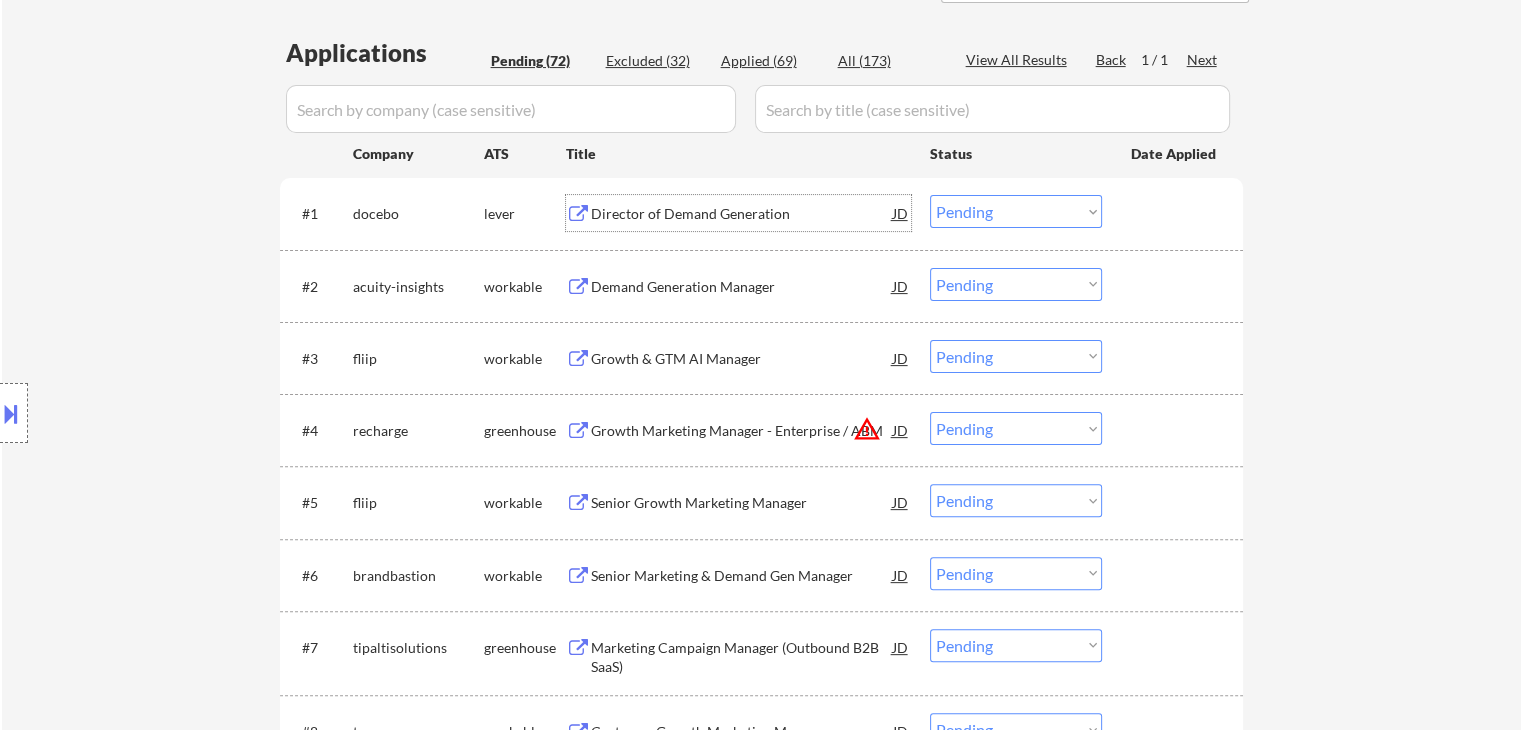 click on "Director of Demand Generation" at bounding box center [742, 214] 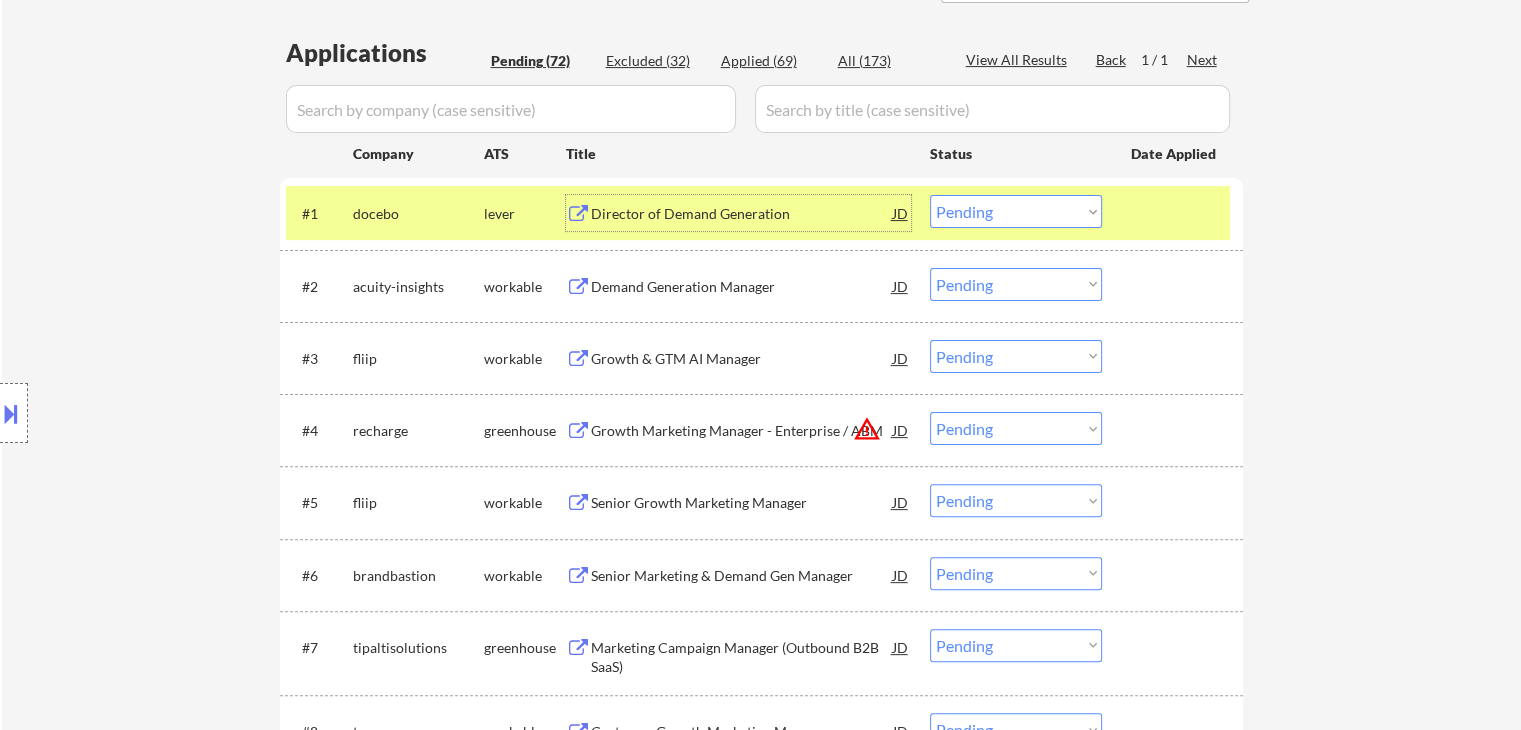 click on "Choose an option... Pending Applied Excluded (Questions) Excluded (Expired) Excluded (Location) Excluded (Bad Match) Excluded (Blocklist) Excluded (Salary) Excluded (Other)" at bounding box center [1016, 211] 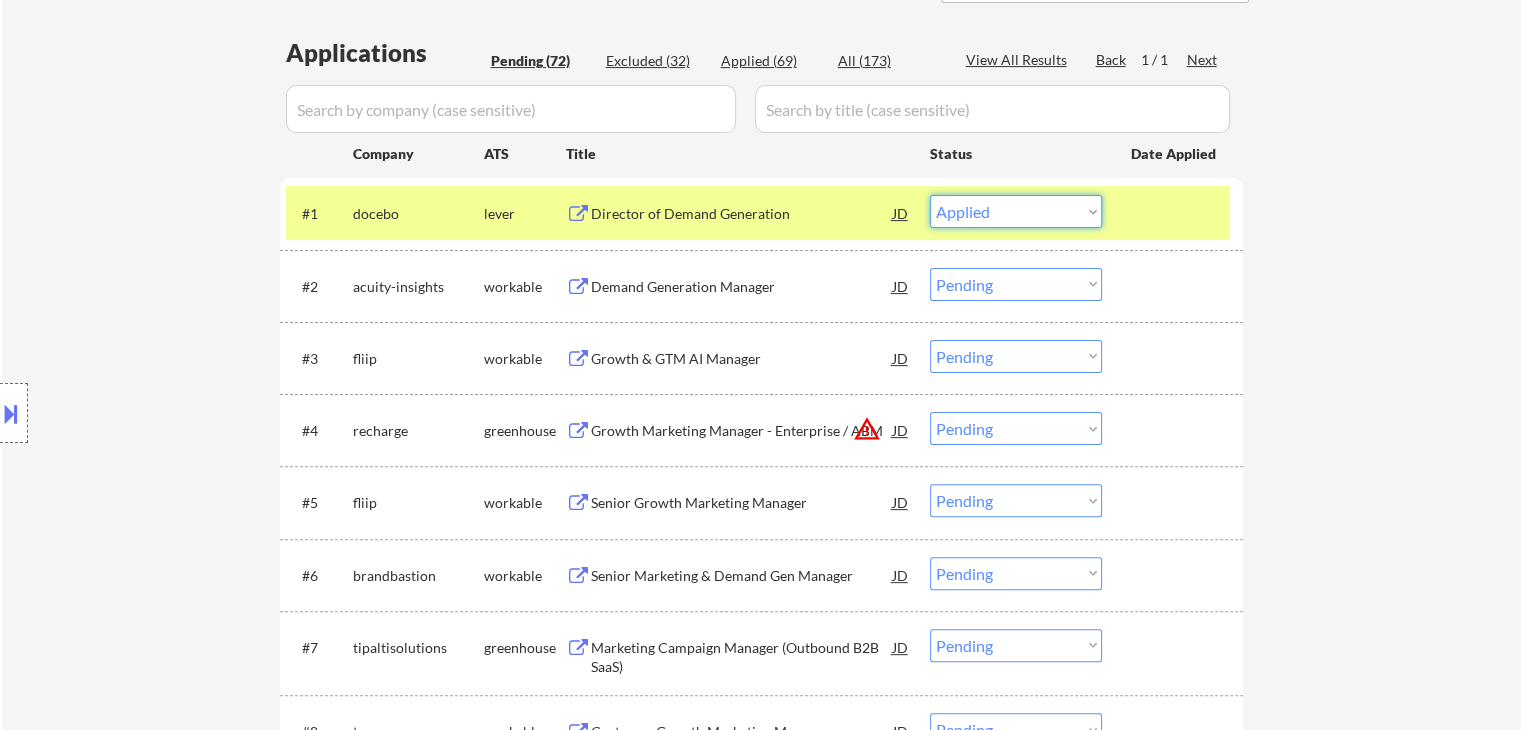 click on "Choose an option... Pending Applied Excluded (Questions) Excluded (Expired) Excluded (Location) Excluded (Bad Match) Excluded (Blocklist) Excluded (Salary) Excluded (Other)" at bounding box center (1016, 211) 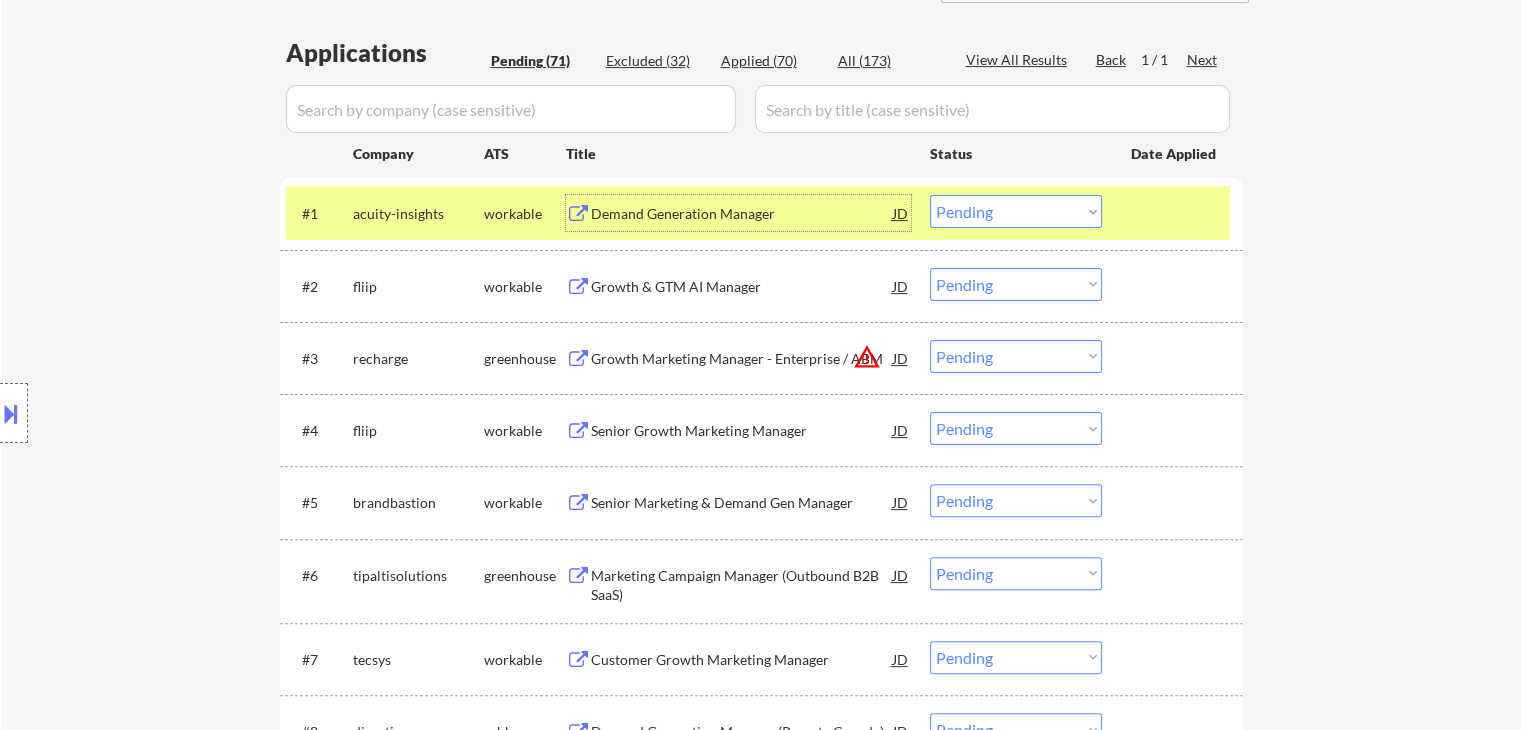 click on "Demand Generation Manager" at bounding box center [742, 214] 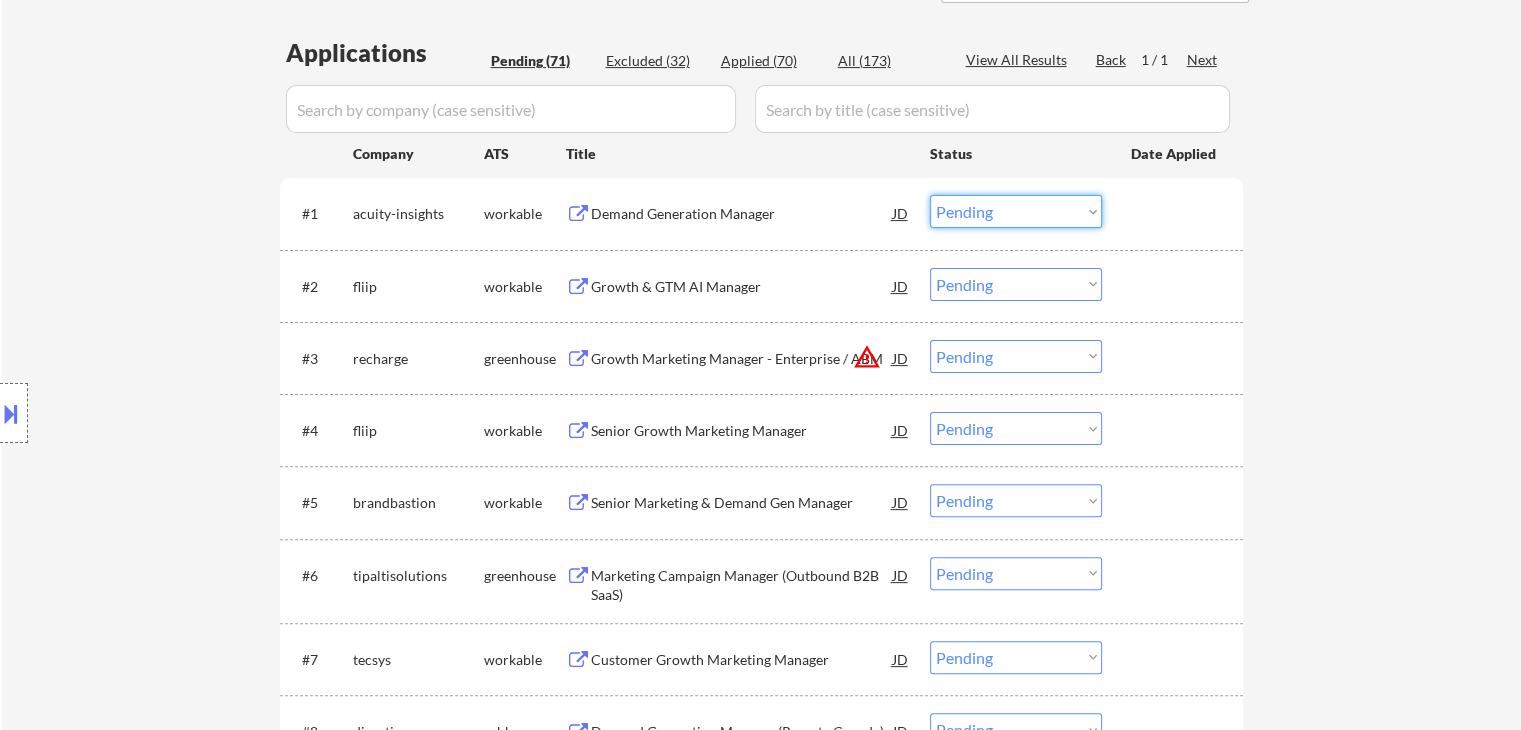 click on "Choose an option... Pending Applied Excluded (Questions) Excluded (Expired) Excluded (Location) Excluded (Bad Match) Excluded (Blocklist) Excluded (Salary) Excluded (Other)" at bounding box center (1016, 211) 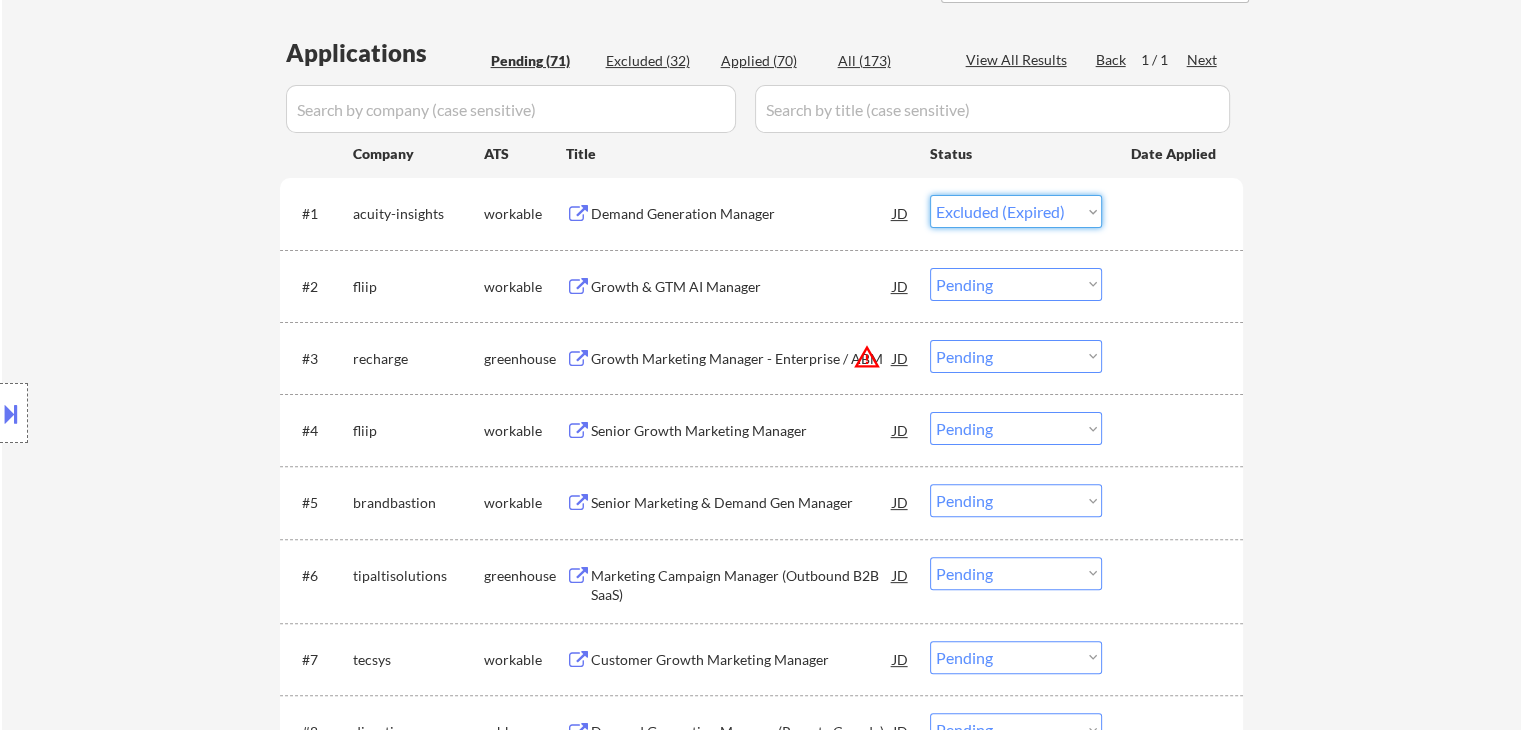 click on "Choose an option... Pending Applied Excluded (Questions) Excluded (Expired) Excluded (Location) Excluded (Bad Match) Excluded (Blocklist) Excluded (Salary) Excluded (Other)" at bounding box center (1016, 211) 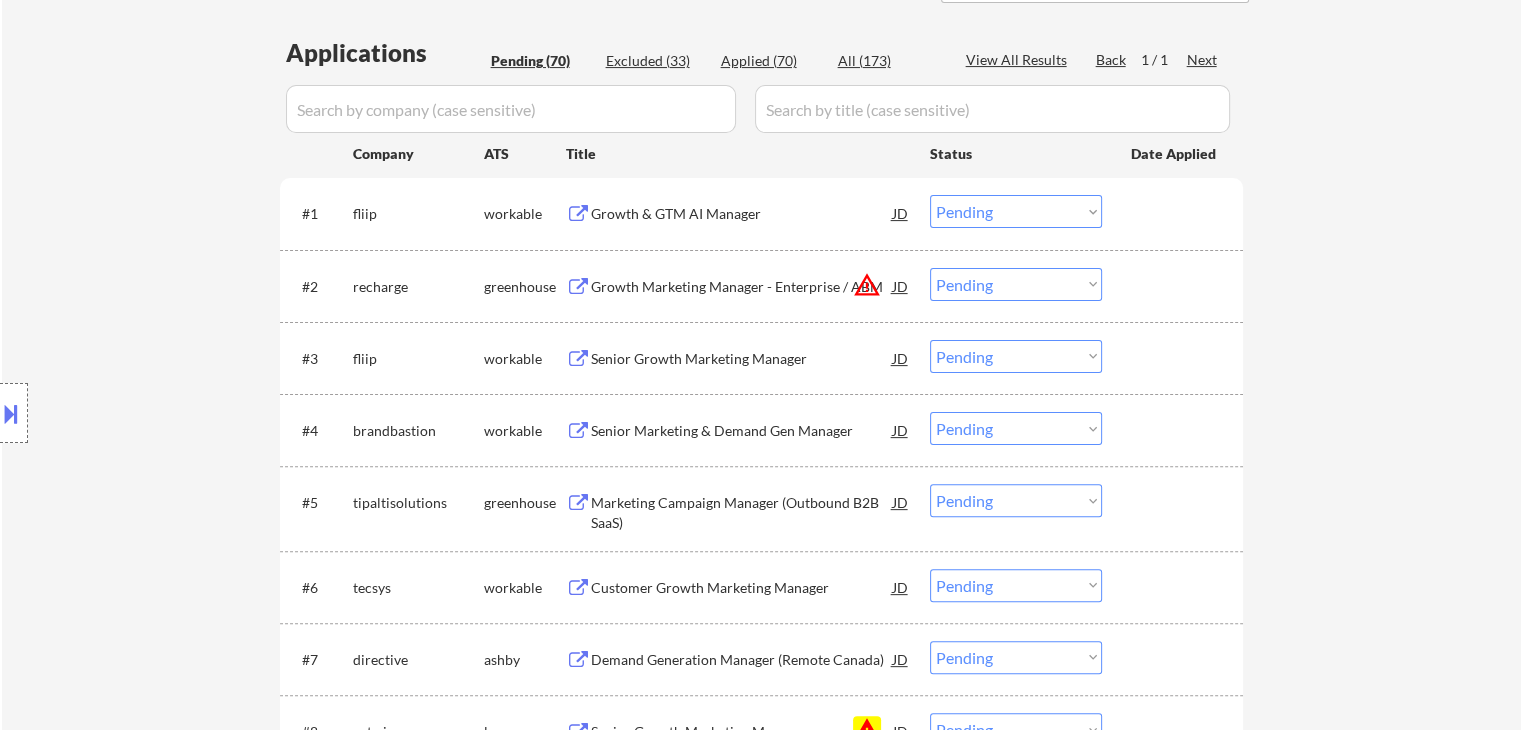 click on "Growth & GTM AI Manager" at bounding box center [742, 214] 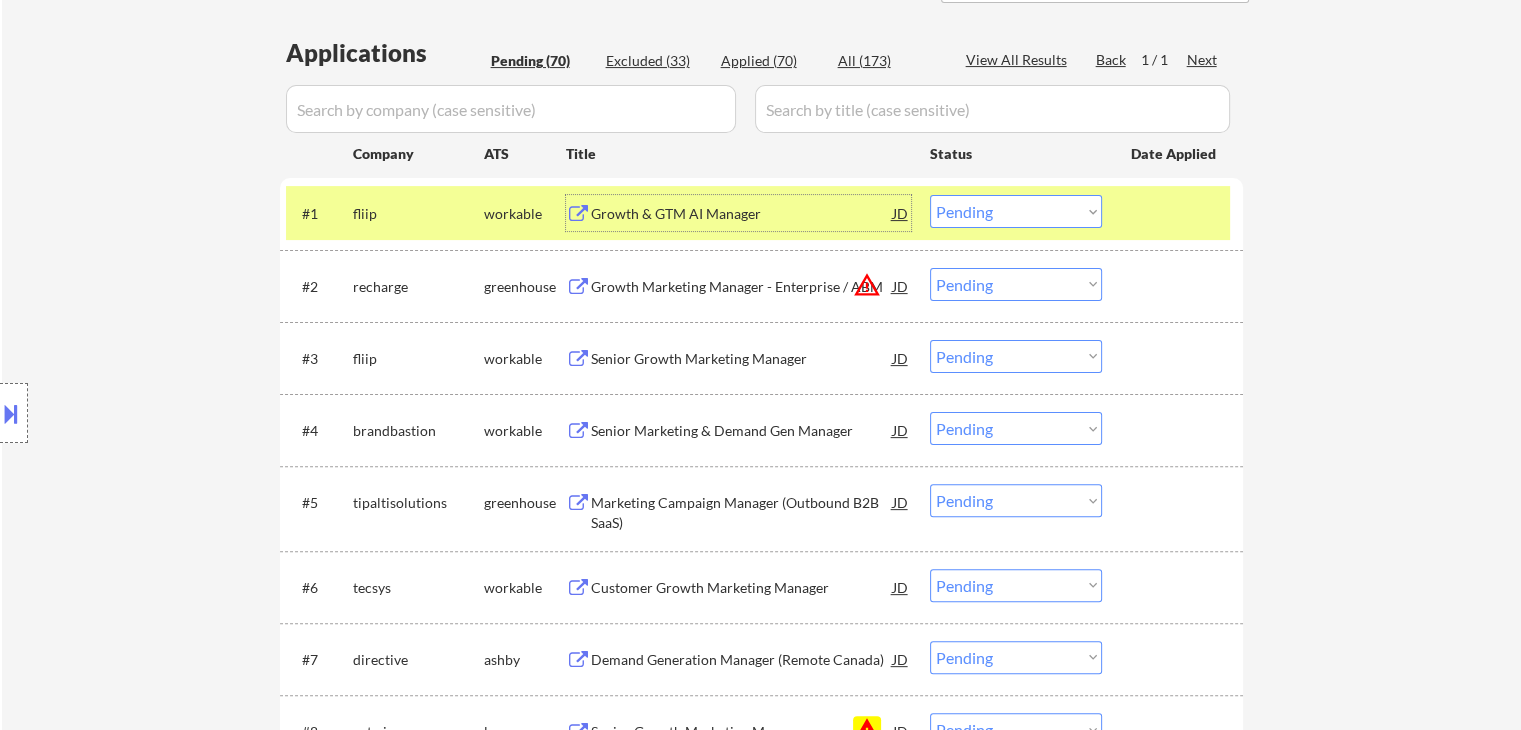 click on "Choose an option... Pending Applied Excluded (Questions) Excluded (Expired) Excluded (Location) Excluded (Bad Match) Excluded (Blocklist) Excluded (Salary) Excluded (Other)" at bounding box center [1016, 211] 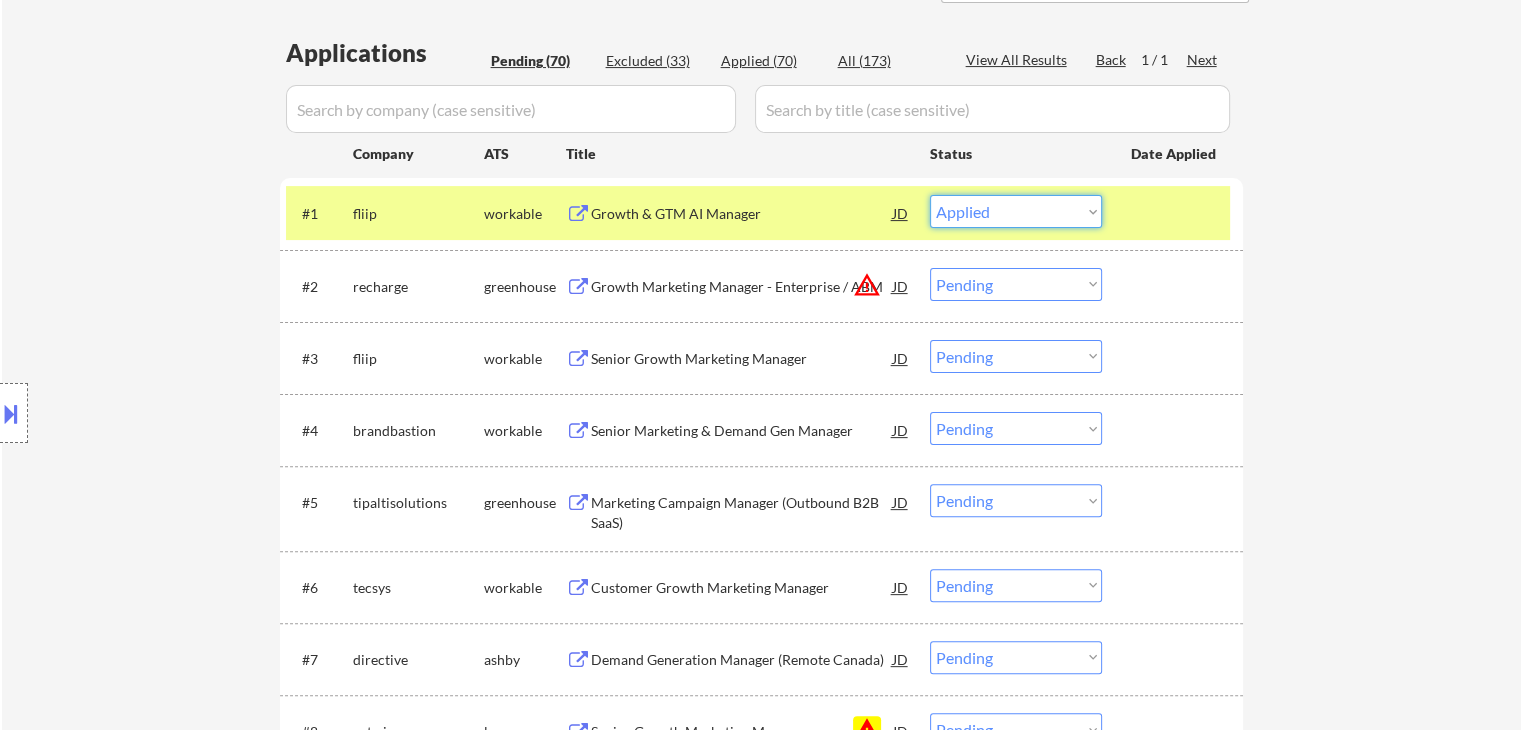 click on "Choose an option... Pending Applied Excluded (Questions) Excluded (Expired) Excluded (Location) Excluded (Bad Match) Excluded (Blocklist) Excluded (Salary) Excluded (Other)" at bounding box center (1016, 211) 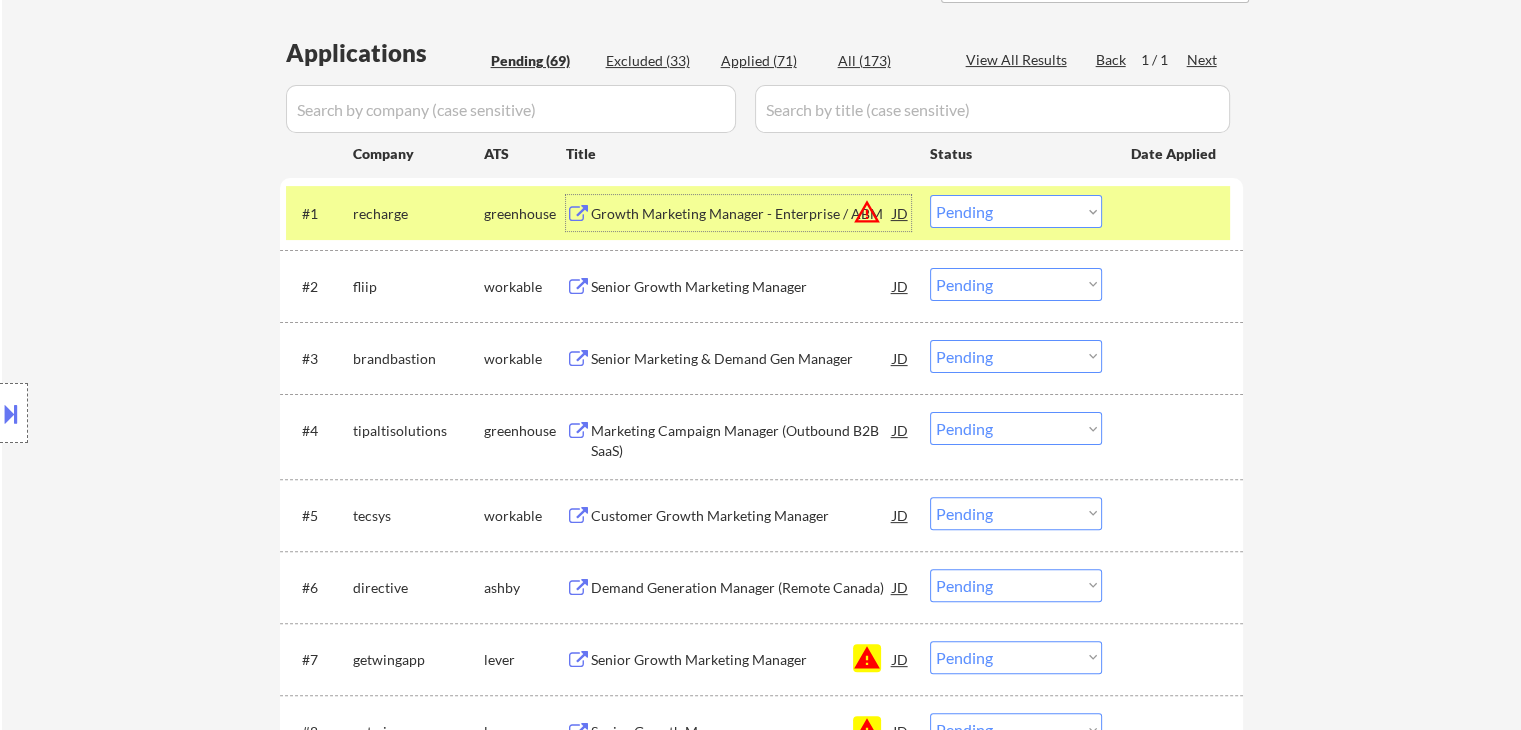 click on "Growth Marketing Manager - Enterprise / ABM" at bounding box center (742, 214) 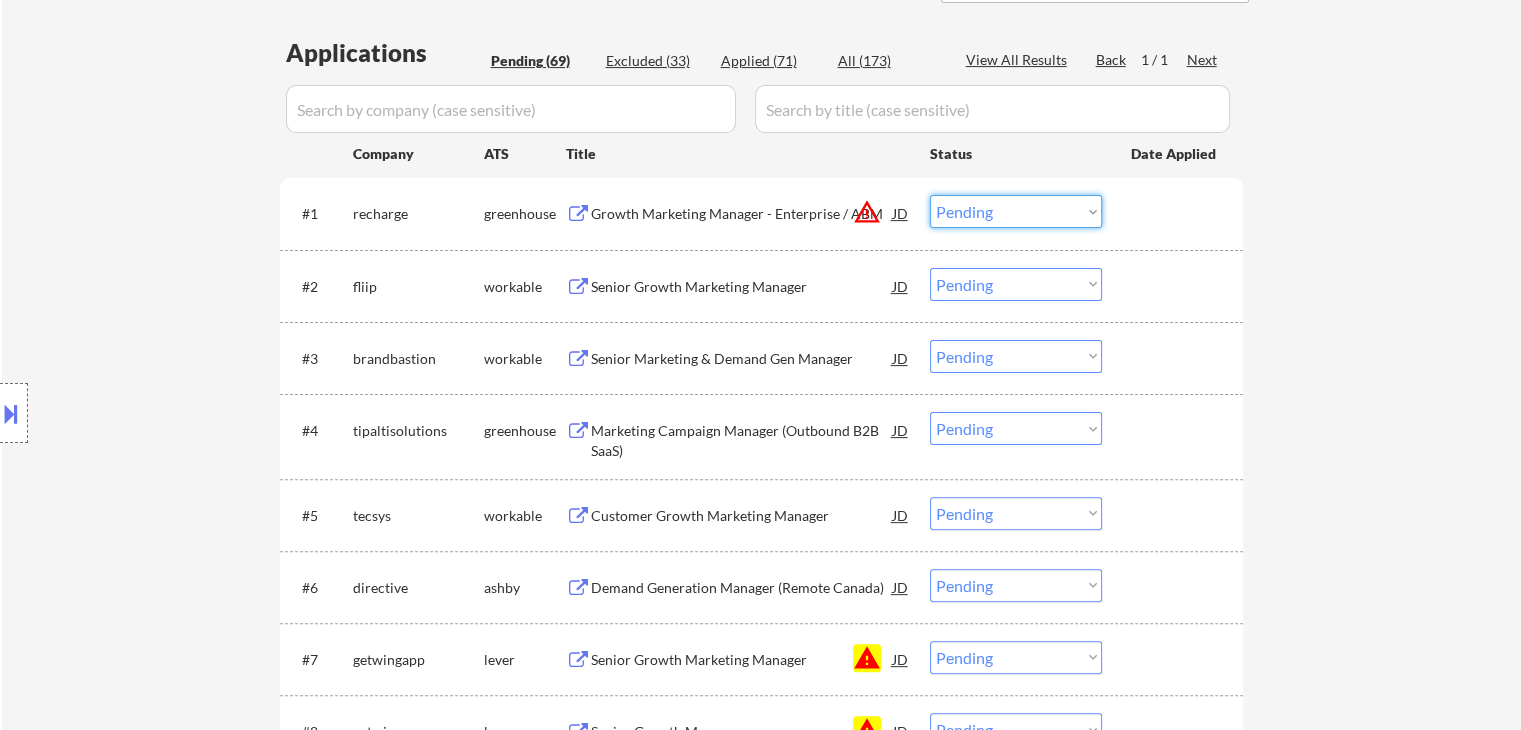 click on "Choose an option... Pending Applied Excluded (Questions) Excluded (Expired) Excluded (Location) Excluded (Bad Match) Excluded (Blocklist) Excluded (Salary) Excluded (Other)" at bounding box center [1016, 211] 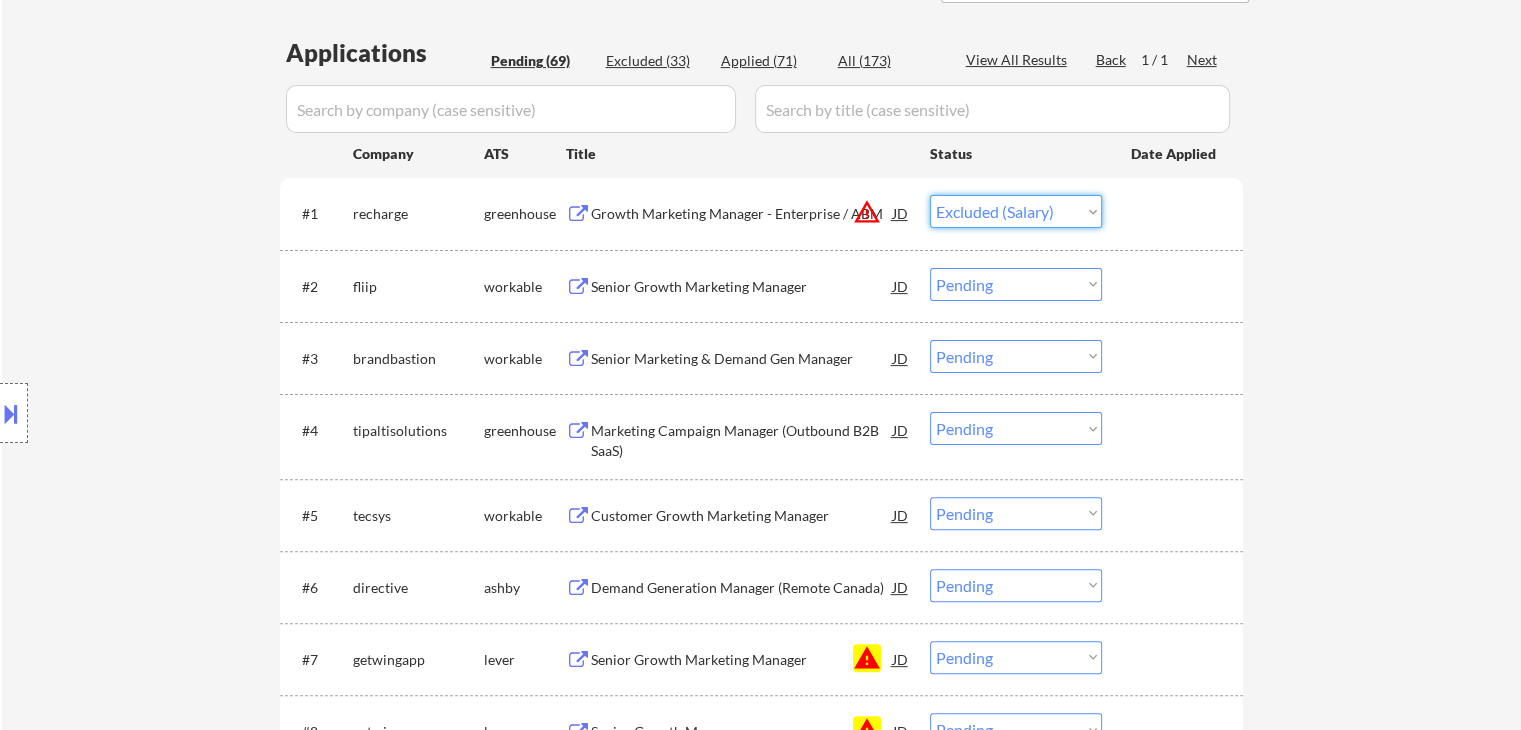 click on "Choose an option... Pending Applied Excluded (Questions) Excluded (Expired) Excluded (Location) Excluded (Bad Match) Excluded (Blocklist) Excluded (Salary) Excluded (Other)" at bounding box center [1016, 211] 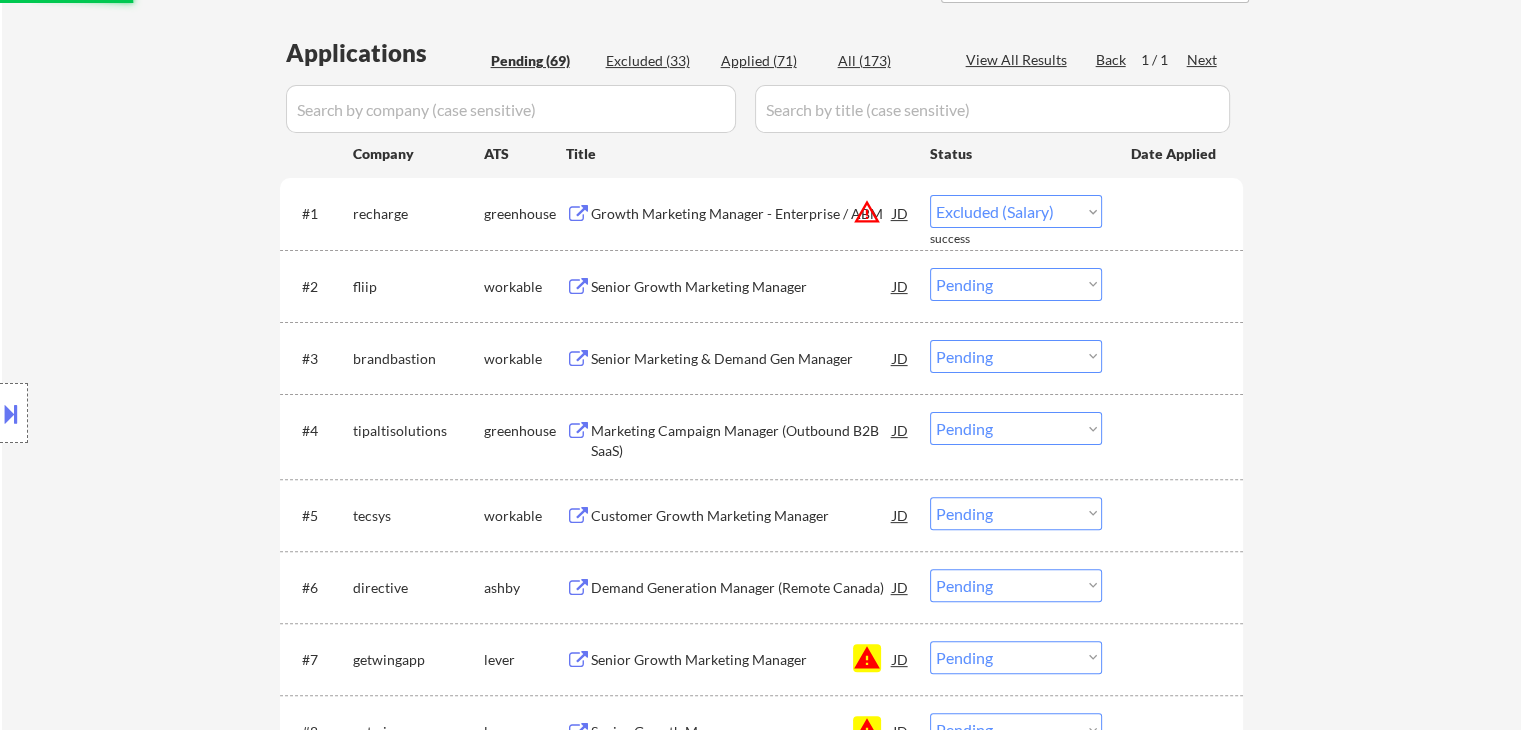 select on ""pending"" 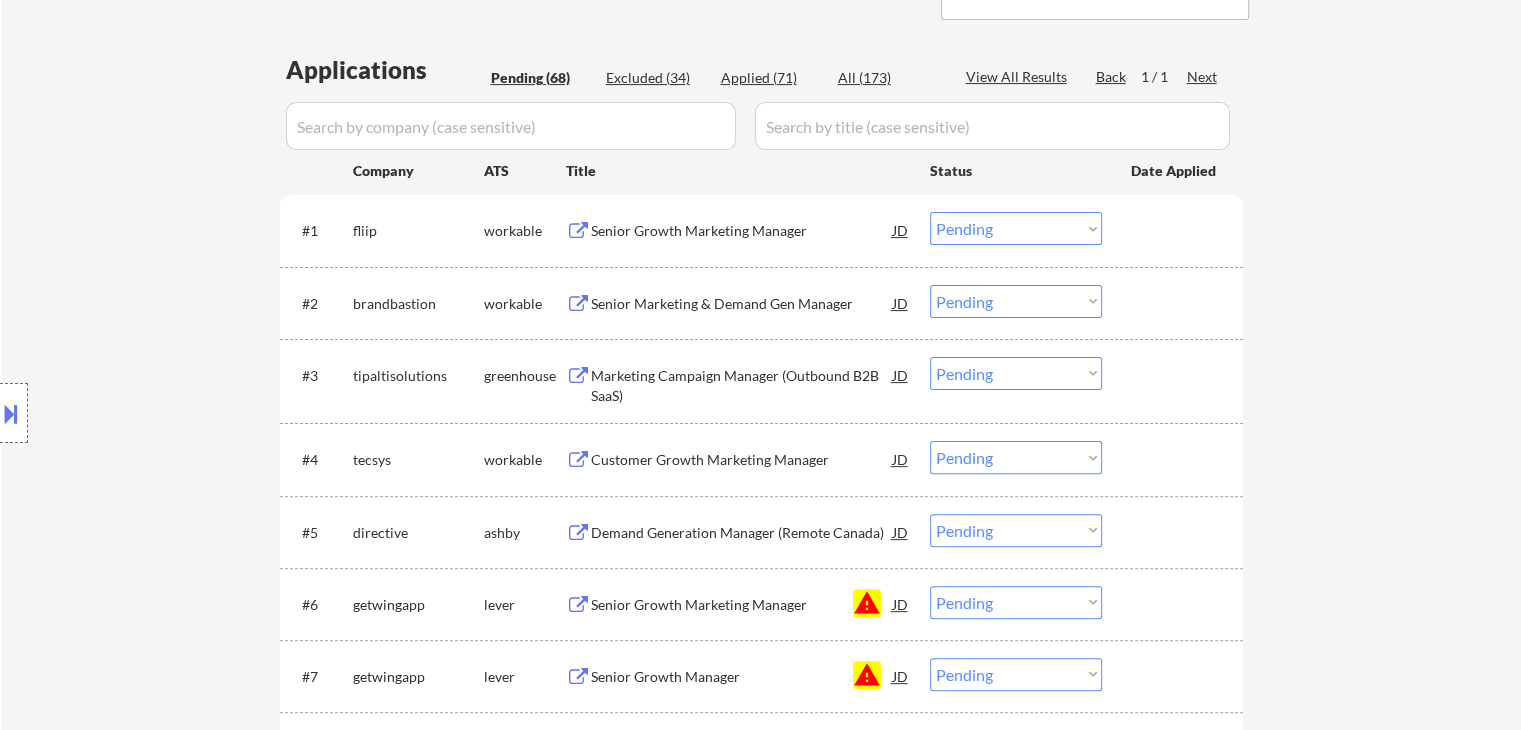 scroll, scrollTop: 500, scrollLeft: 0, axis: vertical 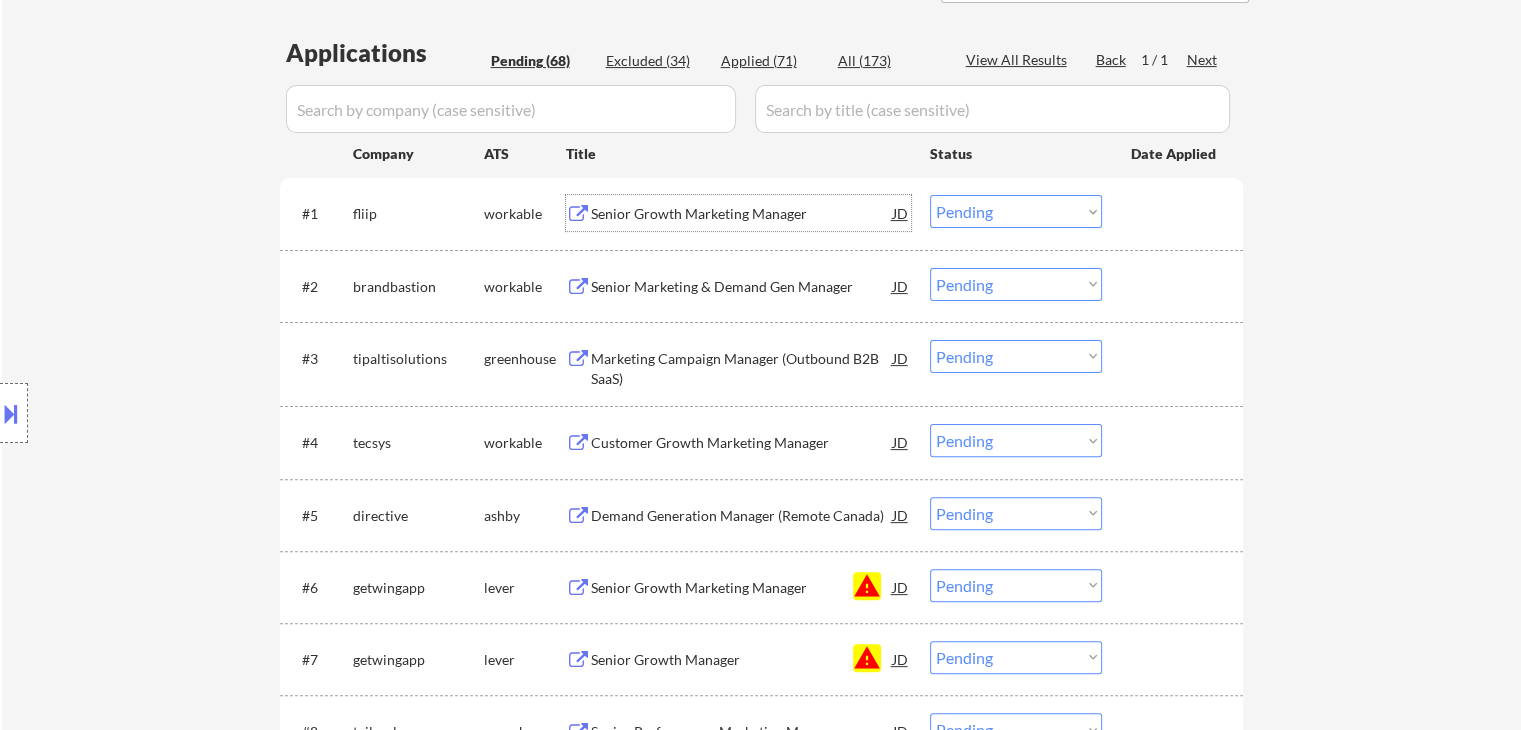 click on "Senior Growth Marketing Manager" at bounding box center [742, 213] 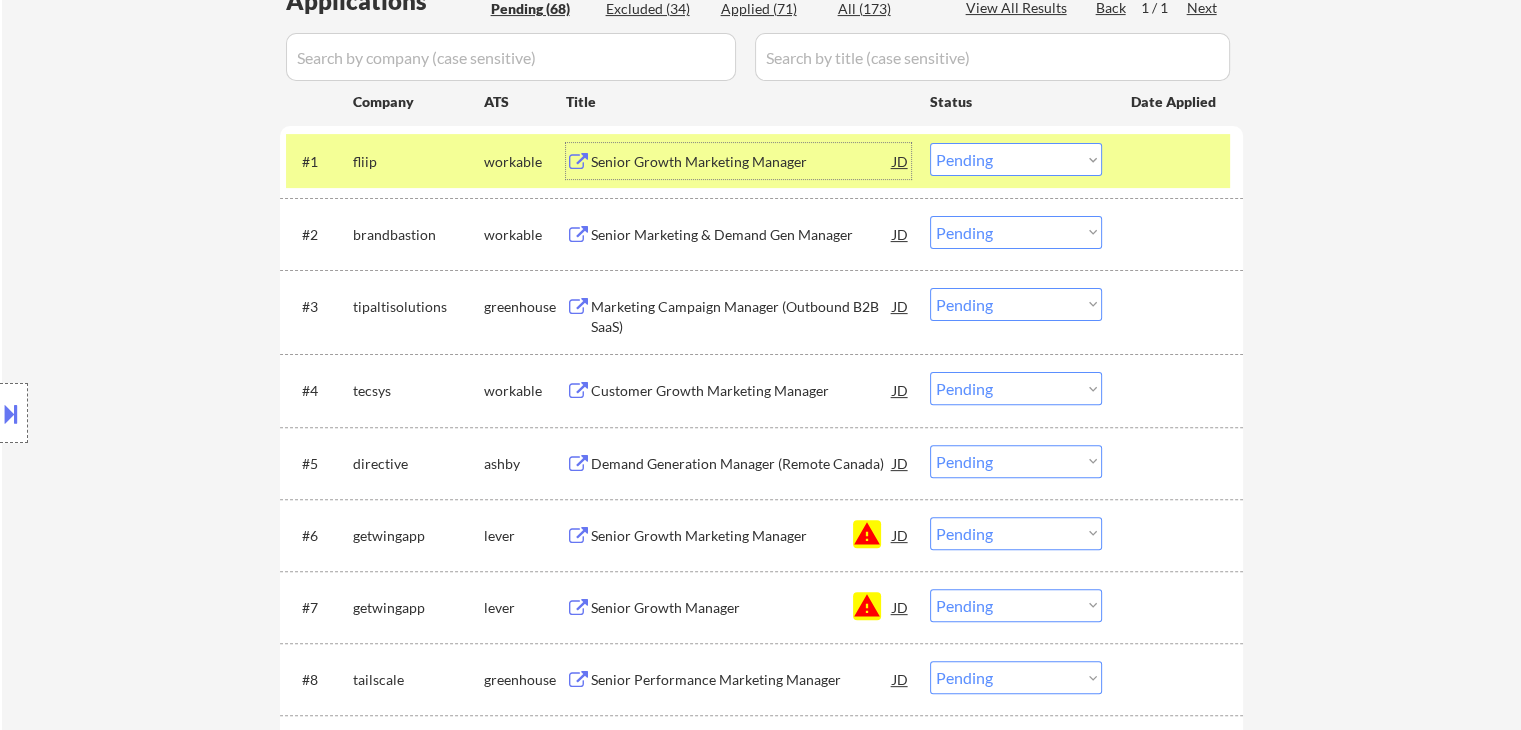 scroll, scrollTop: 600, scrollLeft: 0, axis: vertical 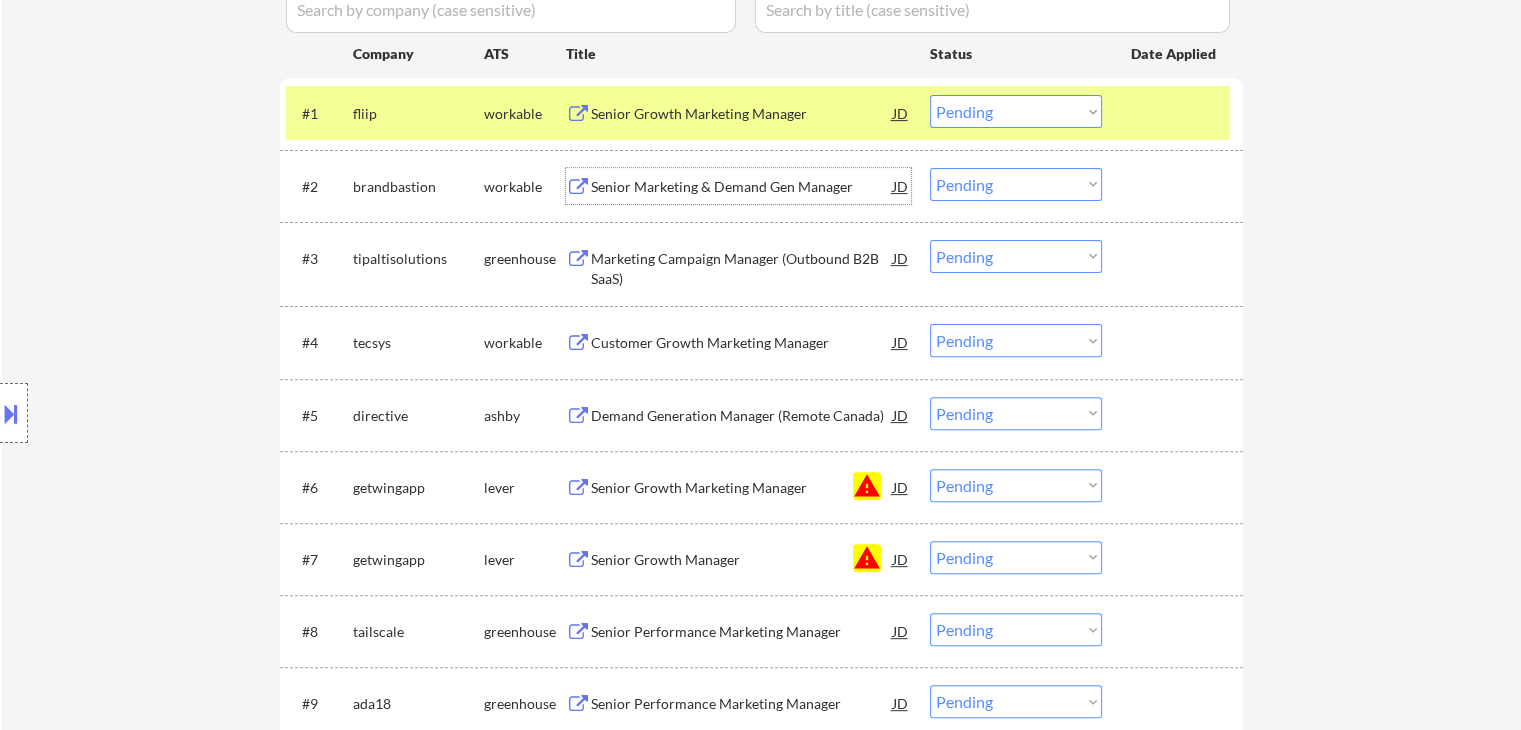 click on "Senior Marketing & Demand Gen Manager" at bounding box center [742, 187] 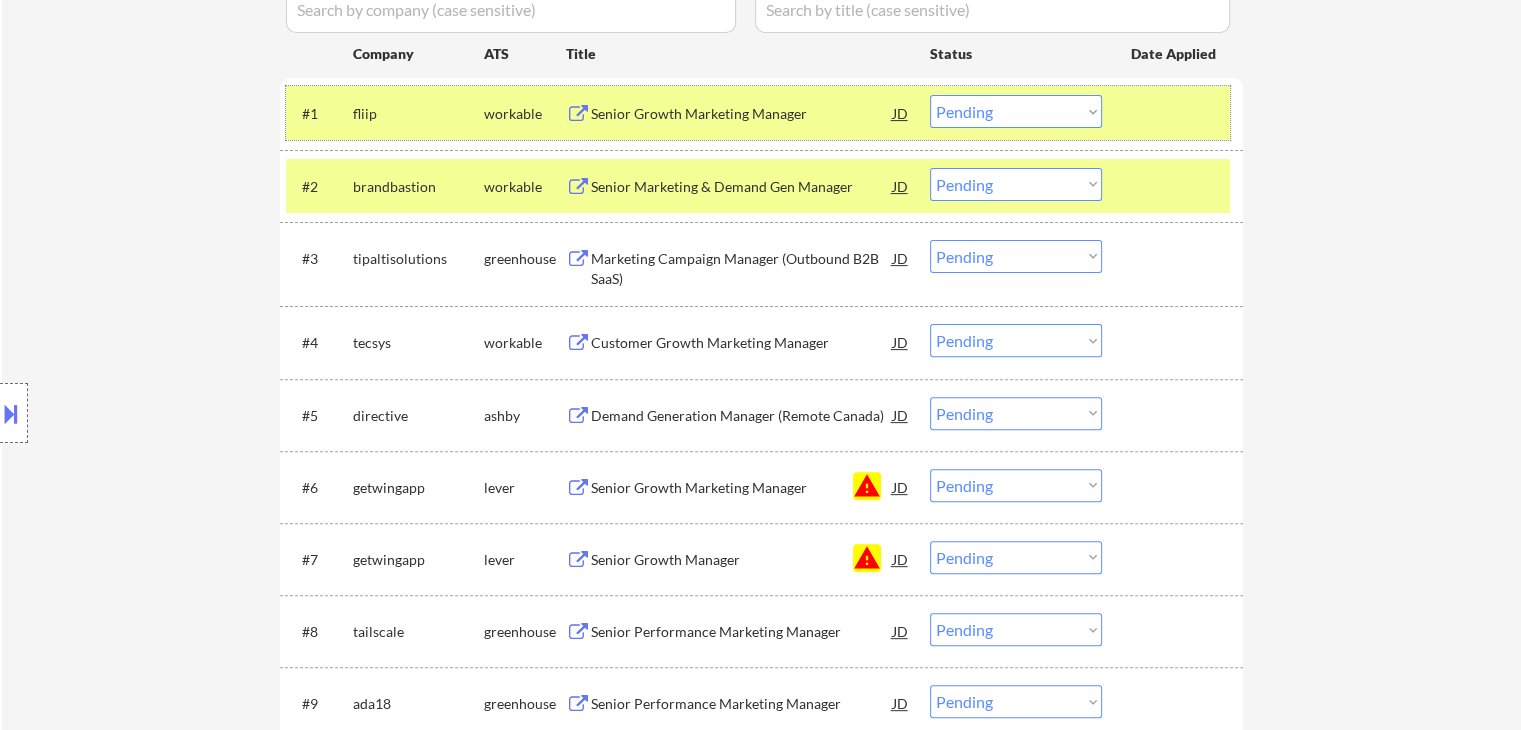 click at bounding box center (1175, 113) 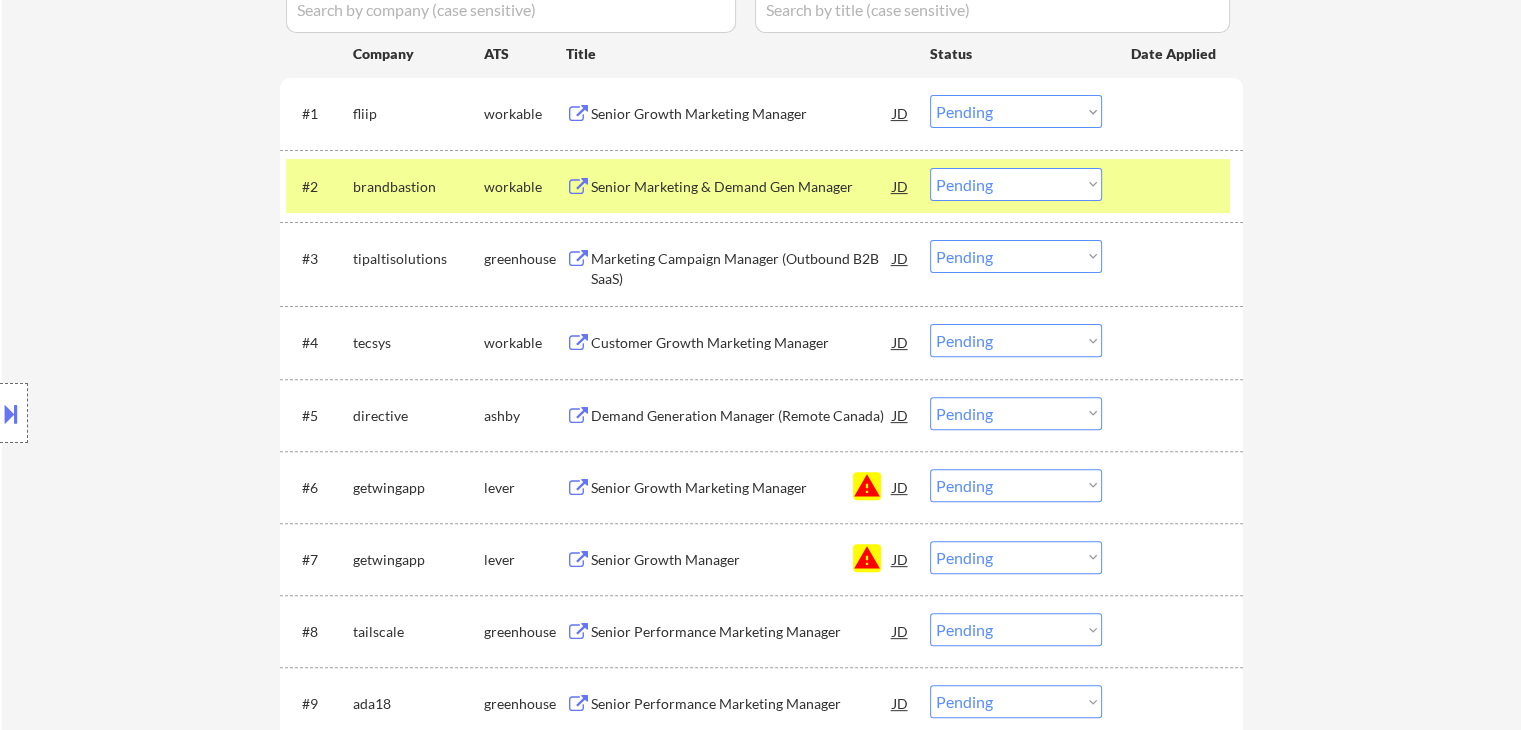 click at bounding box center (1175, 186) 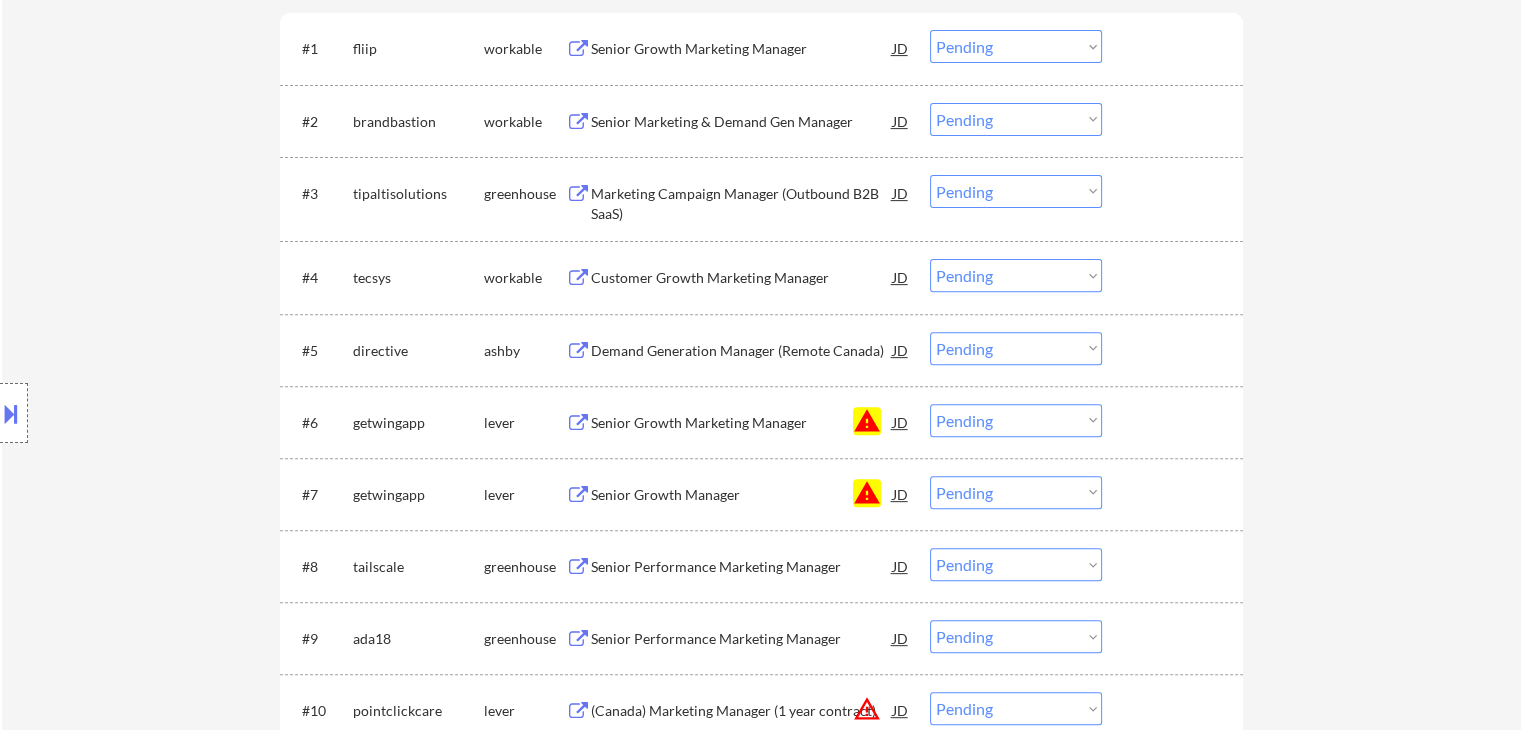 scroll, scrollTop: 700, scrollLeft: 0, axis: vertical 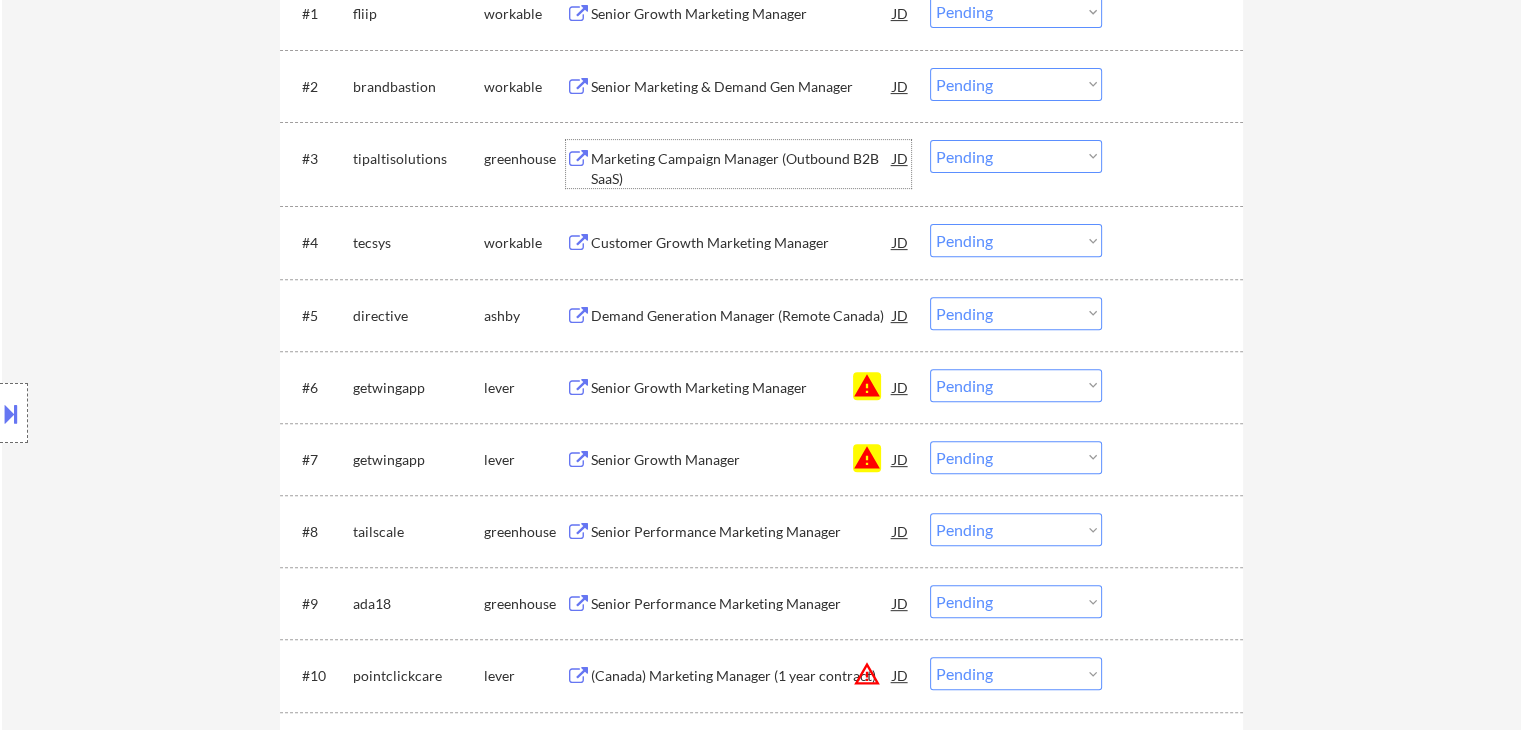 click on "Marketing Campaign Manager (Outbound B2B SaaS)" at bounding box center [742, 168] 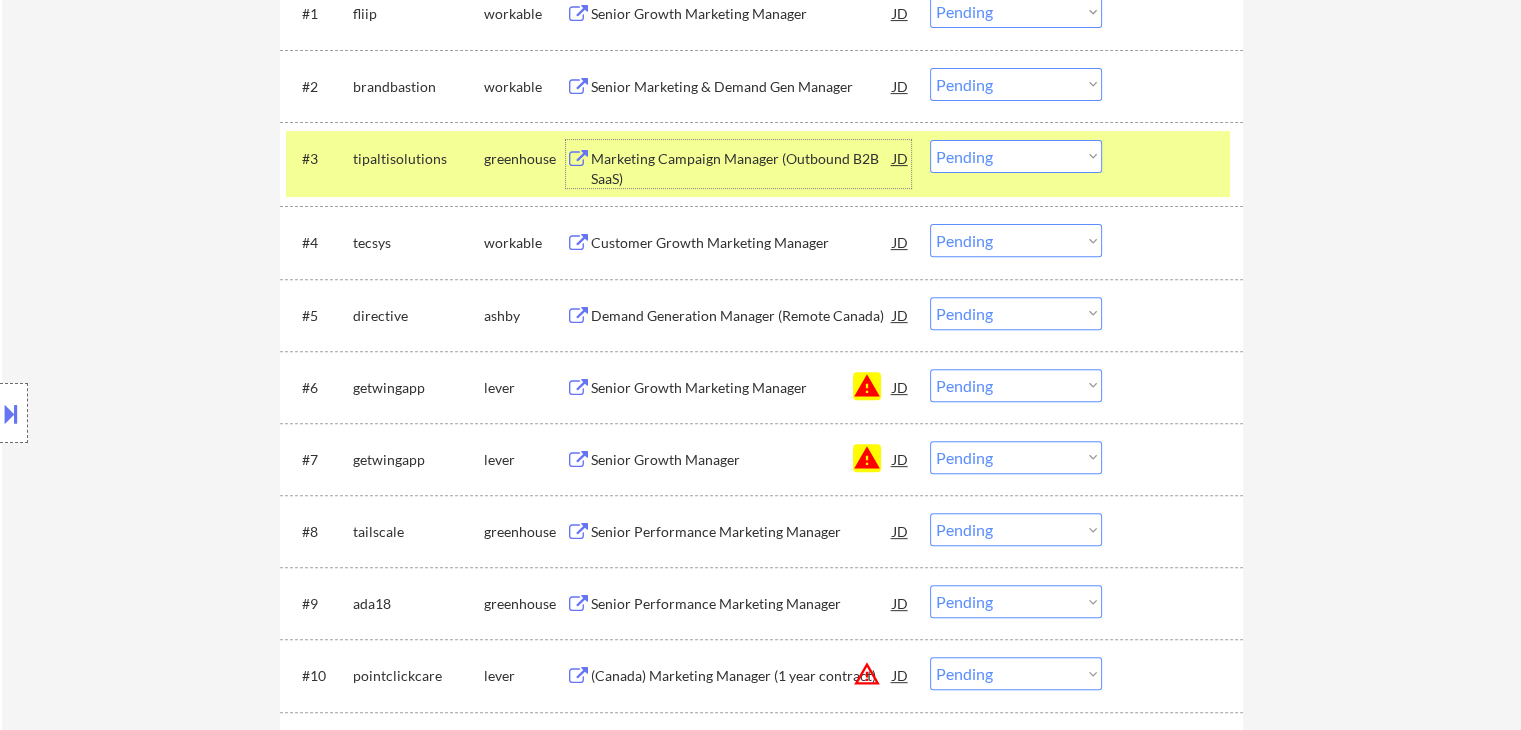 click on "Customer Growth Marketing Manager" at bounding box center [742, 243] 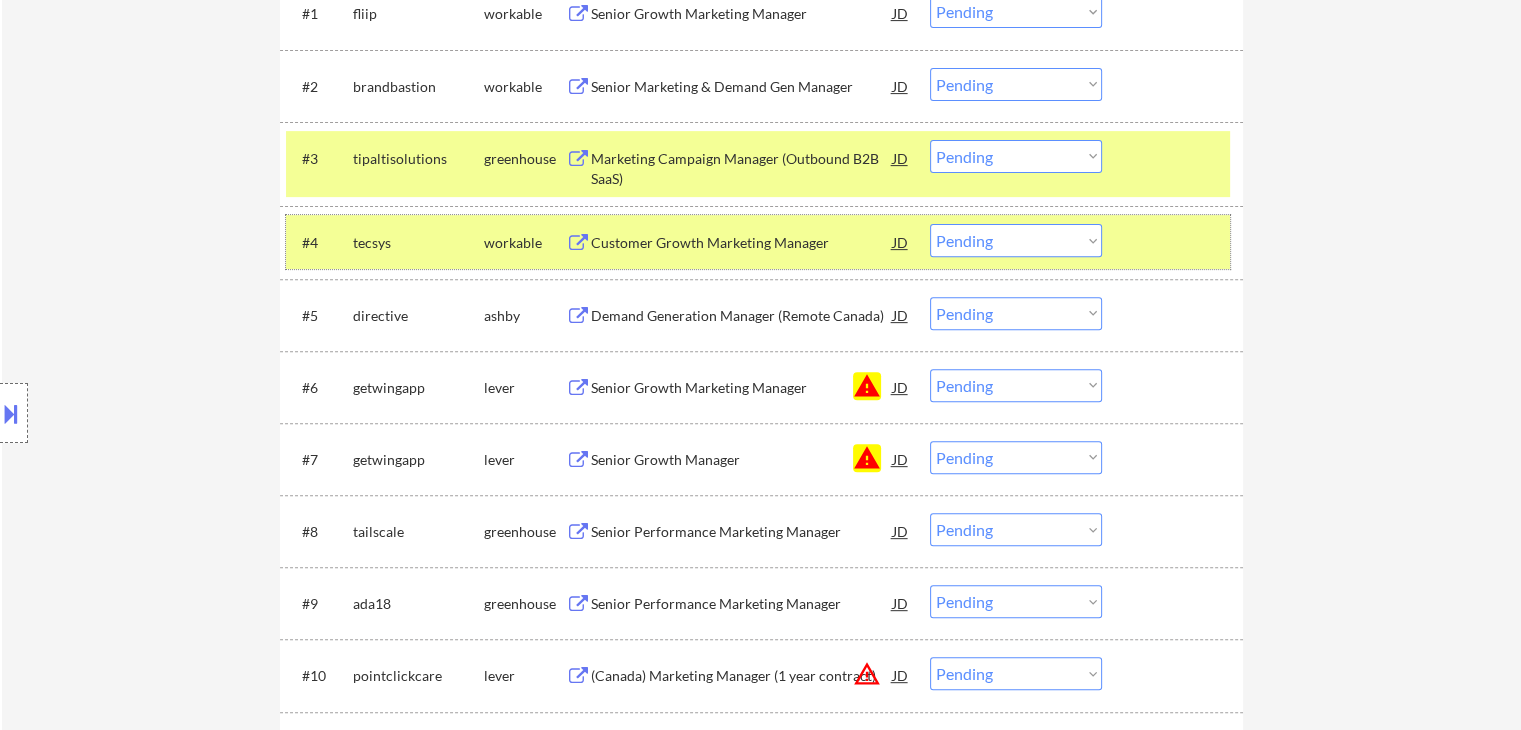 click at bounding box center (1175, 242) 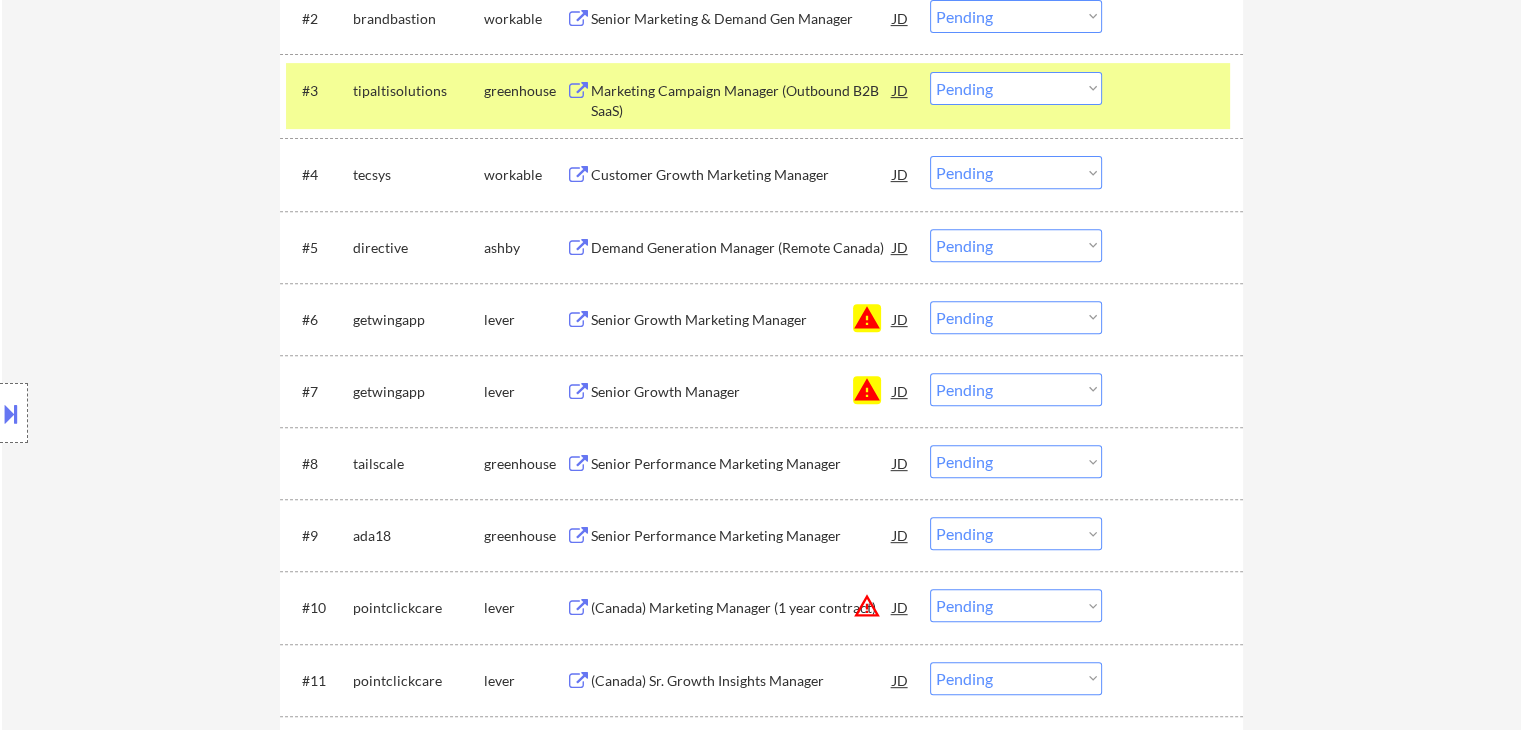 scroll, scrollTop: 800, scrollLeft: 0, axis: vertical 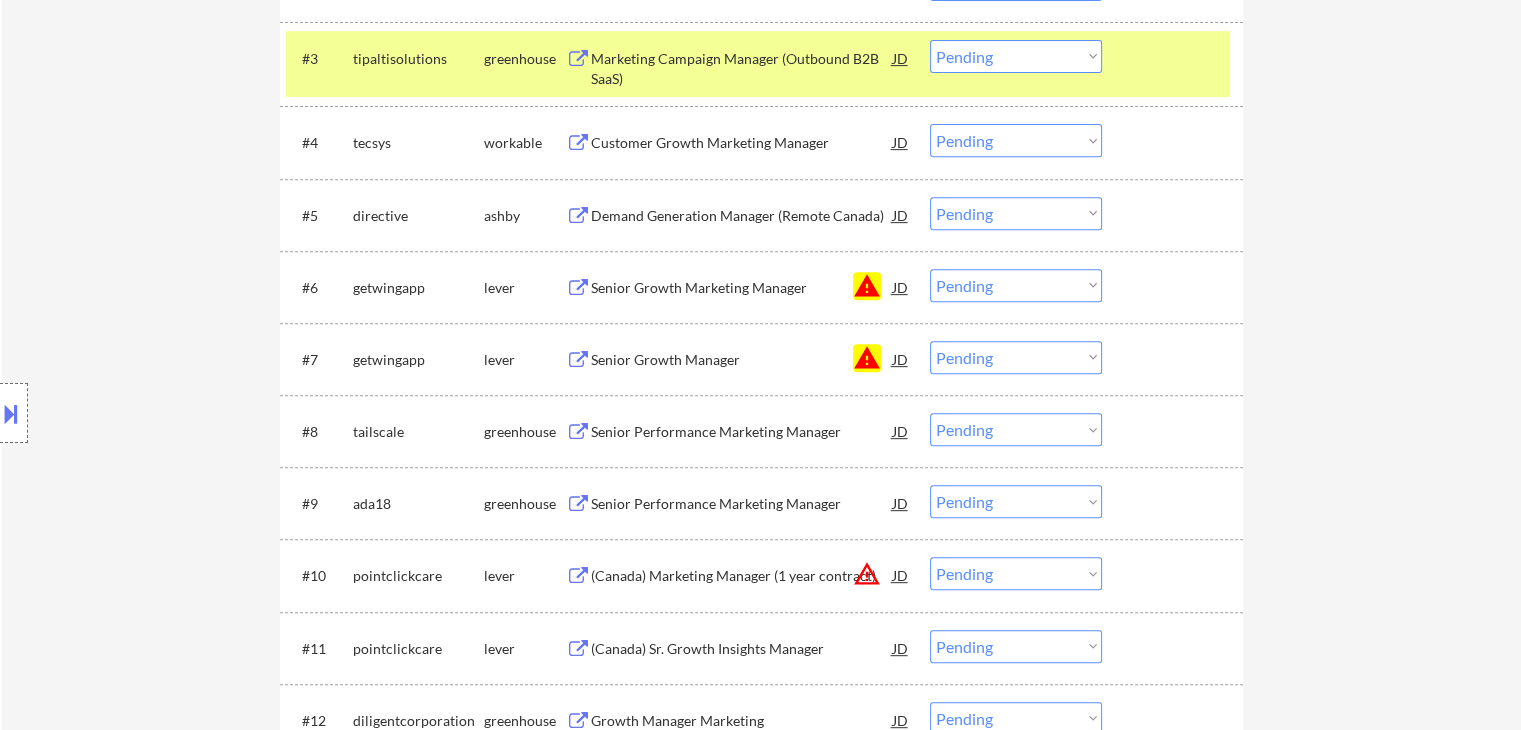 click on "Demand Generation Manager (Remote Canada)" at bounding box center [742, 216] 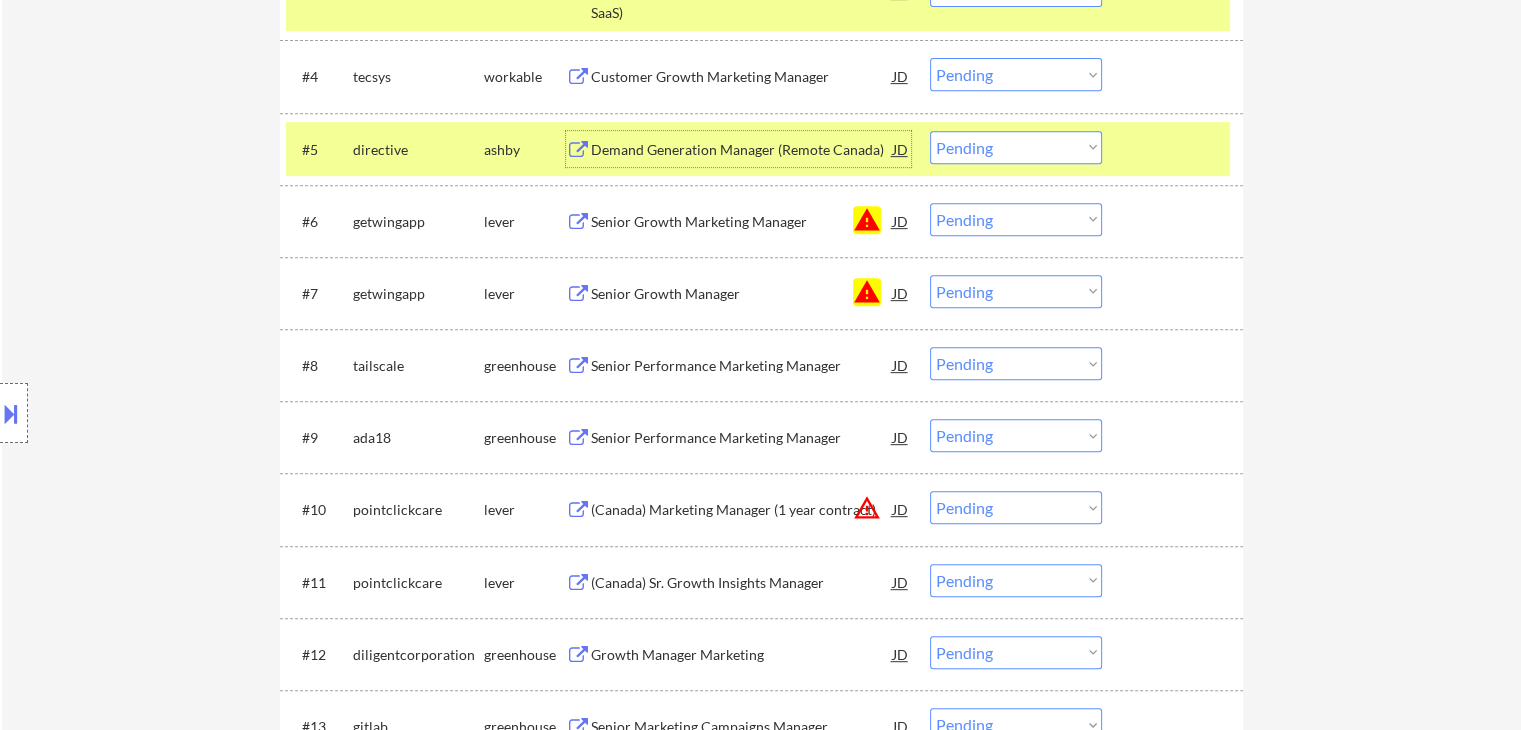scroll, scrollTop: 900, scrollLeft: 0, axis: vertical 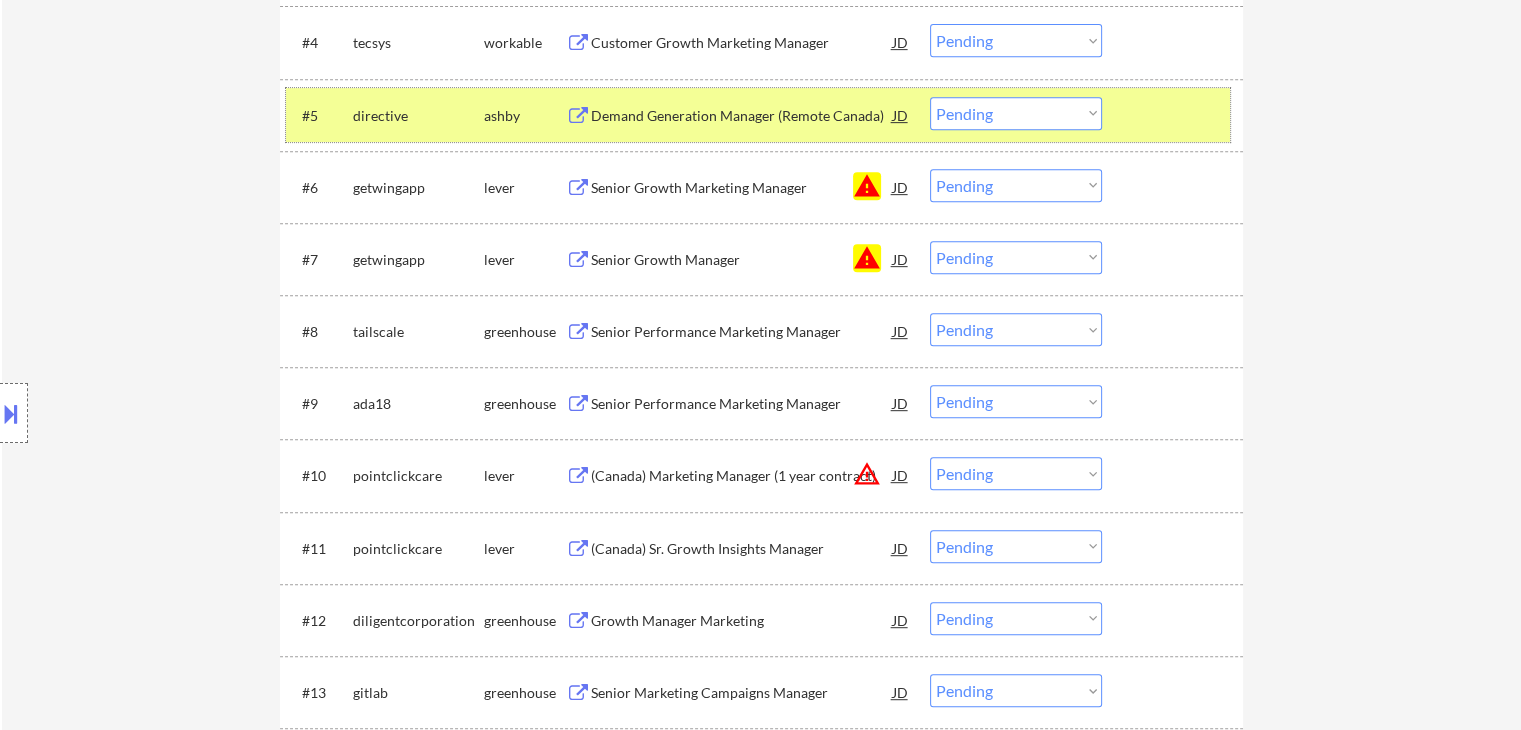 click at bounding box center [1175, 115] 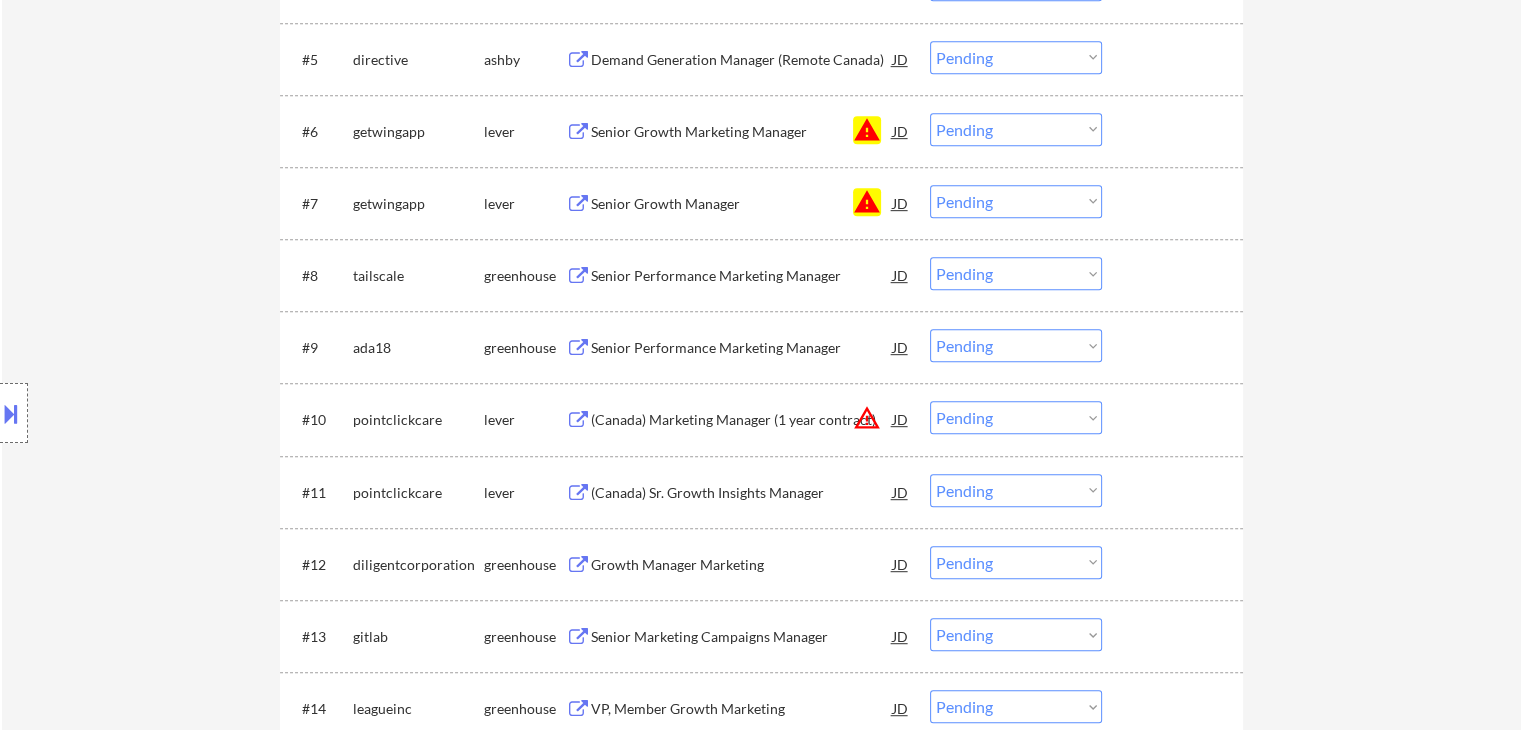 scroll, scrollTop: 1000, scrollLeft: 0, axis: vertical 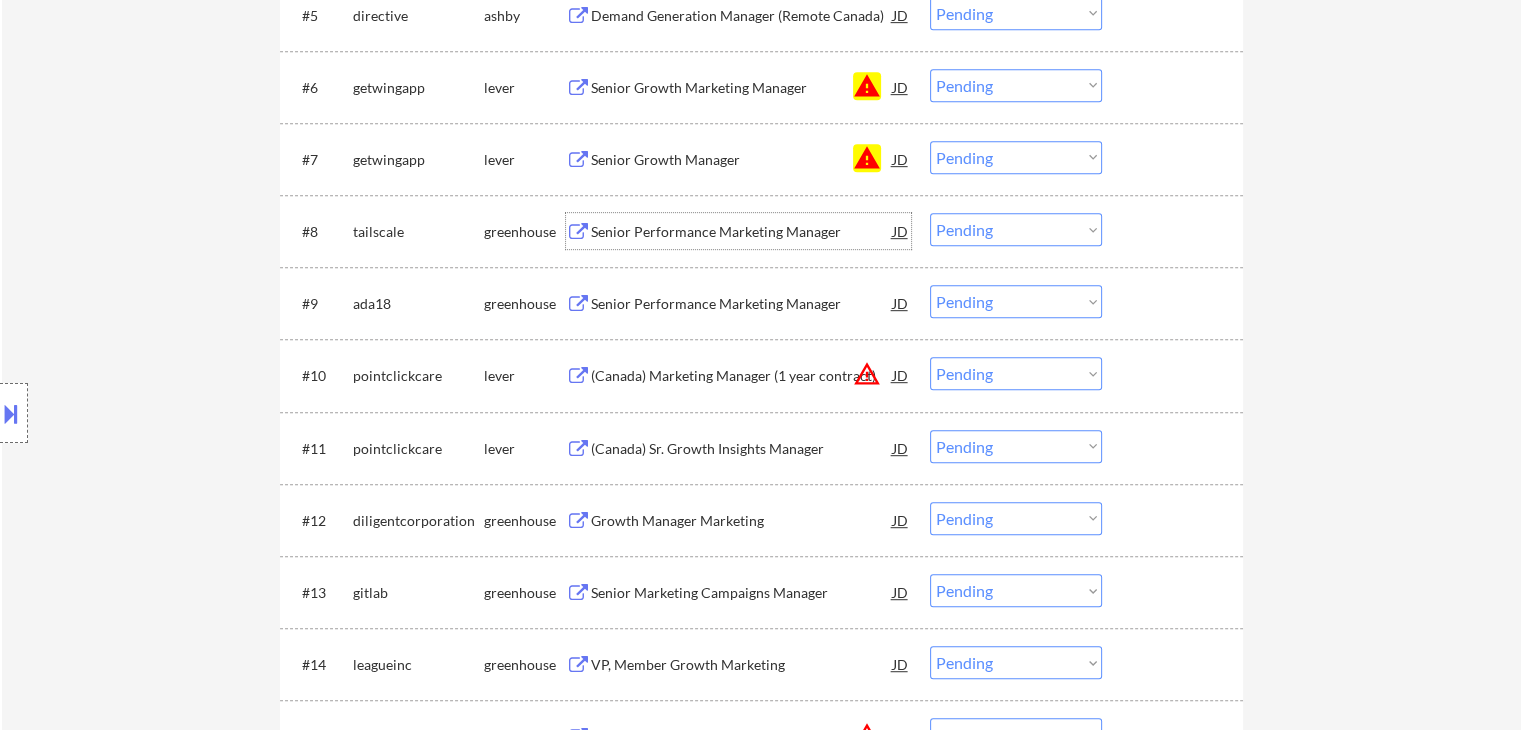 click on "Senior Performance Marketing Manager" at bounding box center (742, 232) 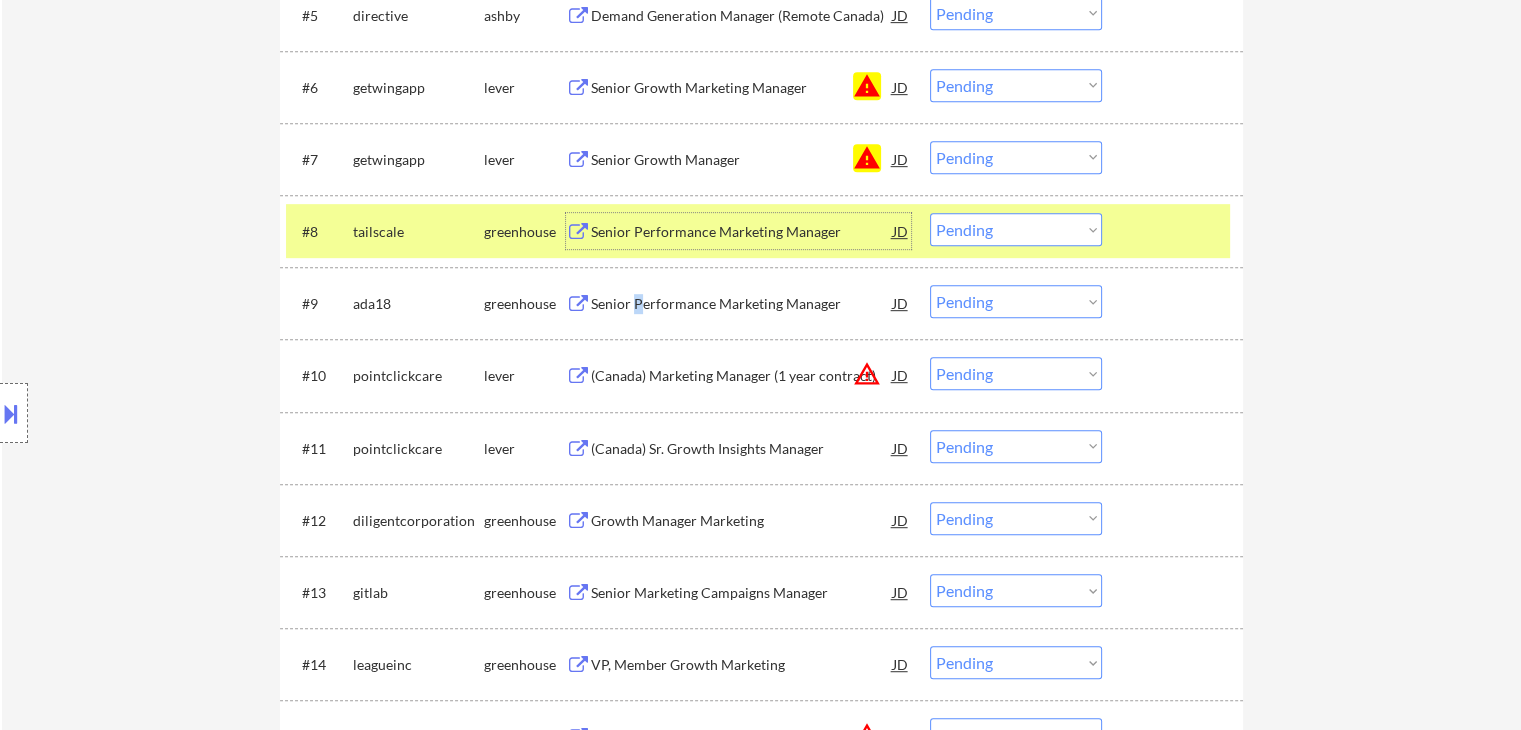 click on "Senior Performance Marketing Manager" at bounding box center (742, 304) 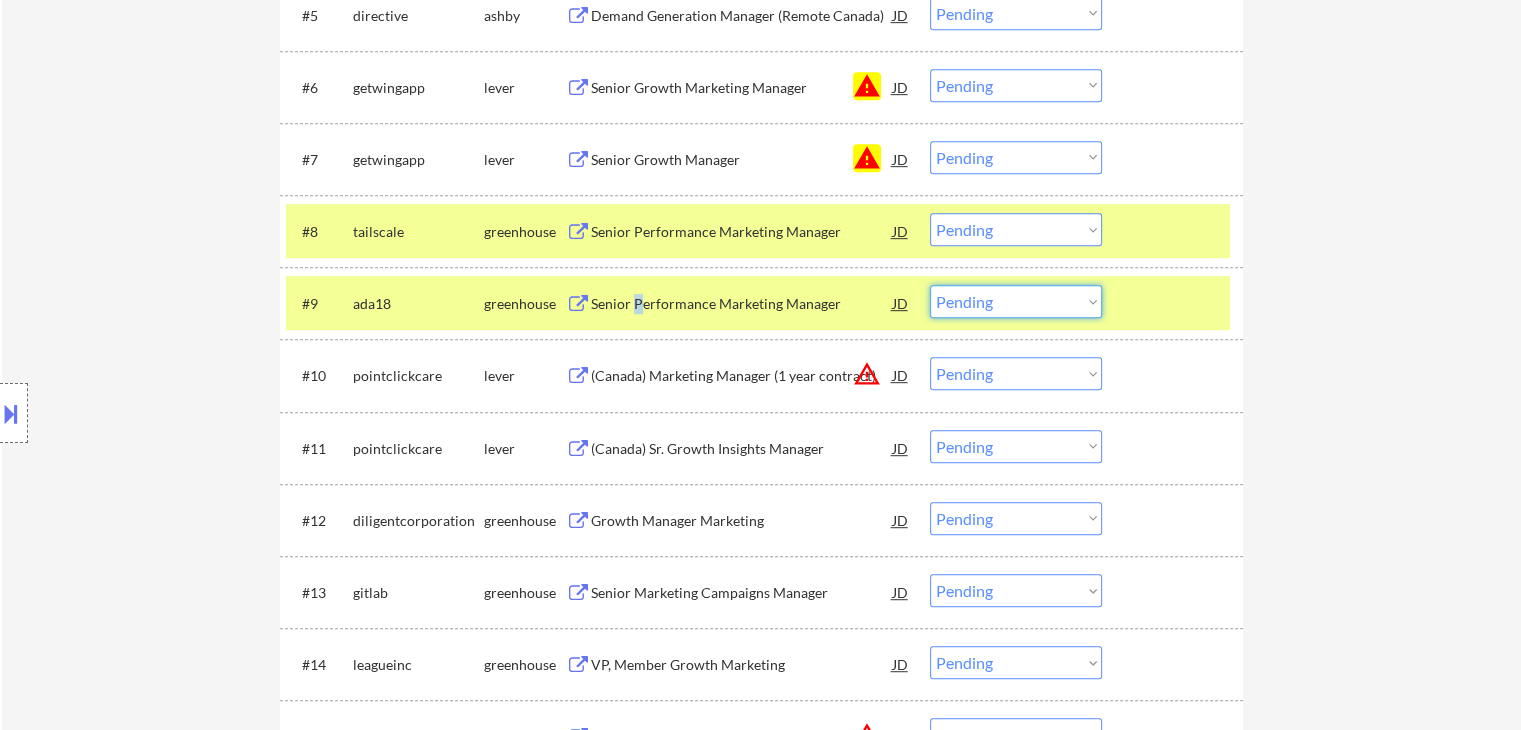 click on "Choose an option... Pending Applied Excluded (Questions) Excluded (Expired) Excluded (Location) Excluded (Bad Match) Excluded (Blocklist) Excluded (Salary) Excluded (Other)" at bounding box center (1016, 301) 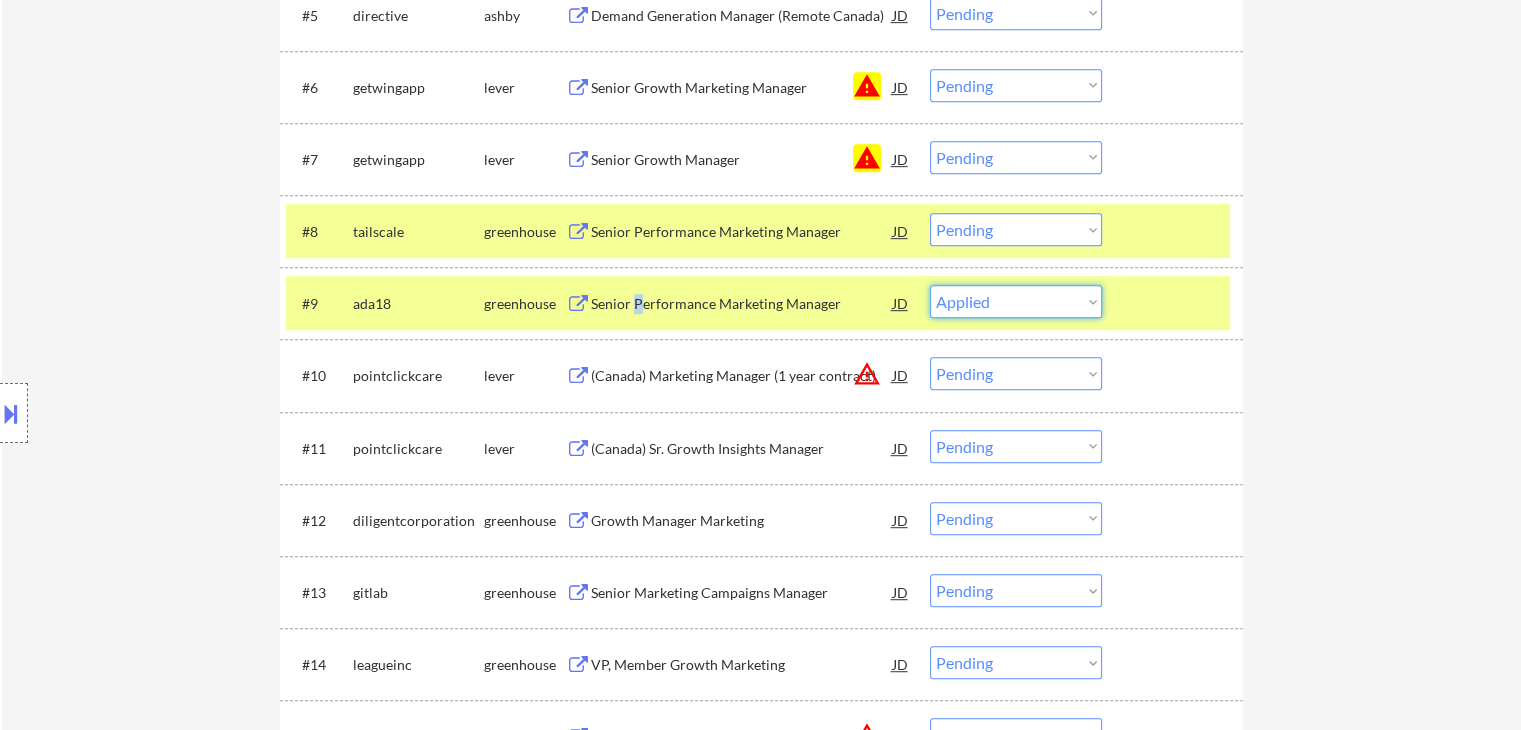 click on "Choose an option... Pending Applied Excluded (Questions) Excluded (Expired) Excluded (Location) Excluded (Bad Match) Excluded (Blocklist) Excluded (Salary) Excluded (Other)" at bounding box center [1016, 301] 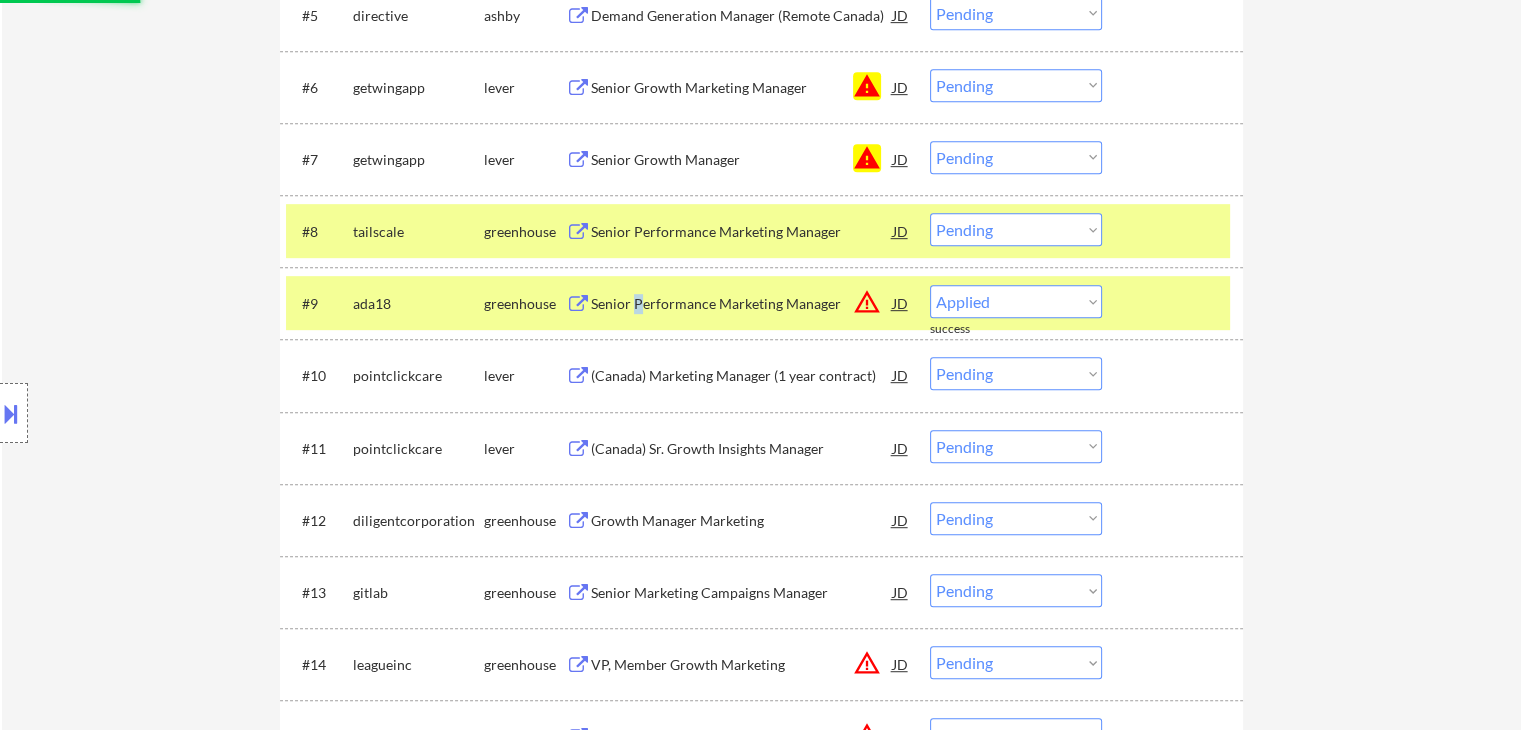 select on ""pending"" 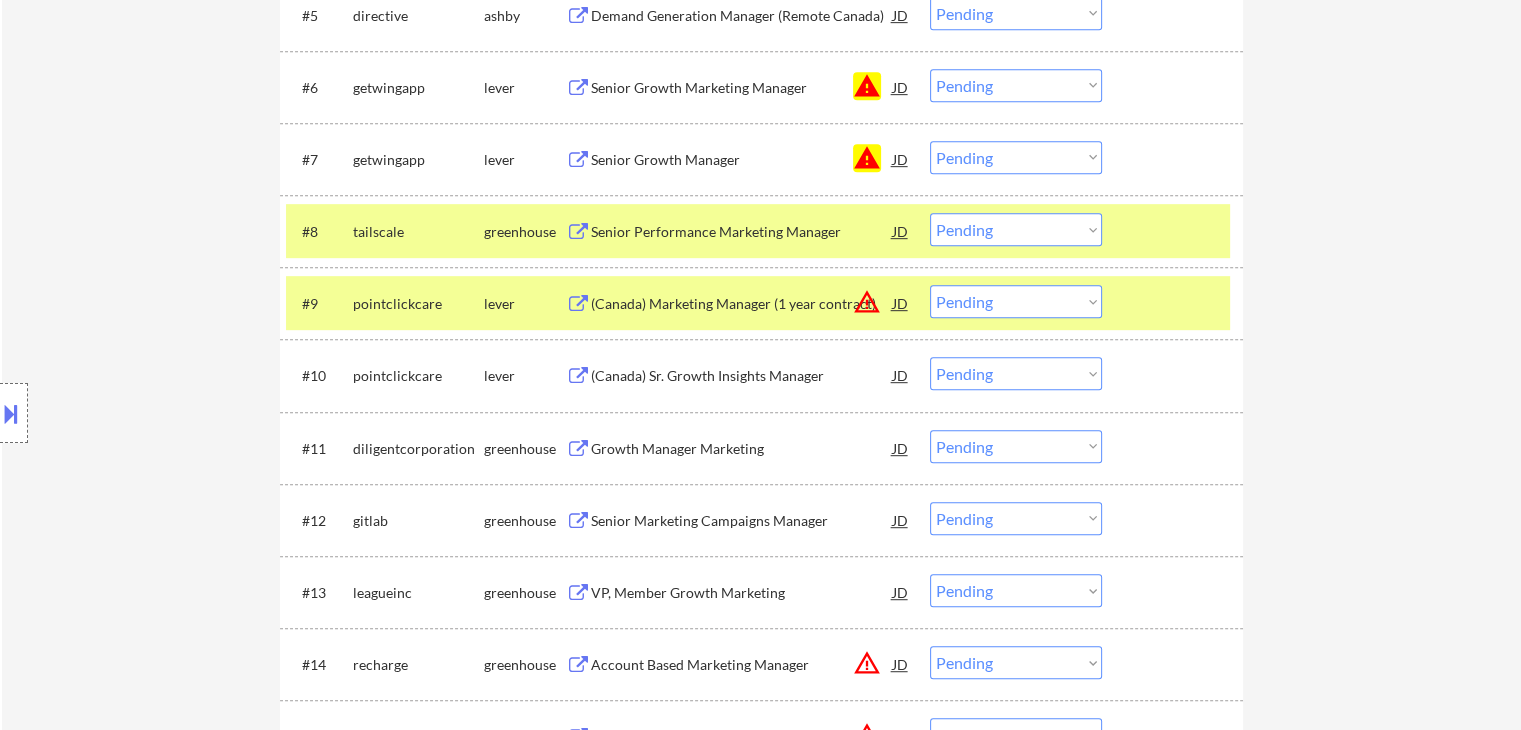 click on "(Canada) Sr. Growth Insights Manager" at bounding box center (742, 376) 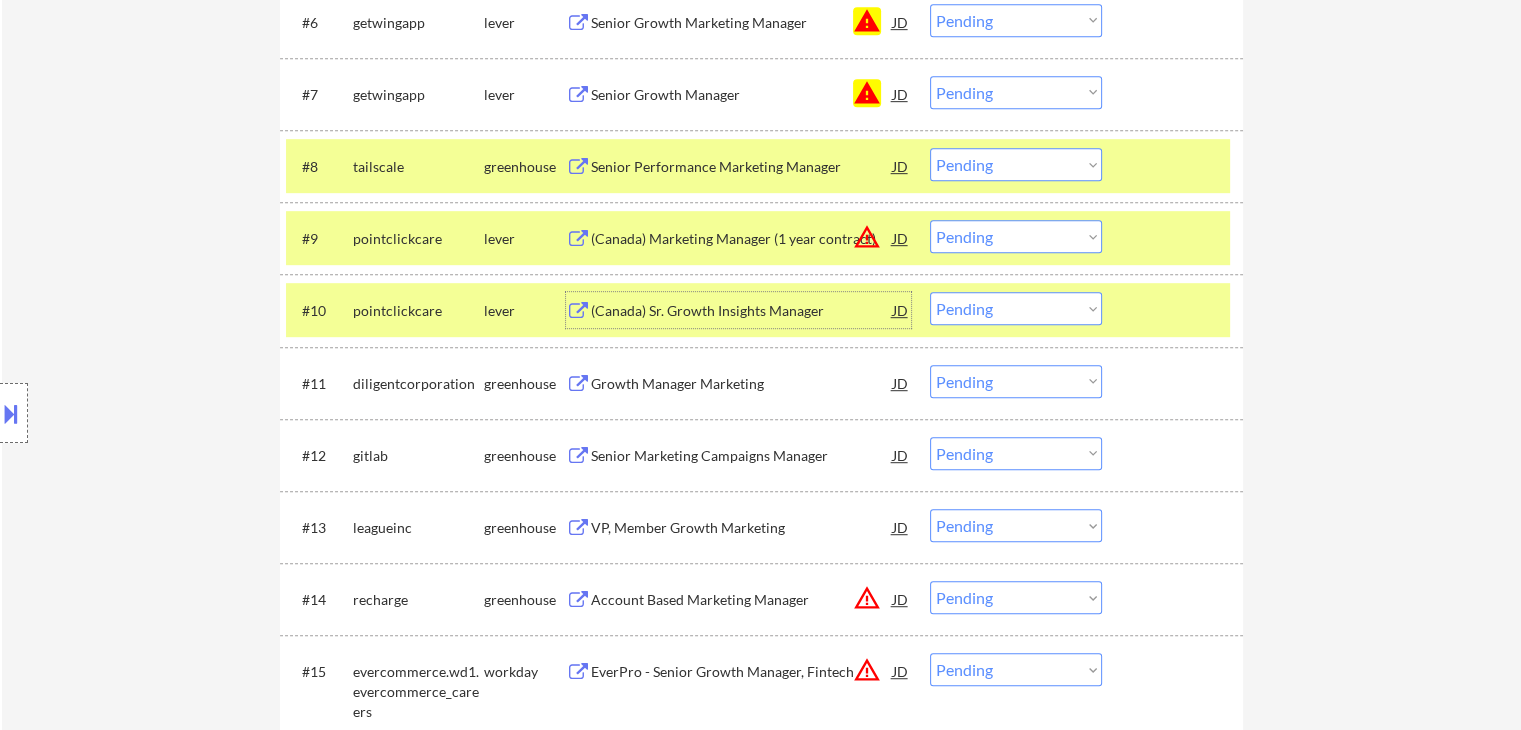 scroll, scrollTop: 1100, scrollLeft: 0, axis: vertical 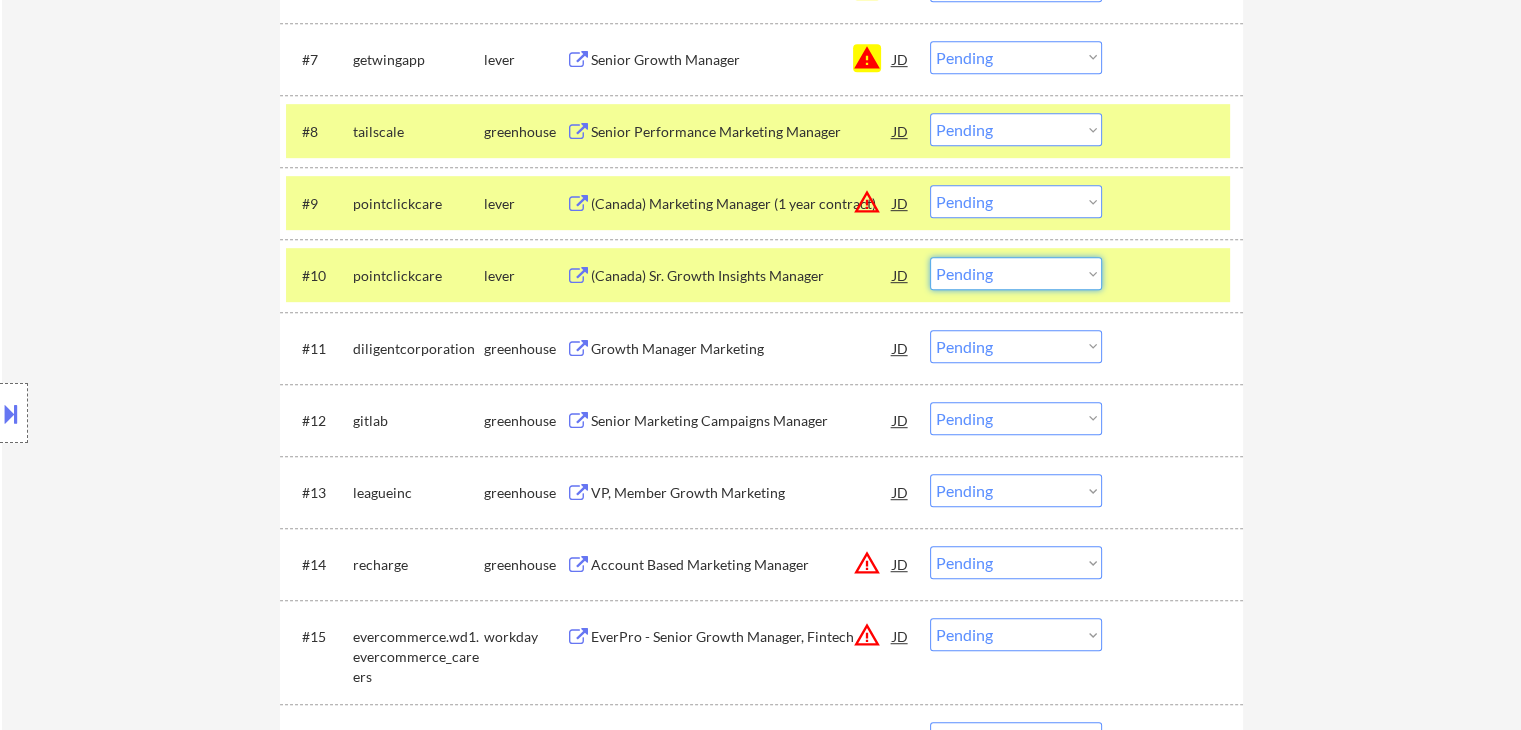 click on "Choose an option... Pending Applied Excluded (Questions) Excluded (Expired) Excluded (Location) Excluded (Bad Match) Excluded (Blocklist) Excluded (Salary) Excluded (Other)" at bounding box center (1016, 273) 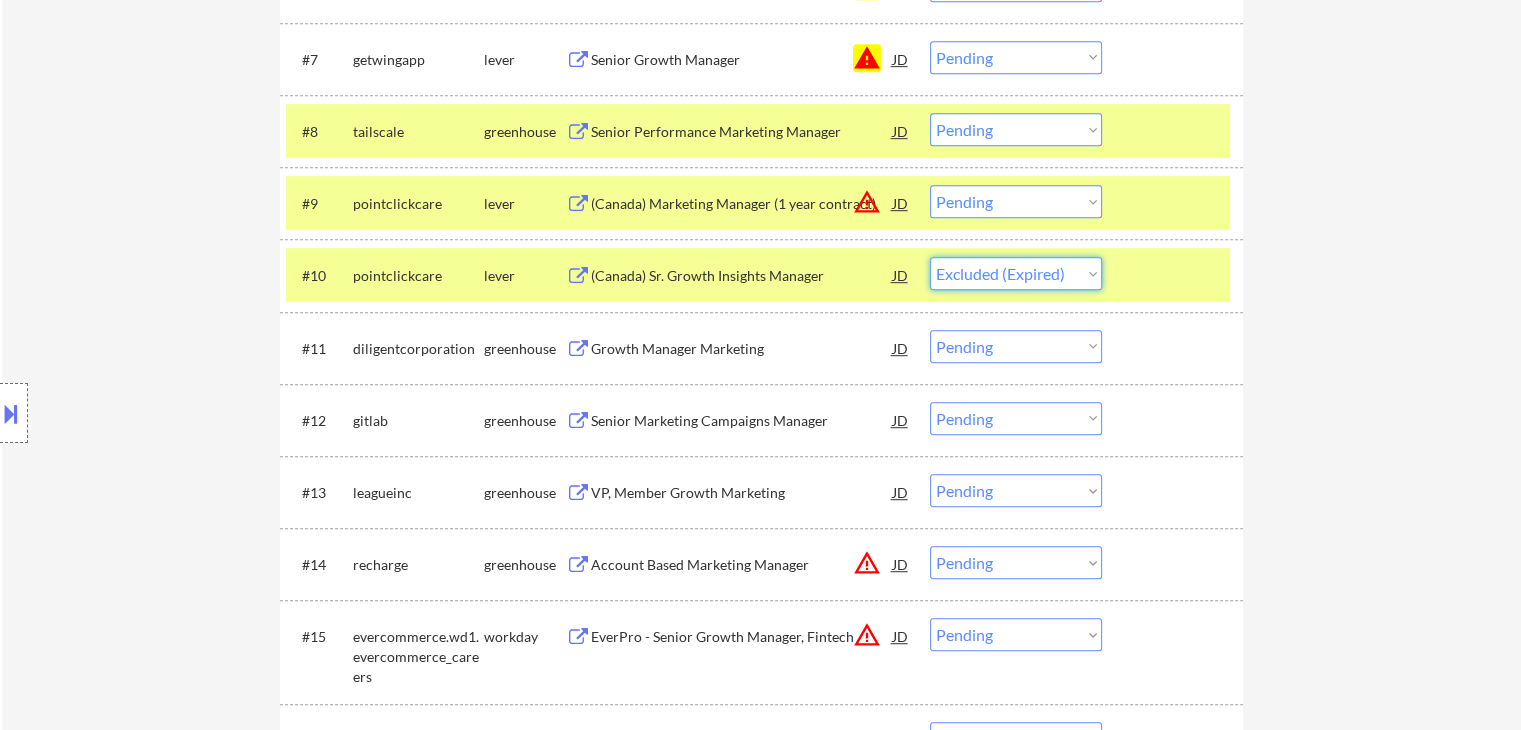 click on "Choose an option... Pending Applied Excluded (Questions) Excluded (Expired) Excluded (Location) Excluded (Bad Match) Excluded (Blocklist) Excluded (Salary) Excluded (Other)" at bounding box center [1016, 273] 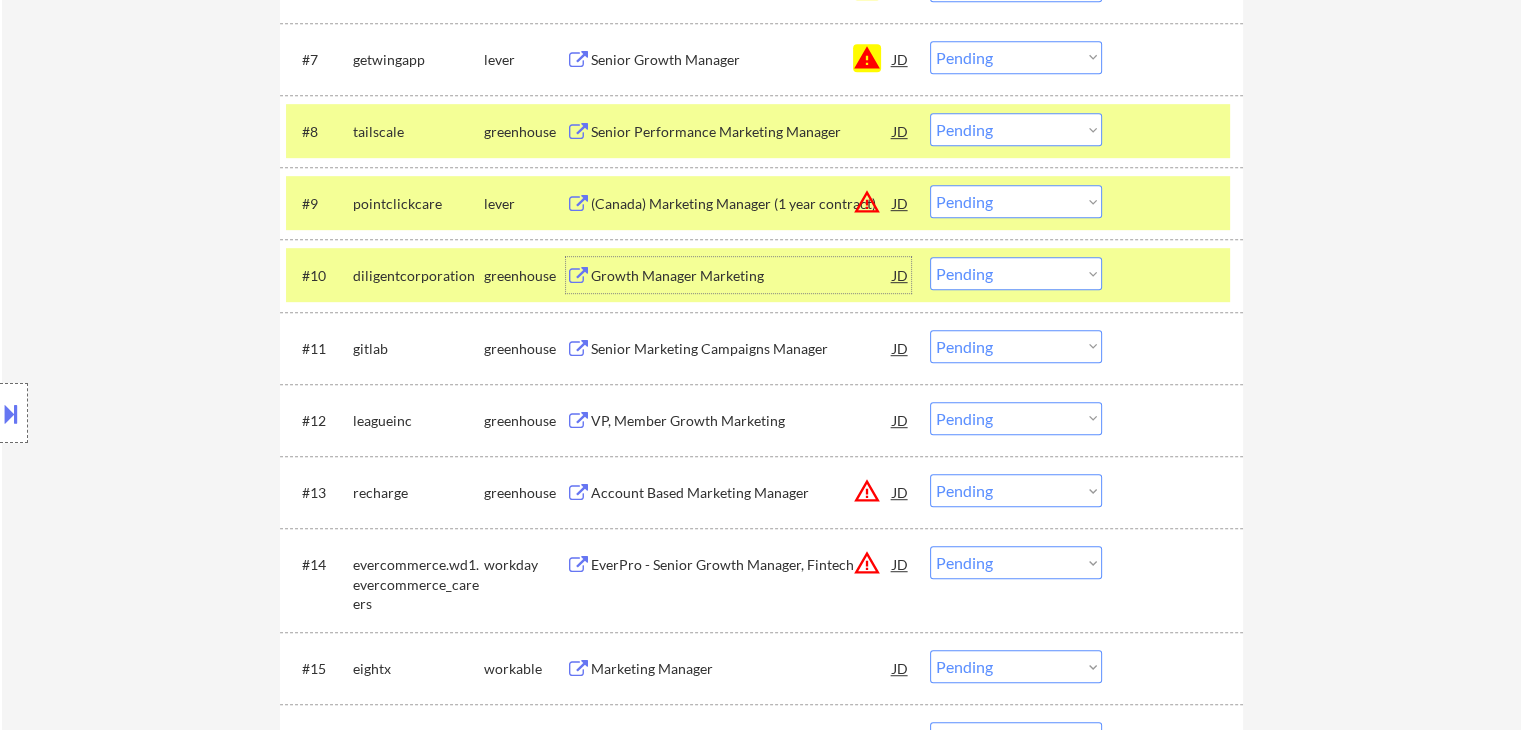 click on "Growth Manager Marketing" at bounding box center (742, 276) 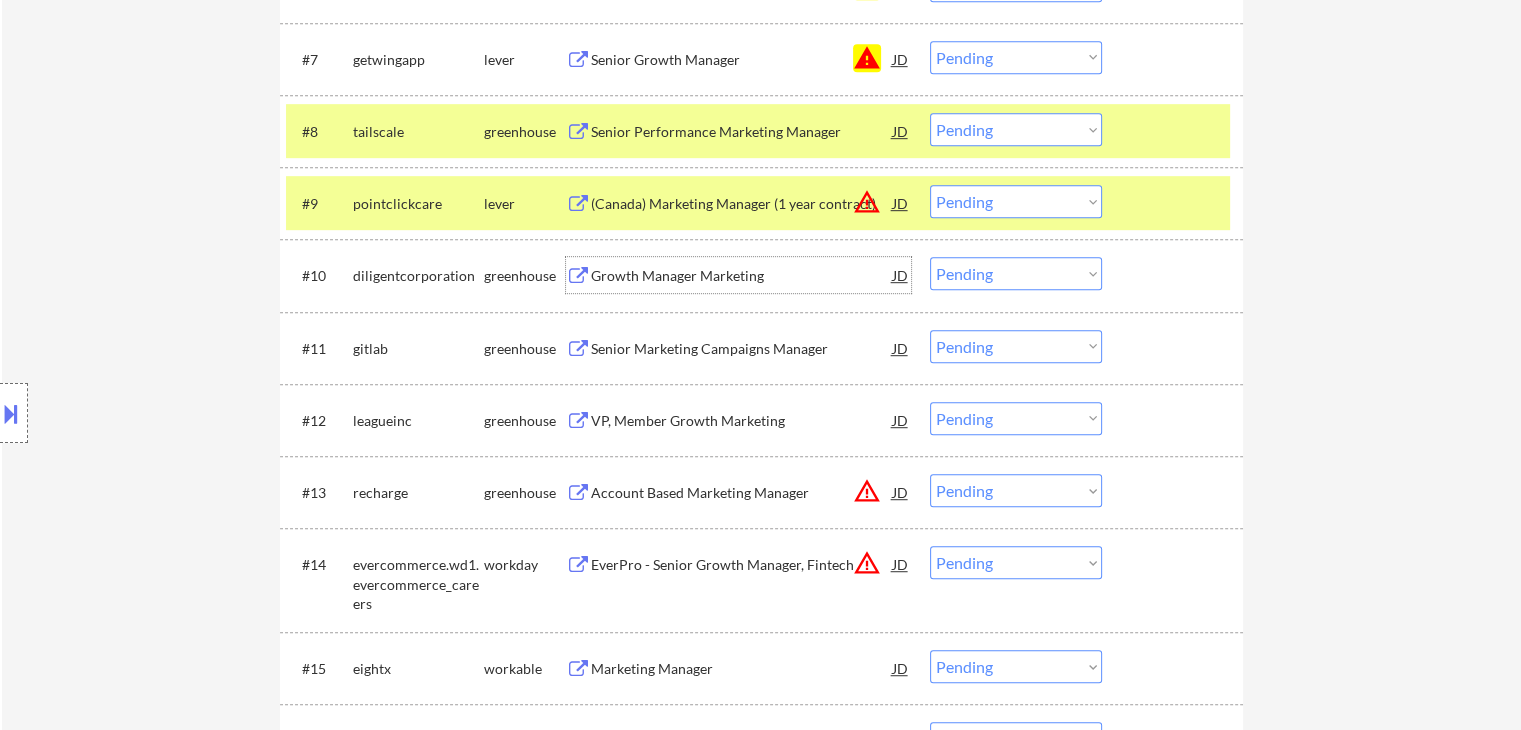 click on "Choose an option... Pending Applied Excluded (Questions) Excluded (Expired) Excluded (Location) Excluded (Bad Match) Excluded (Blocklist) Excluded (Salary) Excluded (Other)" at bounding box center (1016, 273) 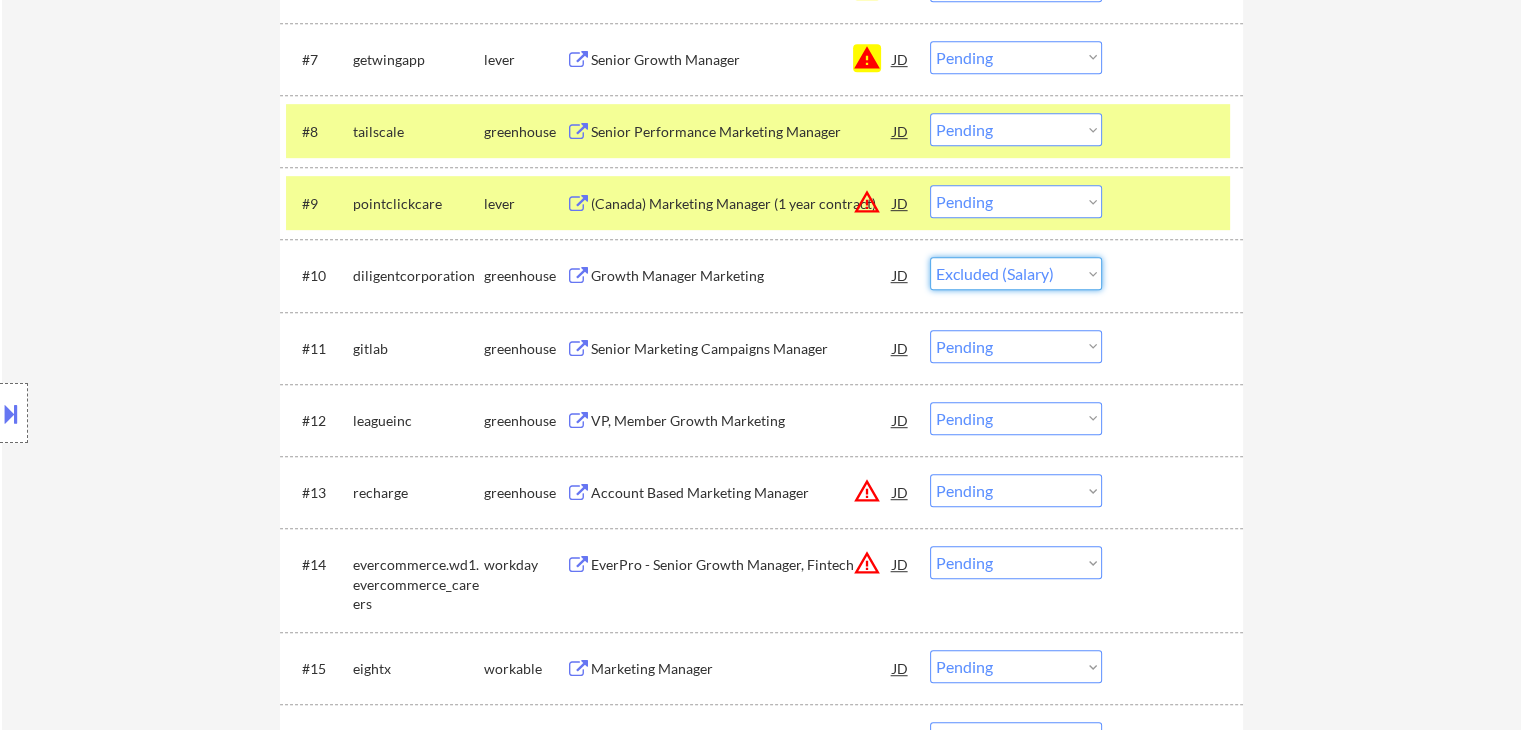 click on "Choose an option... Pending Applied Excluded (Questions) Excluded (Expired) Excluded (Location) Excluded (Bad Match) Excluded (Blocklist) Excluded (Salary) Excluded (Other)" at bounding box center [1016, 273] 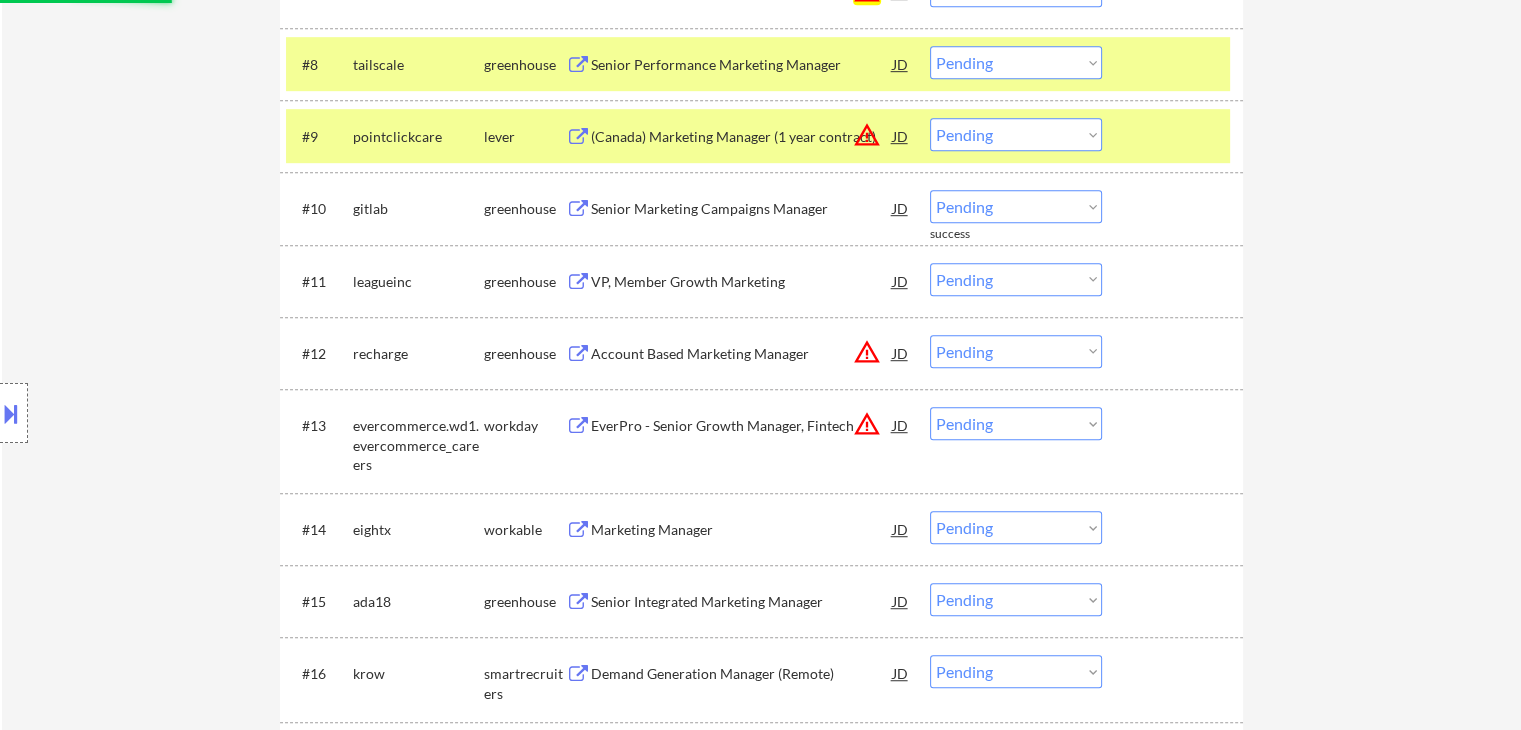 scroll, scrollTop: 1200, scrollLeft: 0, axis: vertical 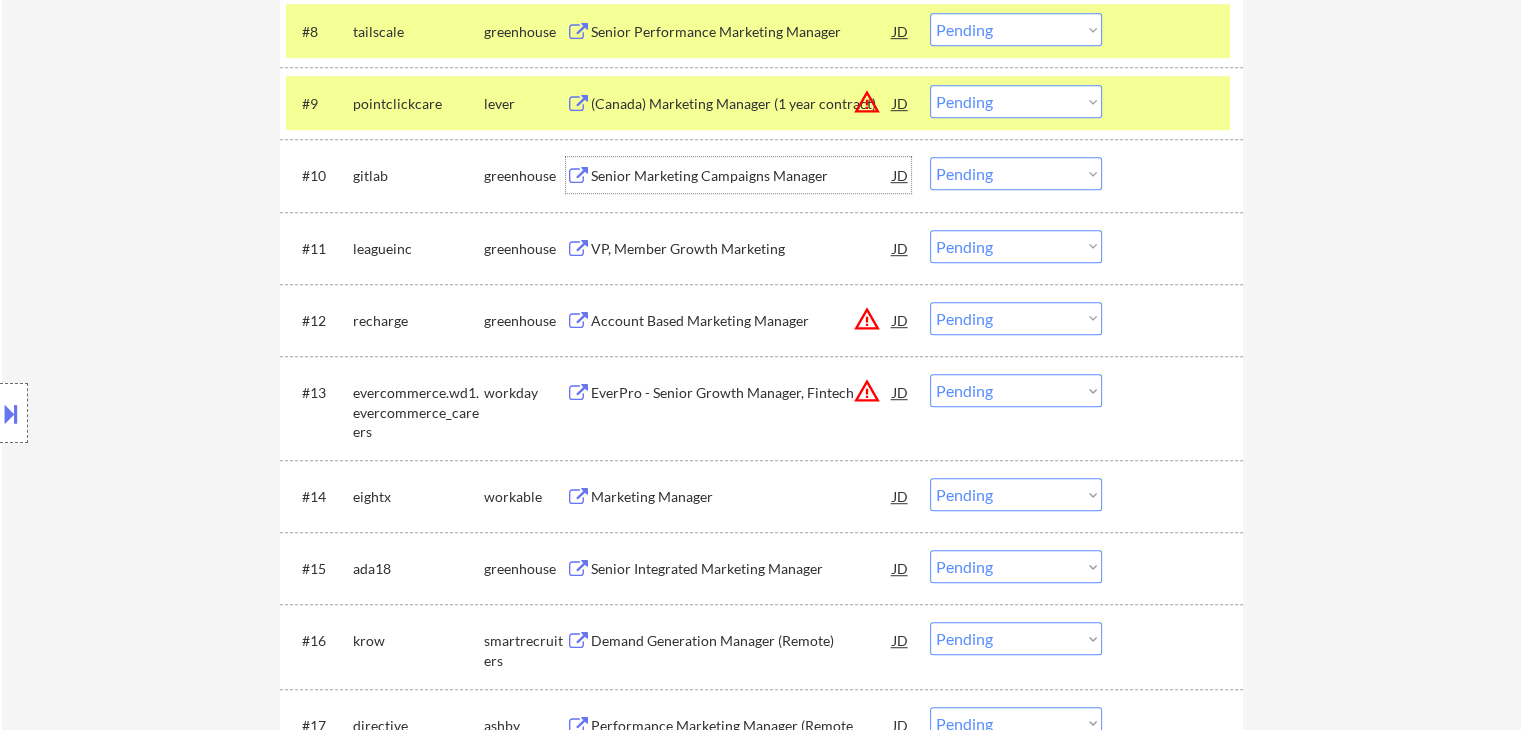 click on "Senior Marketing Campaigns Manager" at bounding box center [742, 176] 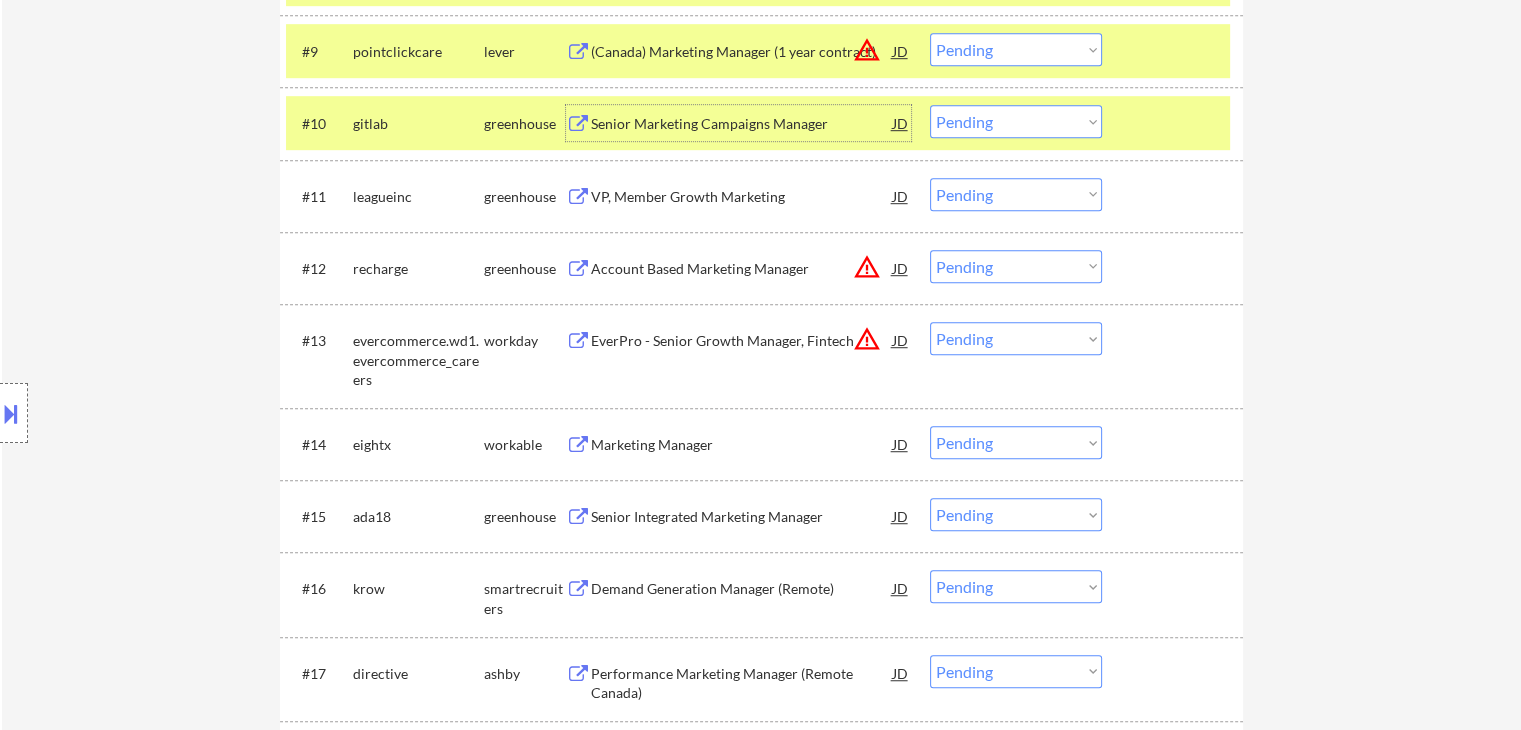 scroll, scrollTop: 1300, scrollLeft: 0, axis: vertical 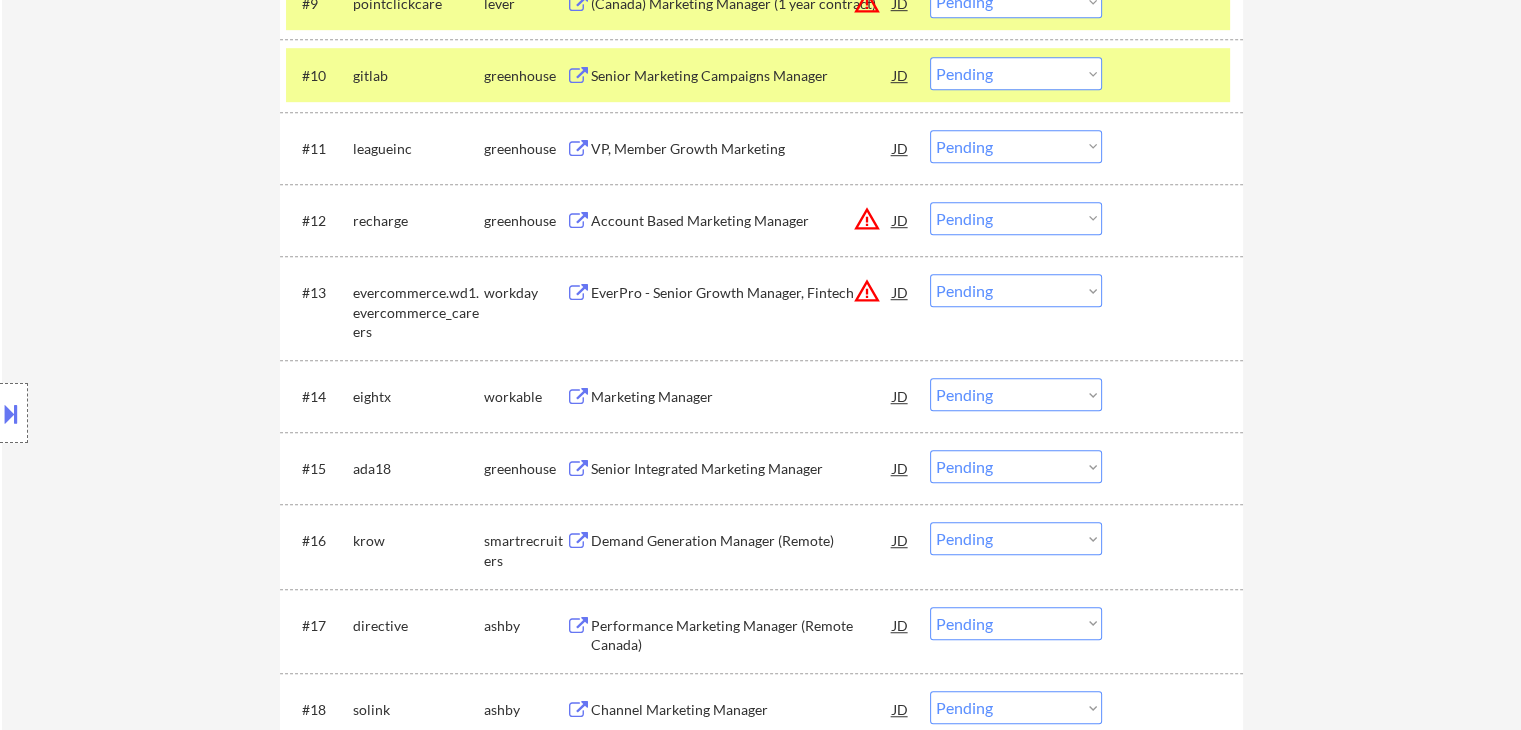 click on "Choose an option... Pending Applied Excluded (Questions) Excluded (Expired) Excluded (Location) Excluded (Bad Match) Excluded (Blocklist) Excluded (Salary) Excluded (Other)" at bounding box center [1016, 73] 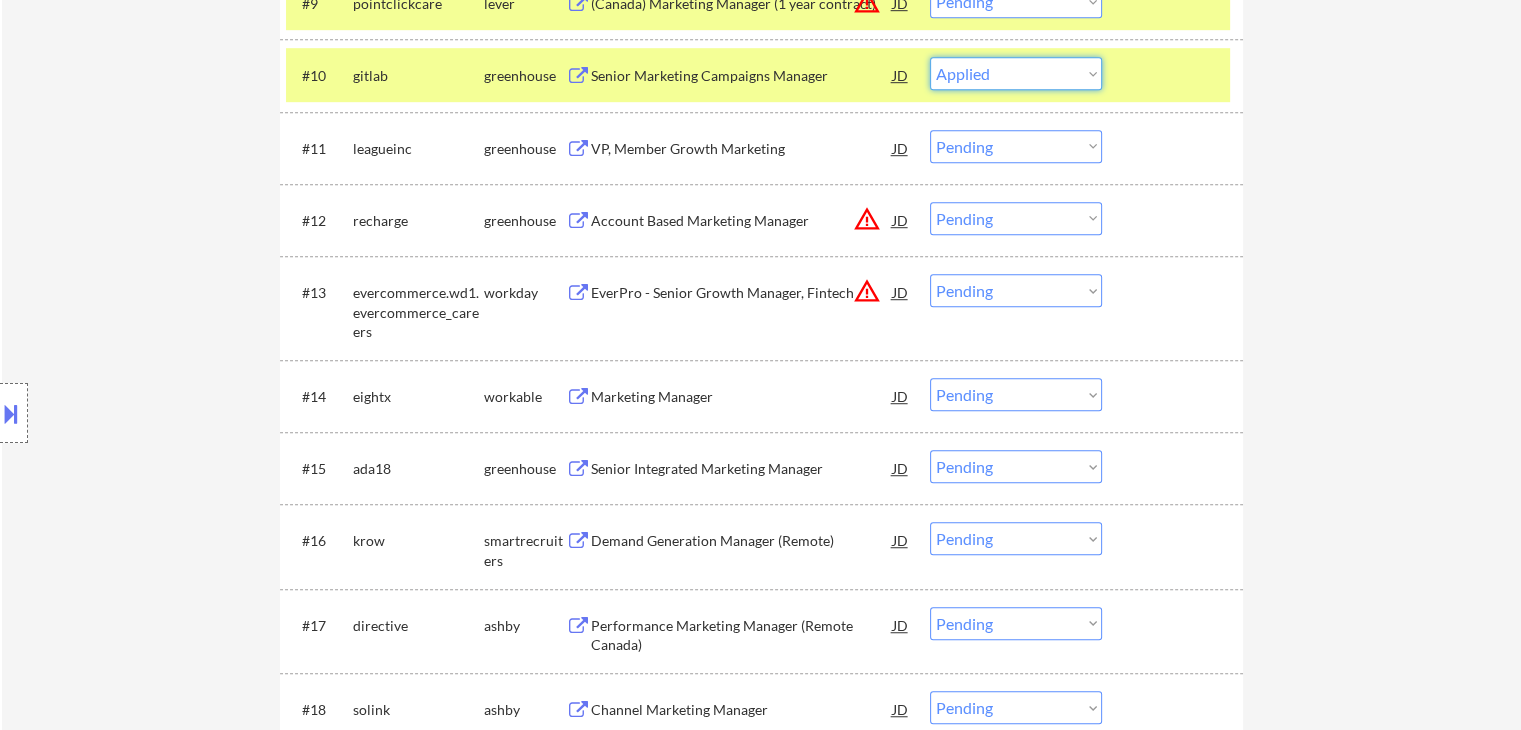 click on "Choose an option... Pending Applied Excluded (Questions) Excluded (Expired) Excluded (Location) Excluded (Bad Match) Excluded (Blocklist) Excluded (Salary) Excluded (Other)" at bounding box center (1016, 73) 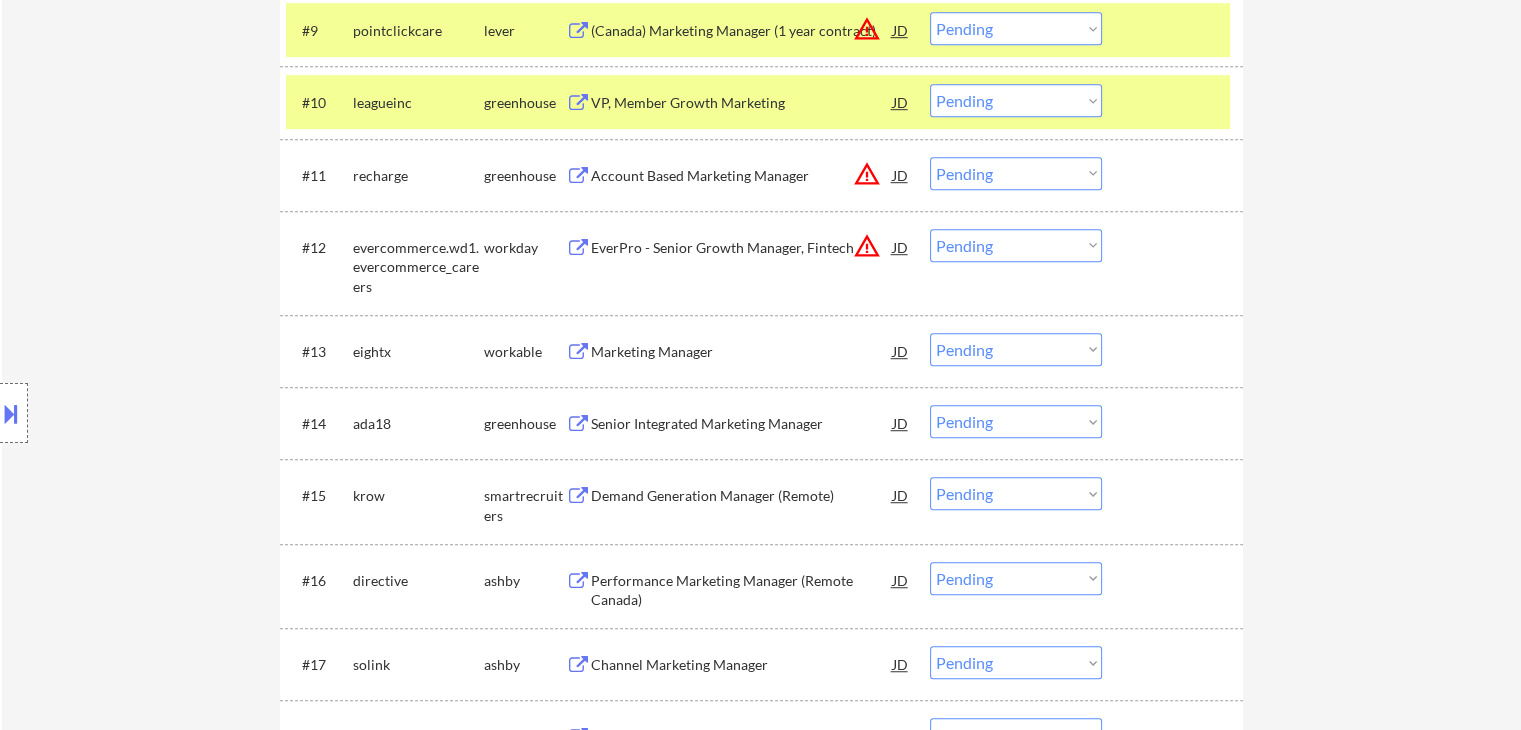 scroll, scrollTop: 1200, scrollLeft: 0, axis: vertical 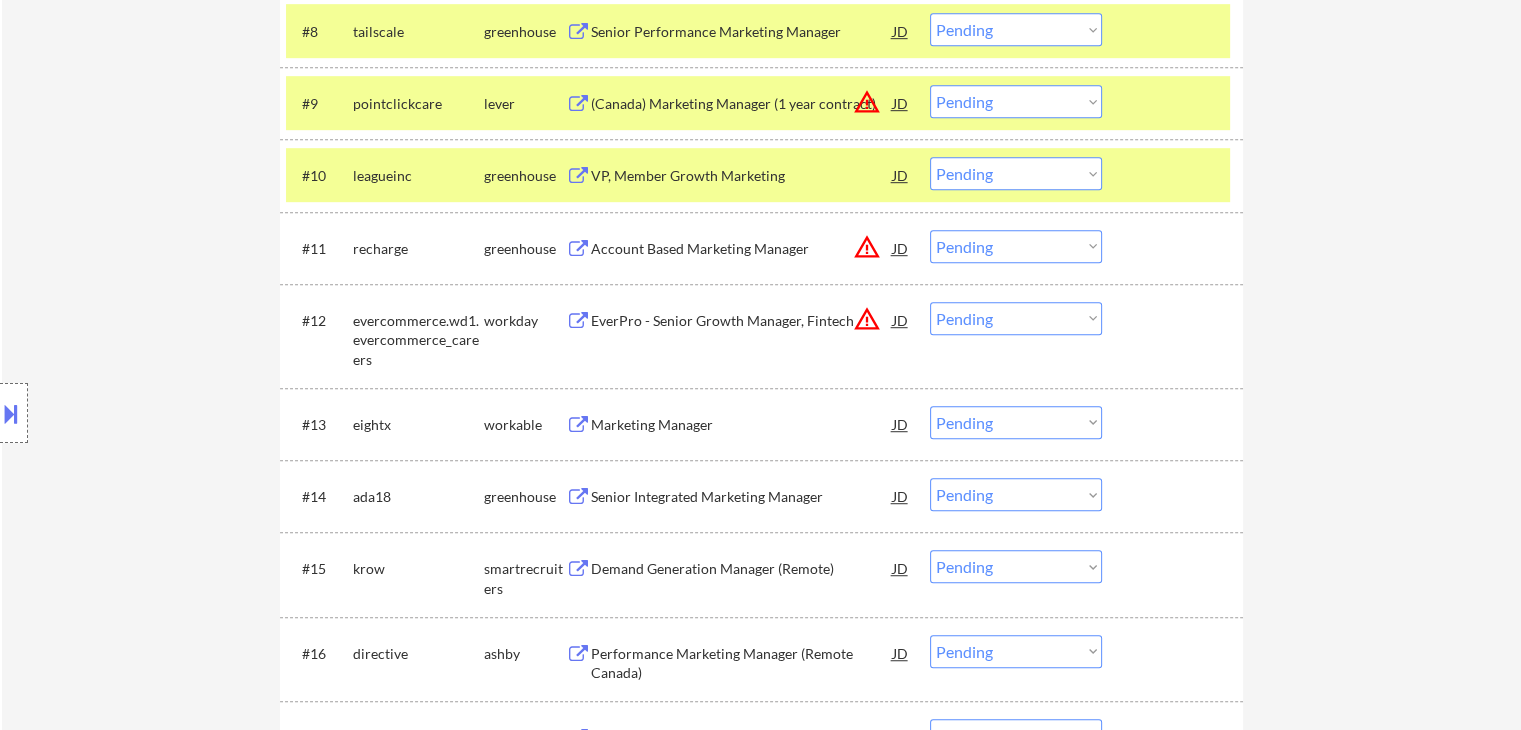 click on "VP, Member Growth Marketing" at bounding box center [742, 176] 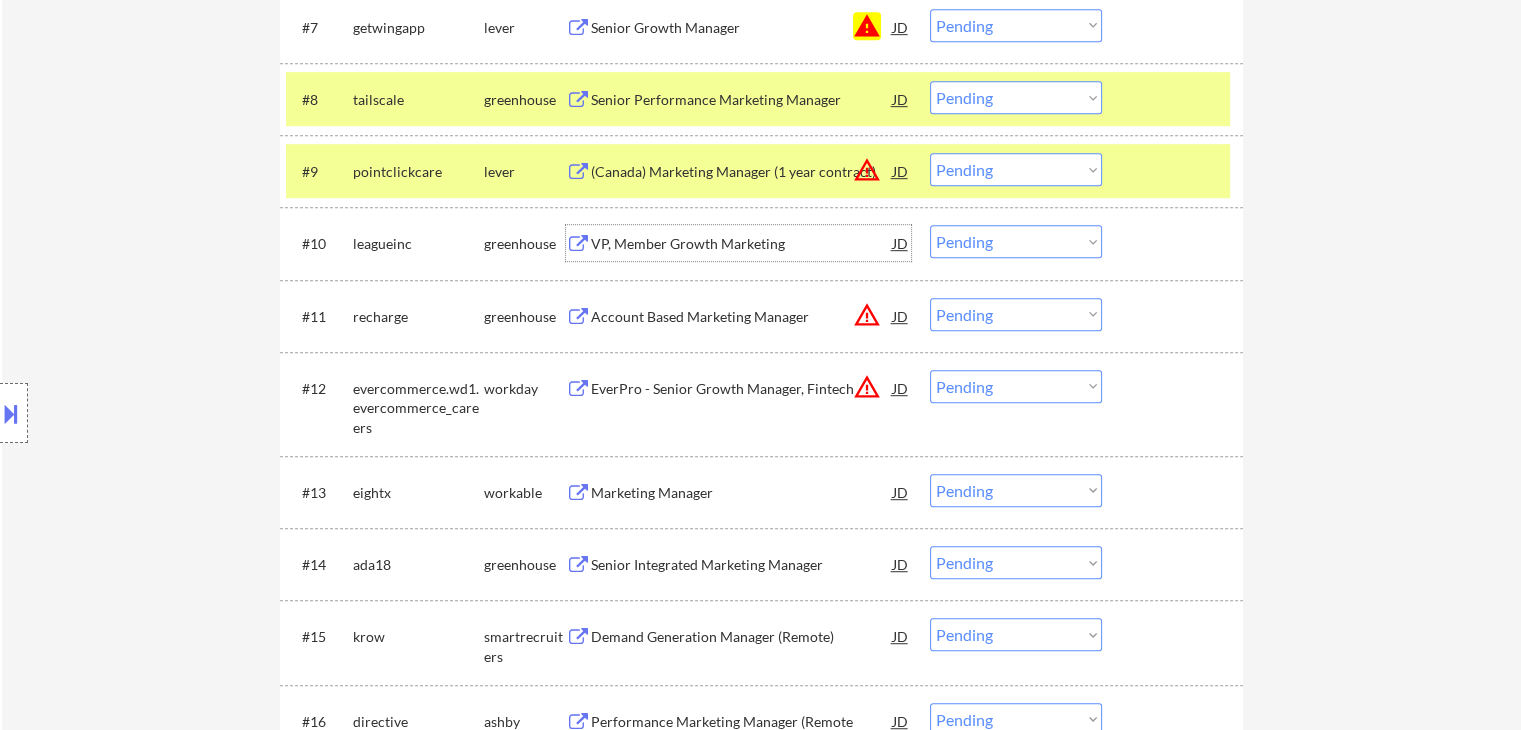 scroll, scrollTop: 1100, scrollLeft: 0, axis: vertical 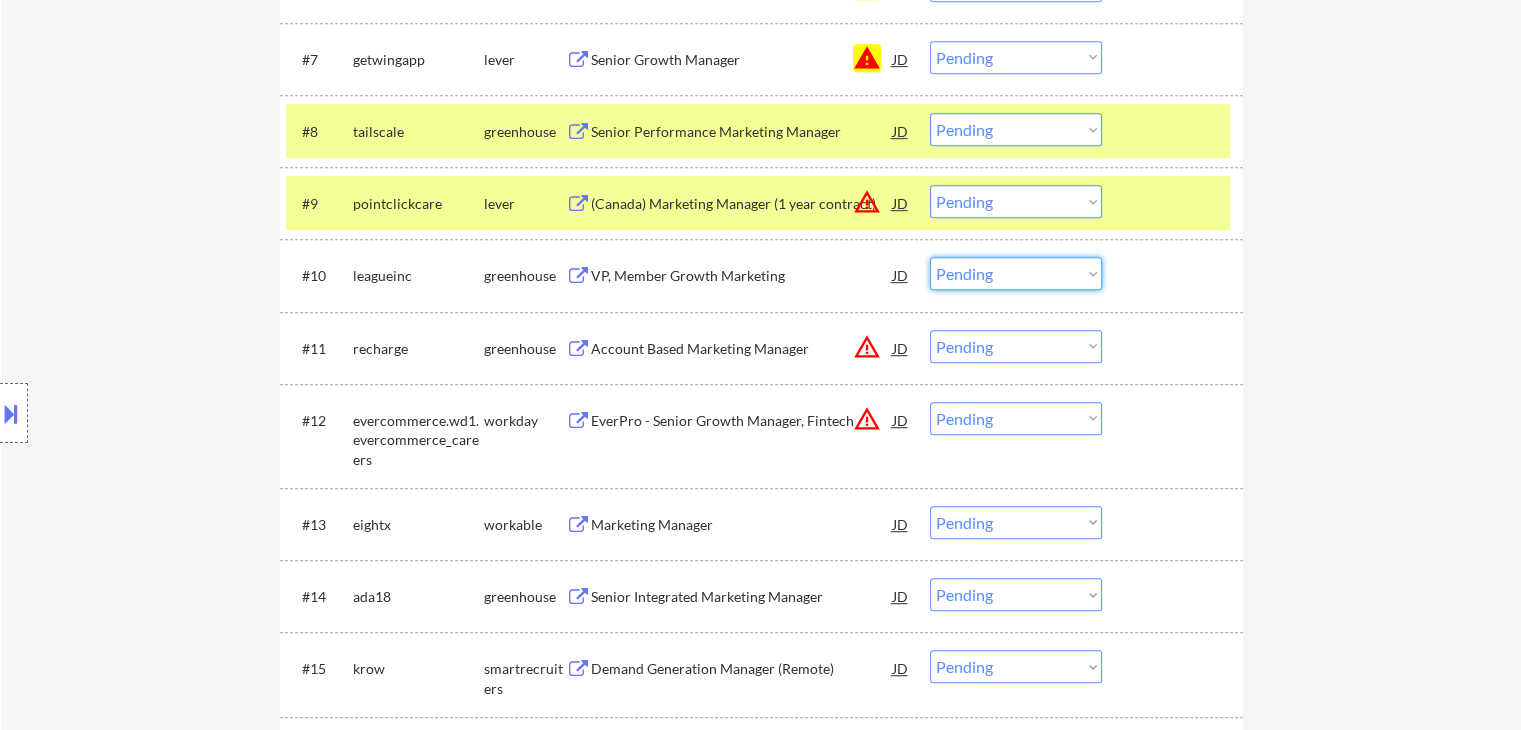click on "Choose an option... Pending Applied Excluded (Questions) Excluded (Expired) Excluded (Location) Excluded (Bad Match) Excluded (Blocklist) Excluded (Salary) Excluded (Other)" at bounding box center (1016, 273) 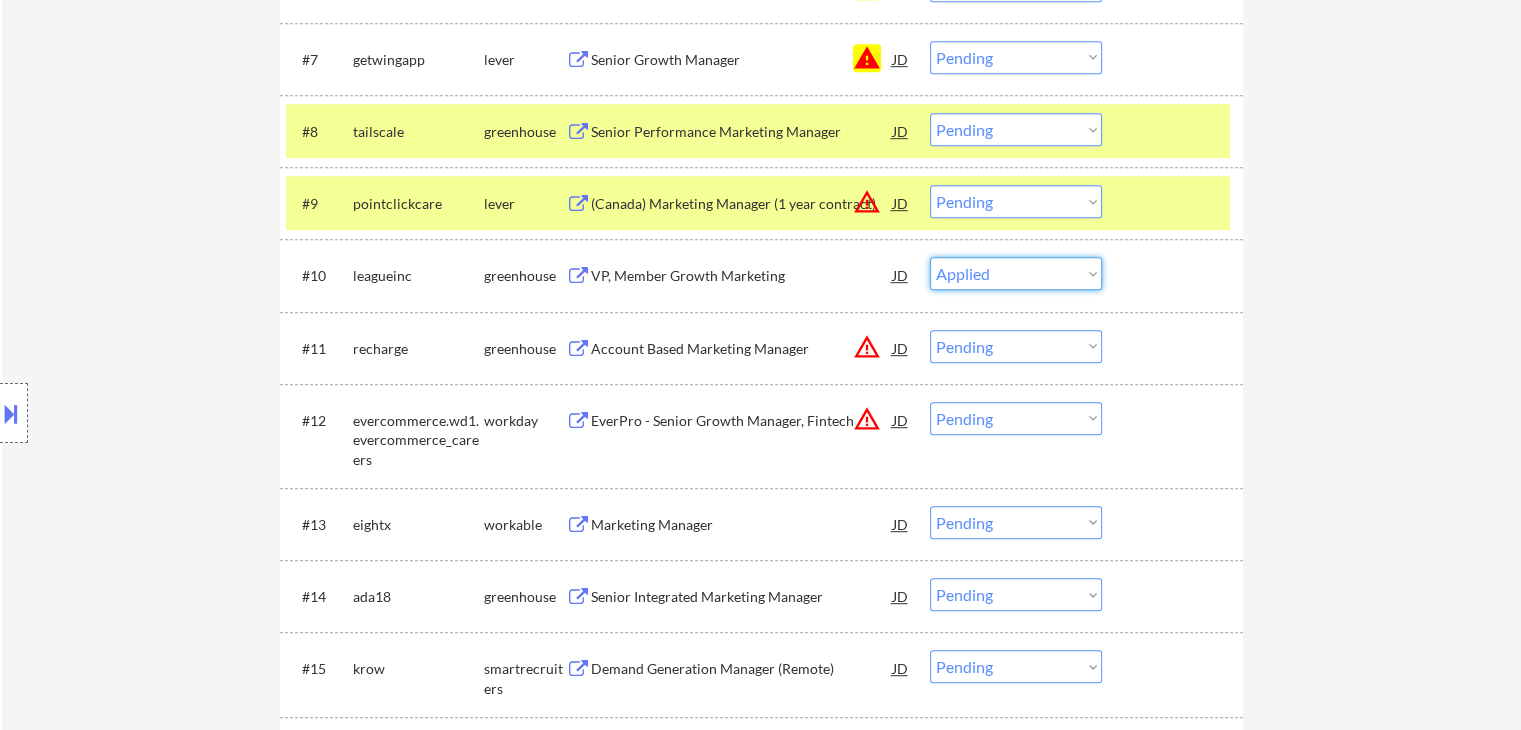 click on "Choose an option... Pending Applied Excluded (Questions) Excluded (Expired) Excluded (Location) Excluded (Bad Match) Excluded (Blocklist) Excluded (Salary) Excluded (Other)" at bounding box center [1016, 273] 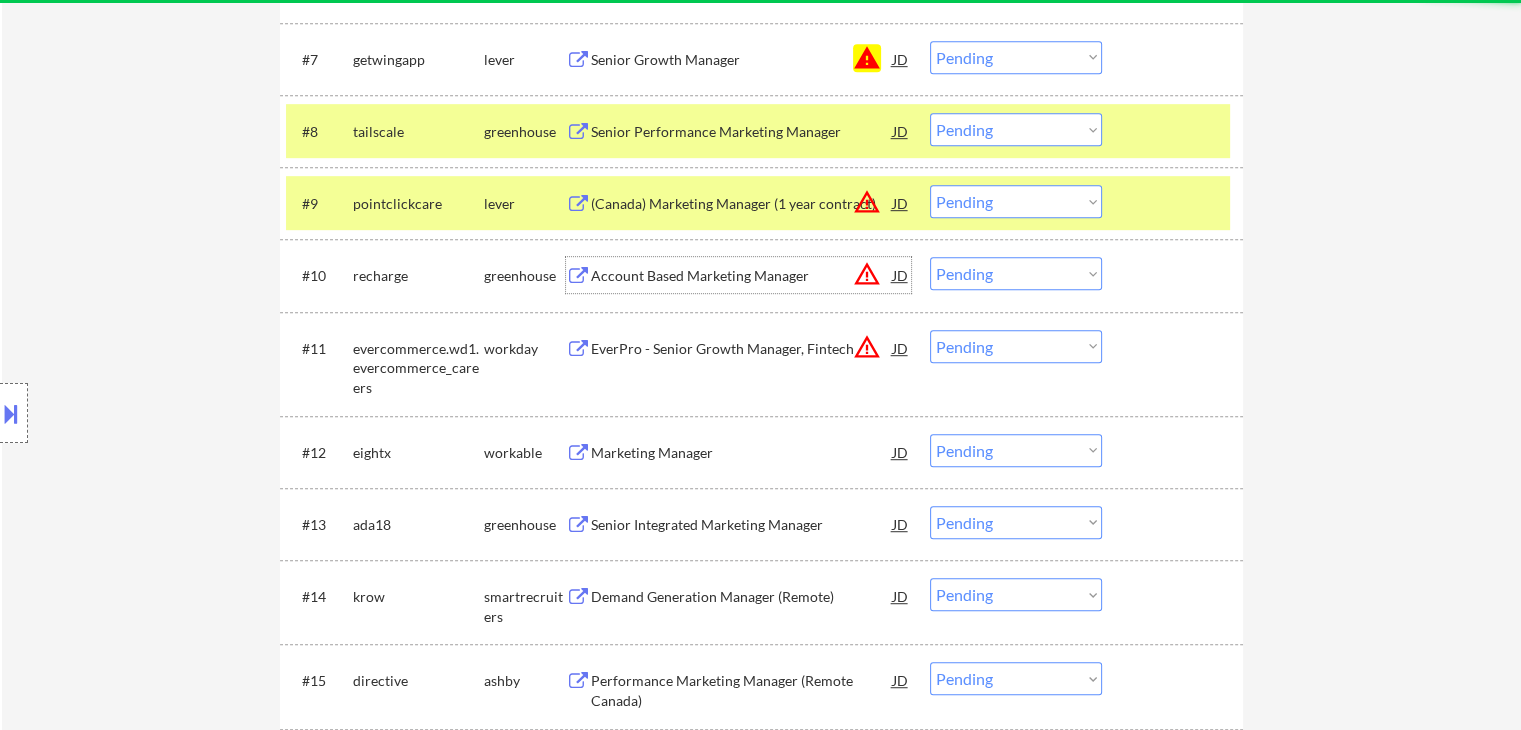 click on "Account Based Marketing Manager" at bounding box center (742, 276) 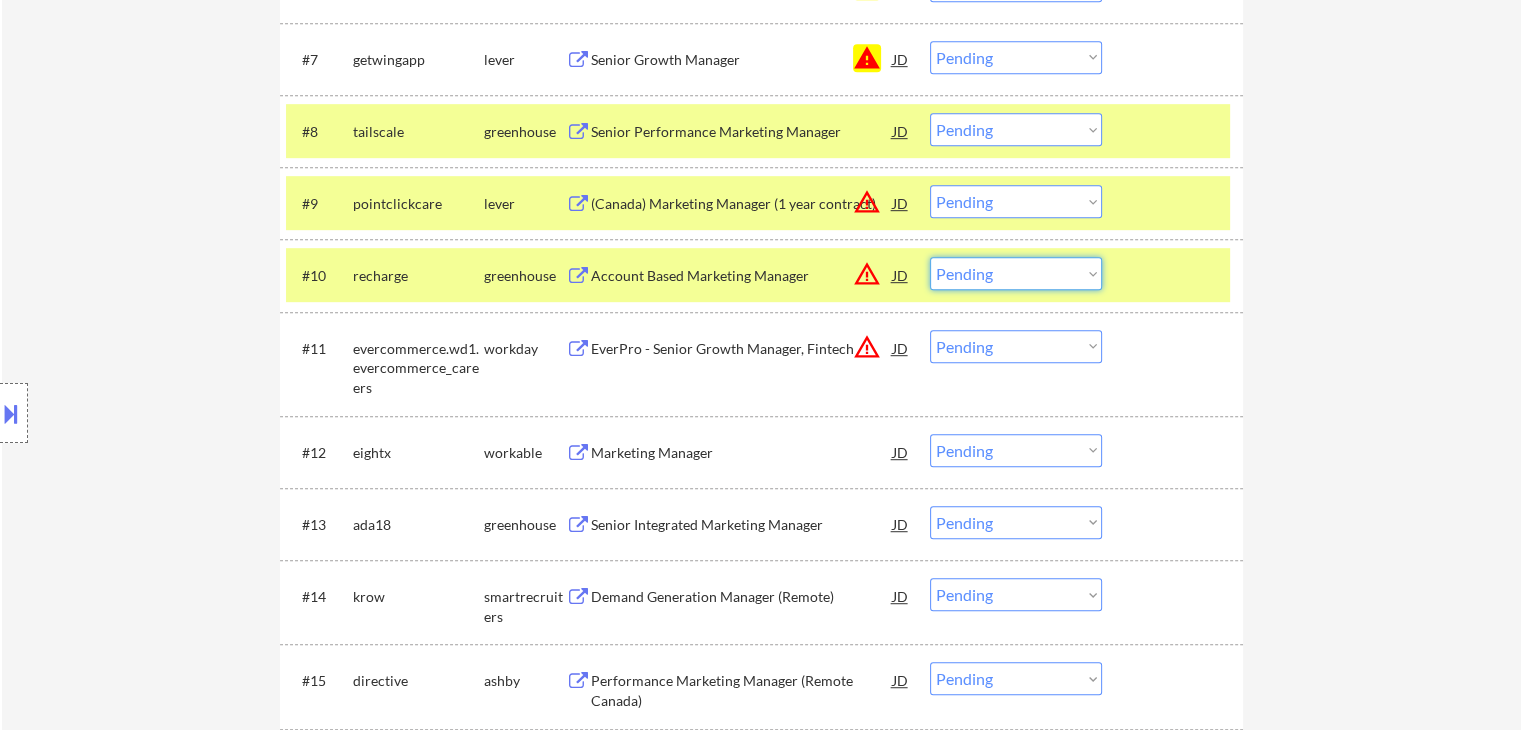 click on "Choose an option... Pending Applied Excluded (Questions) Excluded (Expired) Excluded (Location) Excluded (Bad Match) Excluded (Blocklist) Excluded (Salary) Excluded (Other)" at bounding box center [1016, 273] 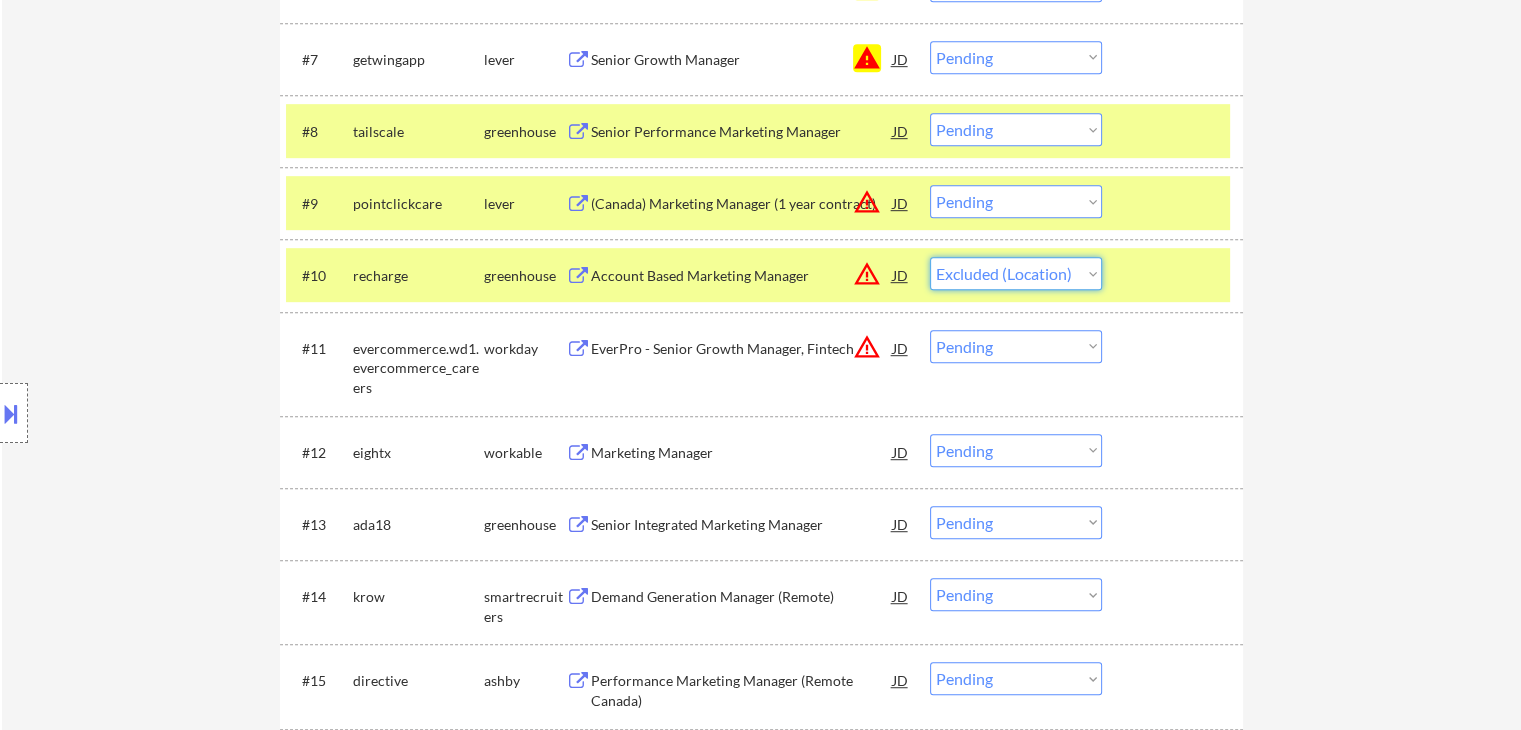 click on "Choose an option... Pending Applied Excluded (Questions) Excluded (Expired) Excluded (Location) Excluded (Bad Match) Excluded (Blocklist) Excluded (Salary) Excluded (Other)" at bounding box center [1016, 273] 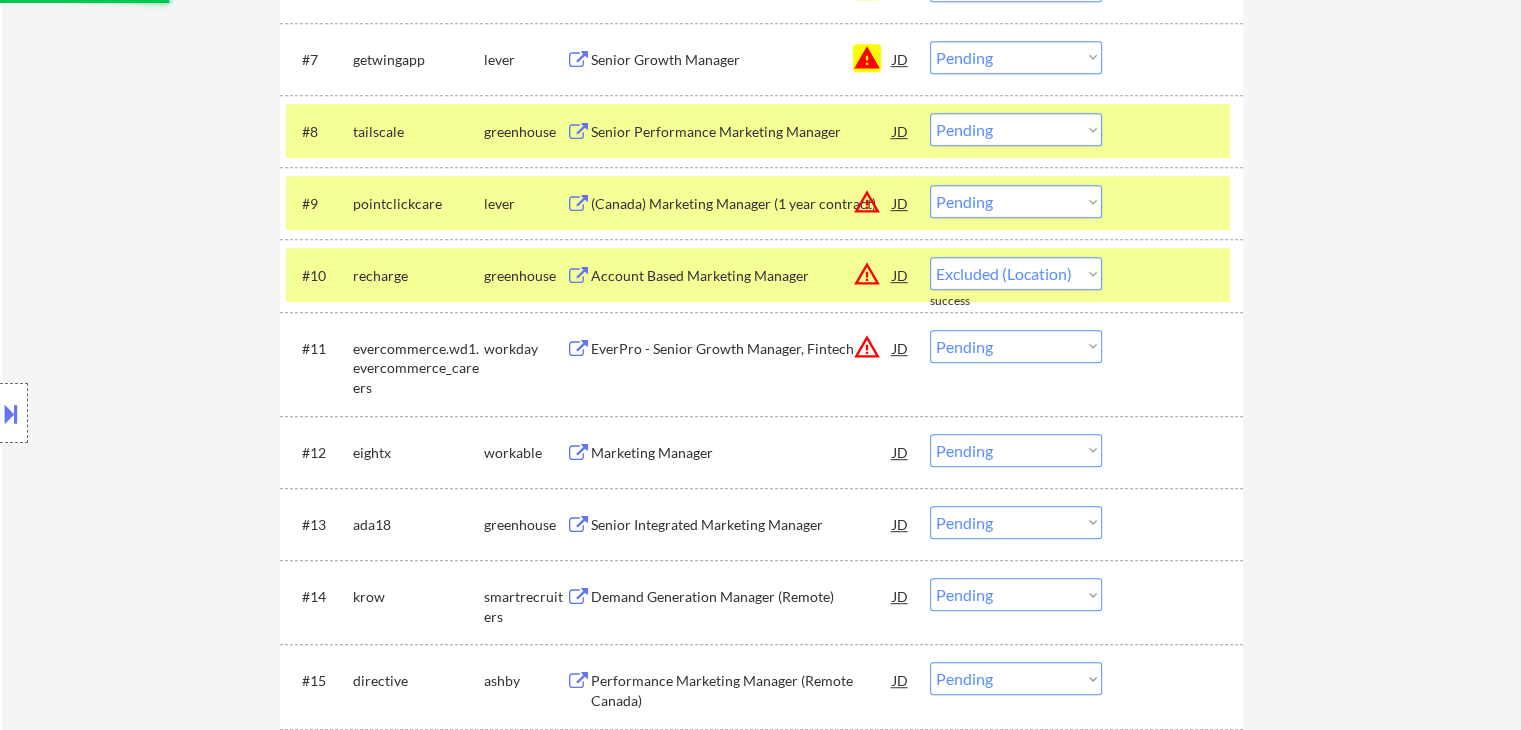 select on ""pending"" 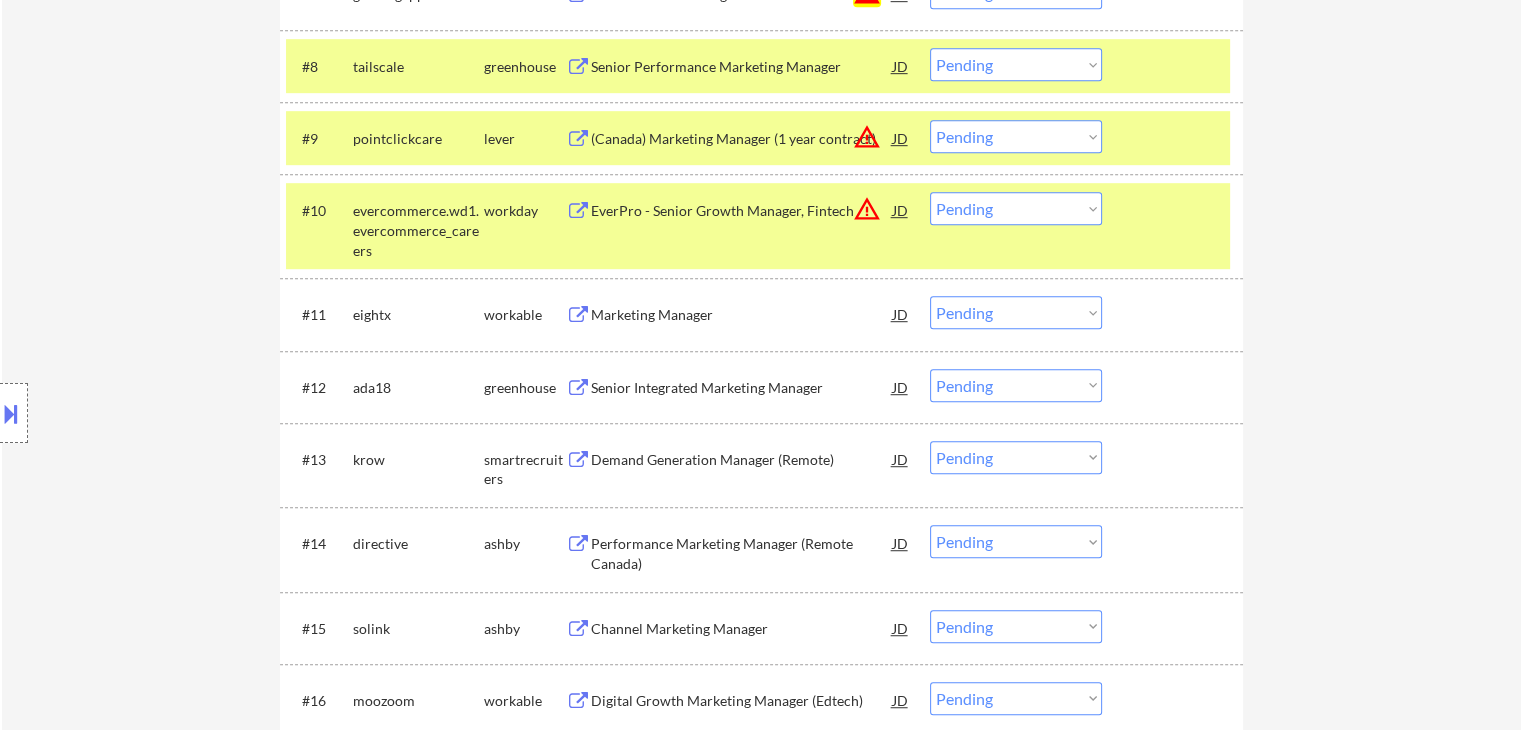 scroll, scrollTop: 1200, scrollLeft: 0, axis: vertical 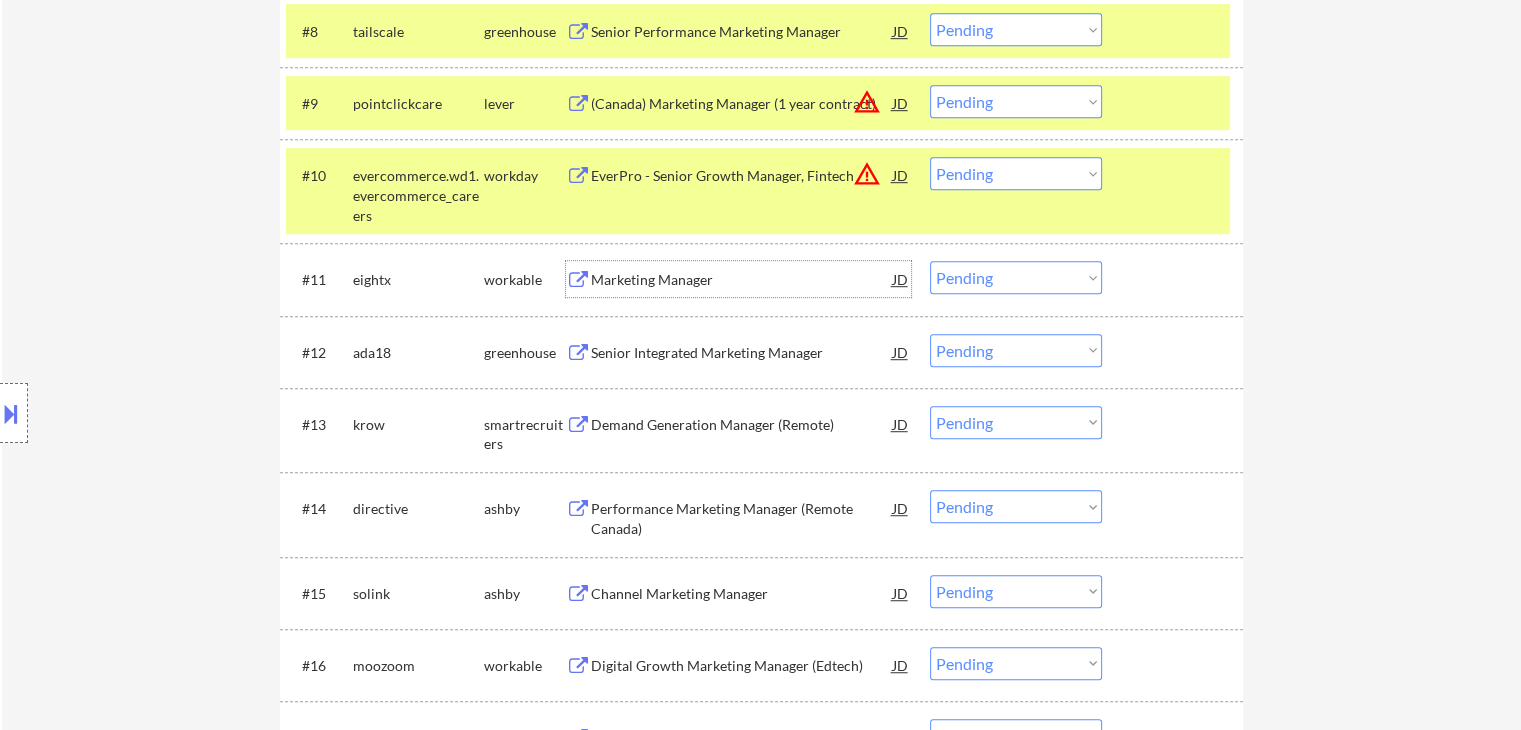 click on "Marketing Manager" at bounding box center (742, 280) 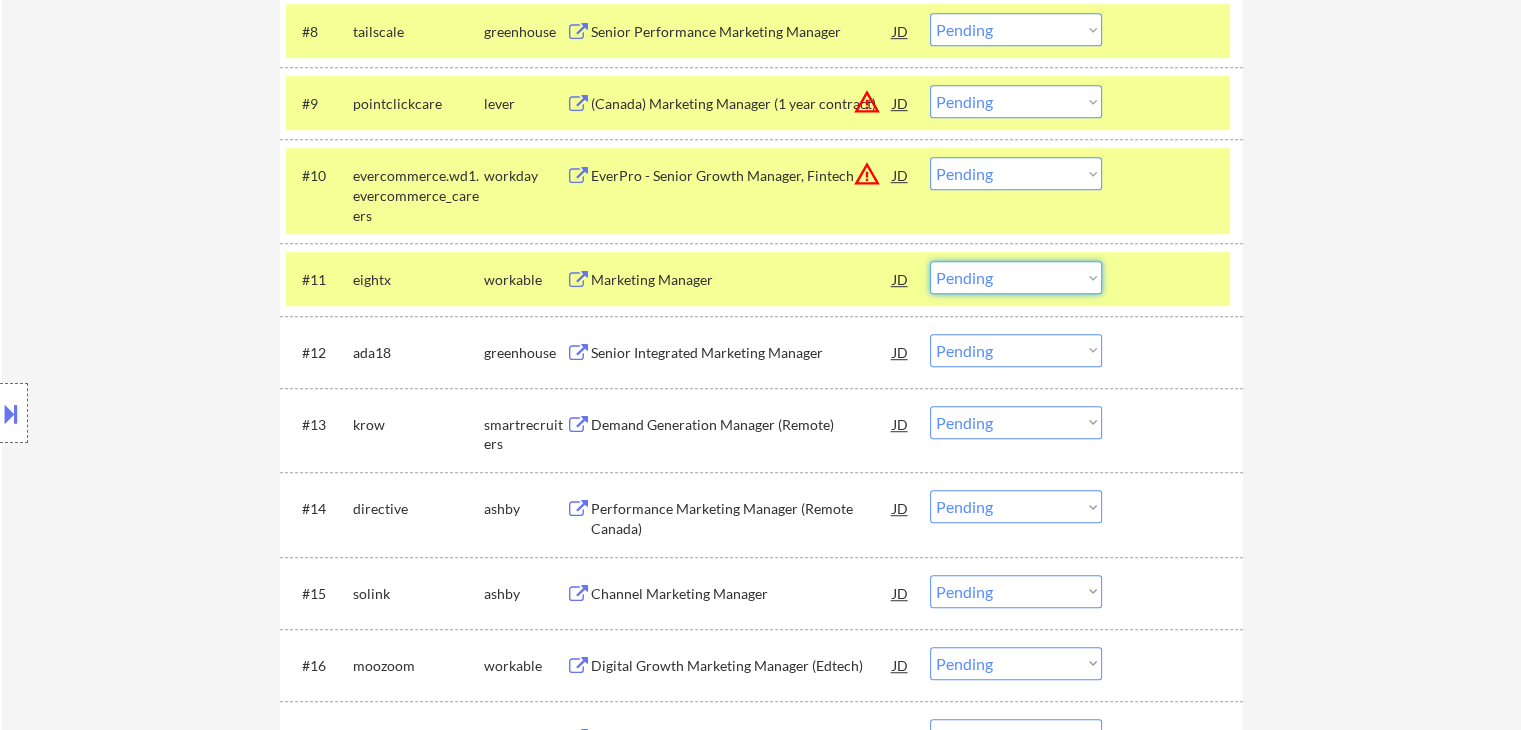 click on "Choose an option... Pending Applied Excluded (Questions) Excluded (Expired) Excluded (Location) Excluded (Bad Match) Excluded (Blocklist) Excluded (Salary) Excluded (Other)" at bounding box center [1016, 277] 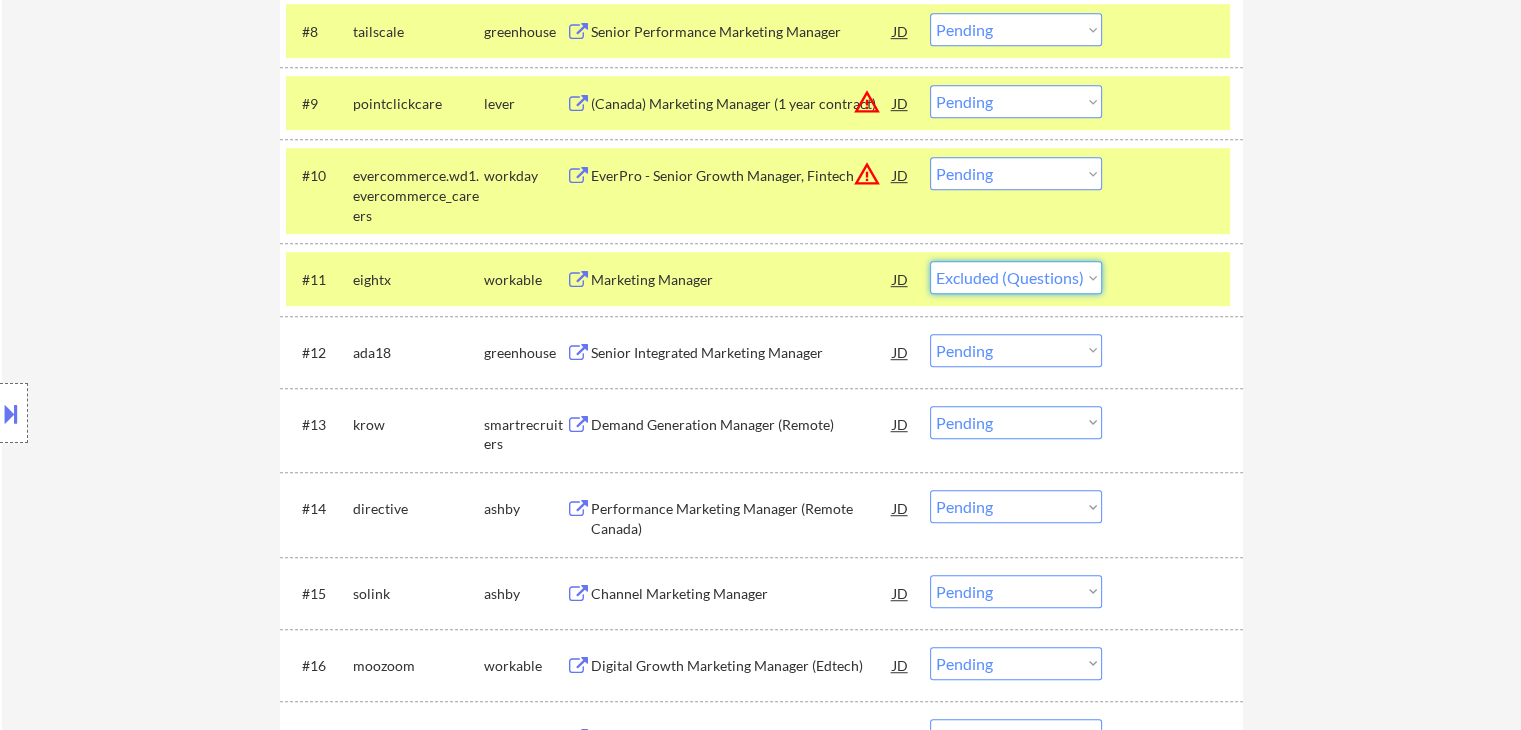 click on "Choose an option... Pending Applied Excluded (Questions) Excluded (Expired) Excluded (Location) Excluded (Bad Match) Excluded (Blocklist) Excluded (Salary) Excluded (Other)" at bounding box center [1016, 277] 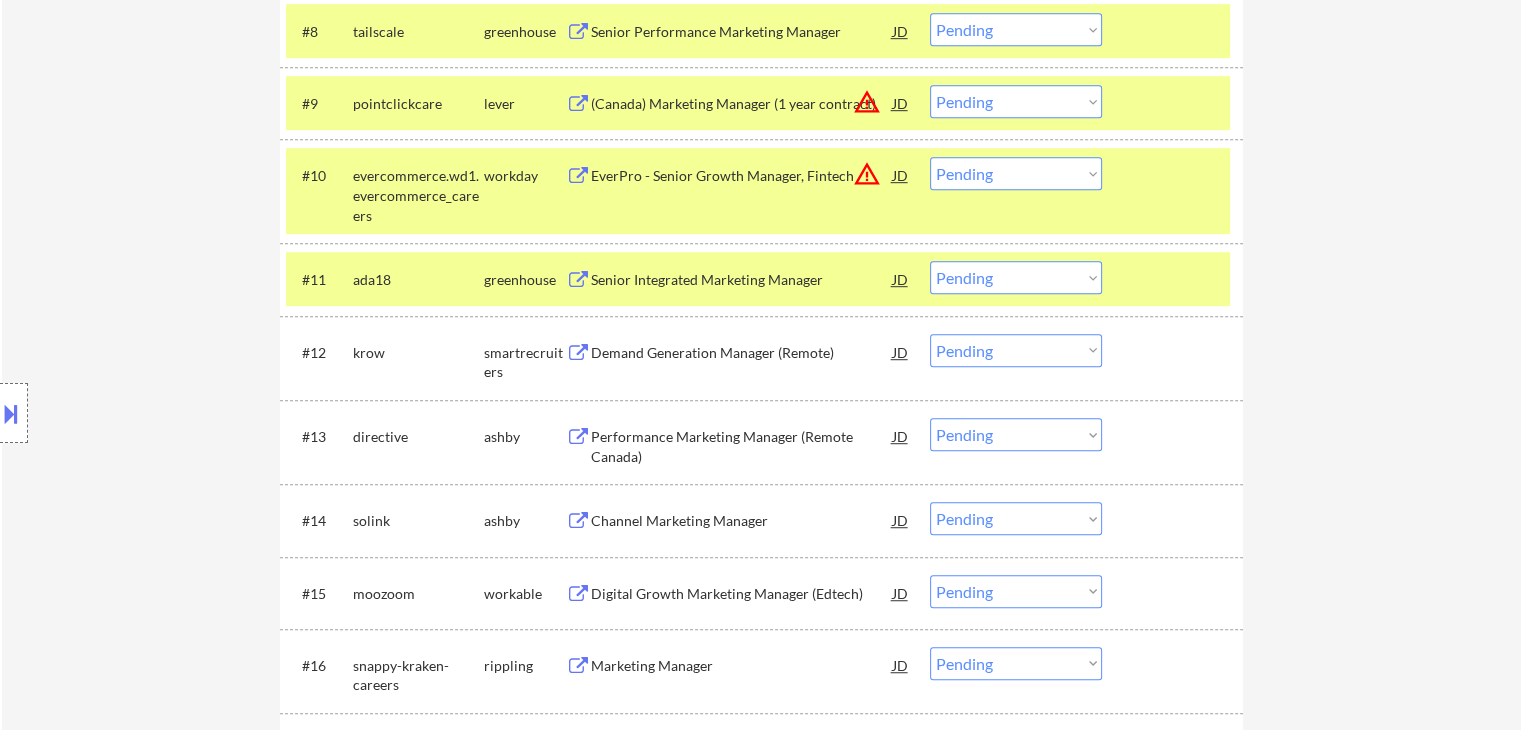 click on "Senior Integrated Marketing Manager" at bounding box center (742, 280) 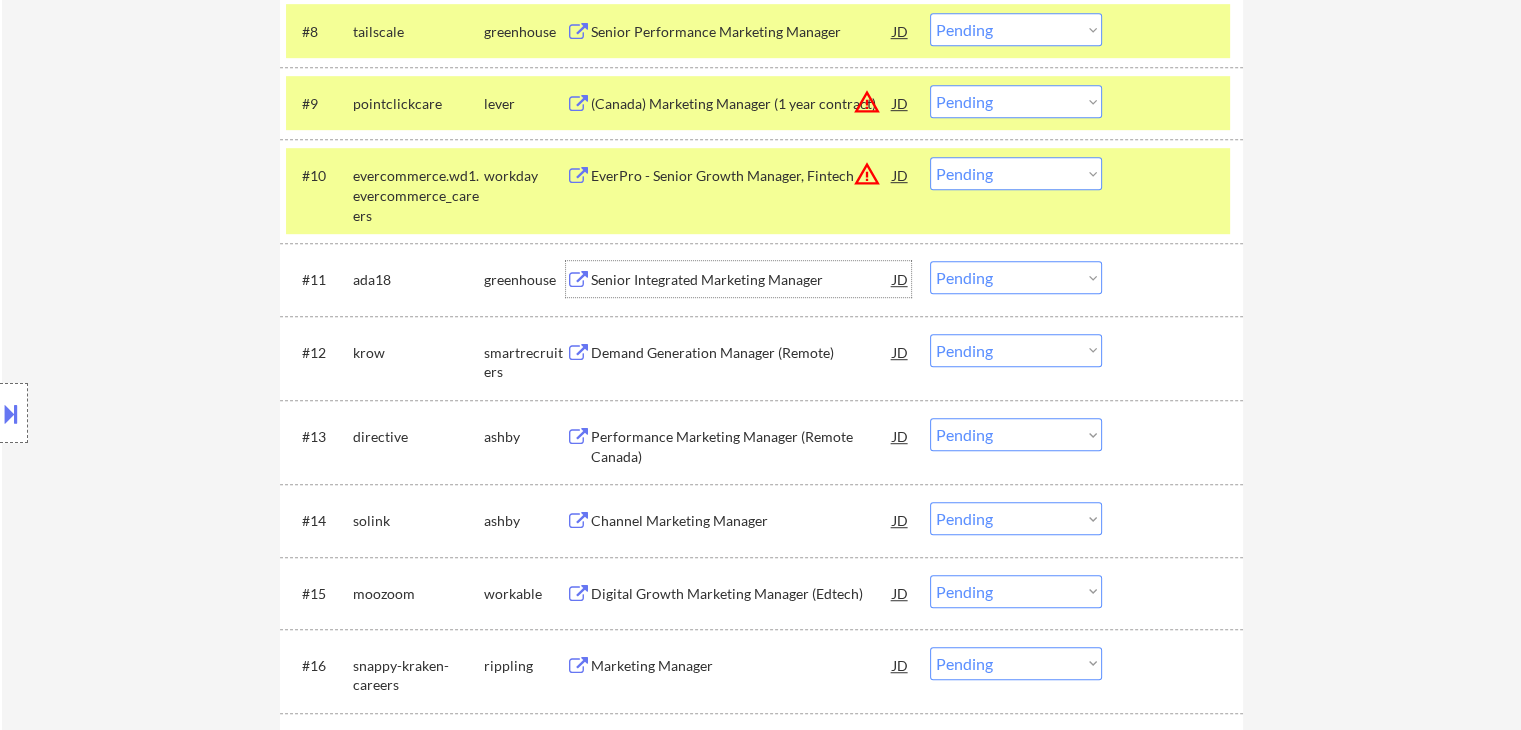 click on "Choose an option... Pending Applied Excluded (Questions) Excluded (Expired) Excluded (Location) Excluded (Bad Match) Excluded (Blocklist) Excluded (Salary) Excluded (Other)" at bounding box center [1016, 277] 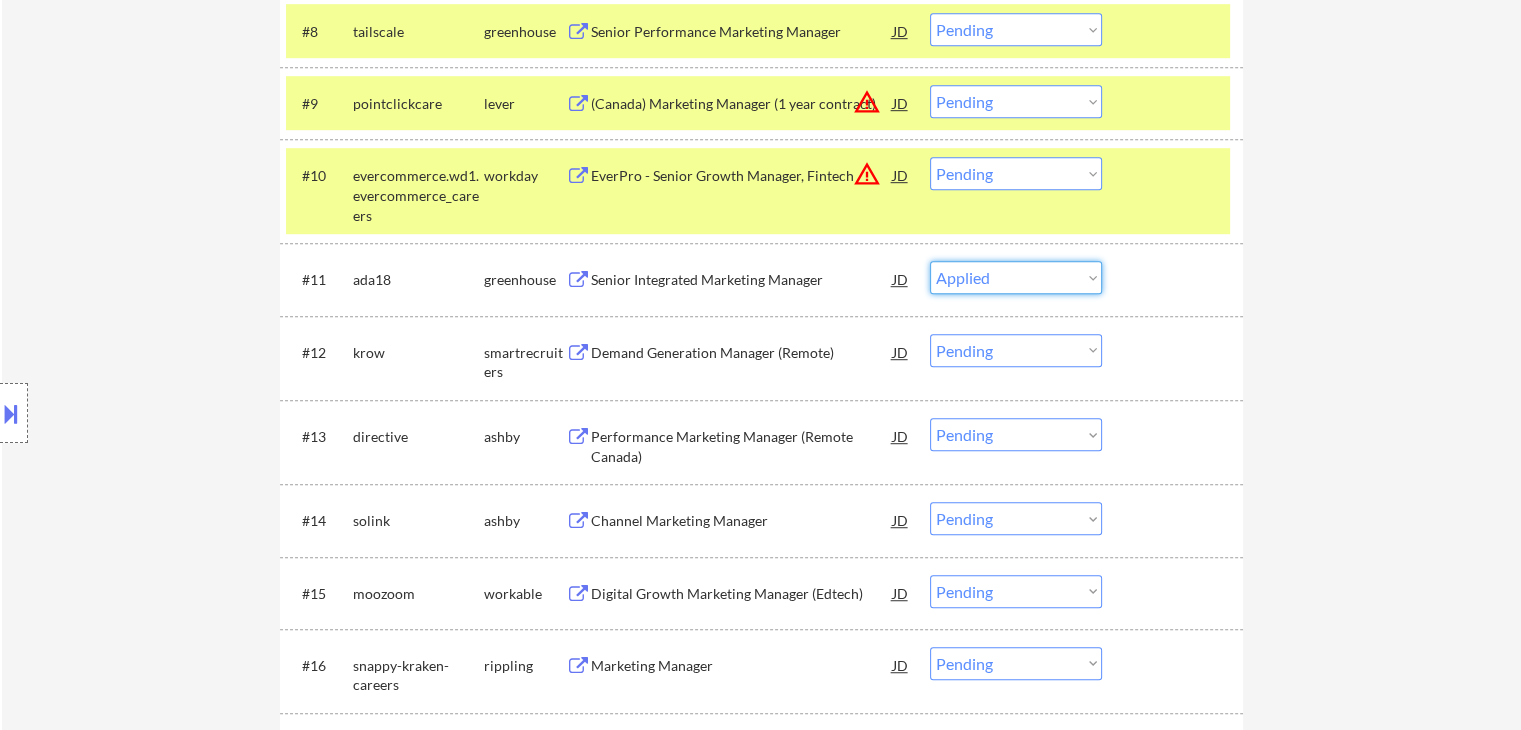 click on "Choose an option... Pending Applied Excluded (Questions) Excluded (Expired) Excluded (Location) Excluded (Bad Match) Excluded (Blocklist) Excluded (Salary) Excluded (Other)" at bounding box center (1016, 277) 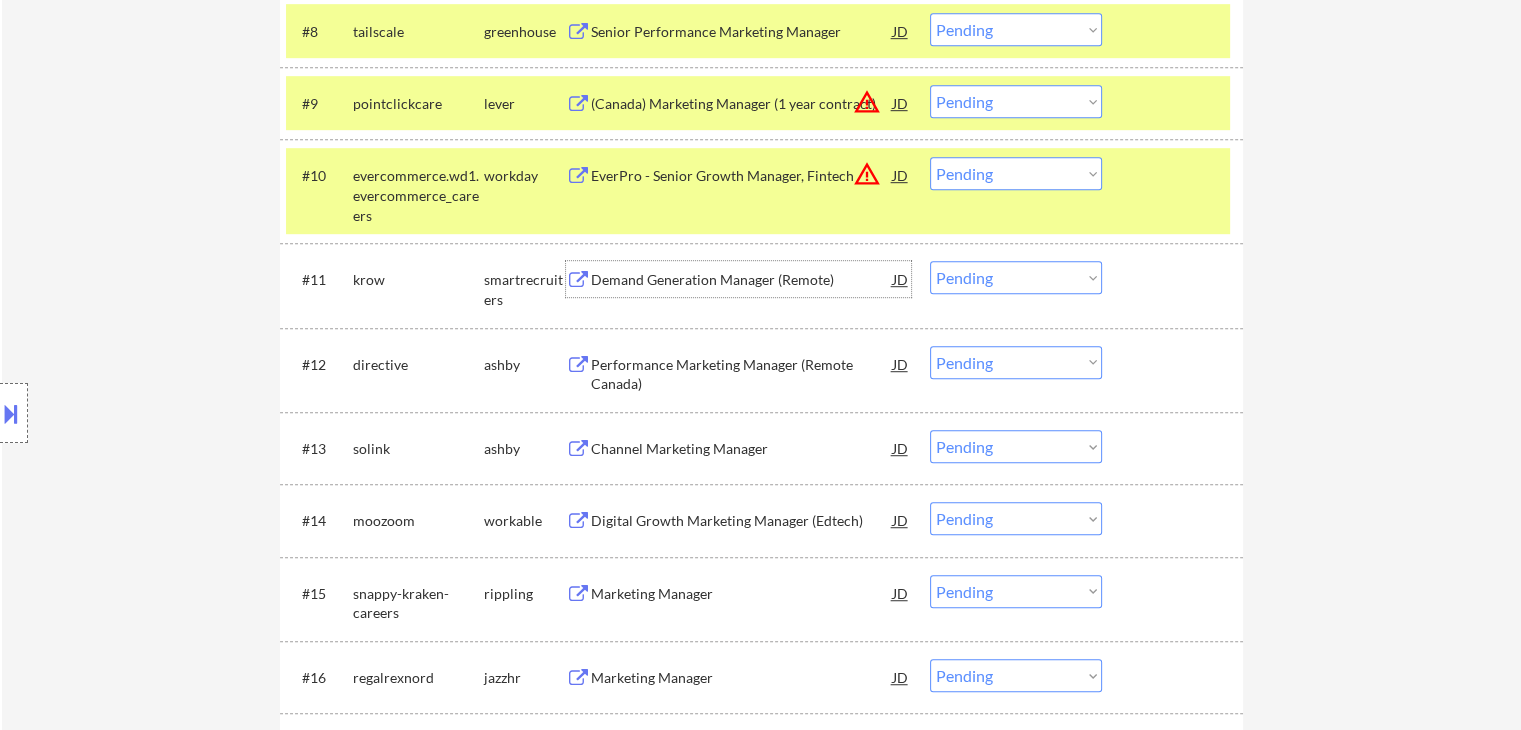 click on "Demand Generation Manager (Remote)" at bounding box center [742, 280] 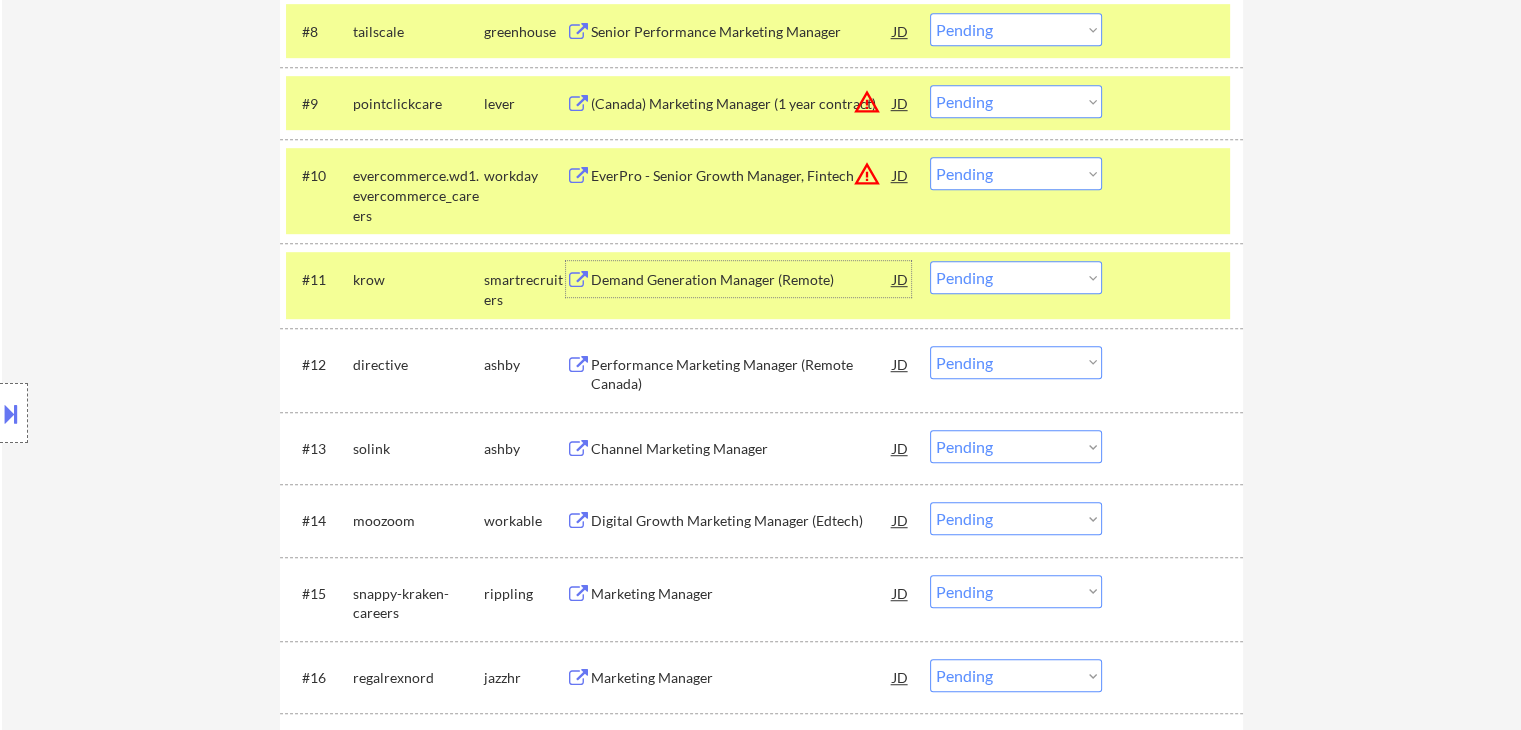 click on "Demand Generation Manager (Remote)" at bounding box center [742, 279] 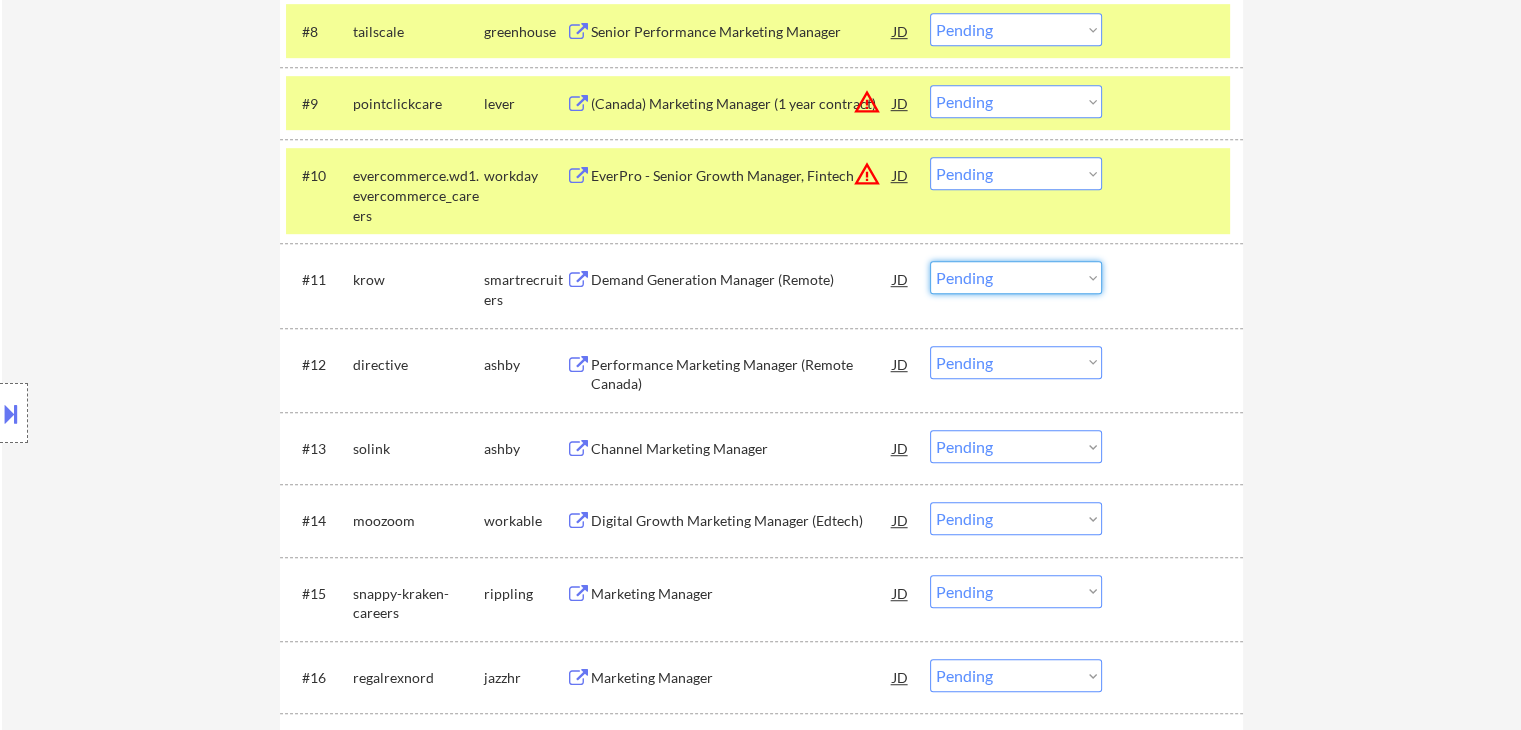 click on "Choose an option... Pending Applied Excluded (Questions) Excluded (Expired) Excluded (Location) Excluded (Bad Match) Excluded (Blocklist) Excluded (Salary) Excluded (Other)" at bounding box center [1016, 277] 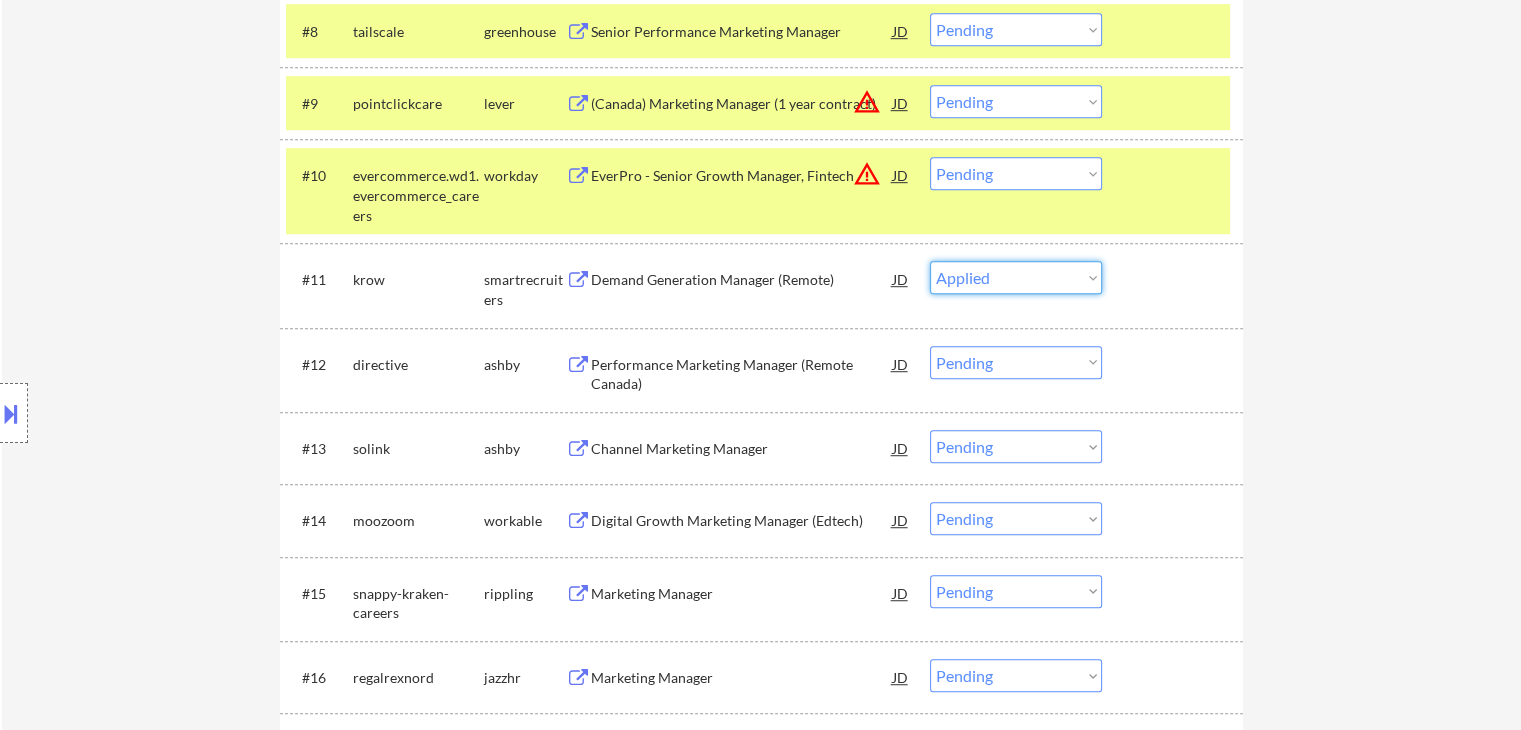 click on "Choose an option... Pending Applied Excluded (Questions) Excluded (Expired) Excluded (Location) Excluded (Bad Match) Excluded (Blocklist) Excluded (Salary) Excluded (Other)" at bounding box center (1016, 277) 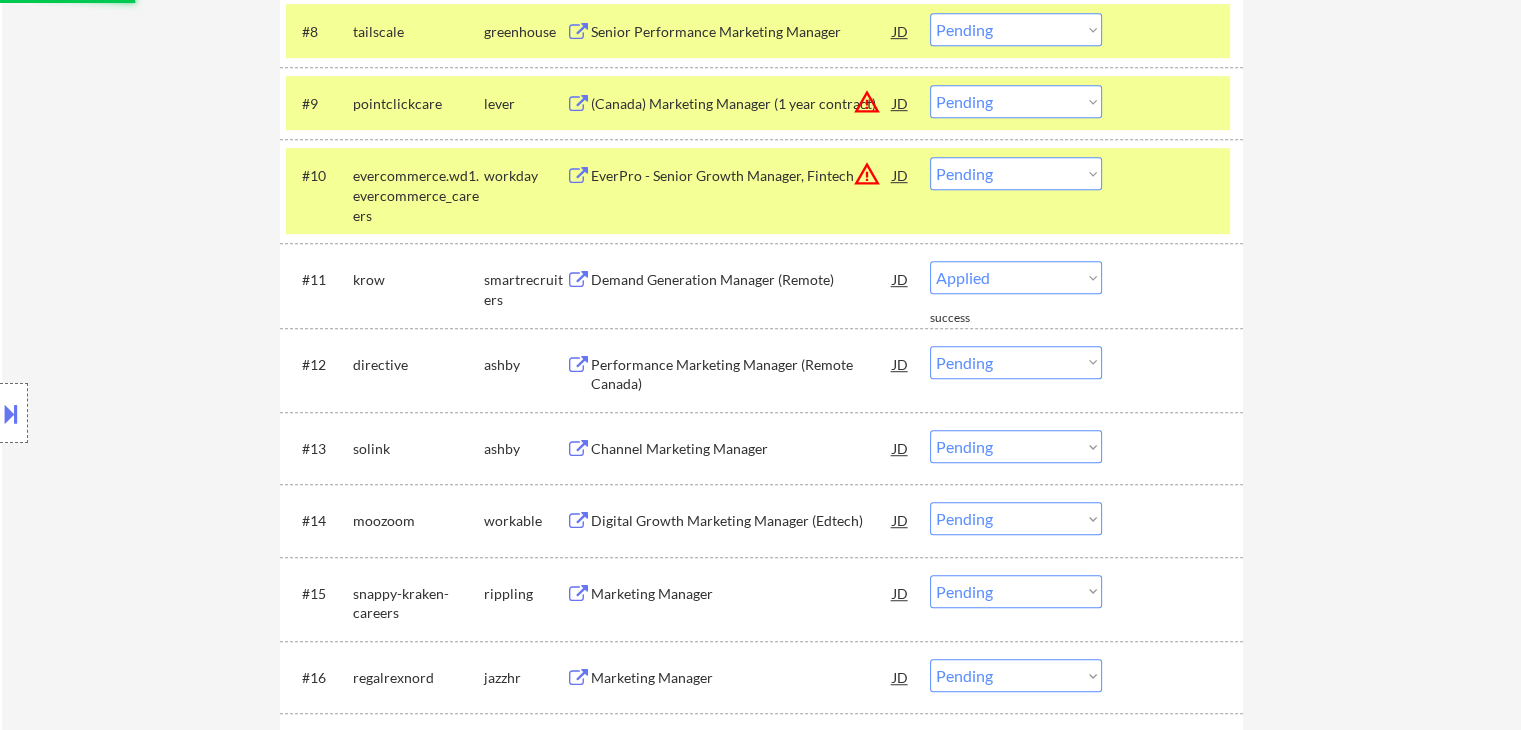 select on ""pending"" 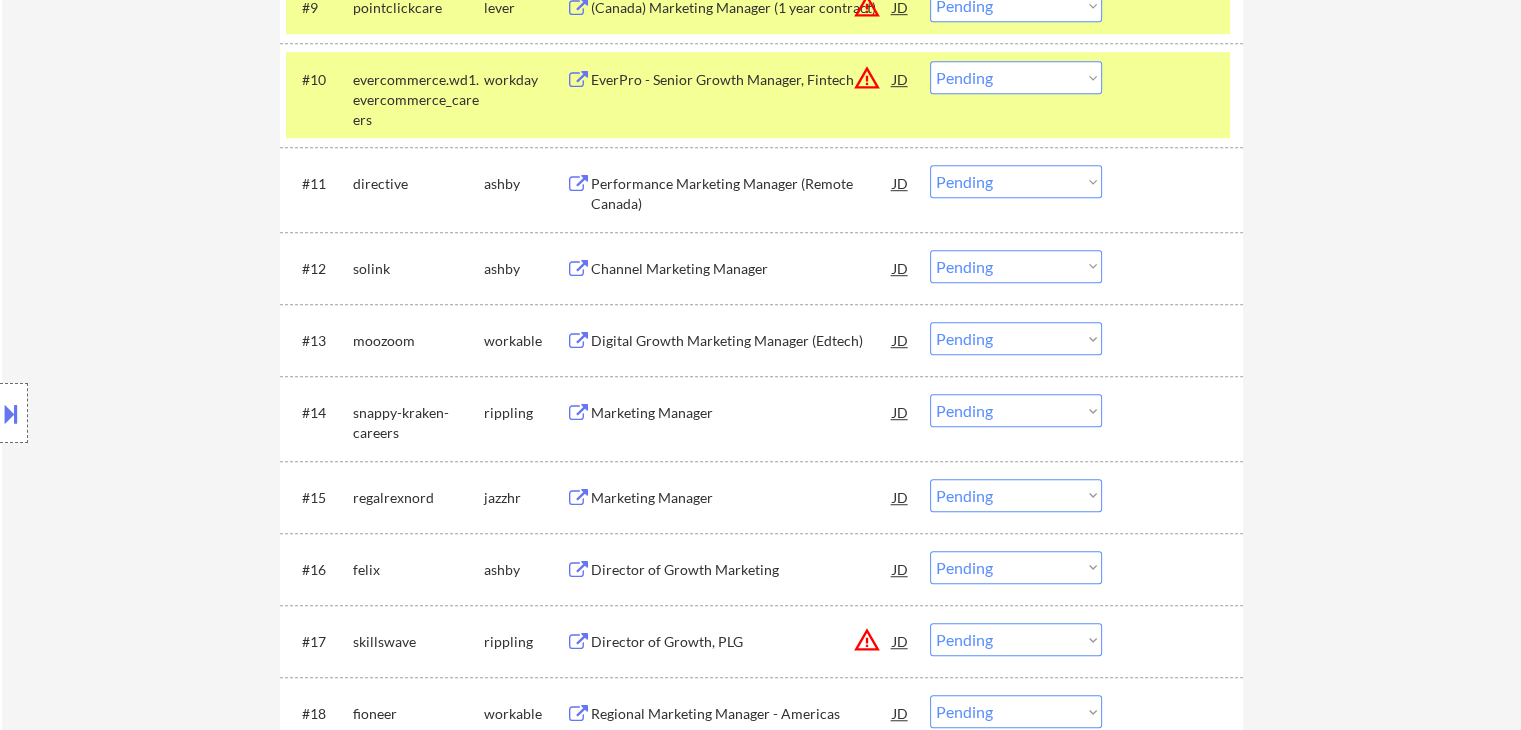 scroll, scrollTop: 1300, scrollLeft: 0, axis: vertical 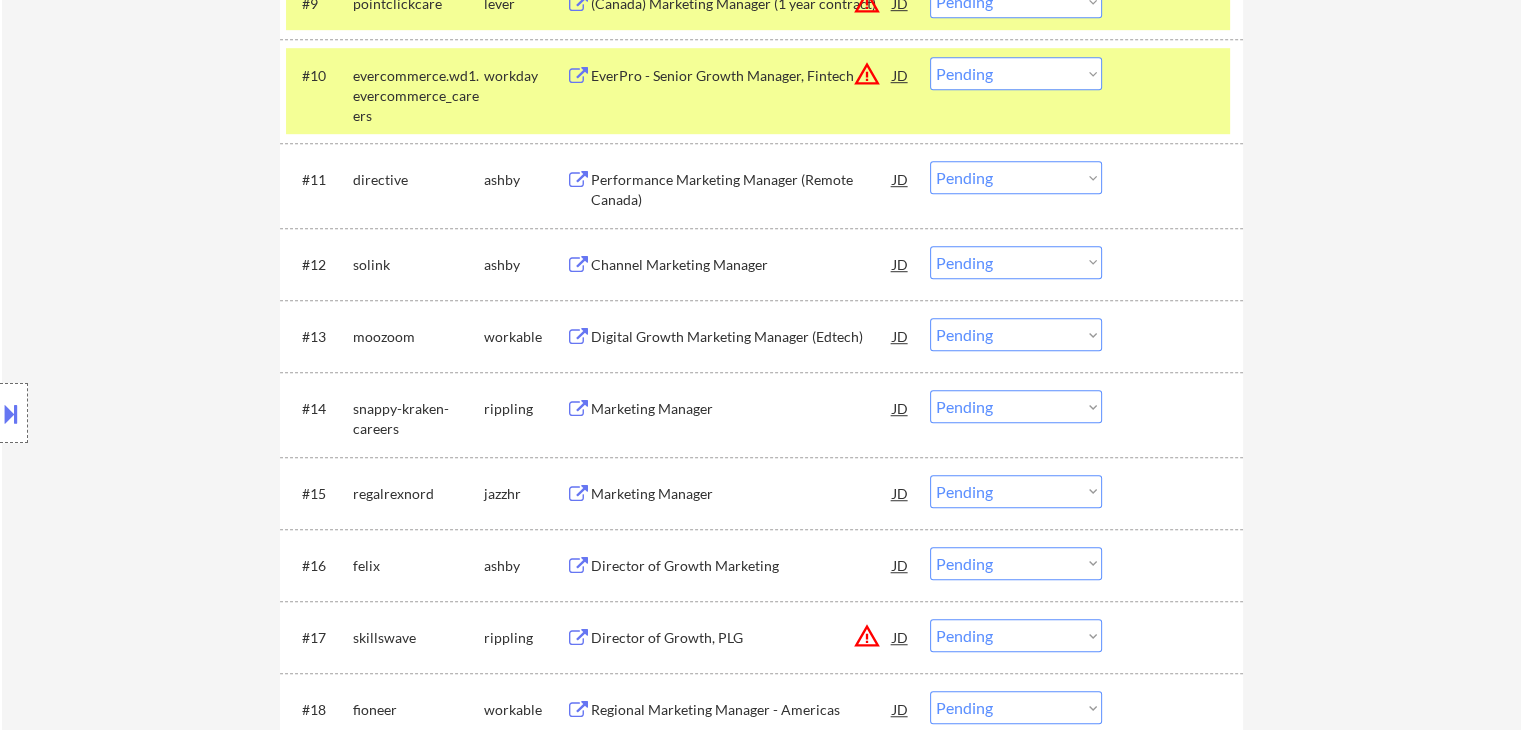 click on "Performance Marketing Manager (Remote Canada)" at bounding box center (742, 189) 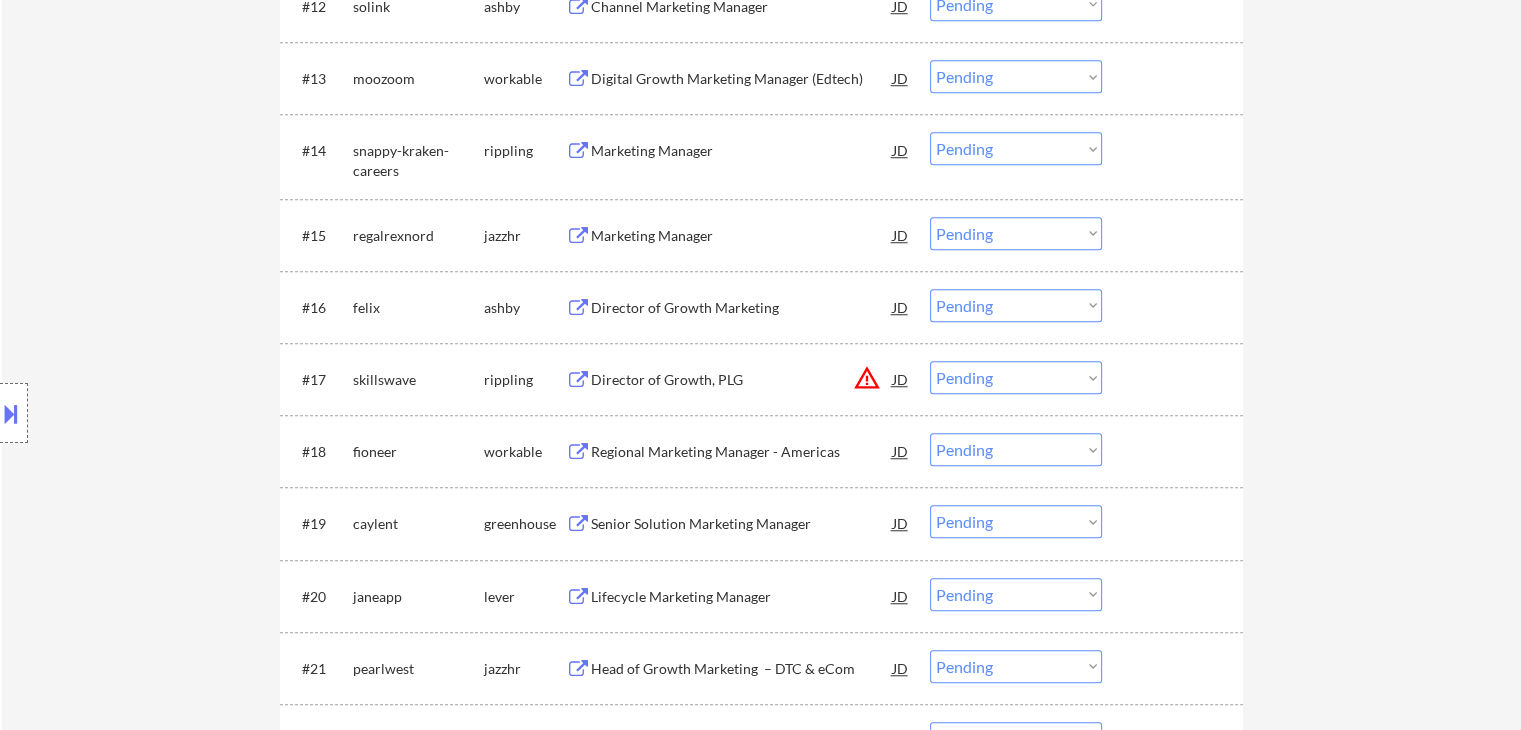 scroll, scrollTop: 1600, scrollLeft: 0, axis: vertical 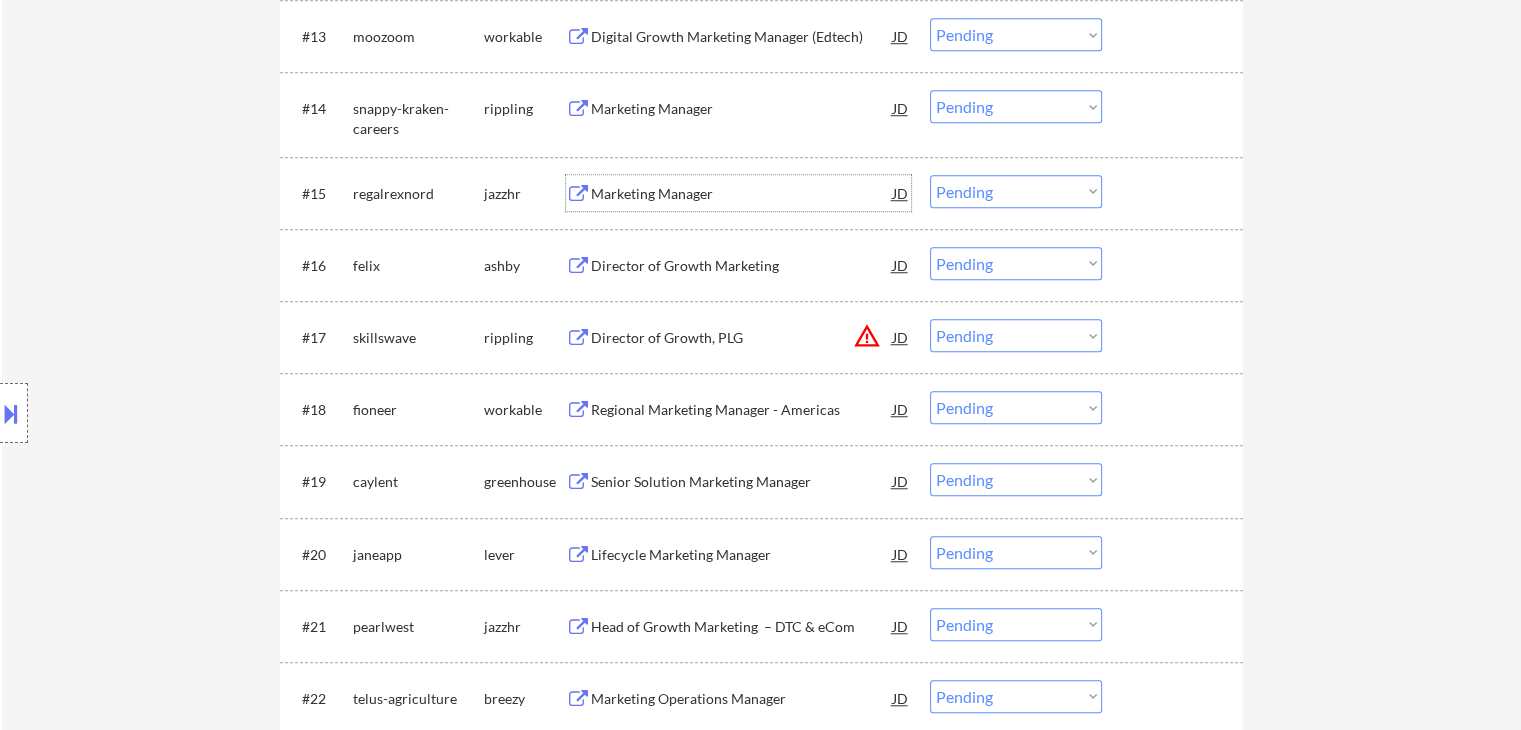 click on "Marketing Manager" at bounding box center [742, 194] 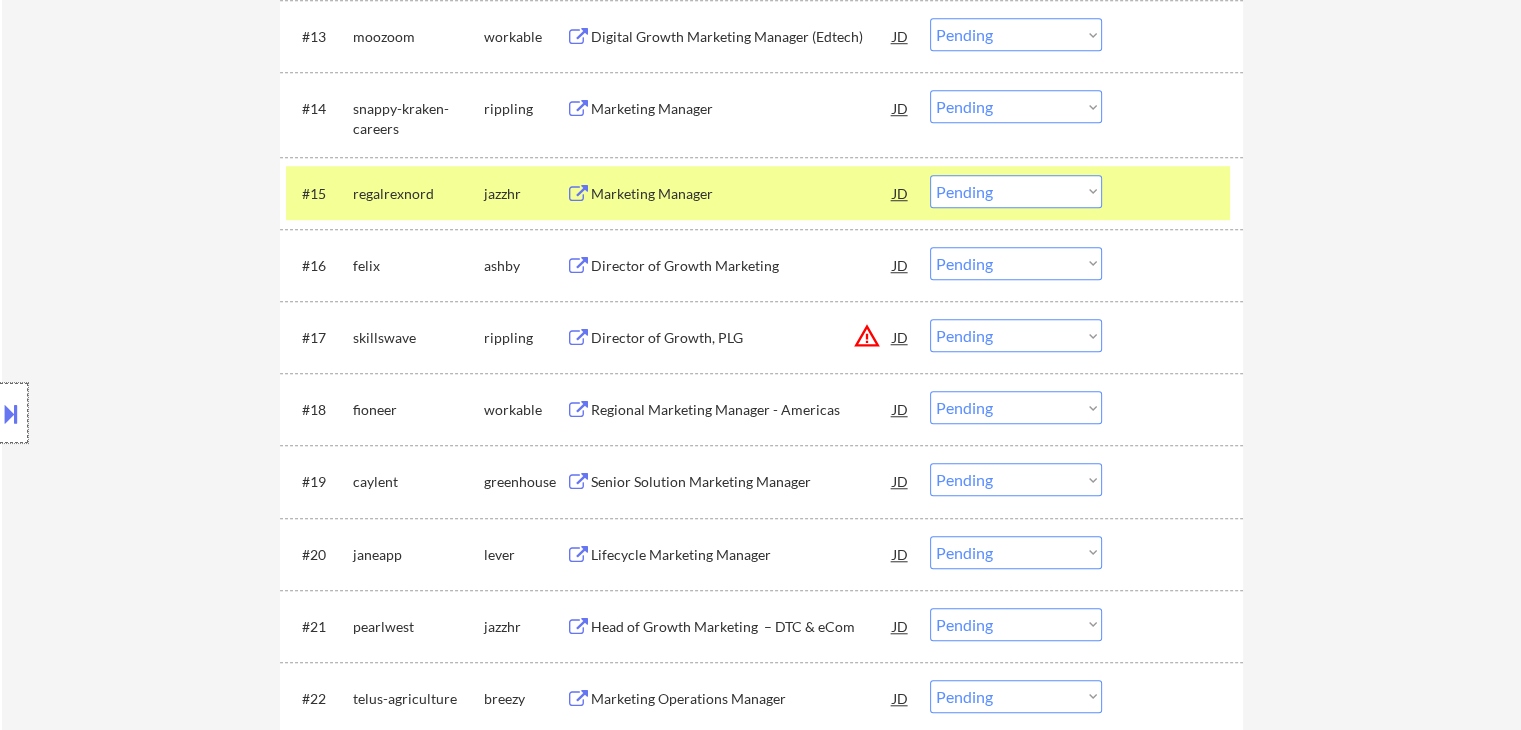 click at bounding box center [14, 413] 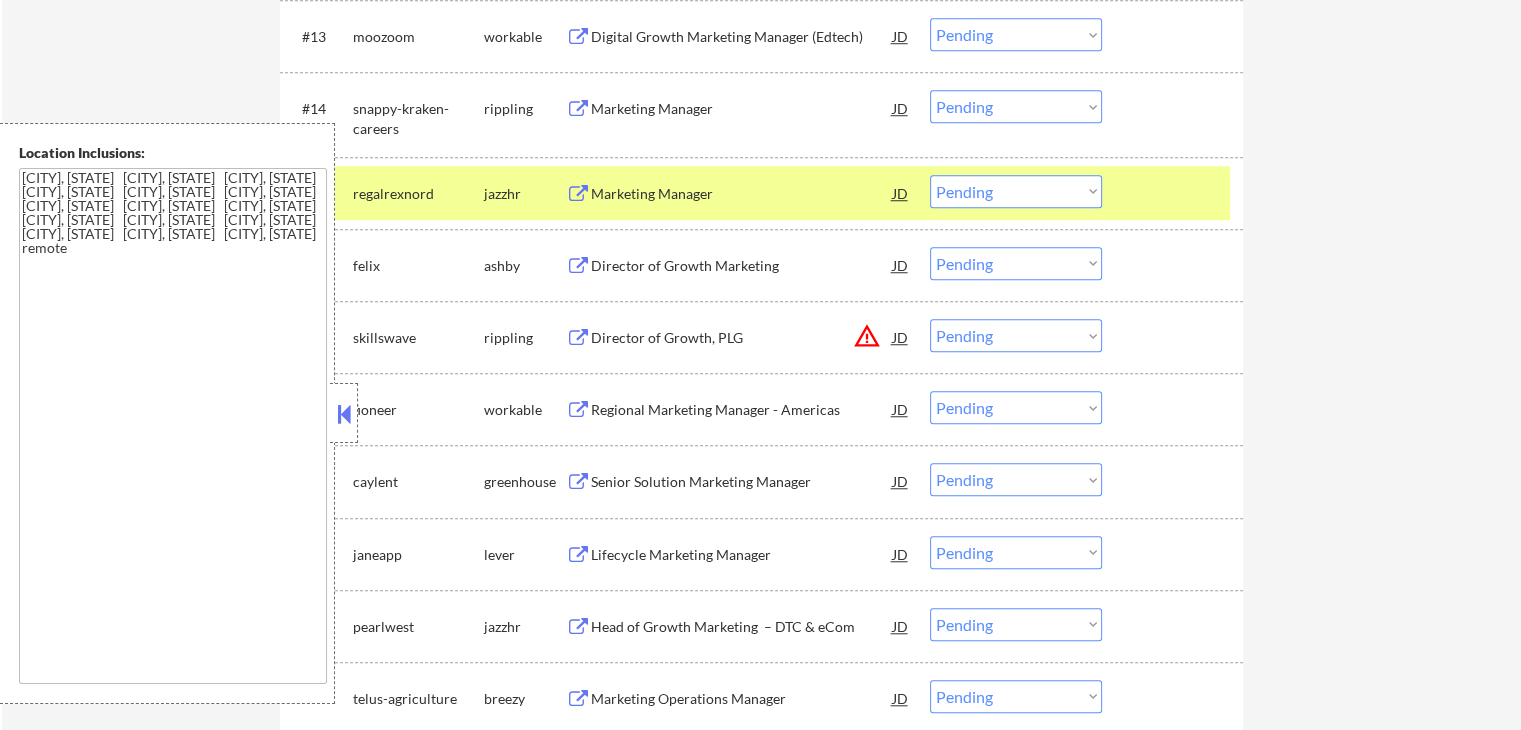 click at bounding box center [344, 414] 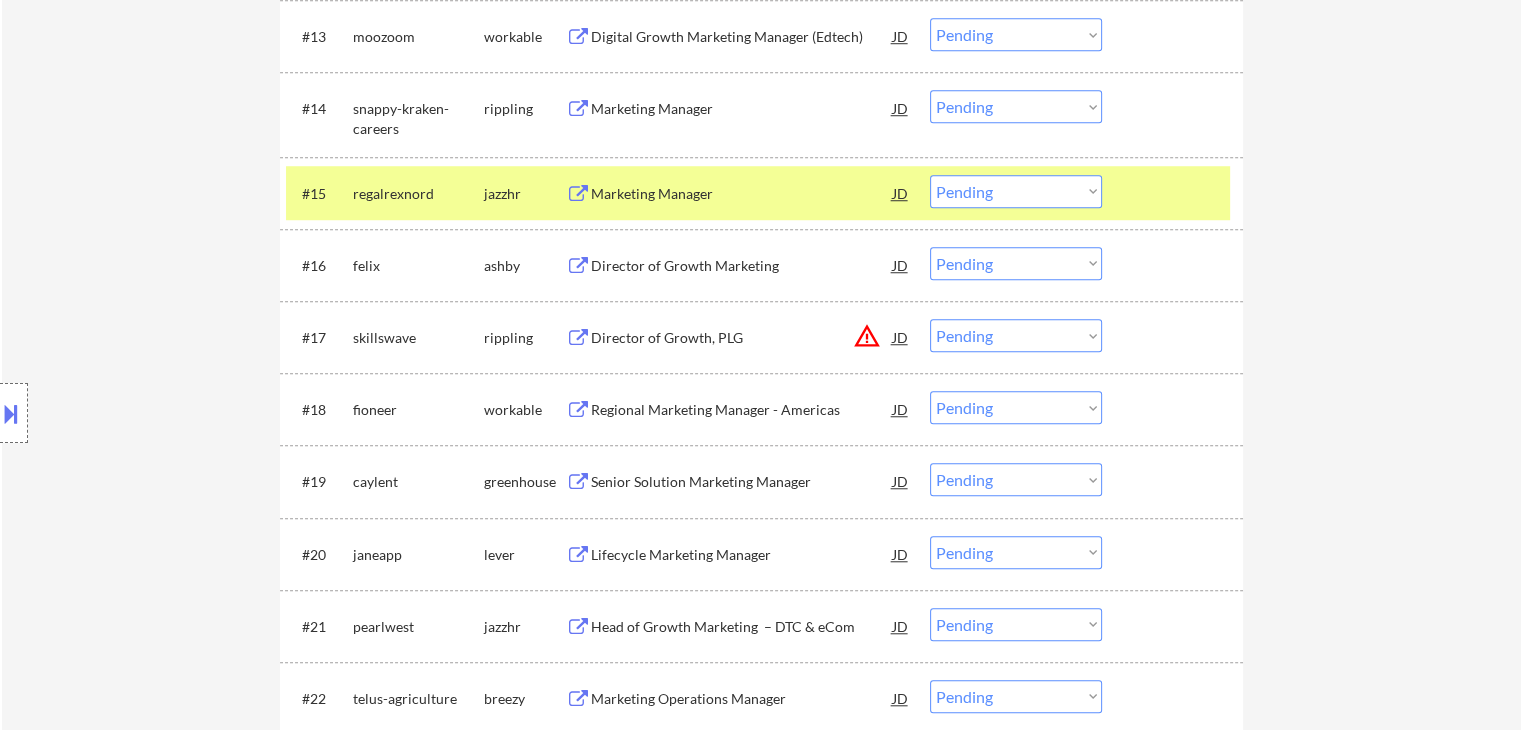 click on "Choose an option... Pending Applied Excluded (Questions) Excluded (Expired) Excluded (Location) Excluded (Bad Match) Excluded (Blocklist) Excluded (Salary) Excluded (Other)" at bounding box center (1016, 191) 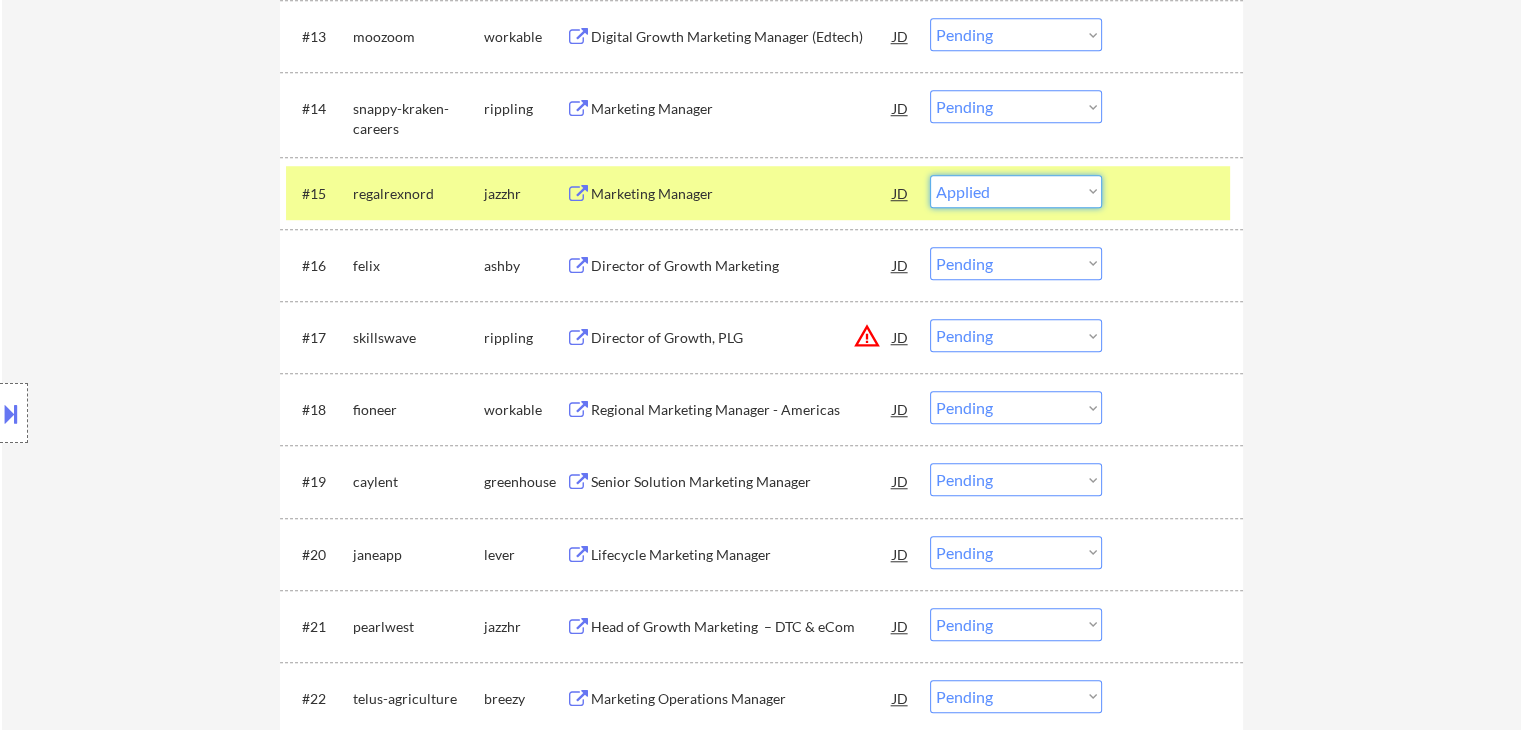 click on "Choose an option... Pending Applied Excluded (Questions) Excluded (Expired) Excluded (Location) Excluded (Bad Match) Excluded (Blocklist) Excluded (Salary) Excluded (Other)" at bounding box center [1016, 191] 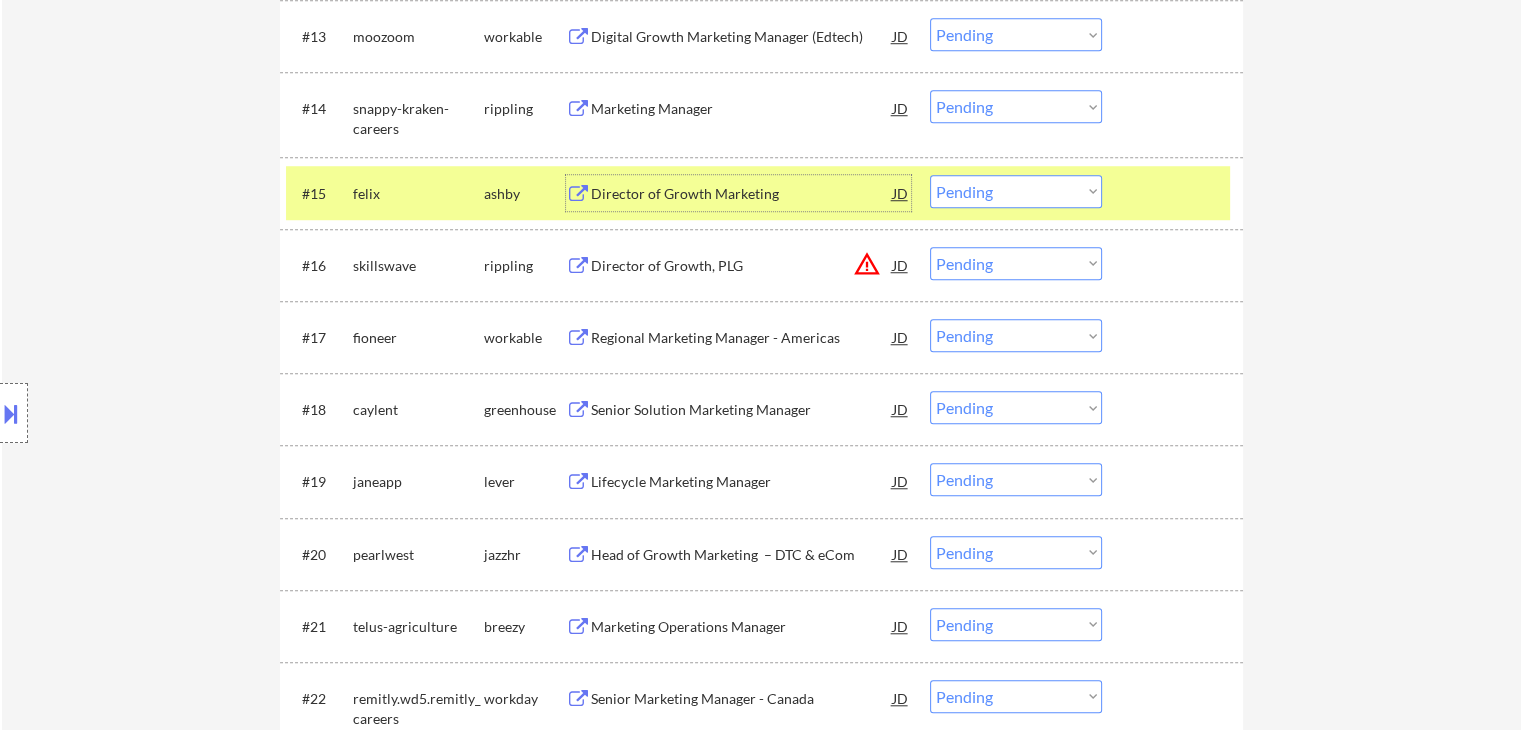 click on "Director of Growth Marketing" at bounding box center [742, 194] 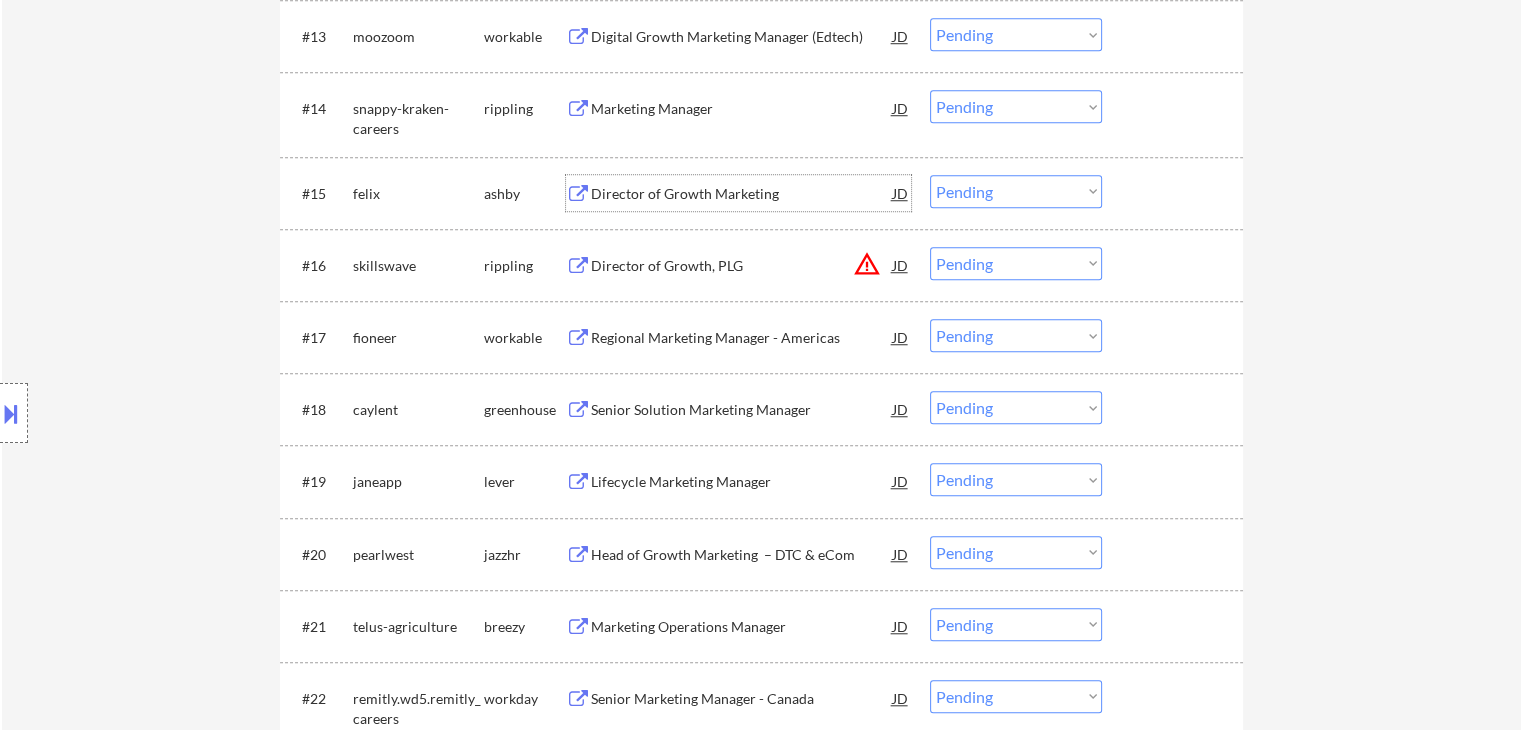 click on "Choose an option... Pending Applied Excluded (Questions) Excluded (Expired) Excluded (Location) Excluded (Bad Match) Excluded (Blocklist) Excluded (Salary) Excluded (Other)" at bounding box center (1016, 191) 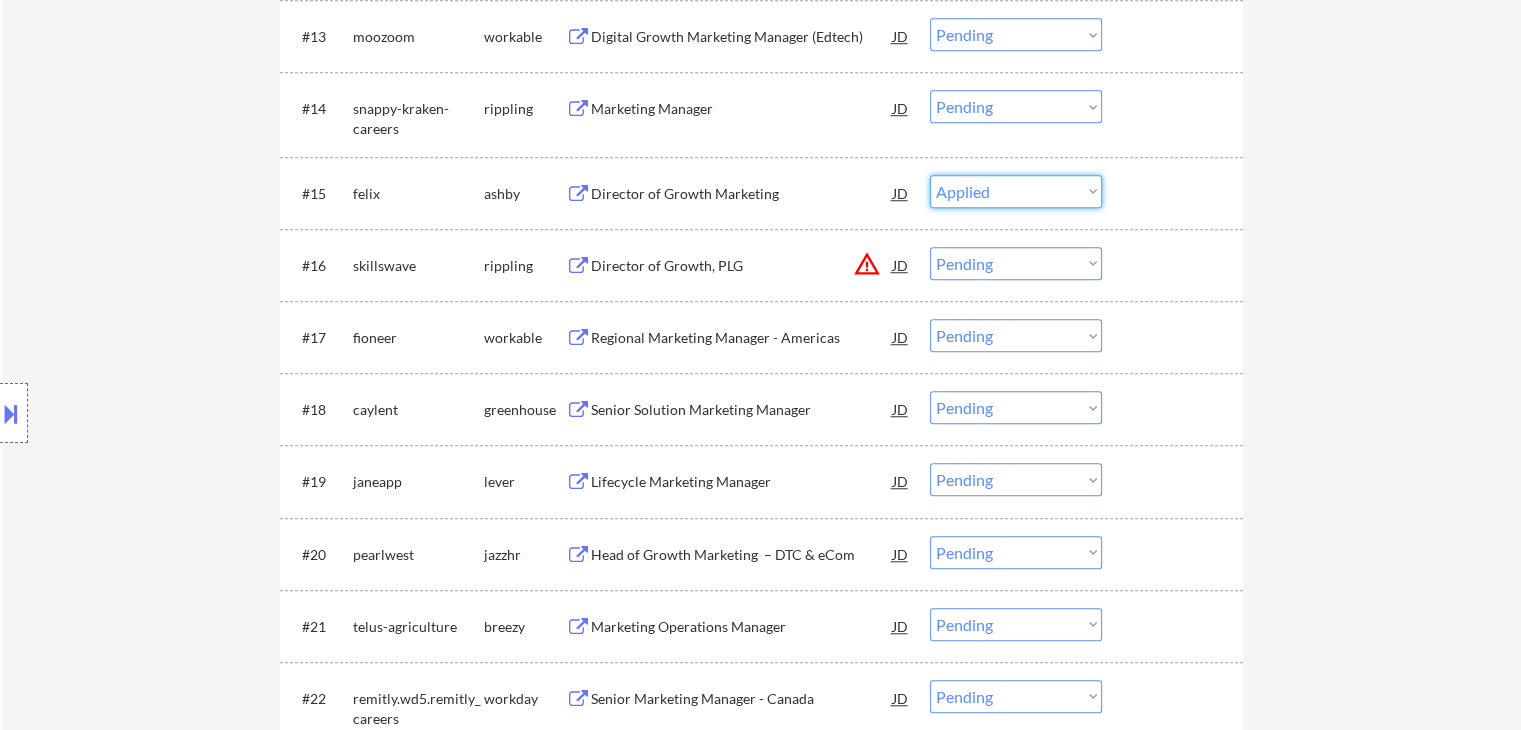 click on "Choose an option... Pending Applied Excluded (Questions) Excluded (Expired) Excluded (Location) Excluded (Bad Match) Excluded (Blocklist) Excluded (Salary) Excluded (Other)" at bounding box center [1016, 191] 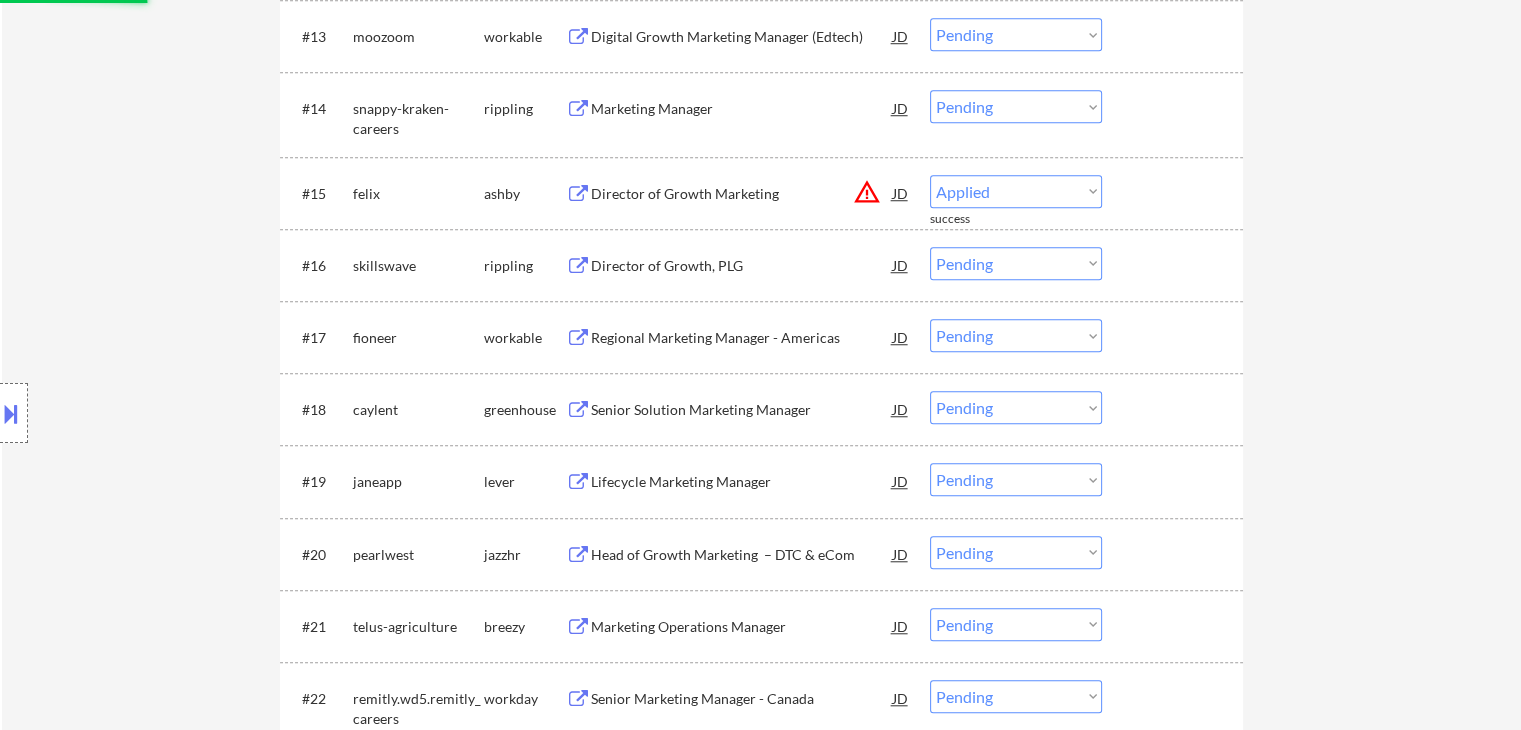 select on ""pending"" 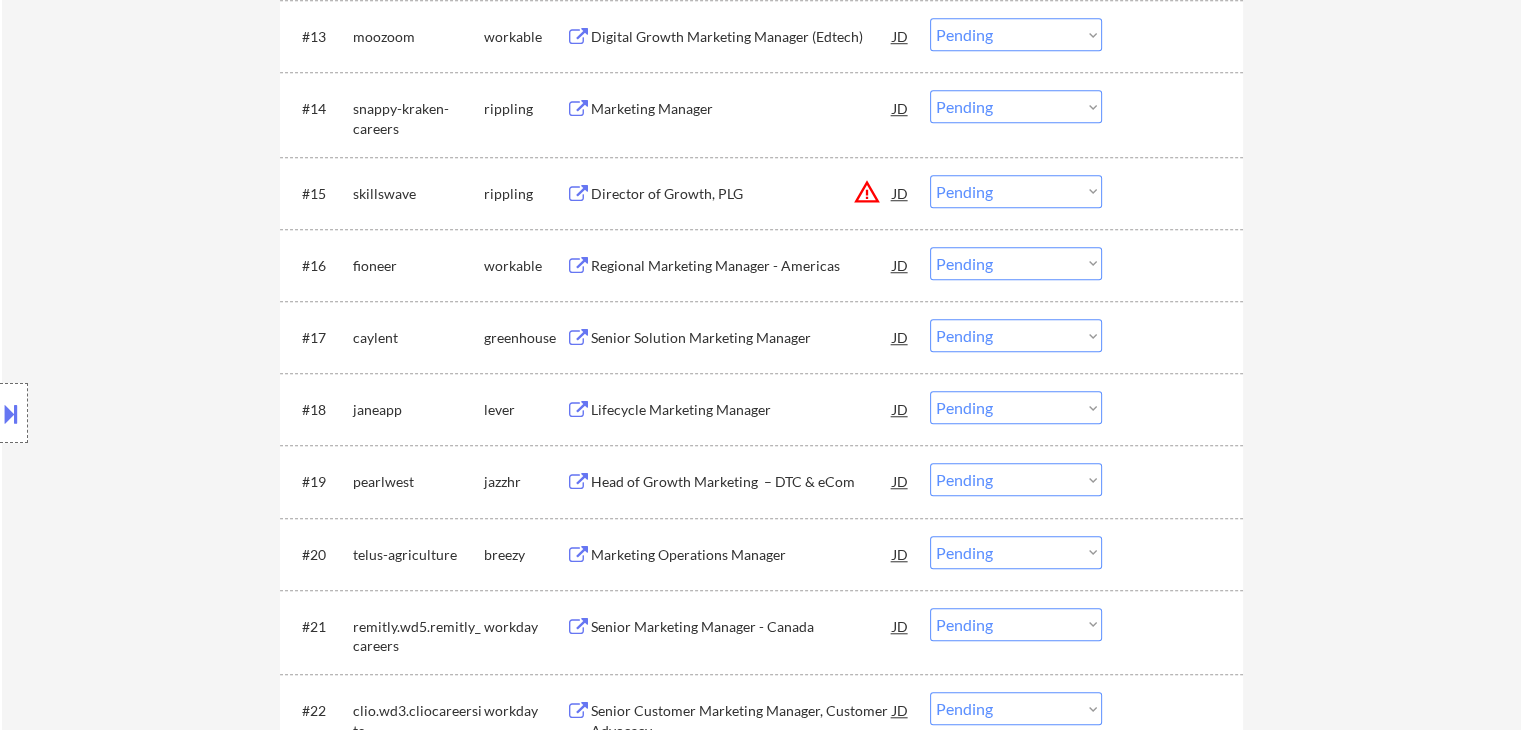 click on "Regional Marketing Manager - Americas" at bounding box center (742, 266) 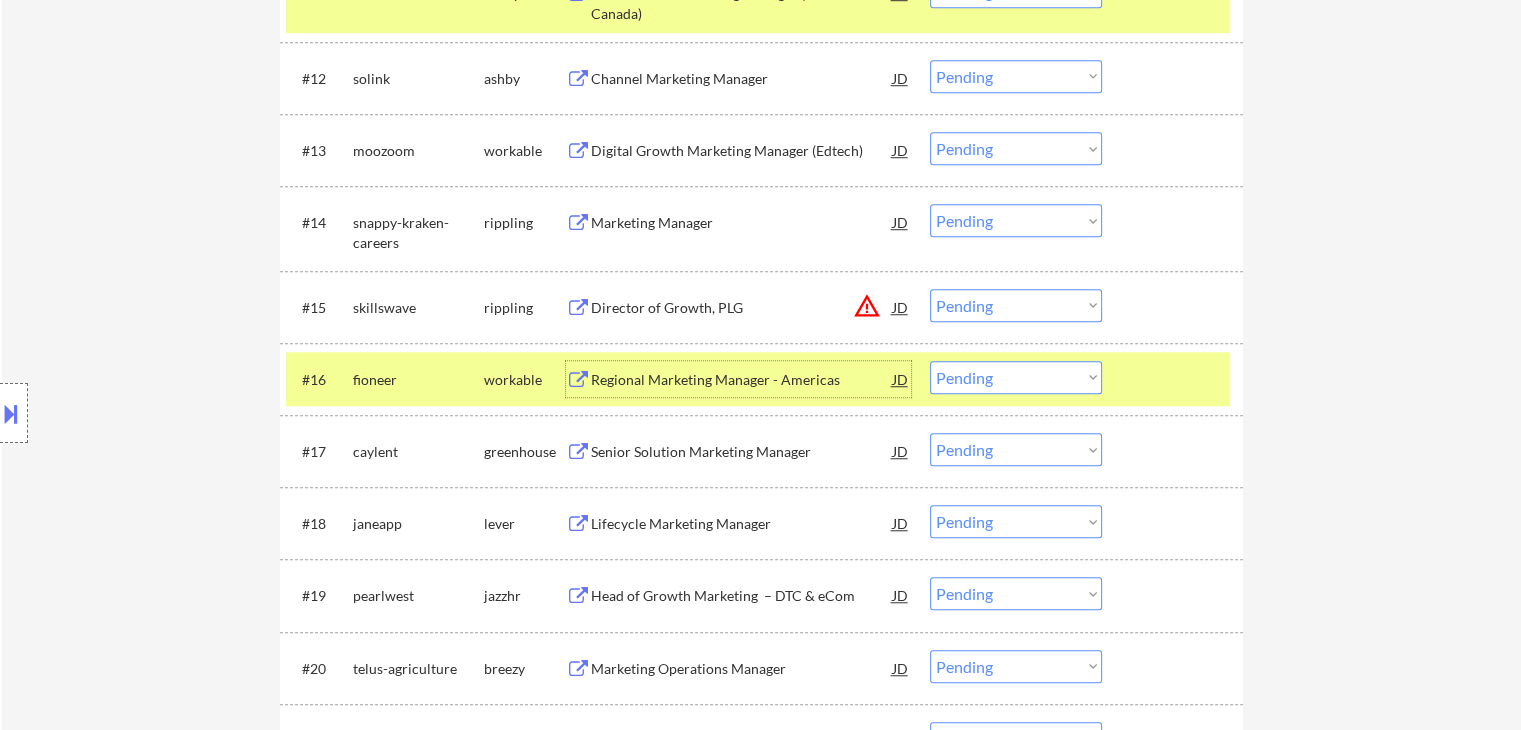 scroll, scrollTop: 1500, scrollLeft: 0, axis: vertical 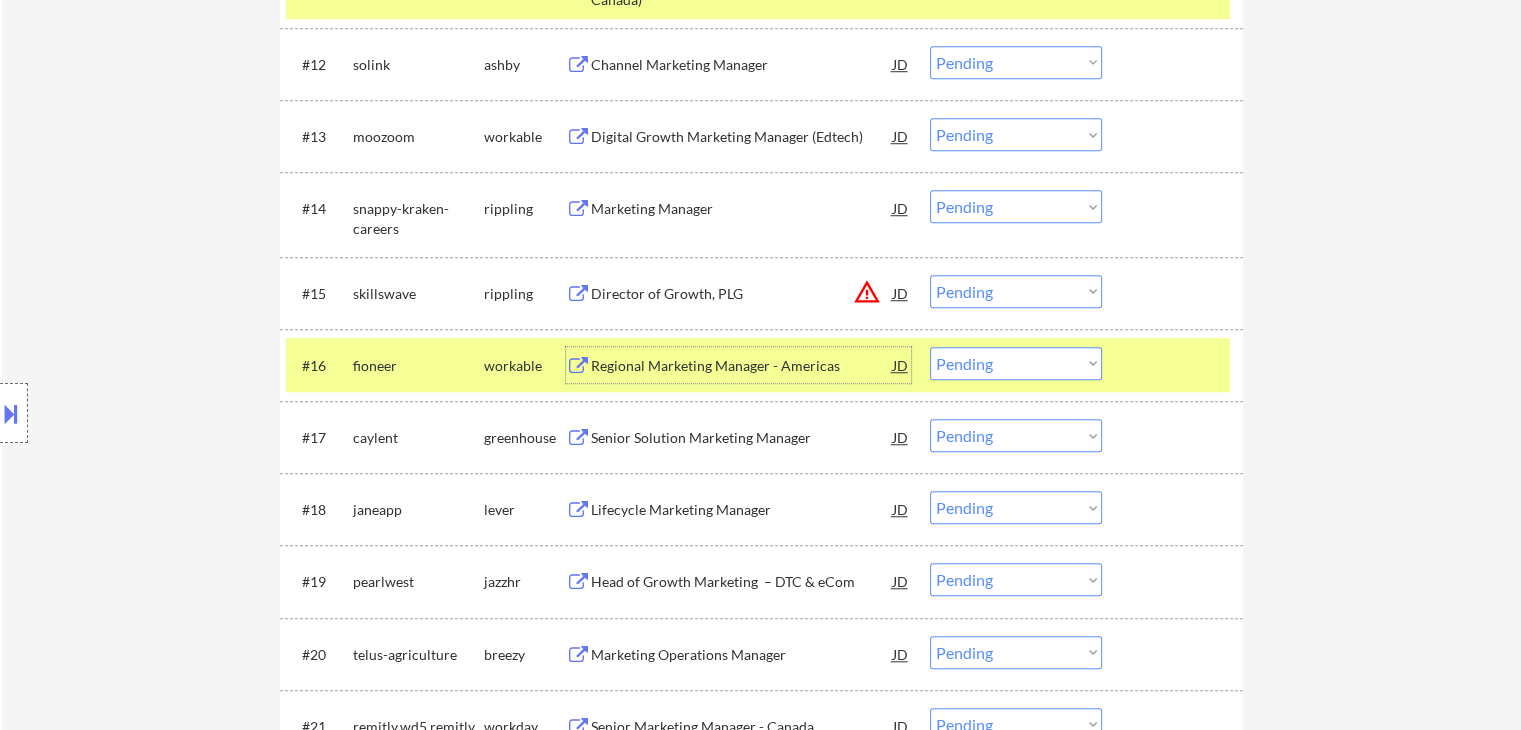 click at bounding box center [1175, 365] 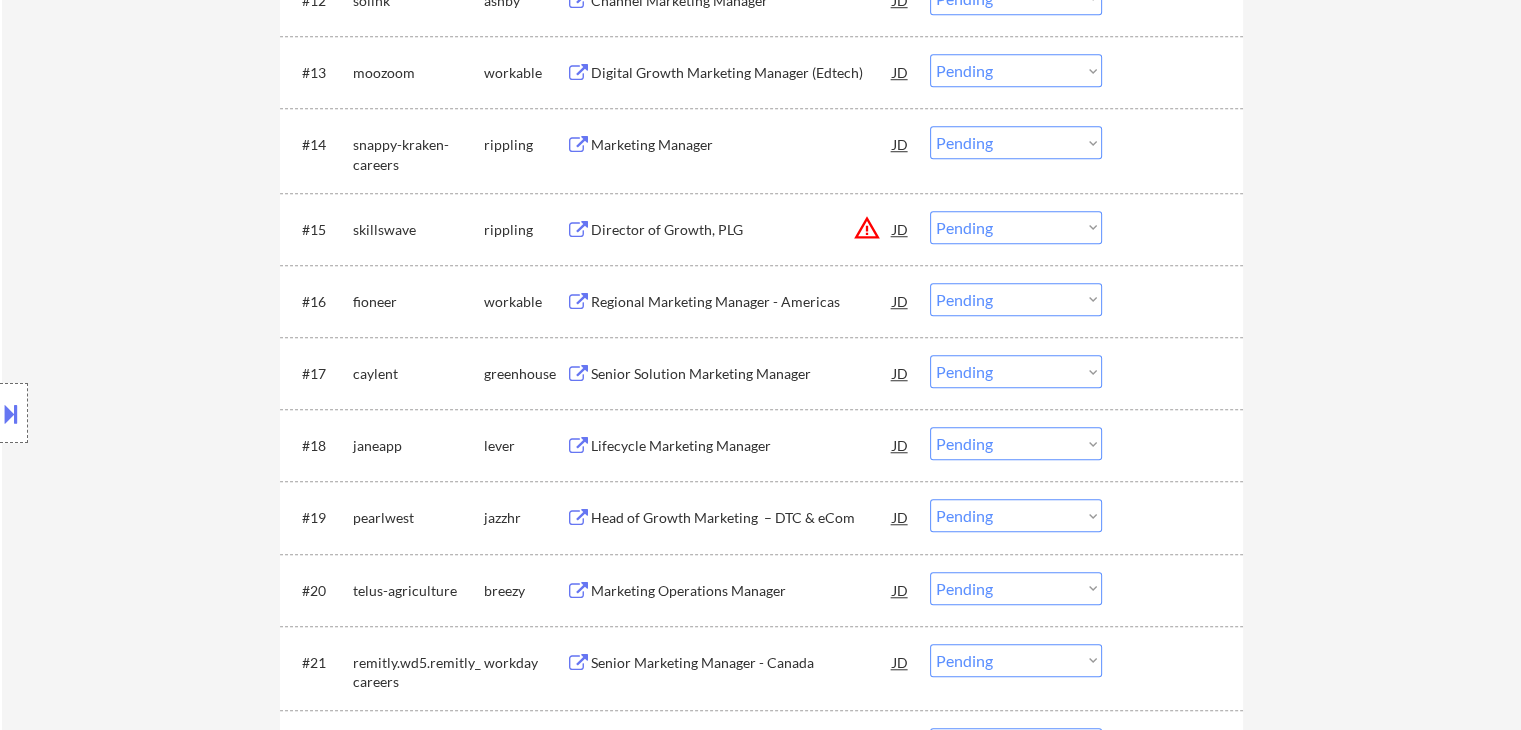 scroll, scrollTop: 1600, scrollLeft: 0, axis: vertical 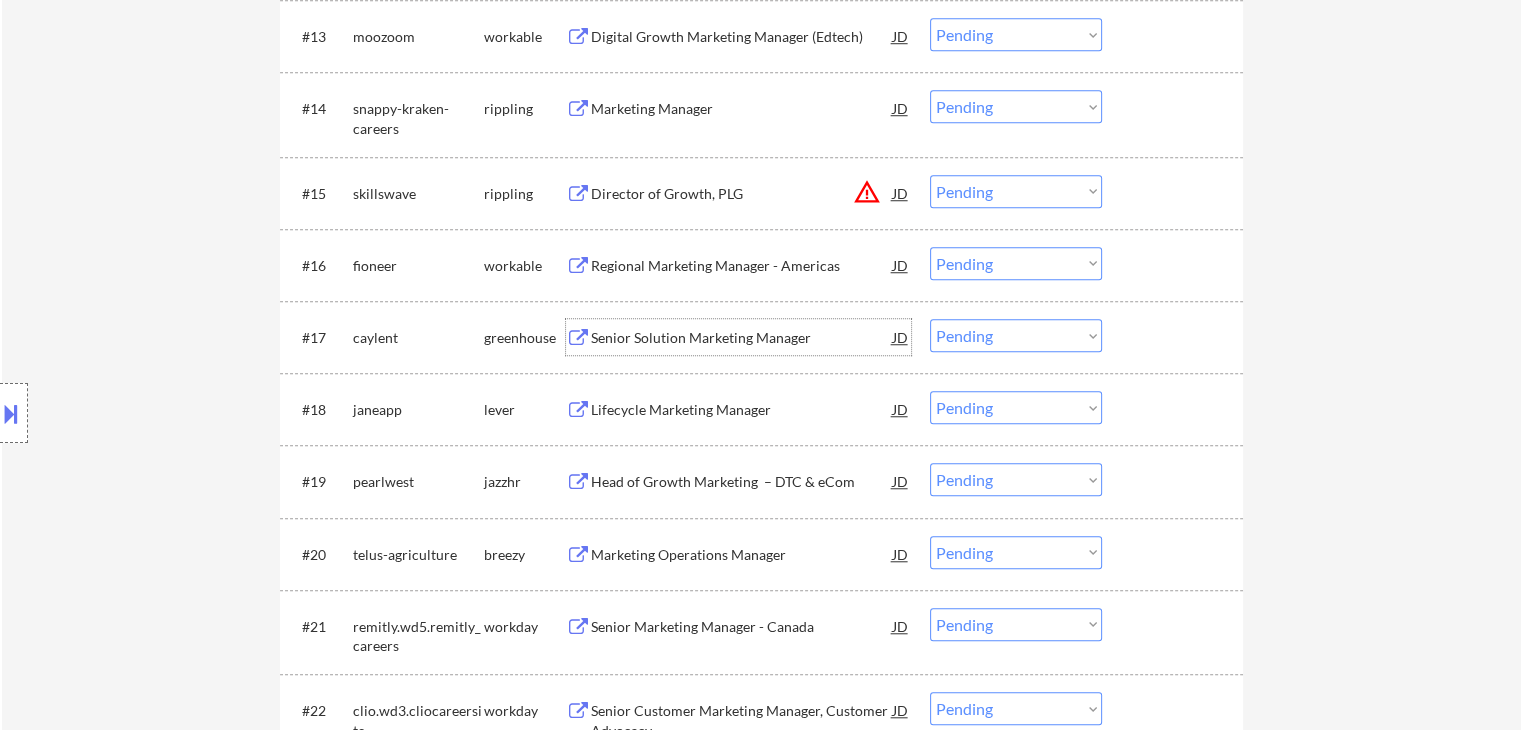 click on "Senior Solution Marketing Manager" at bounding box center [742, 338] 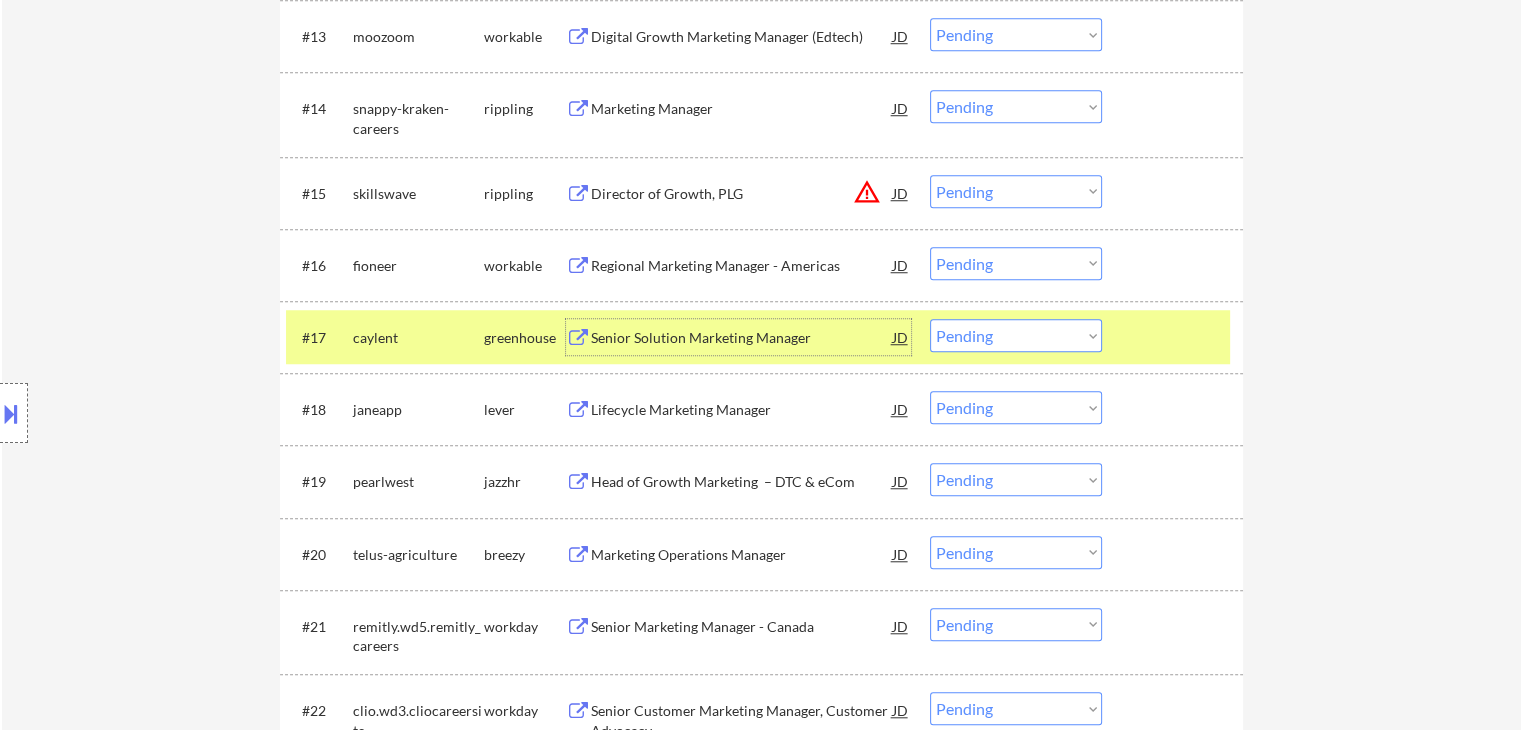 click on "Choose an option... Pending Applied Excluded (Questions) Excluded (Expired) Excluded (Location) Excluded (Bad Match) Excluded (Blocklist) Excluded (Salary) Excluded (Other)" at bounding box center (1016, 335) 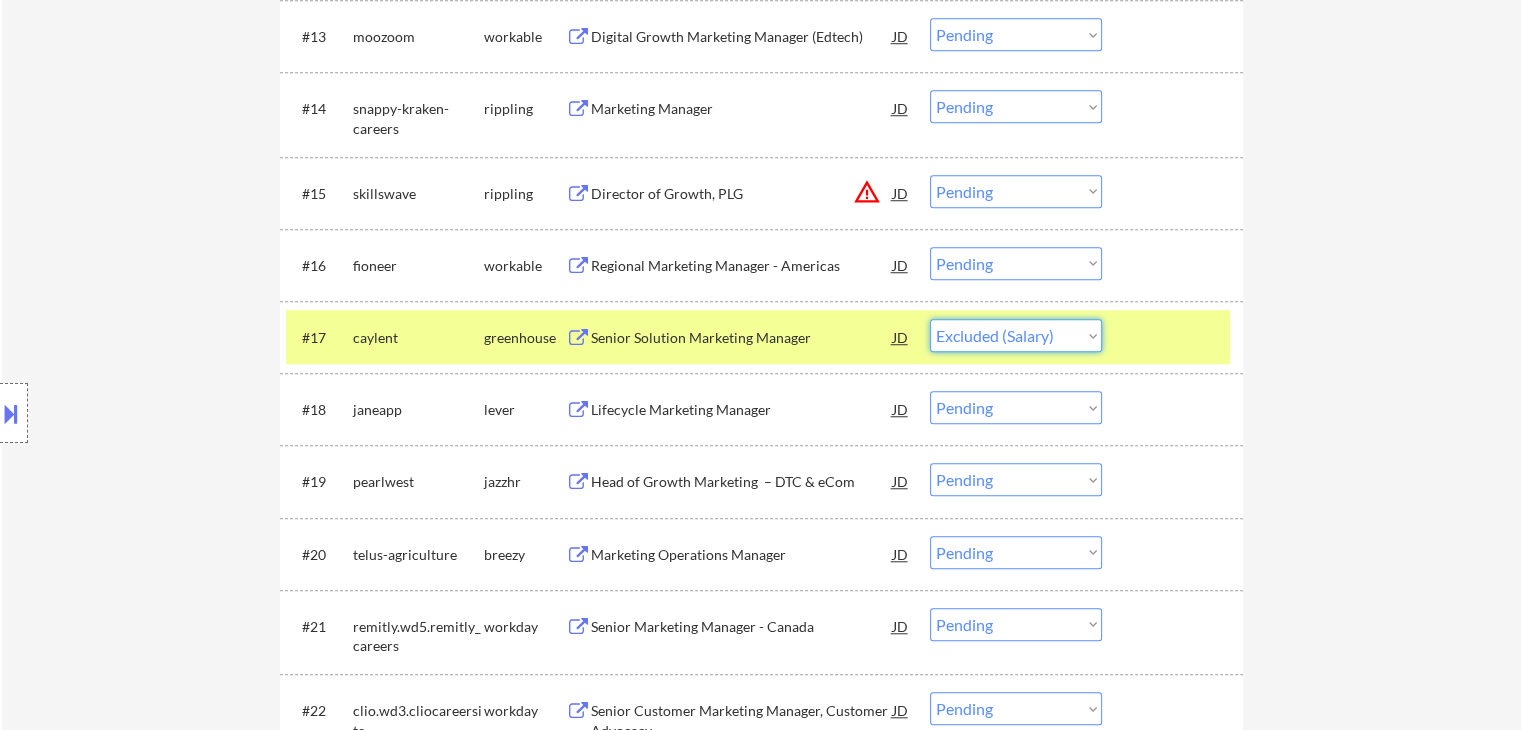 click on "Choose an option... Pending Applied Excluded (Questions) Excluded (Expired) Excluded (Location) Excluded (Bad Match) Excluded (Blocklist) Excluded (Salary) Excluded (Other)" at bounding box center (1016, 335) 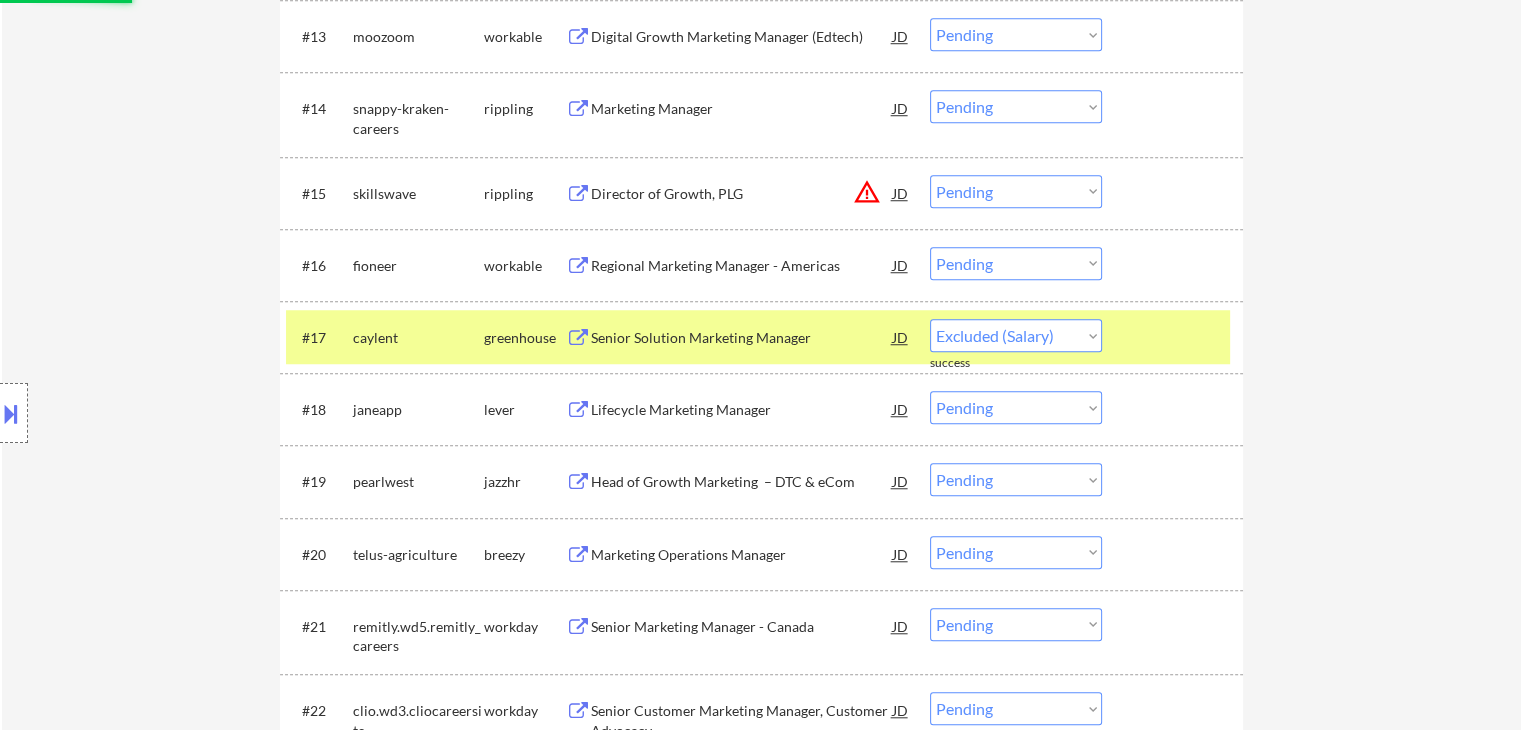 select on ""pending"" 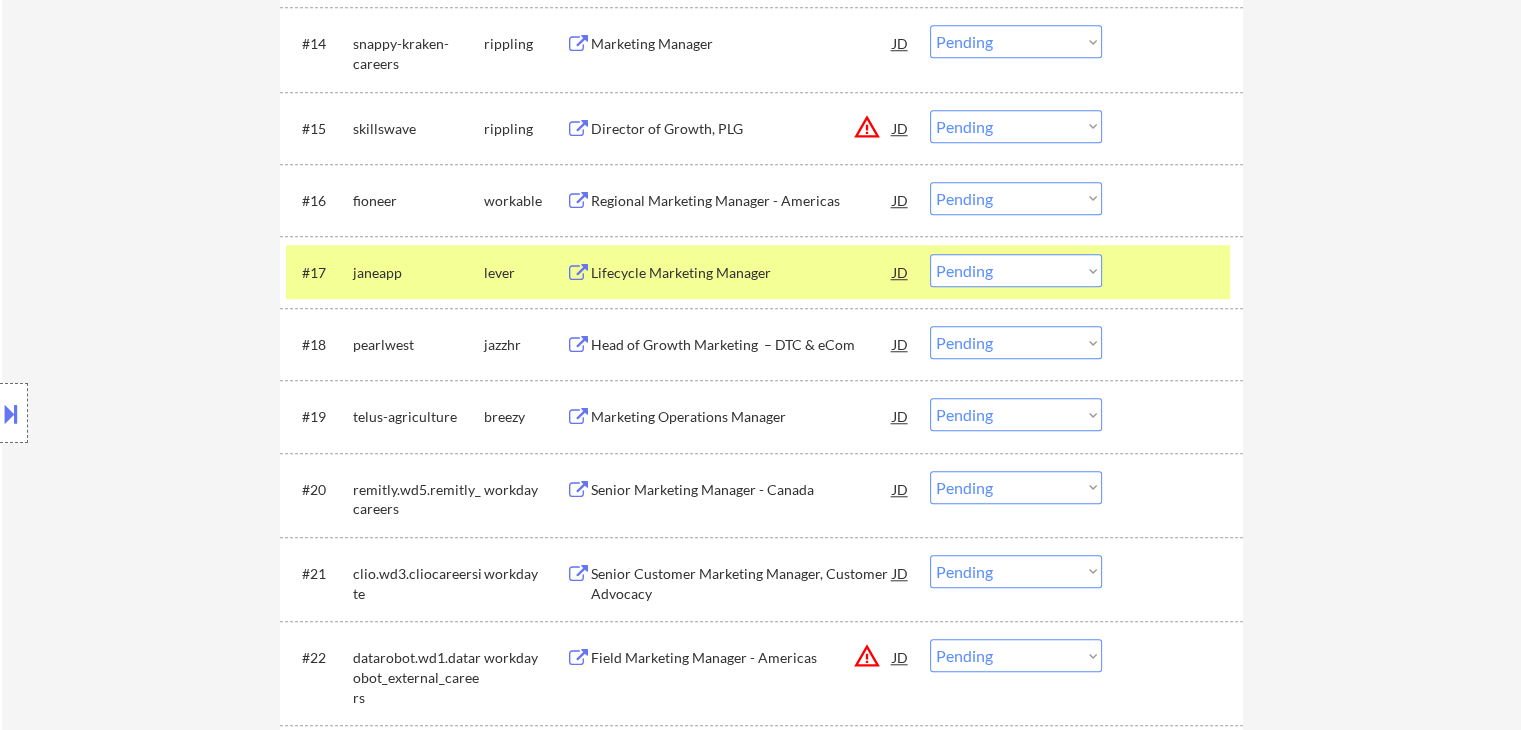 scroll, scrollTop: 1700, scrollLeft: 0, axis: vertical 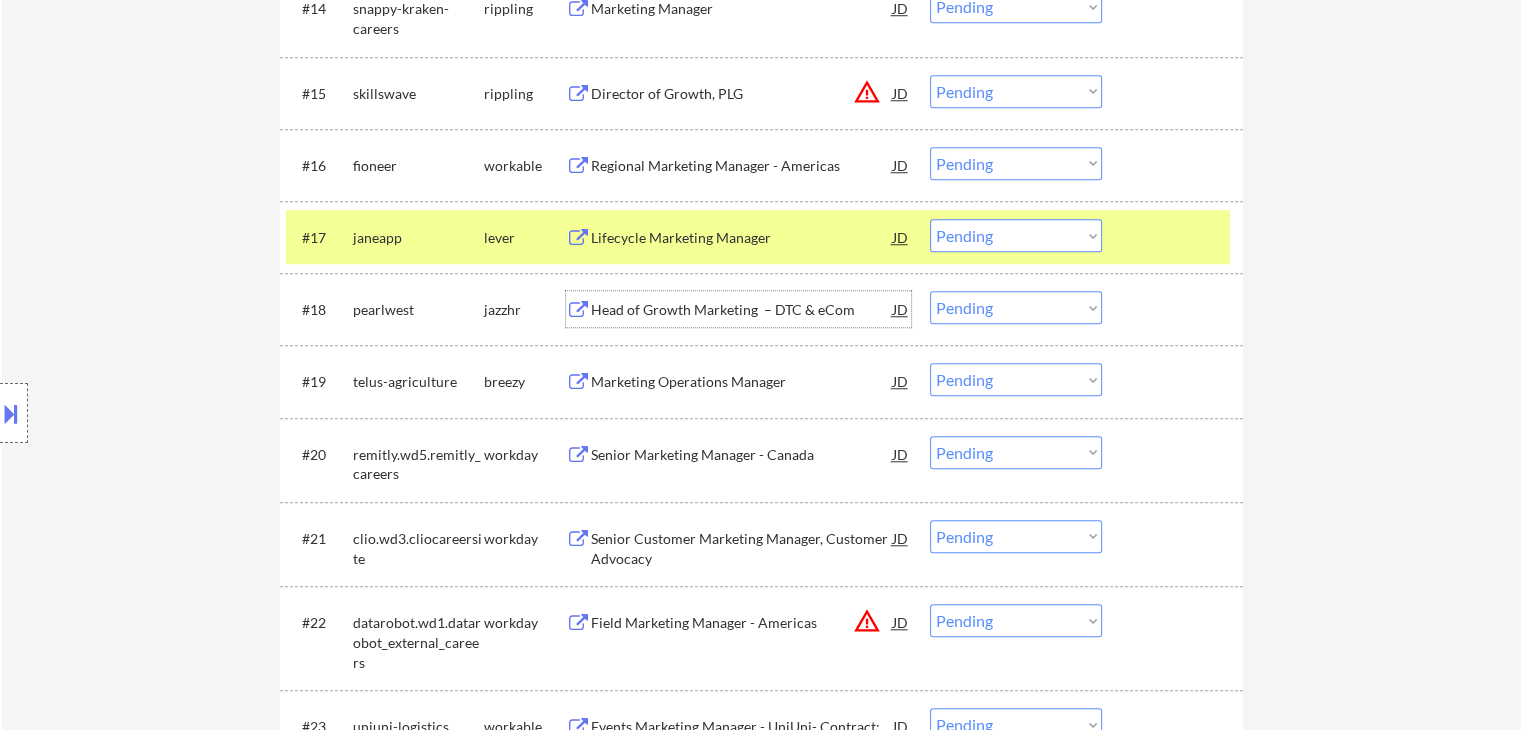 click on "Head of Growth Marketing  – DTC & eCom" at bounding box center [742, 310] 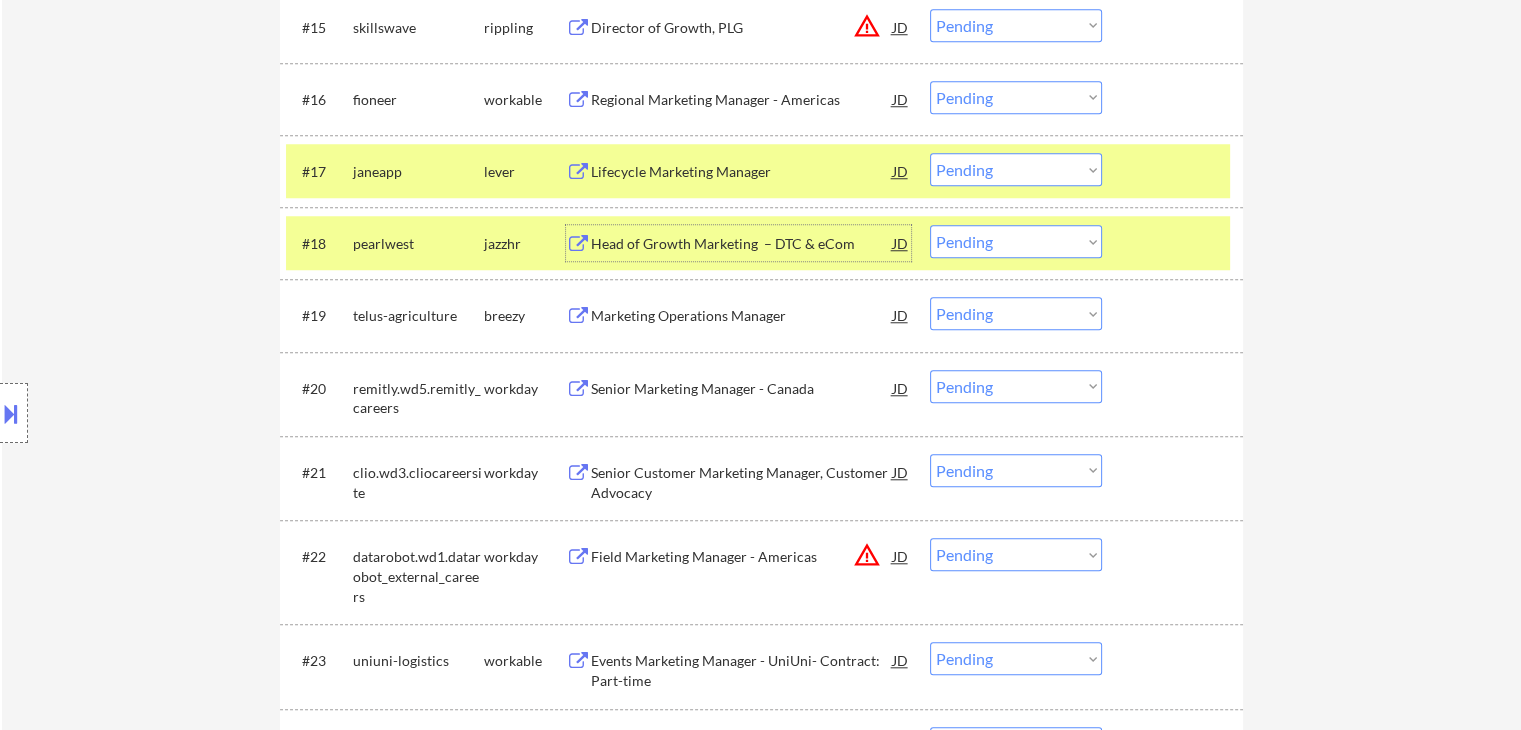 scroll, scrollTop: 1800, scrollLeft: 0, axis: vertical 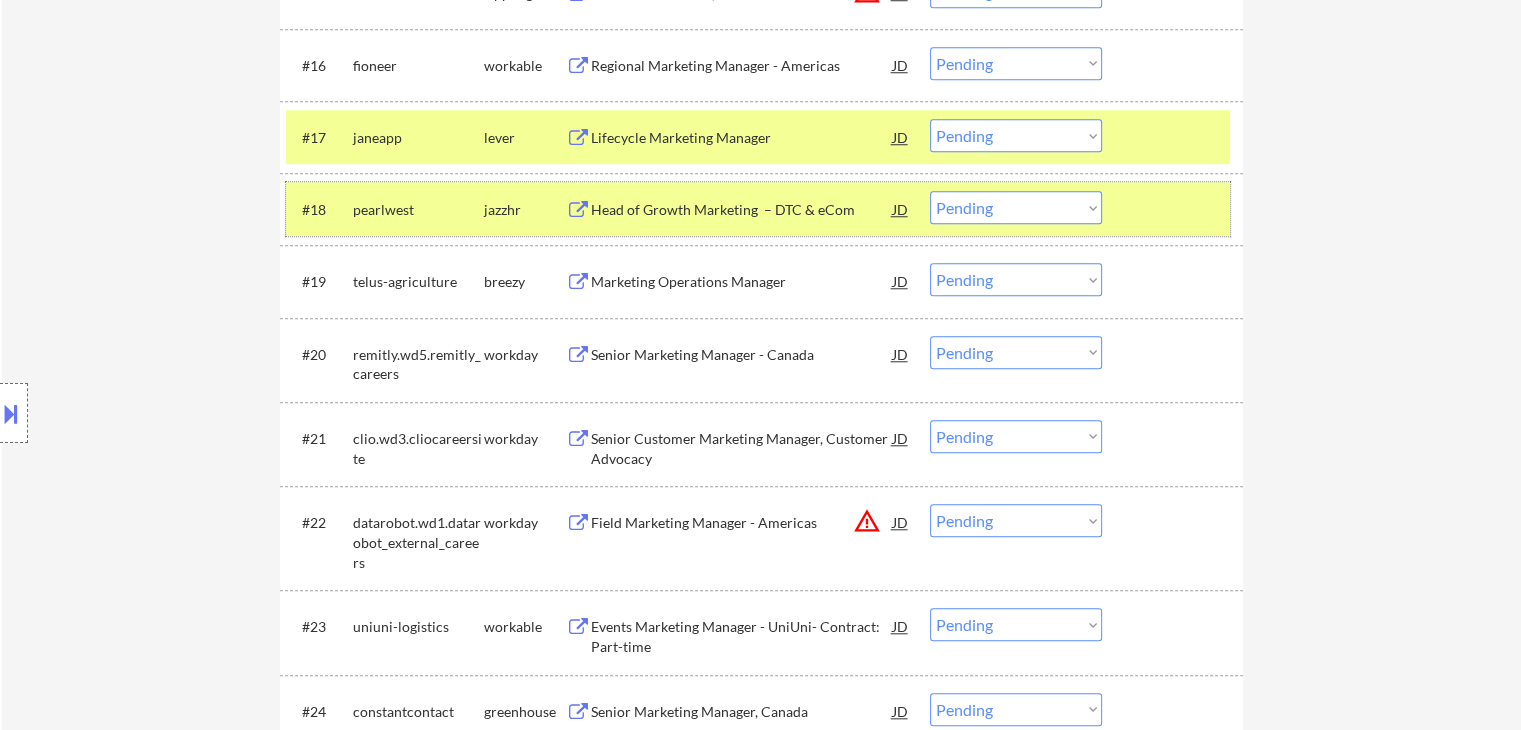 click at bounding box center (1175, 209) 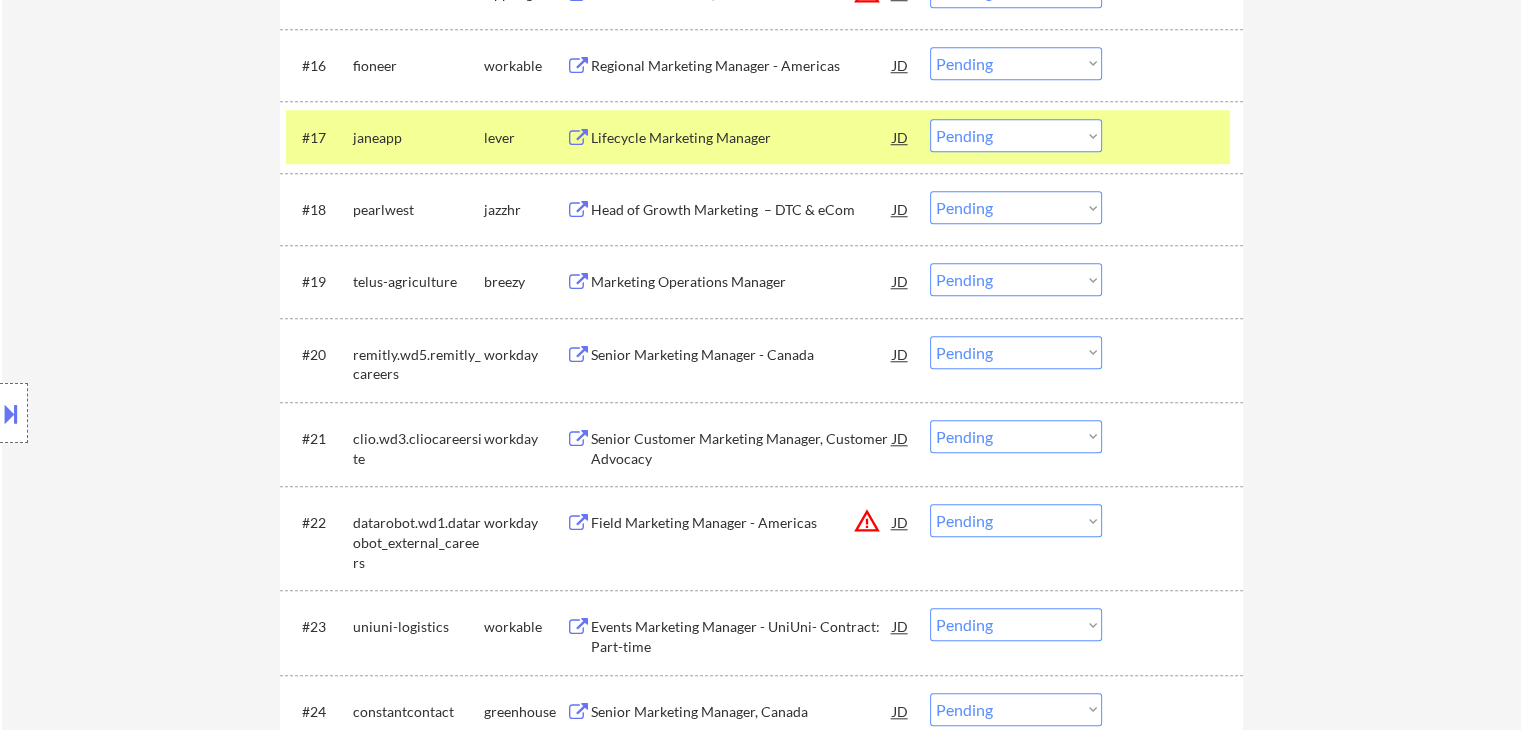 drag, startPoint x: 1162, startPoint y: 143, endPoint x: 1091, endPoint y: 145, distance: 71.02816 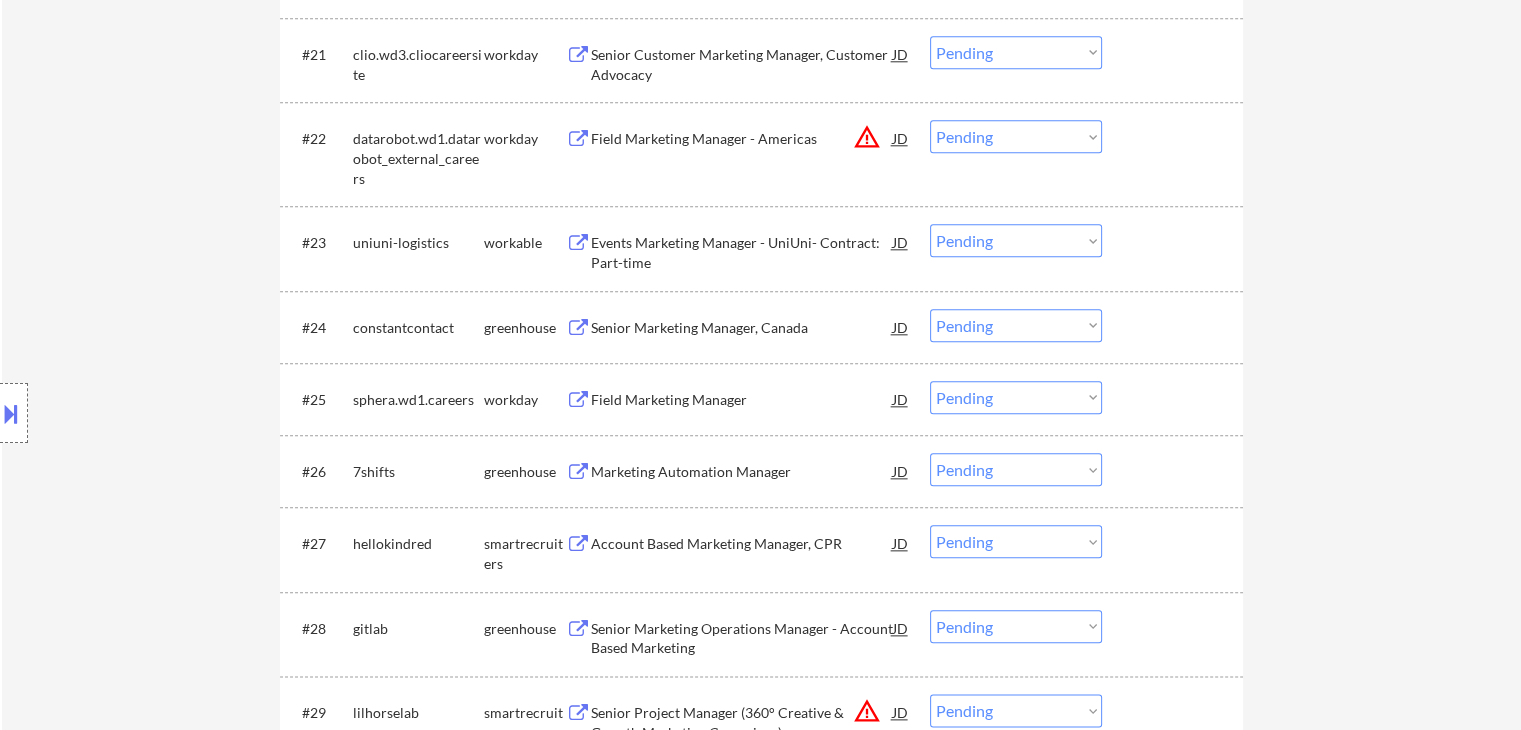 scroll, scrollTop: 2200, scrollLeft: 0, axis: vertical 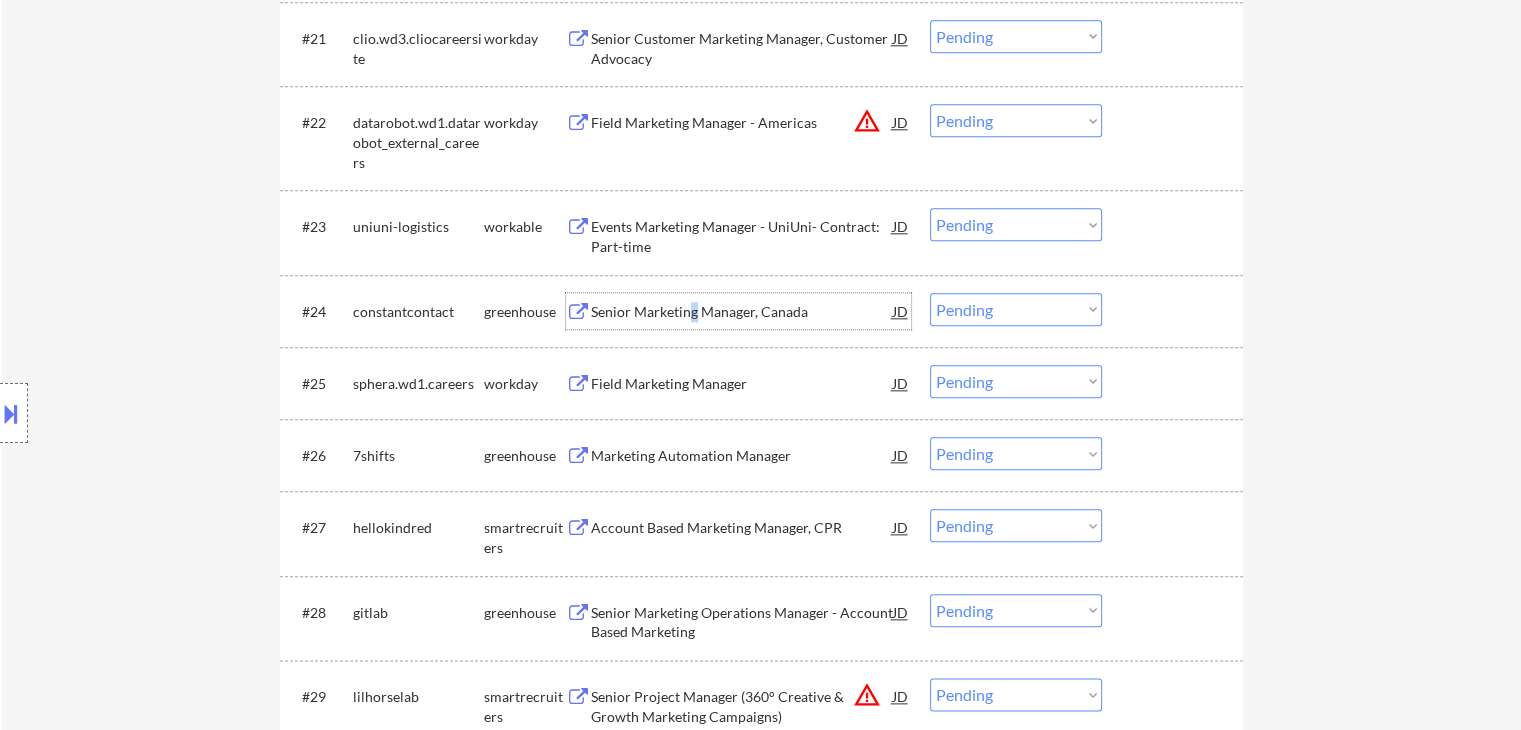 click on "Senior Marketing Manager, Canada" at bounding box center (742, 312) 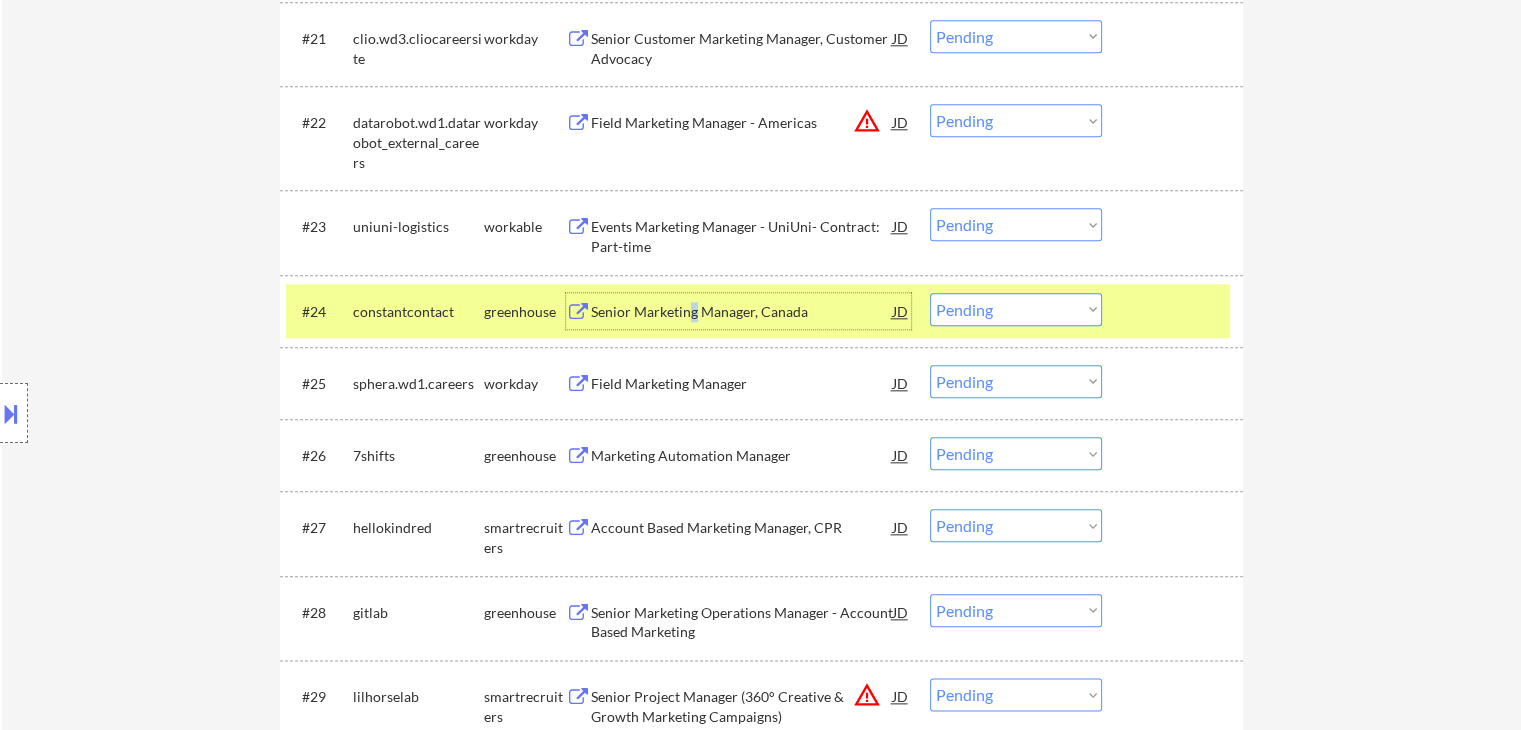 click on "Choose an option... Pending Applied Excluded (Questions) Excluded (Expired) Excluded (Location) Excluded (Bad Match) Excluded (Blocklist) Excluded (Salary) Excluded (Other)" at bounding box center [1016, 309] 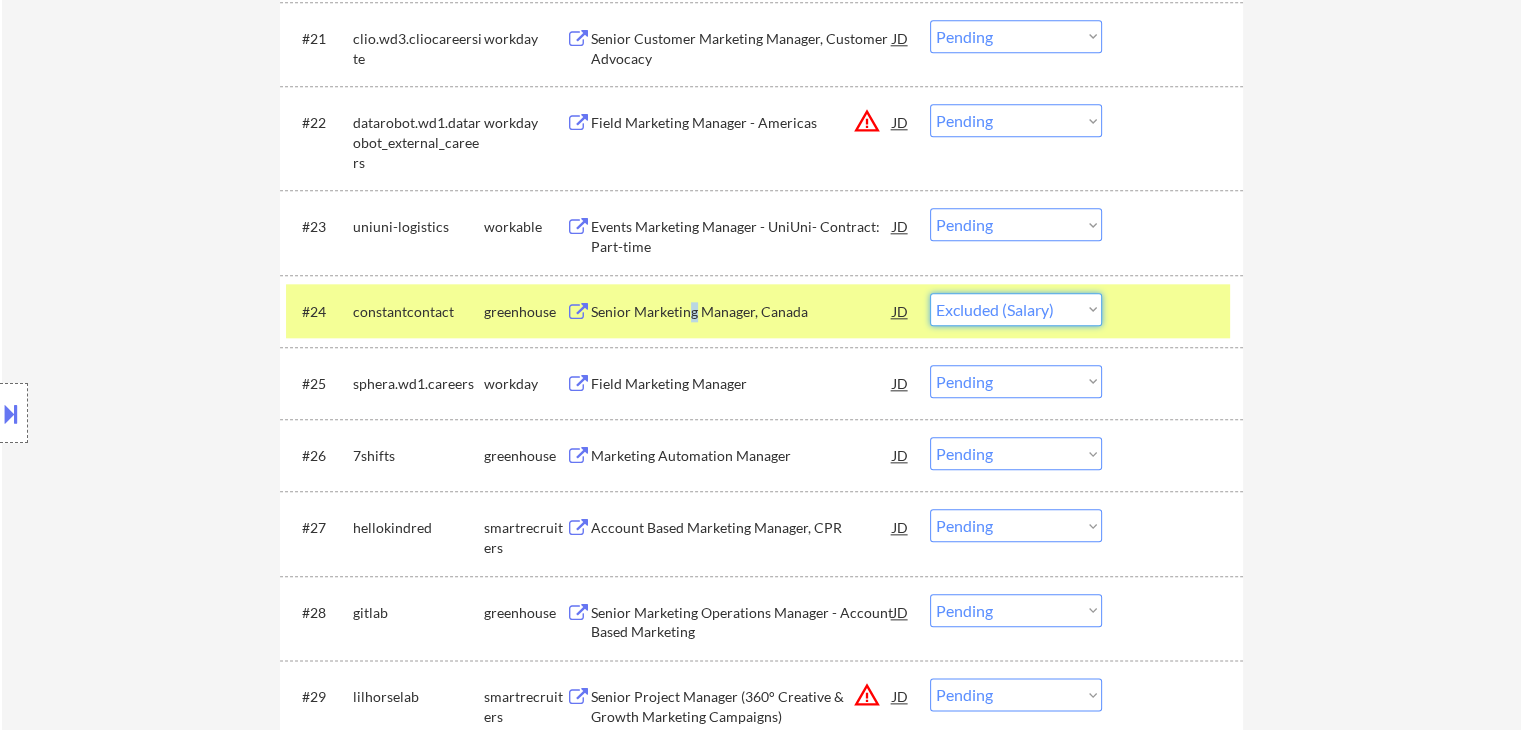 click on "Choose an option... Pending Applied Excluded (Questions) Excluded (Expired) Excluded (Location) Excluded (Bad Match) Excluded (Blocklist) Excluded (Salary) Excluded (Other)" at bounding box center [1016, 309] 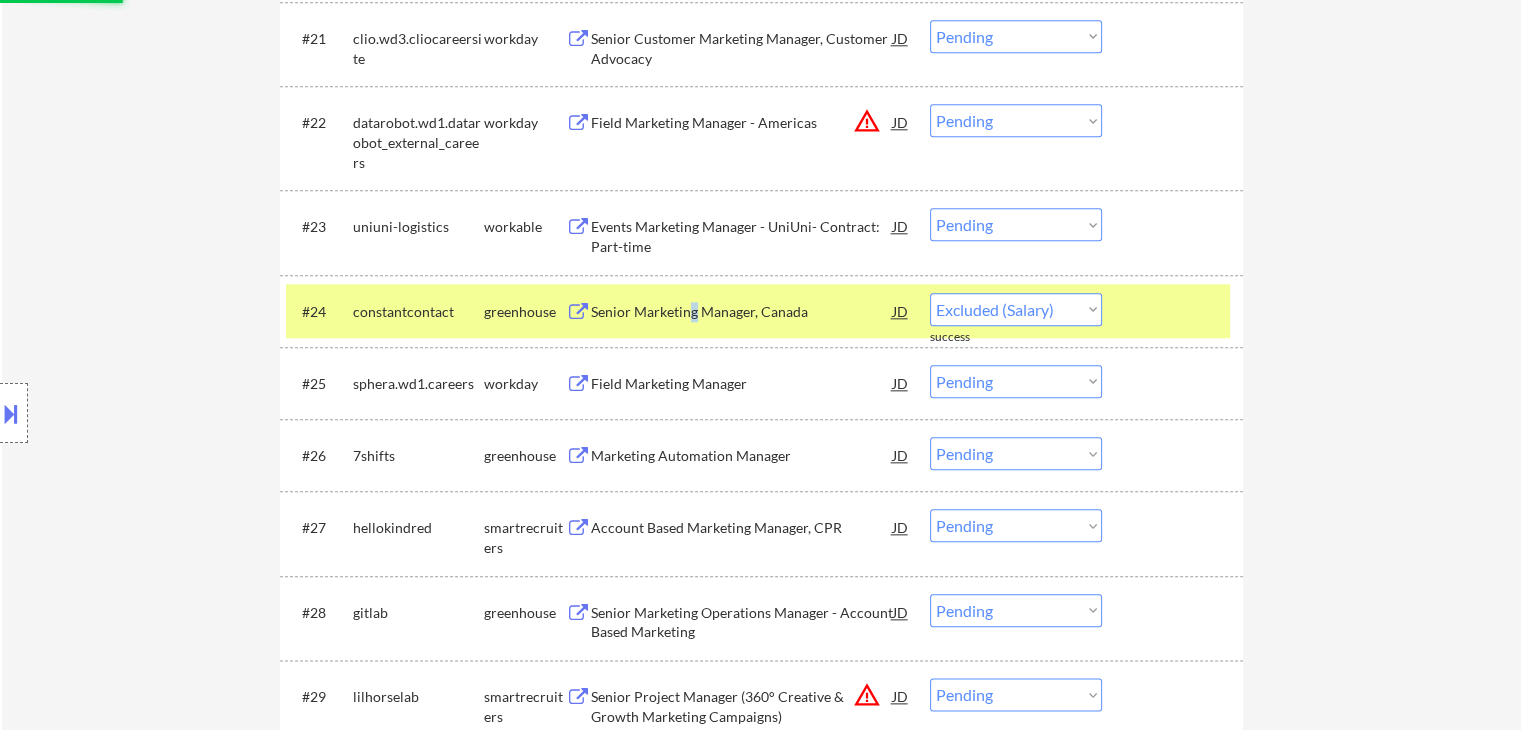 select on ""pending"" 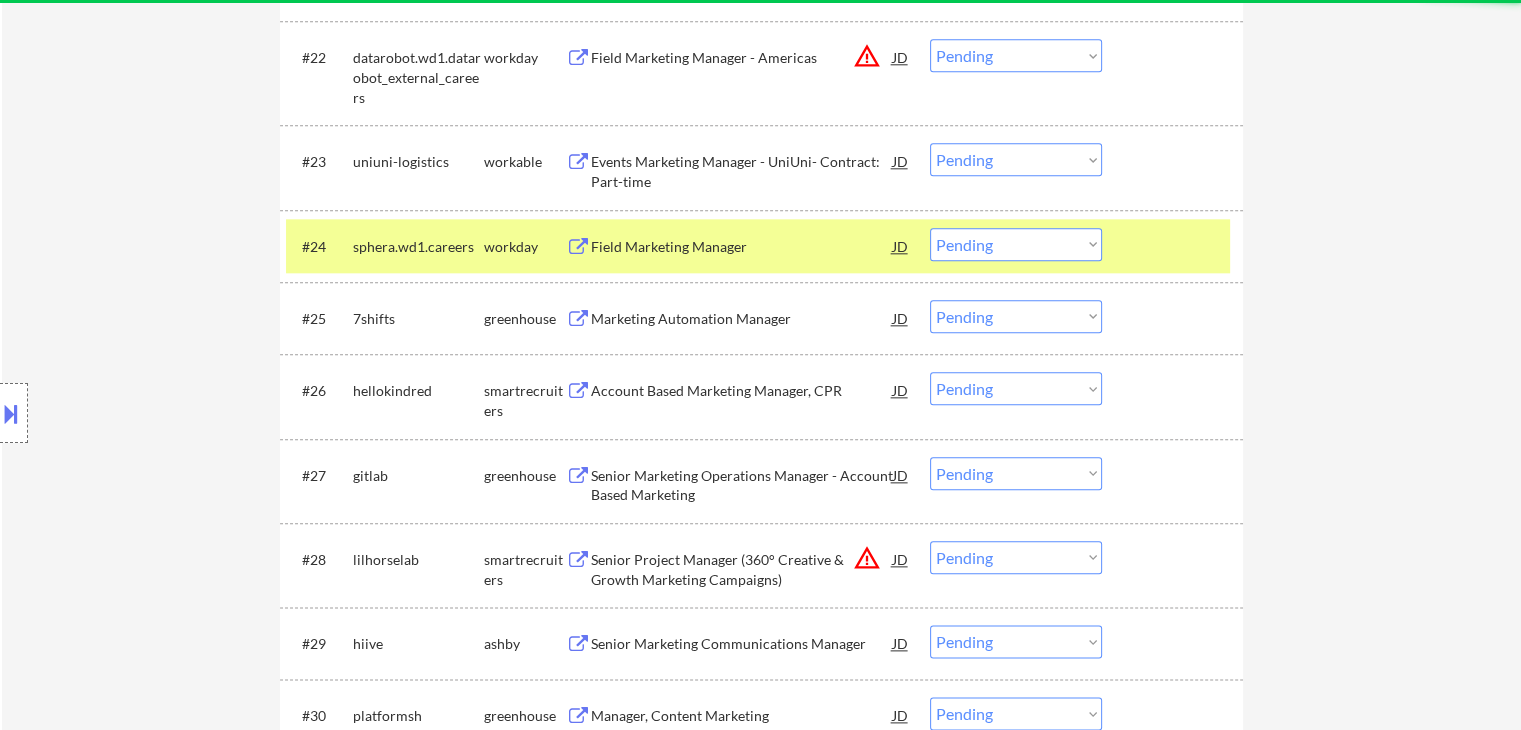 scroll, scrollTop: 2300, scrollLeft: 0, axis: vertical 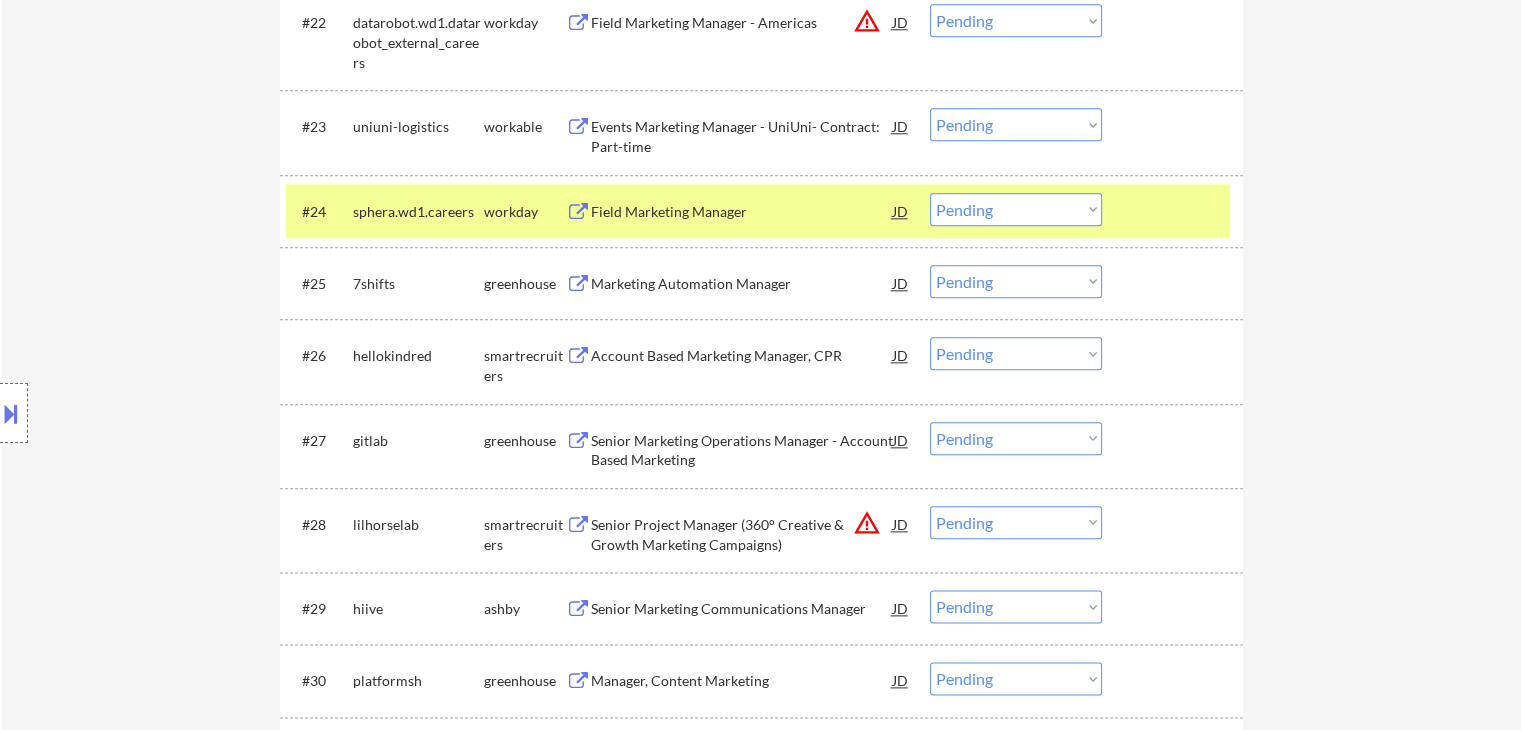 click on "Marketing Automation Manager" at bounding box center [742, 284] 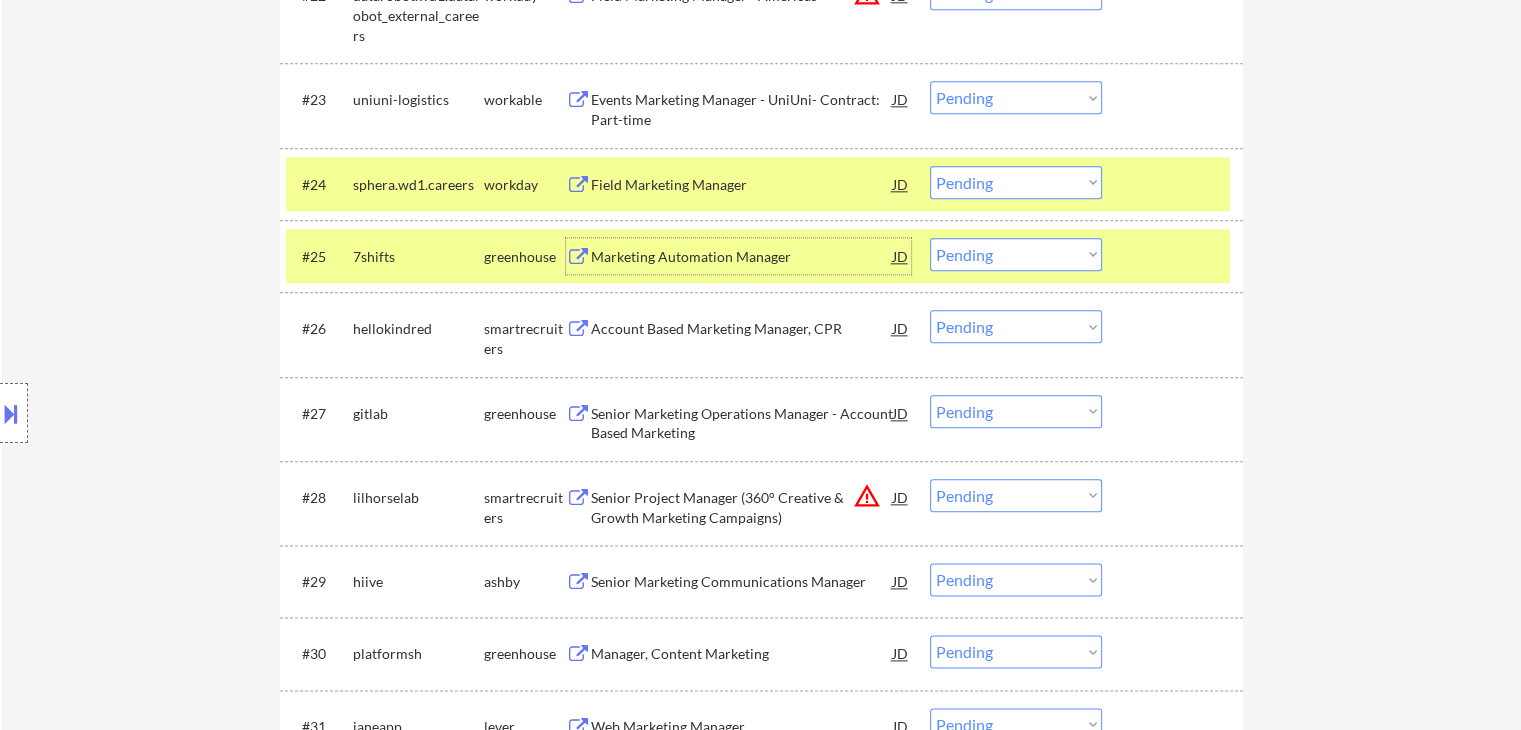 scroll, scrollTop: 2400, scrollLeft: 0, axis: vertical 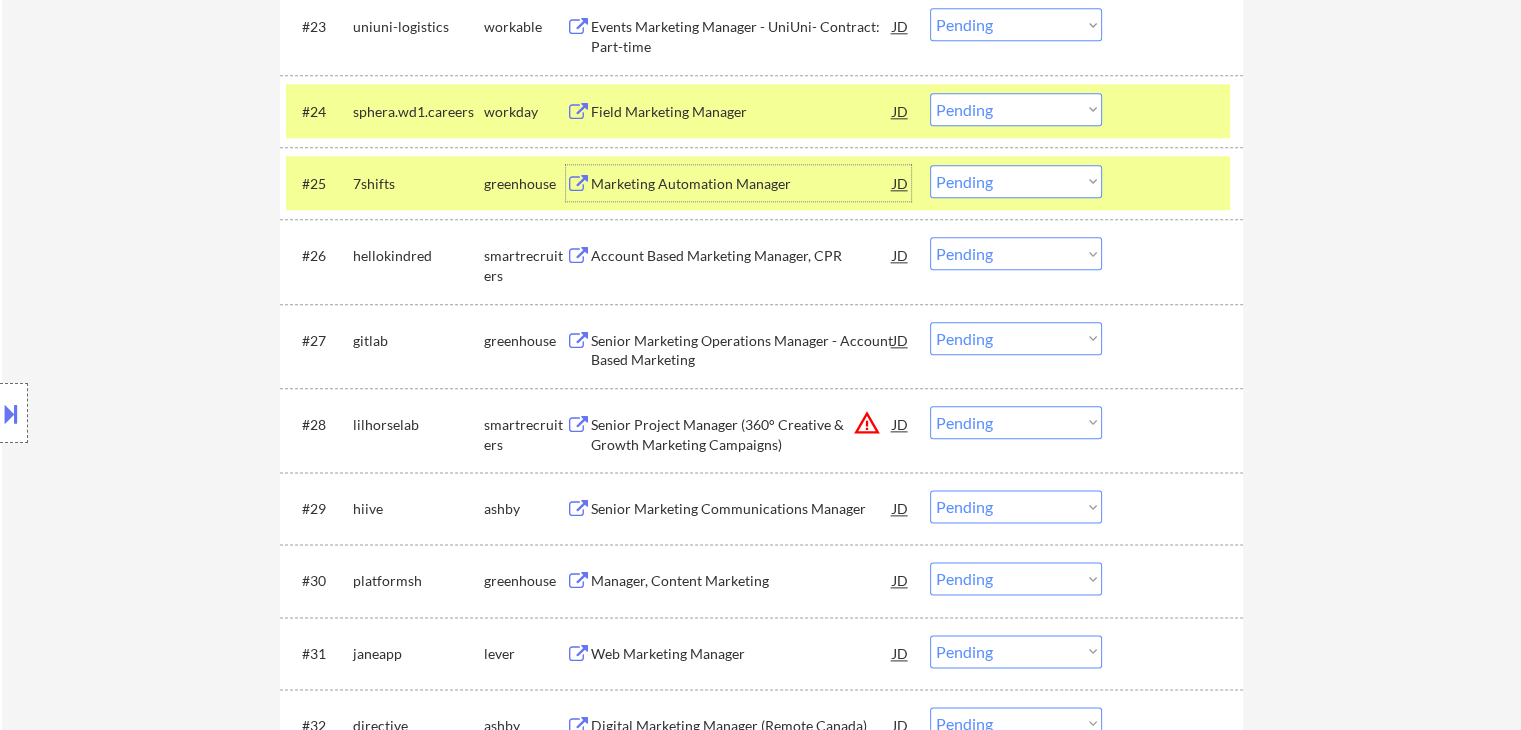 click on "Account Based Marketing Manager, CPR" at bounding box center (742, 256) 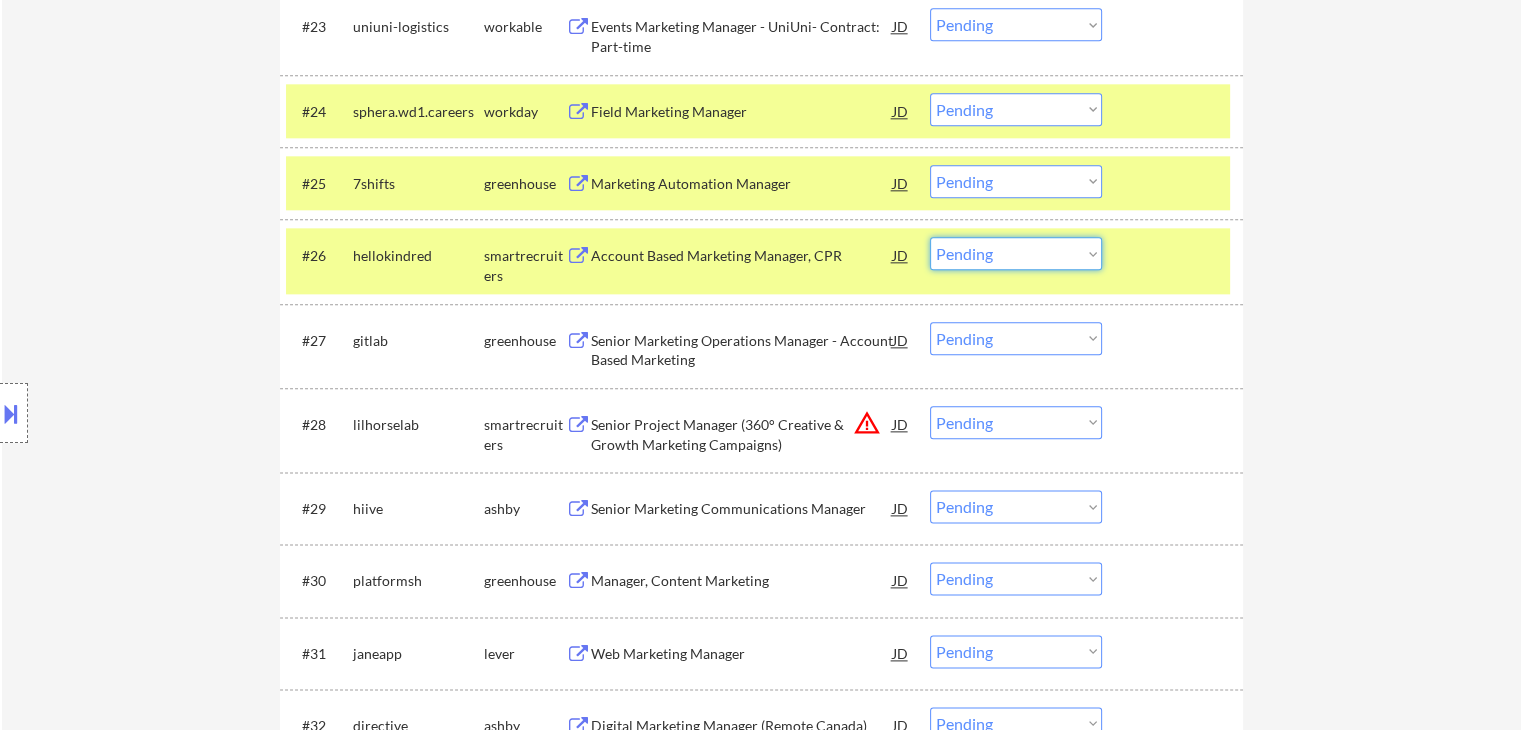 click on "Choose an option... Pending Applied Excluded (Questions) Excluded (Expired) Excluded (Location) Excluded (Bad Match) Excluded (Blocklist) Excluded (Salary) Excluded (Other)" at bounding box center (1016, 253) 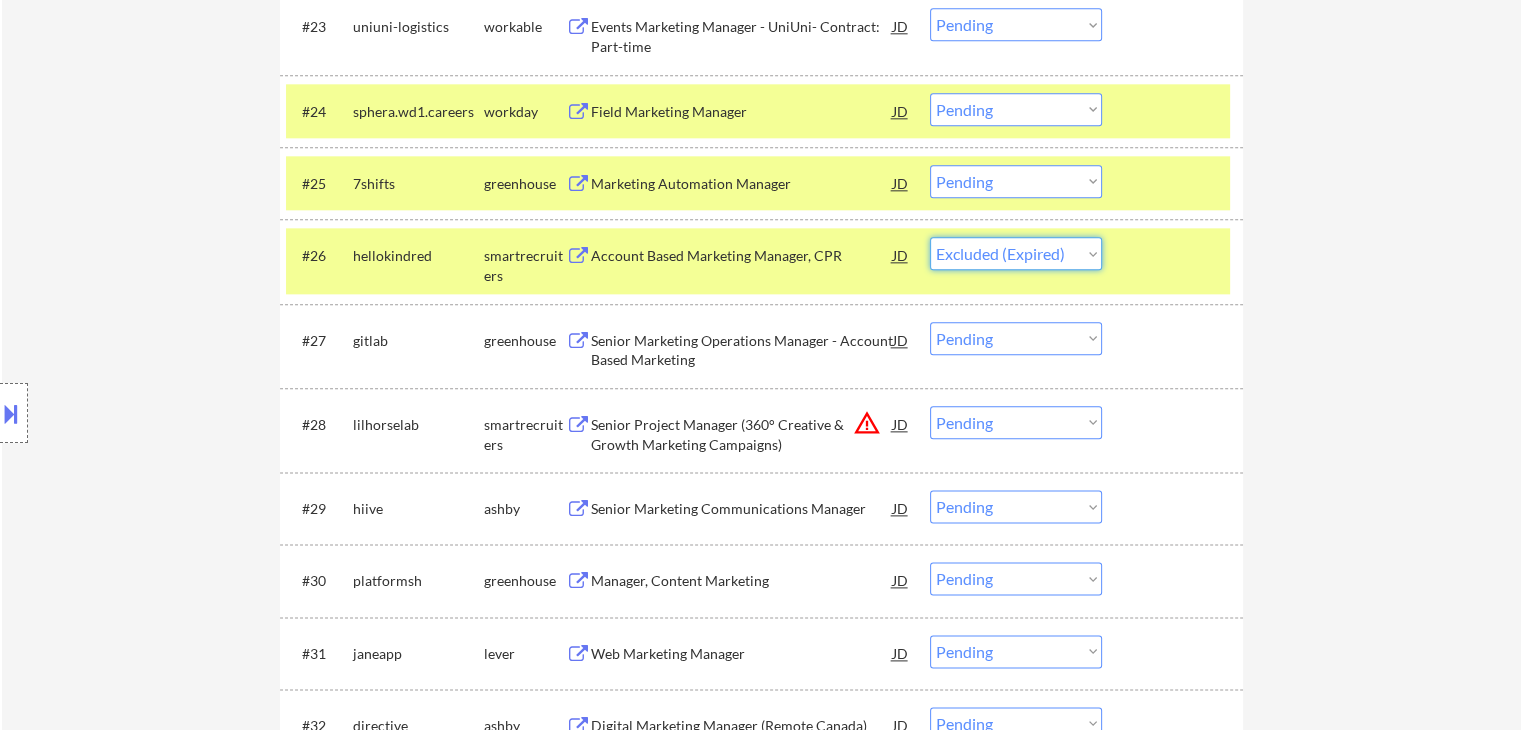 click on "Choose an option... Pending Applied Excluded (Questions) Excluded (Expired) Excluded (Location) Excluded (Bad Match) Excluded (Blocklist) Excluded (Salary) Excluded (Other)" at bounding box center [1016, 253] 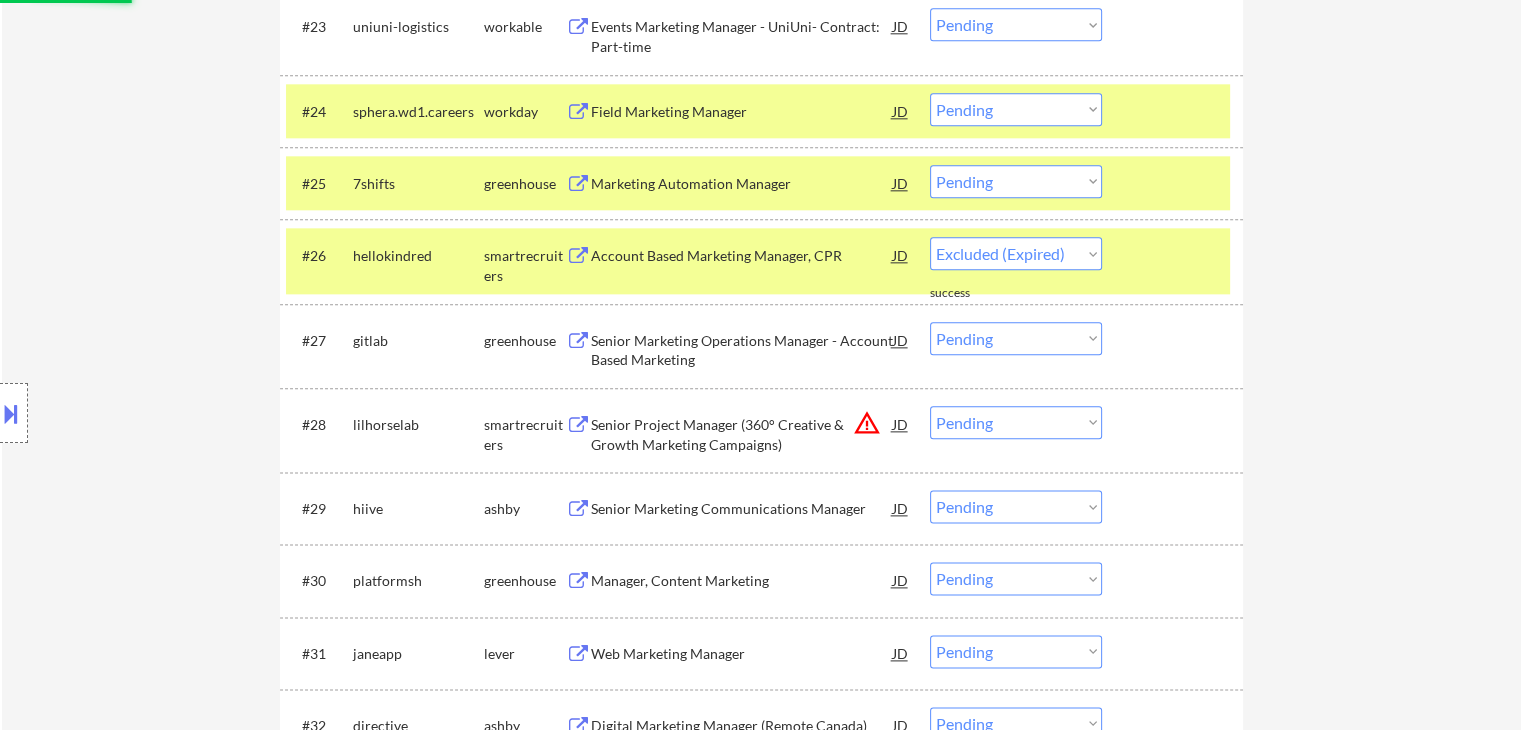 select on ""pending"" 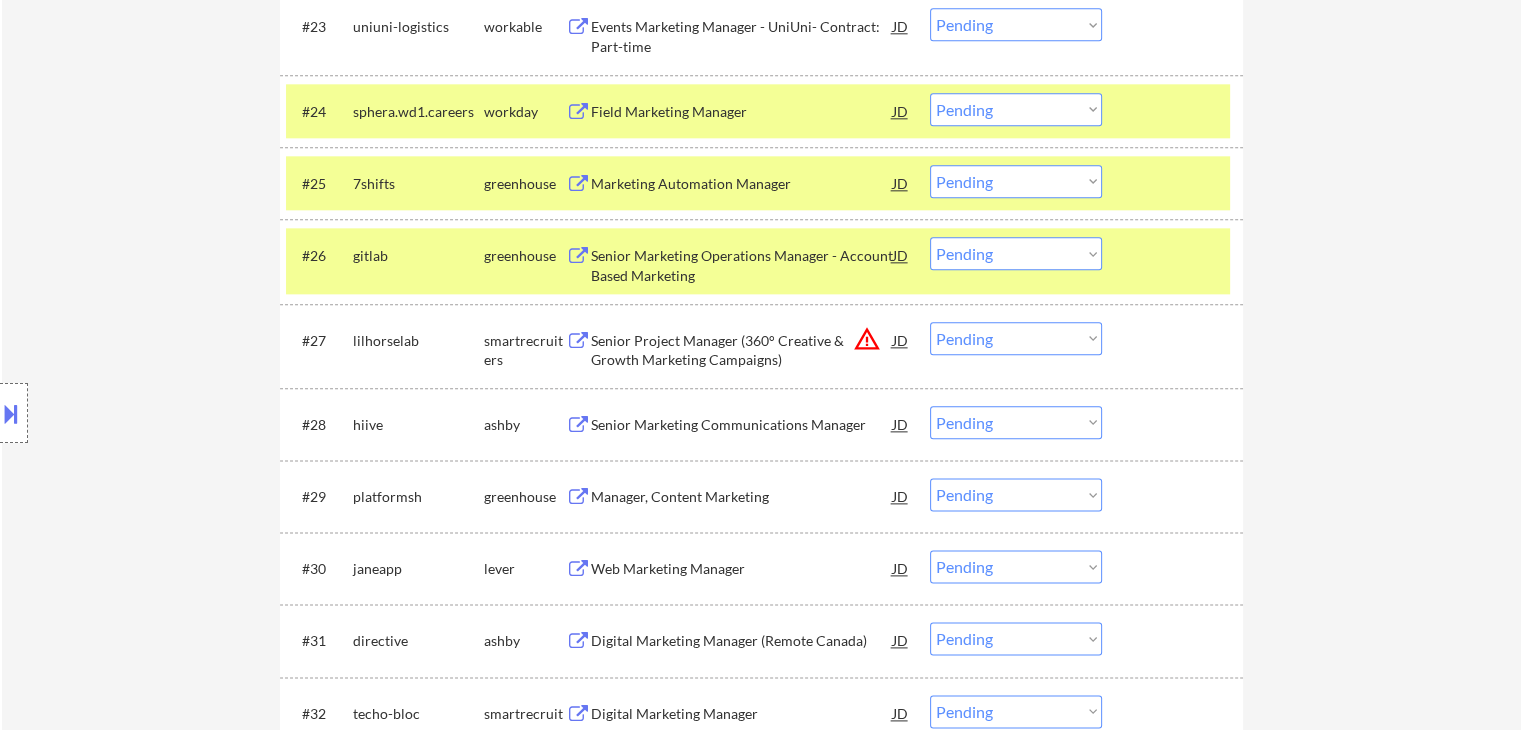 scroll, scrollTop: 2500, scrollLeft: 0, axis: vertical 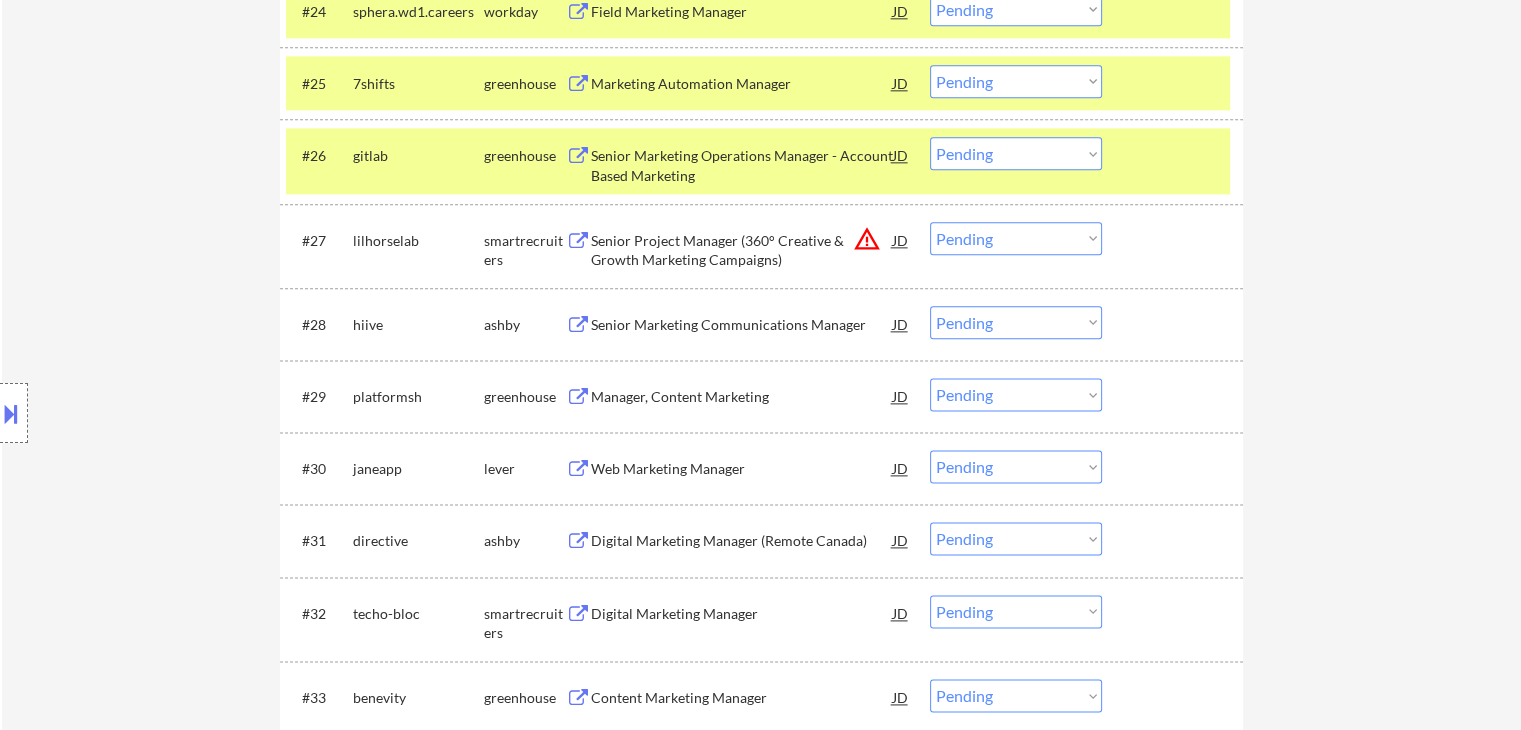 click on "Senior Marketing Operations Manager - Account Based Marketing" at bounding box center [742, 165] 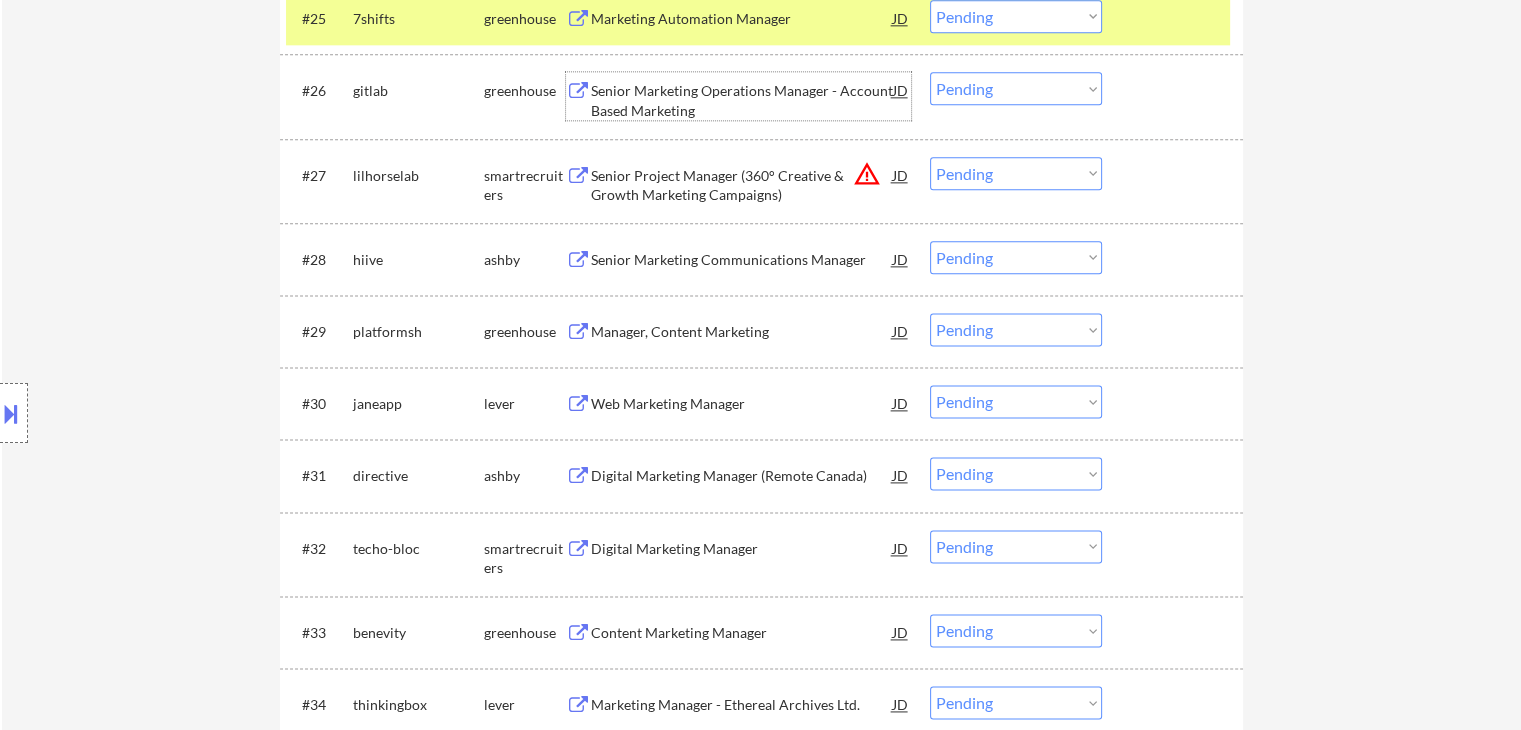 scroll, scrollTop: 2600, scrollLeft: 0, axis: vertical 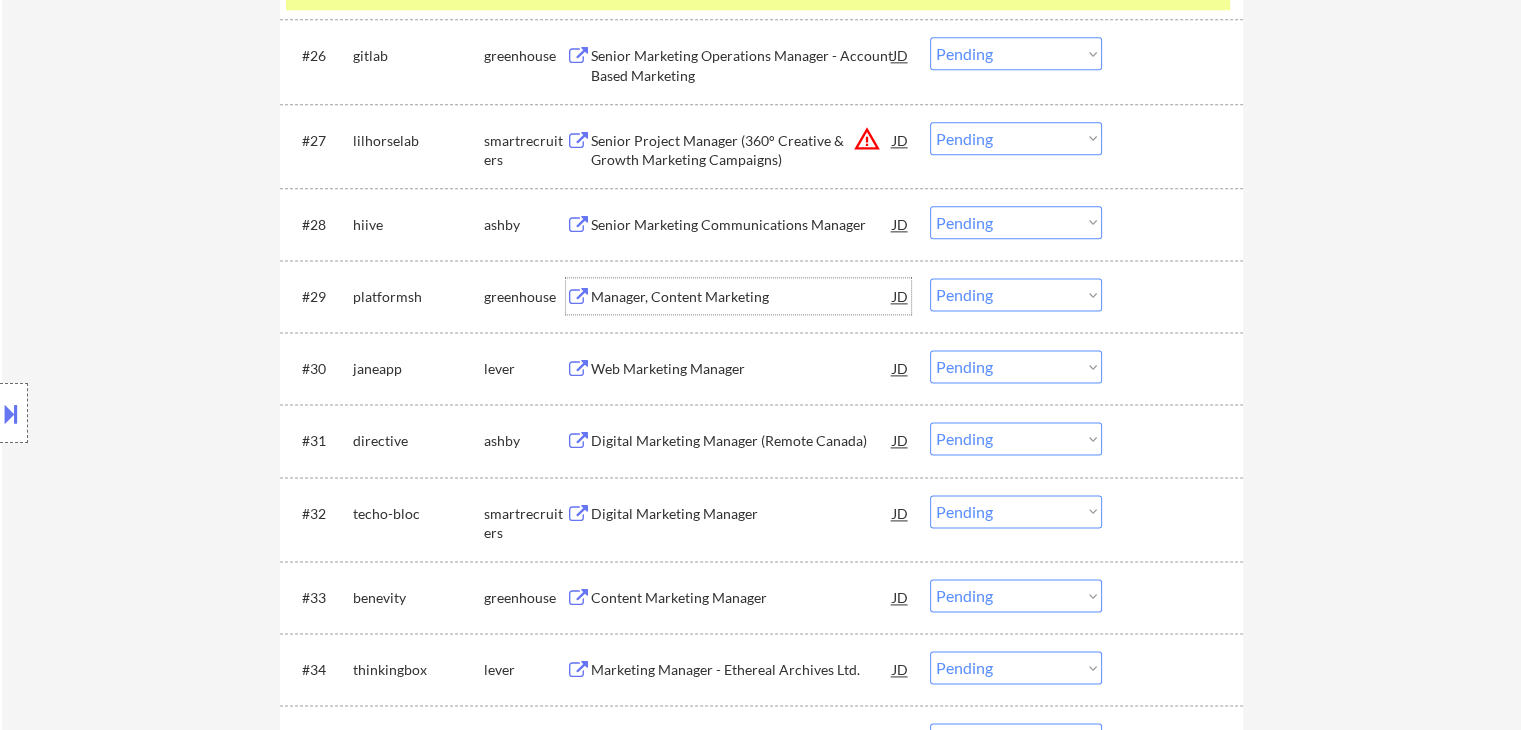 click on "Manager, Content Marketing" at bounding box center (742, 297) 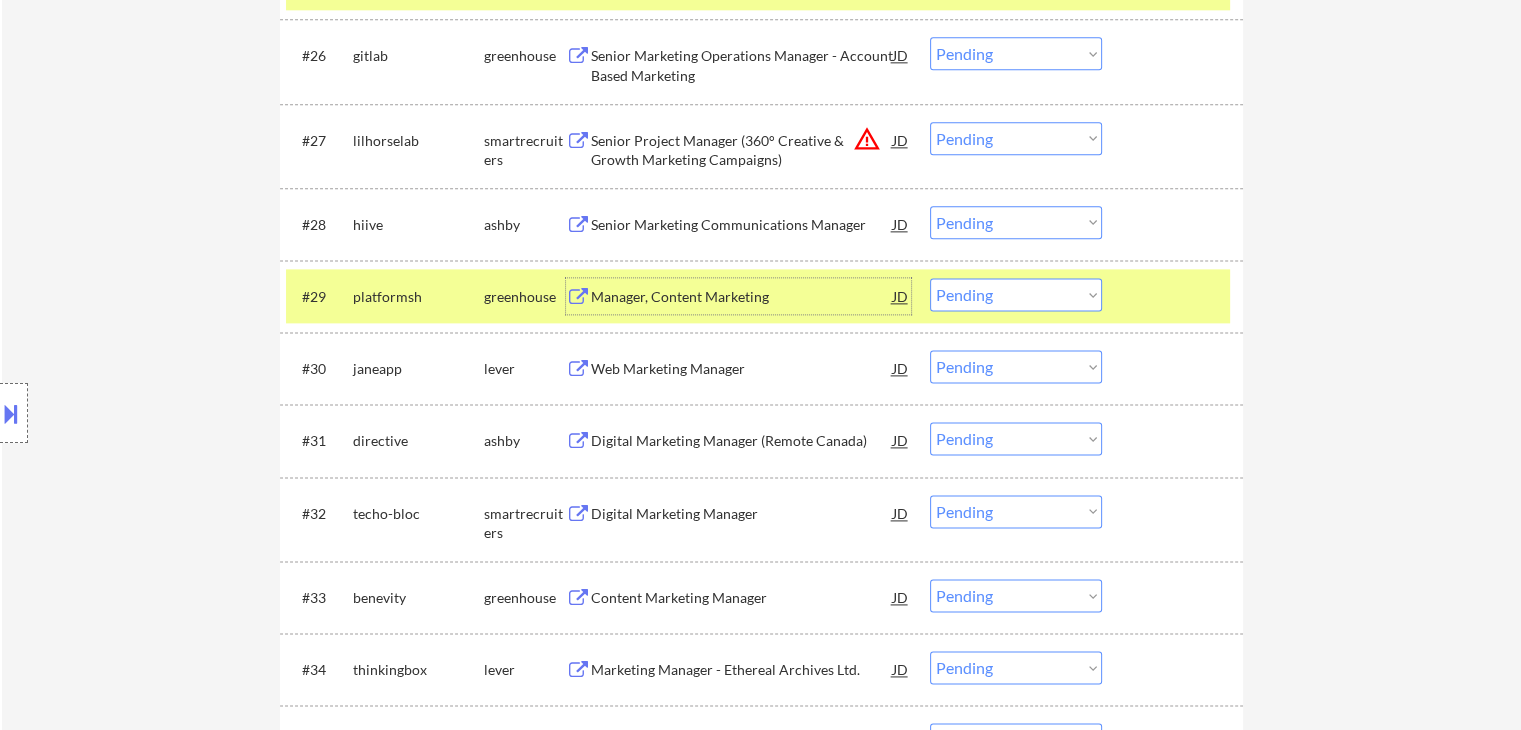 click on "Choose an option... Pending Applied Excluded (Questions) Excluded (Expired) Excluded (Location) Excluded (Bad Match) Excluded (Blocklist) Excluded (Salary) Excluded (Other)" at bounding box center (1016, 294) 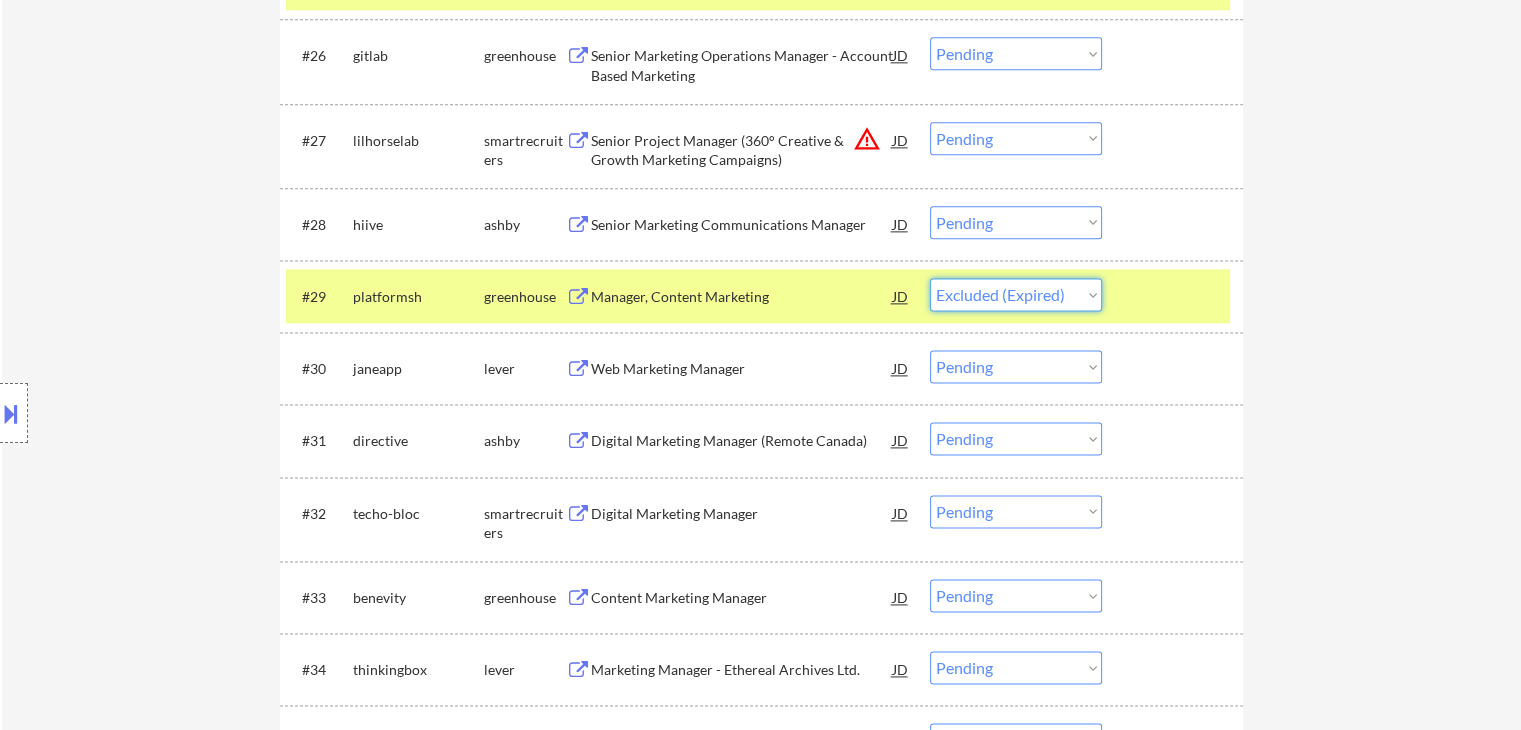 click on "Choose an option... Pending Applied Excluded (Questions) Excluded (Expired) Excluded (Location) Excluded (Bad Match) Excluded (Blocklist) Excluded (Salary) Excluded (Other)" at bounding box center (1016, 294) 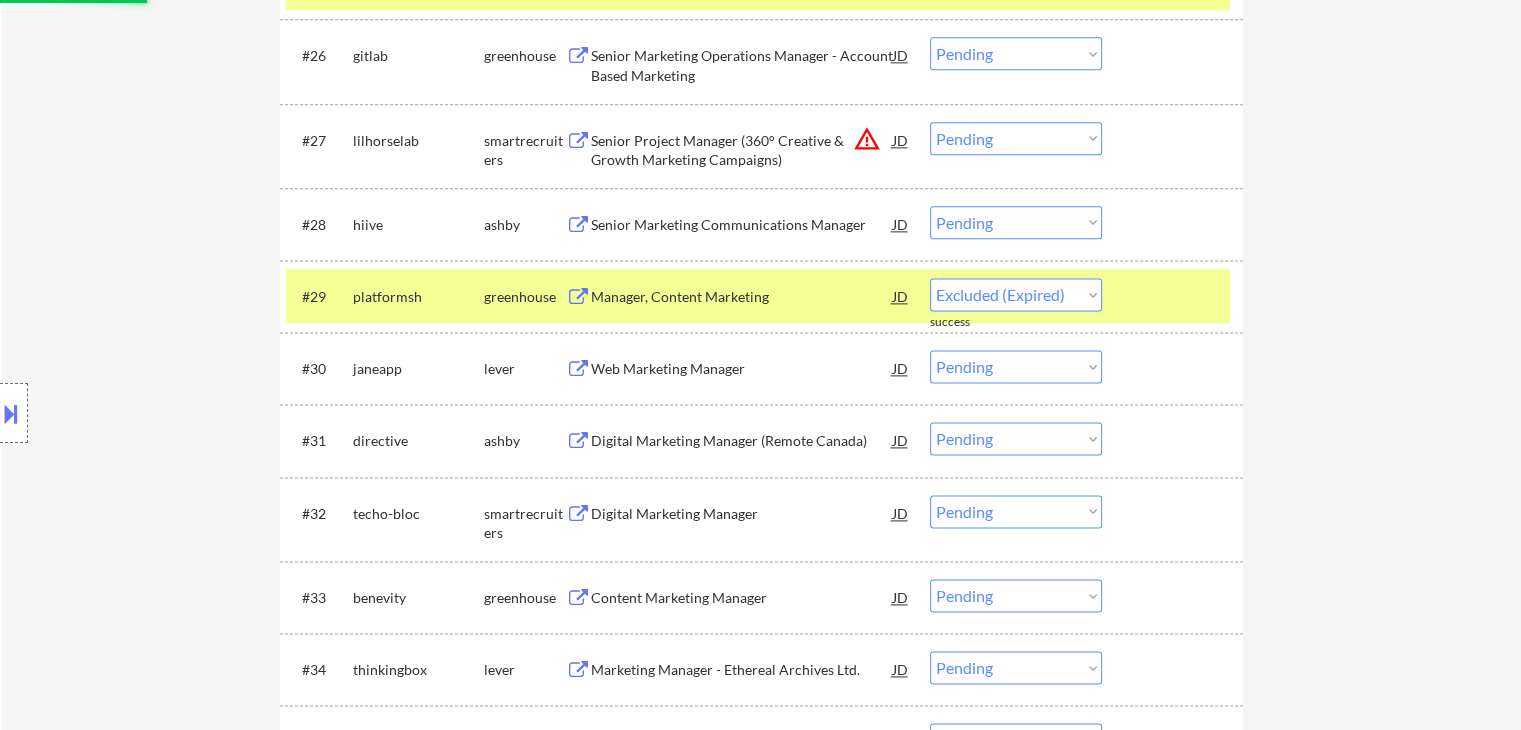 select on ""pending"" 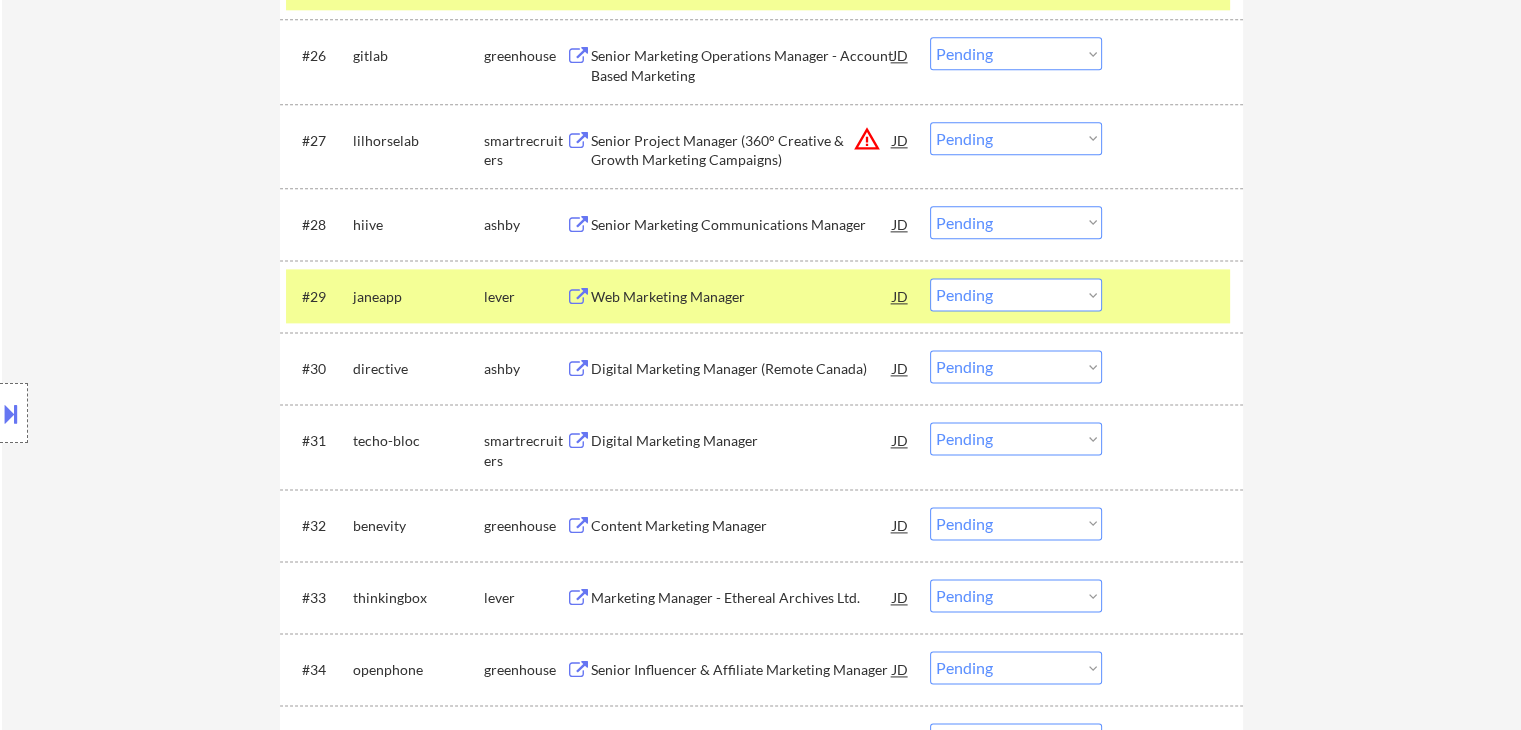 click on "Digital Marketing Manager (Remote Canada)" at bounding box center (742, 369) 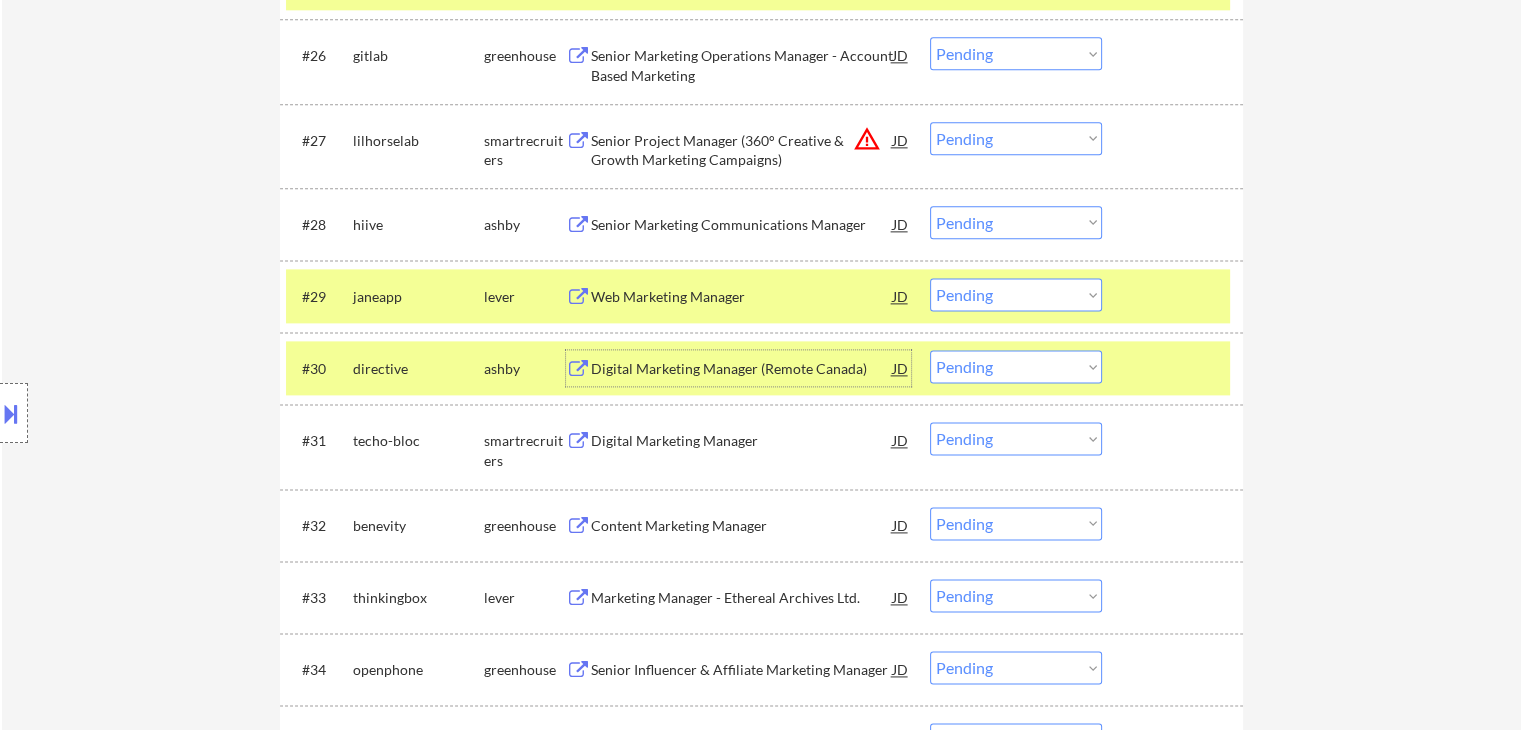 scroll, scrollTop: 2900, scrollLeft: 0, axis: vertical 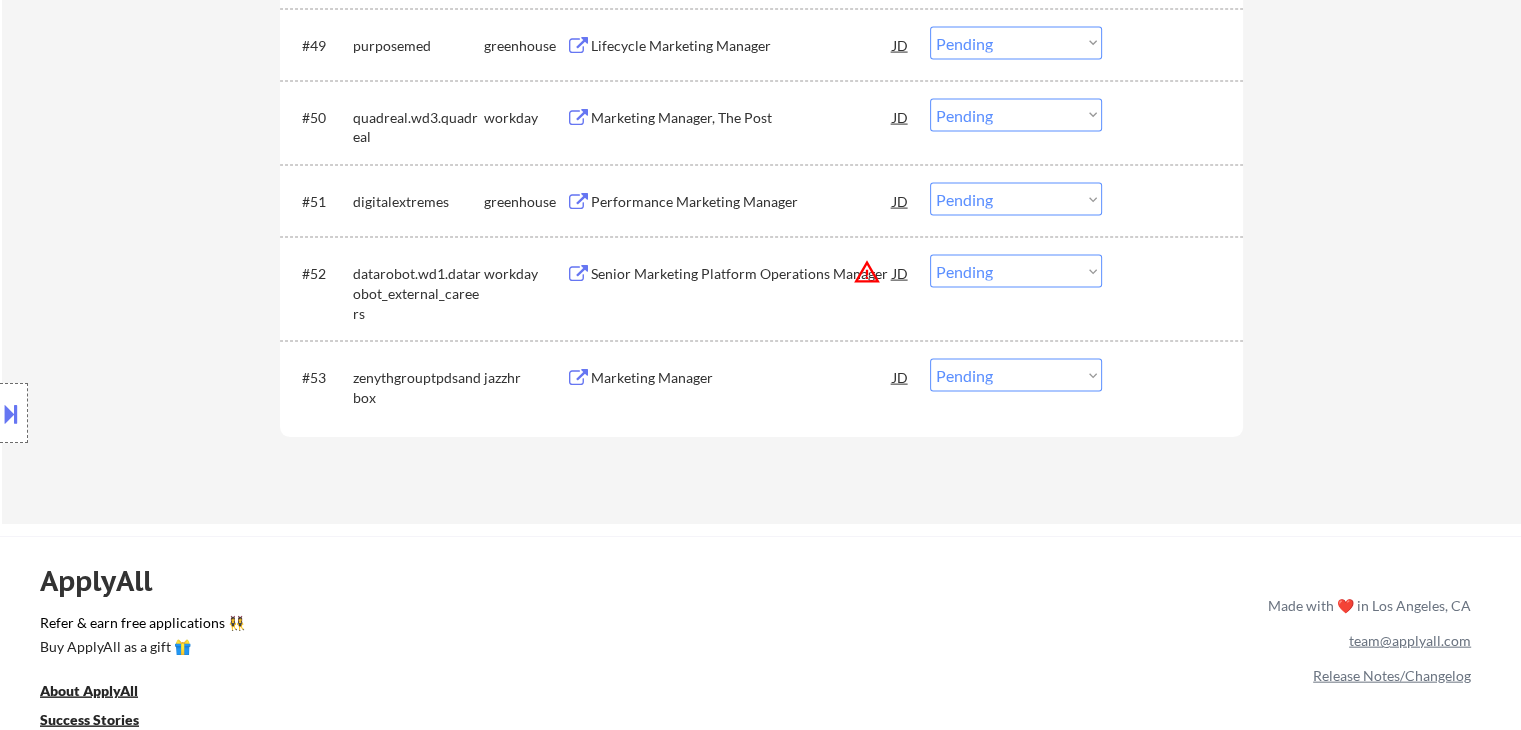 click on "Performance Marketing Manager" at bounding box center (742, 202) 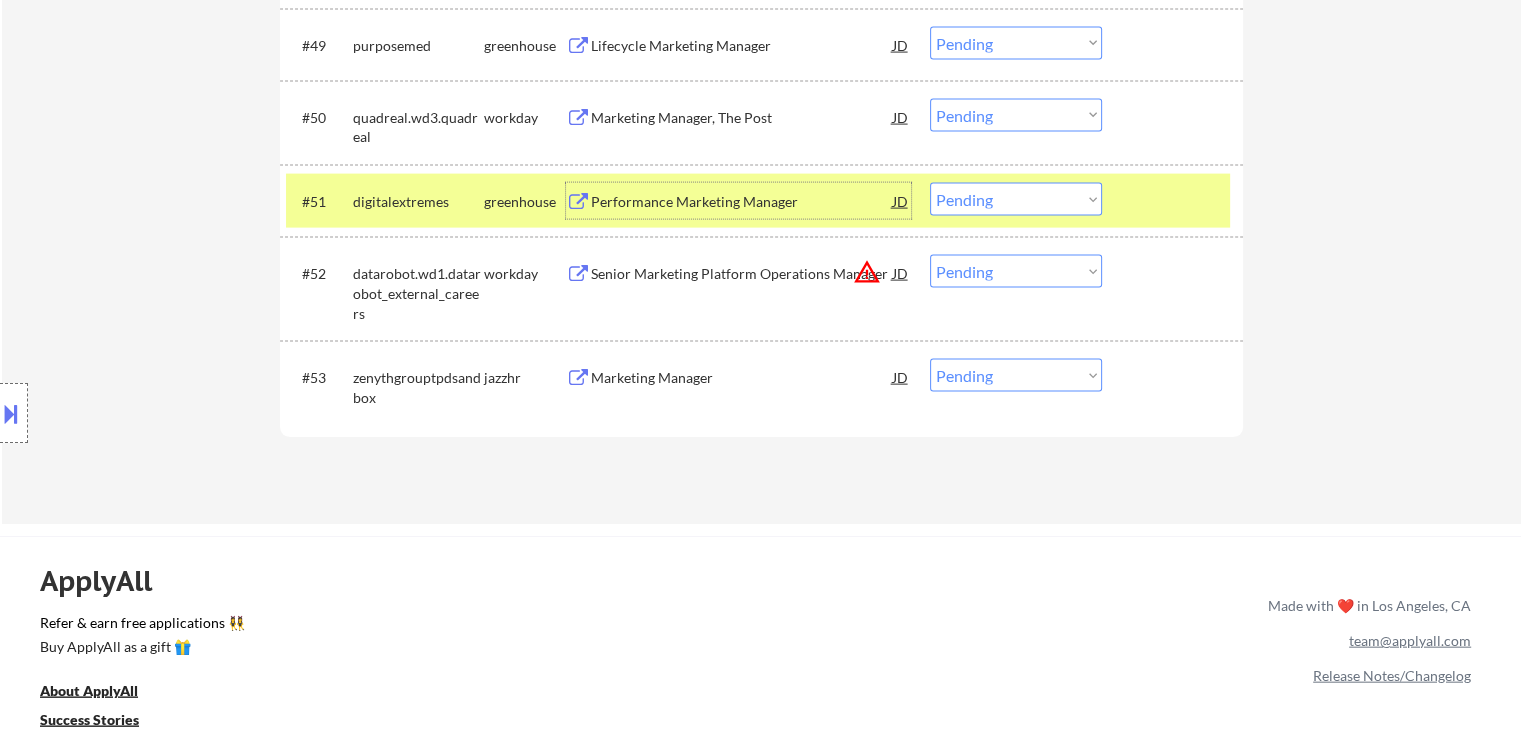 click at bounding box center [1175, 201] 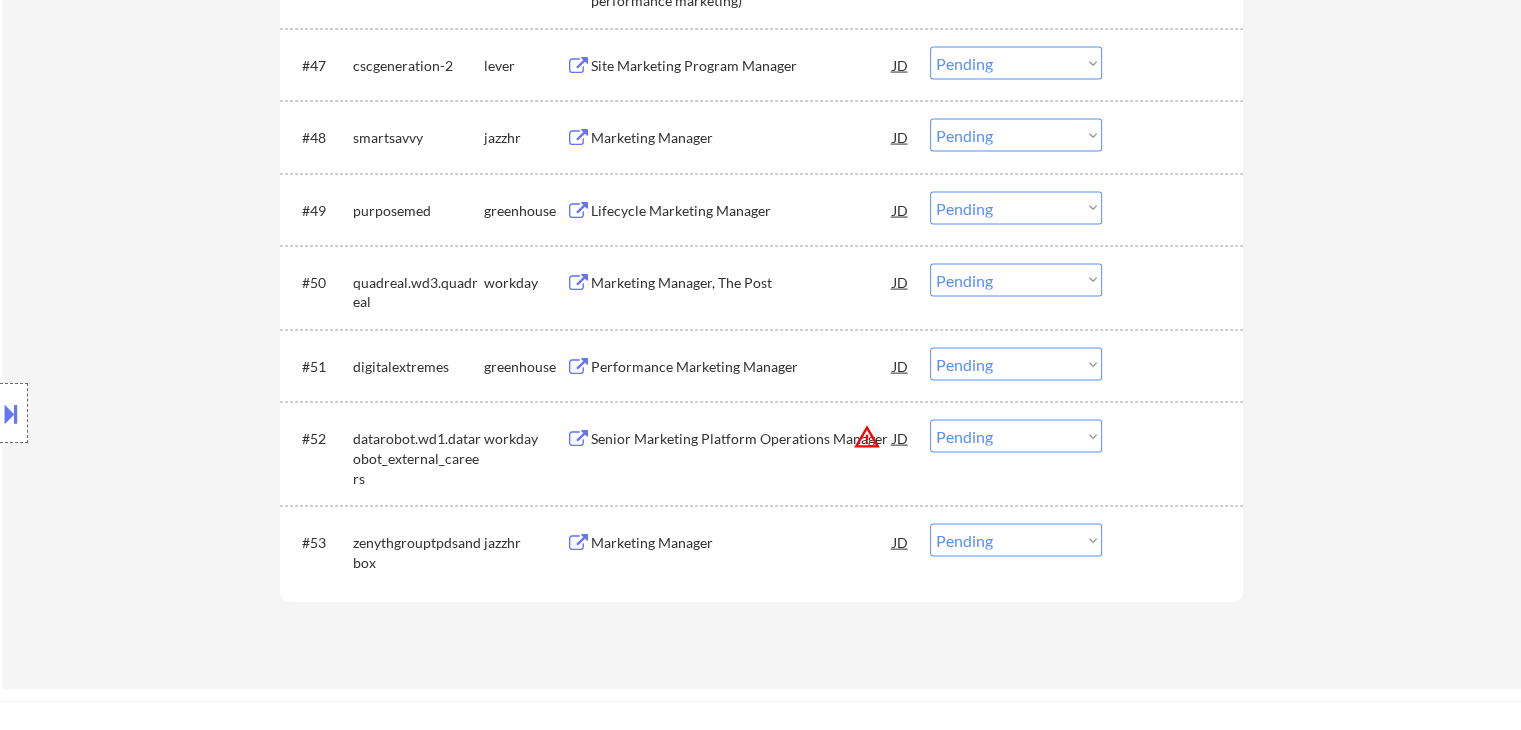 scroll, scrollTop: 4144, scrollLeft: 0, axis: vertical 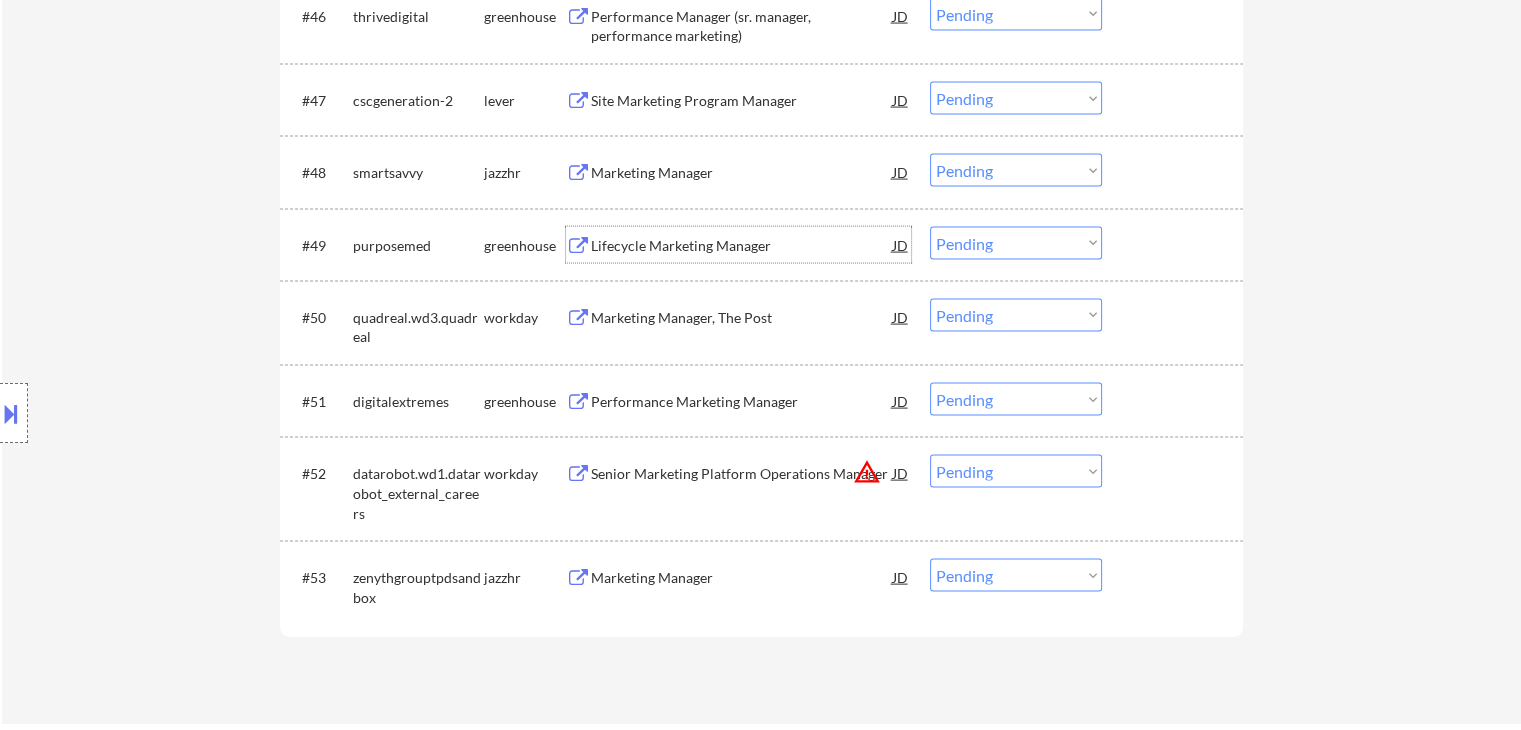 click on "Lifecycle Marketing Manager" at bounding box center [742, 246] 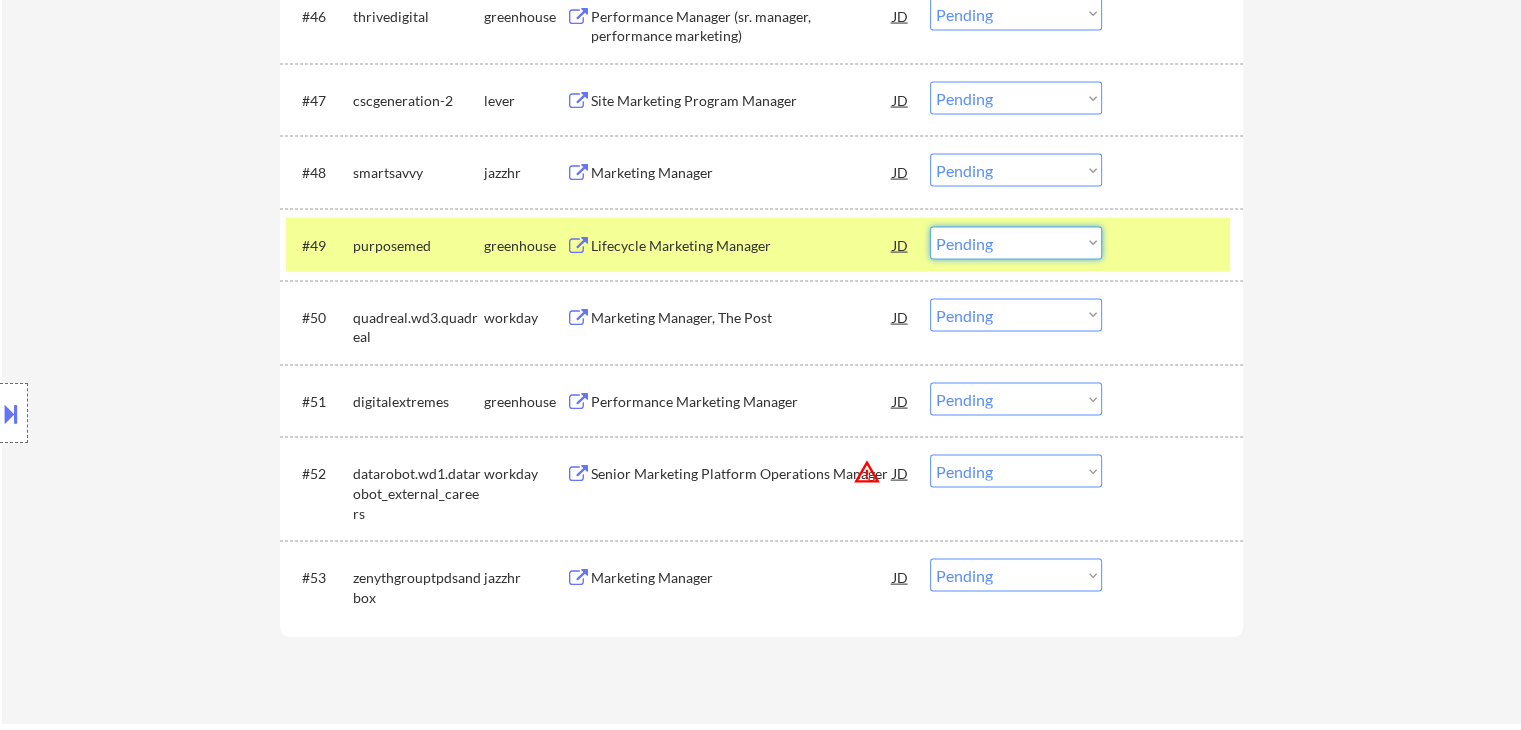 click on "Choose an option... Pending Applied Excluded (Questions) Excluded (Expired) Excluded (Location) Excluded (Bad Match) Excluded (Blocklist) Excluded (Salary) Excluded (Other)" at bounding box center [1016, 243] 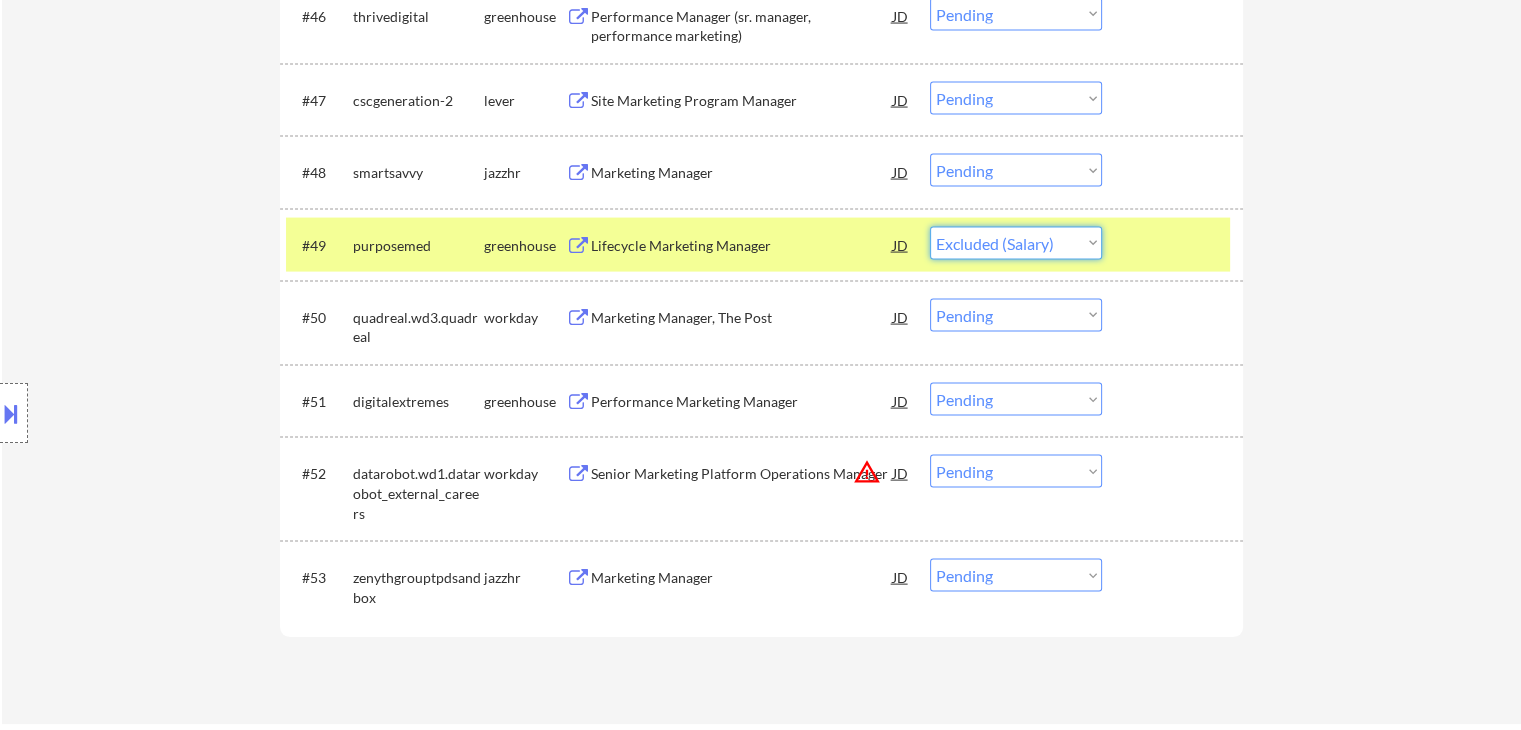 click on "Choose an option... Pending Applied Excluded (Questions) Excluded (Expired) Excluded (Location) Excluded (Bad Match) Excluded (Blocklist) Excluded (Salary) Excluded (Other)" at bounding box center (1016, 243) 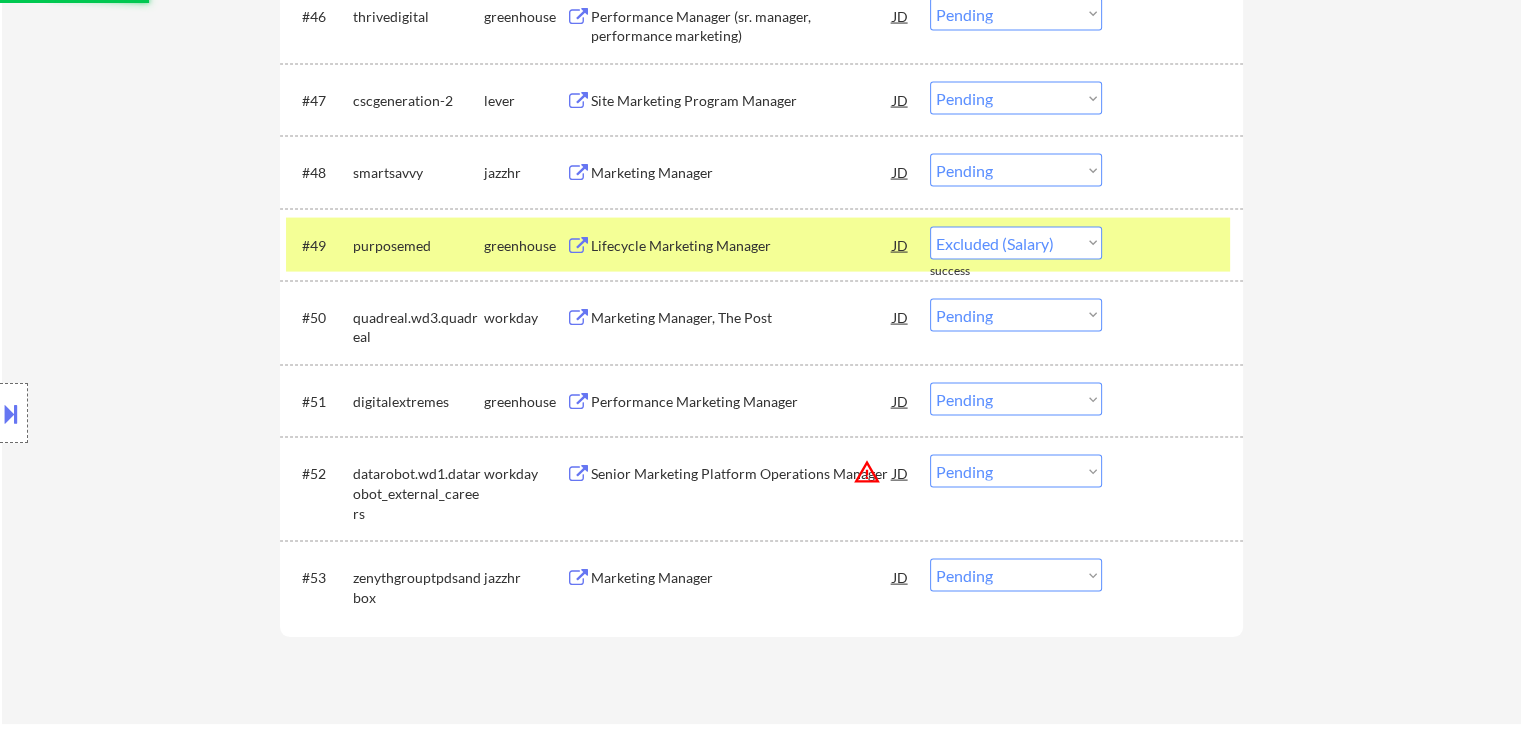 select on ""pending"" 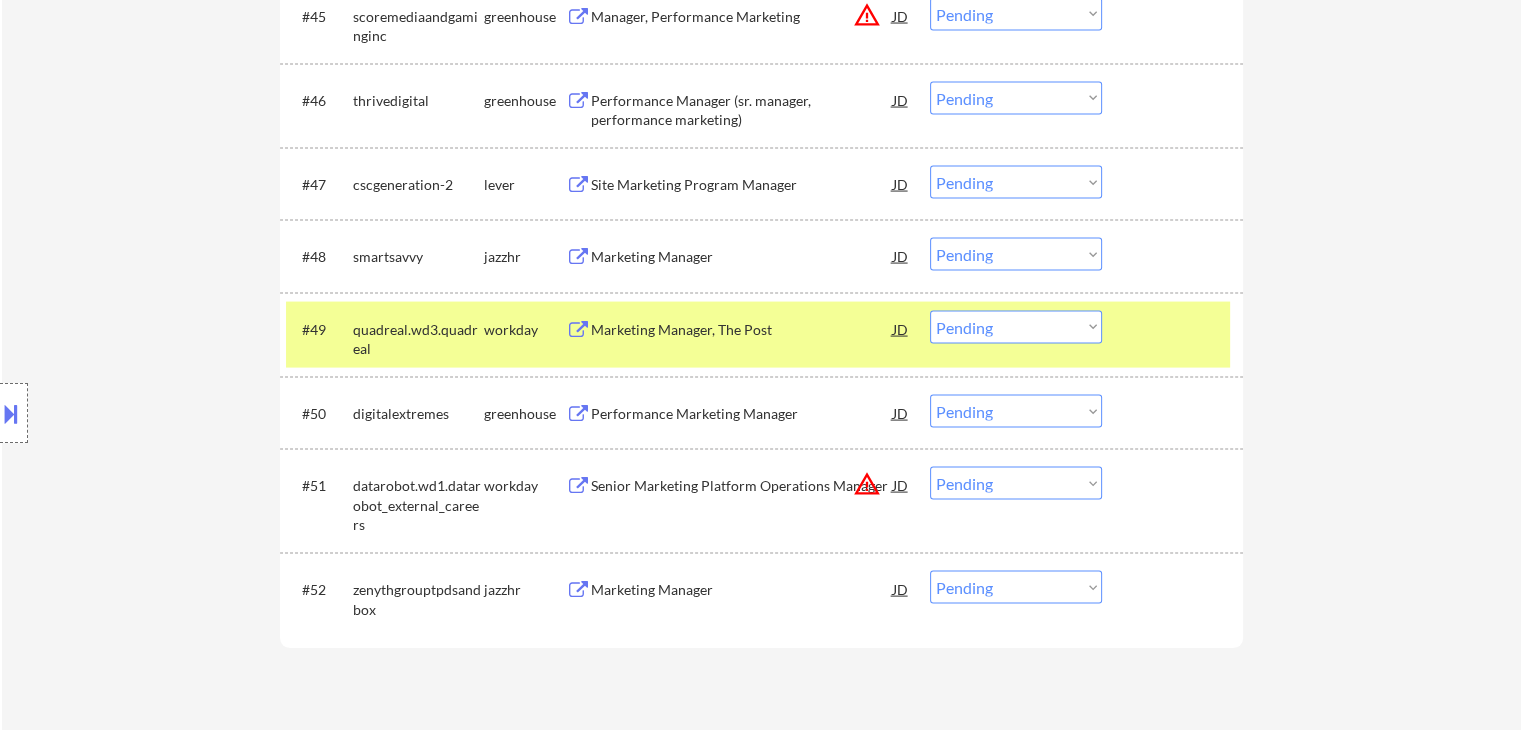 scroll, scrollTop: 3944, scrollLeft: 0, axis: vertical 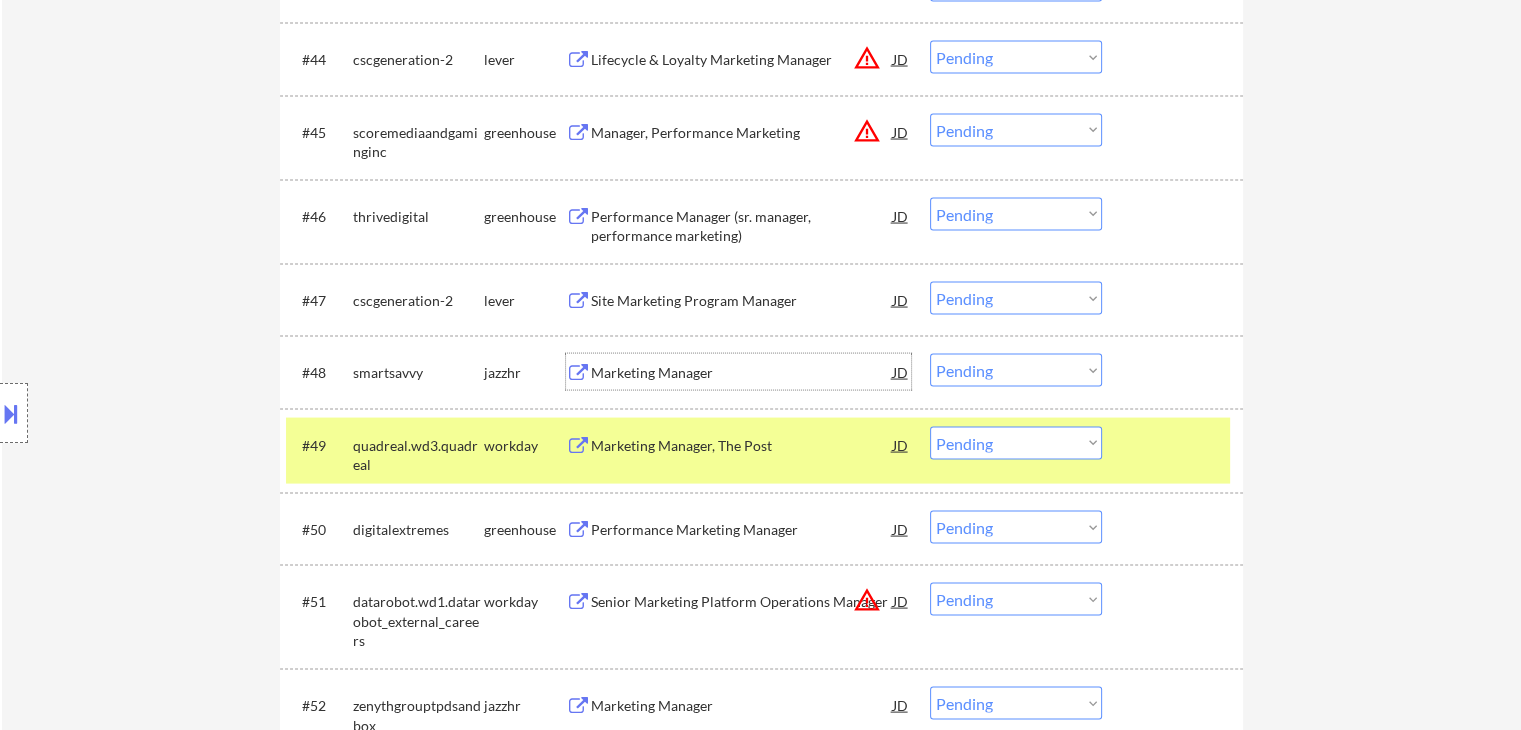 click on "Marketing Manager" at bounding box center (742, 373) 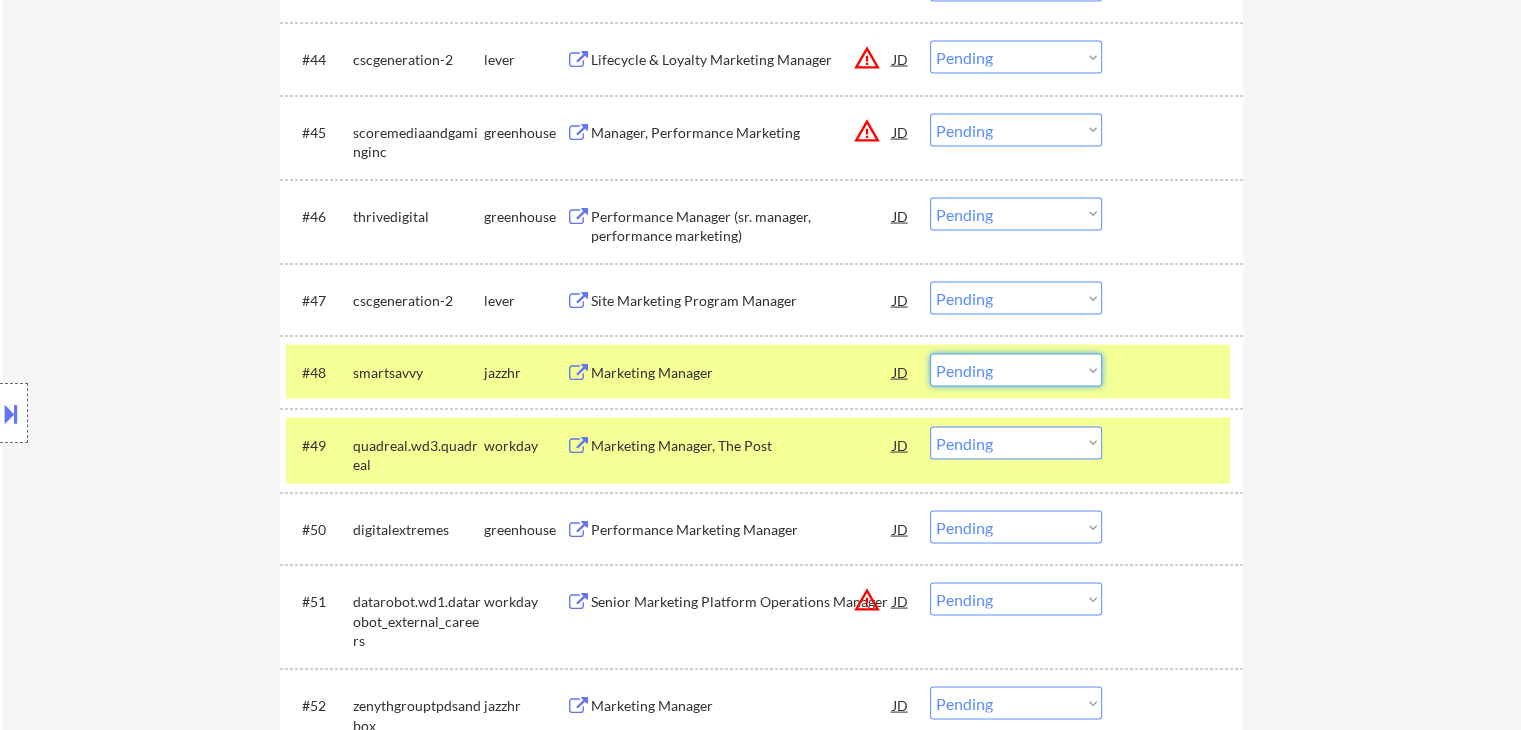 click on "Choose an option... Pending Applied Excluded (Questions) Excluded (Expired) Excluded (Location) Excluded (Bad Match) Excluded (Blocklist) Excluded (Salary) Excluded (Other)" at bounding box center [1016, 370] 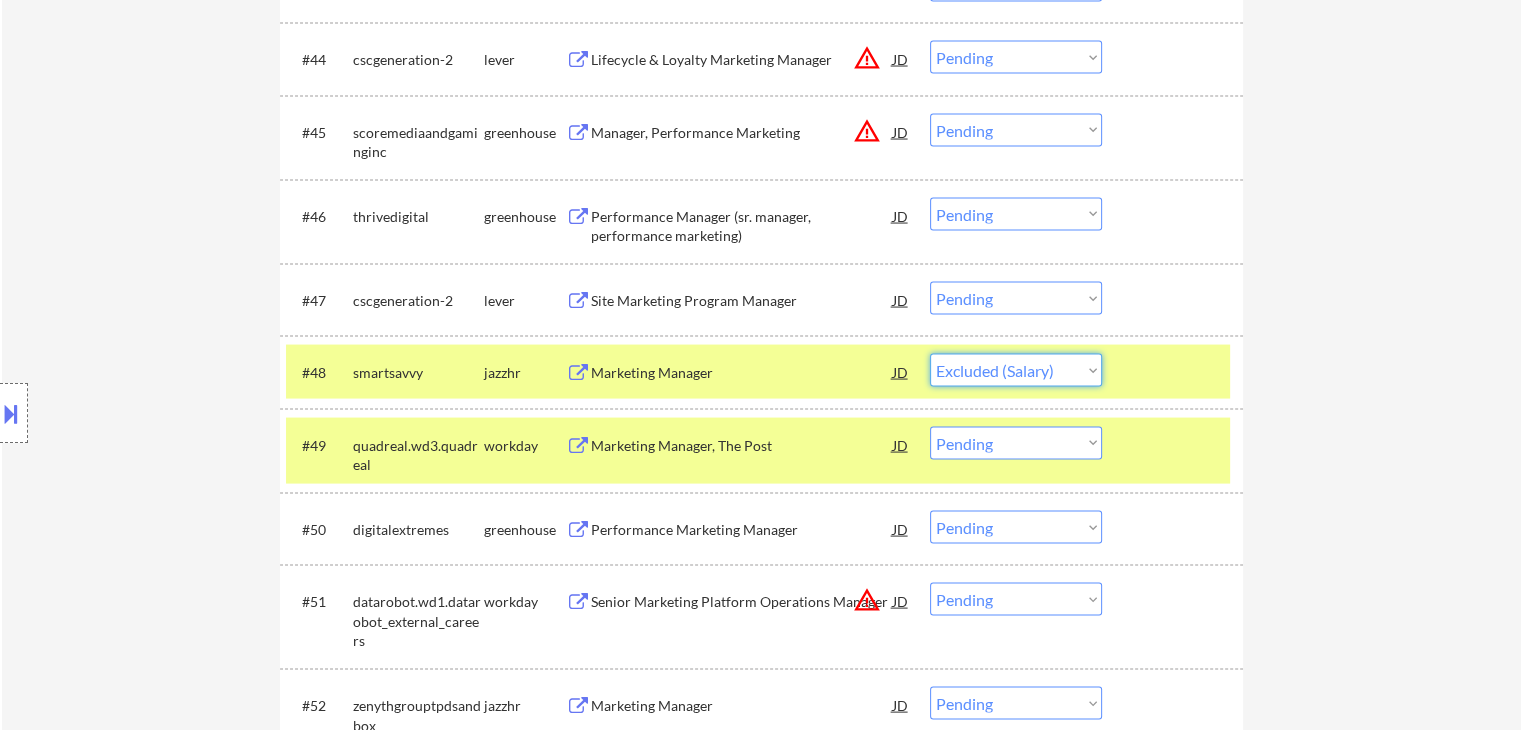 click on "Choose an option... Pending Applied Excluded (Questions) Excluded (Expired) Excluded (Location) Excluded (Bad Match) Excluded (Blocklist) Excluded (Salary) Excluded (Other)" at bounding box center [1016, 370] 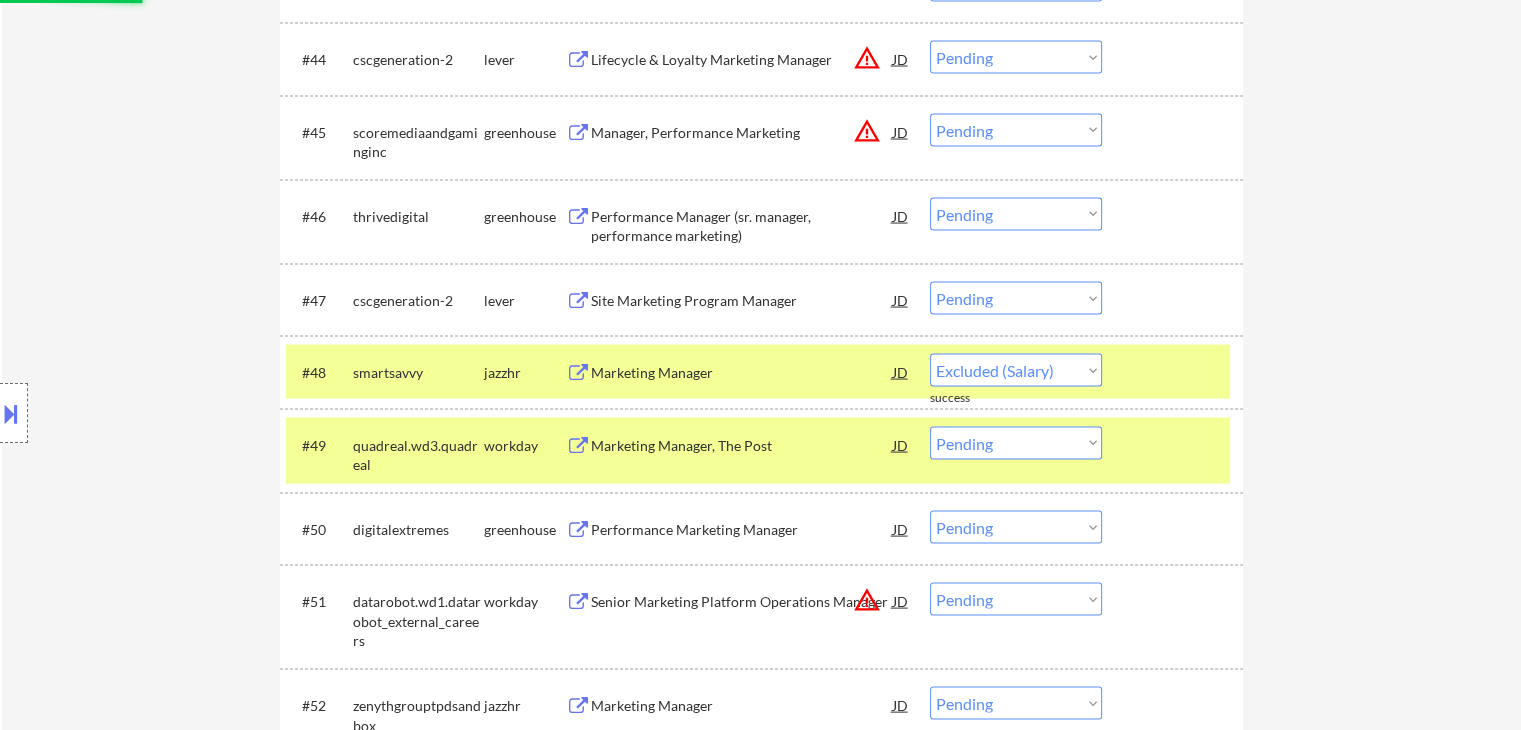 select on ""pending"" 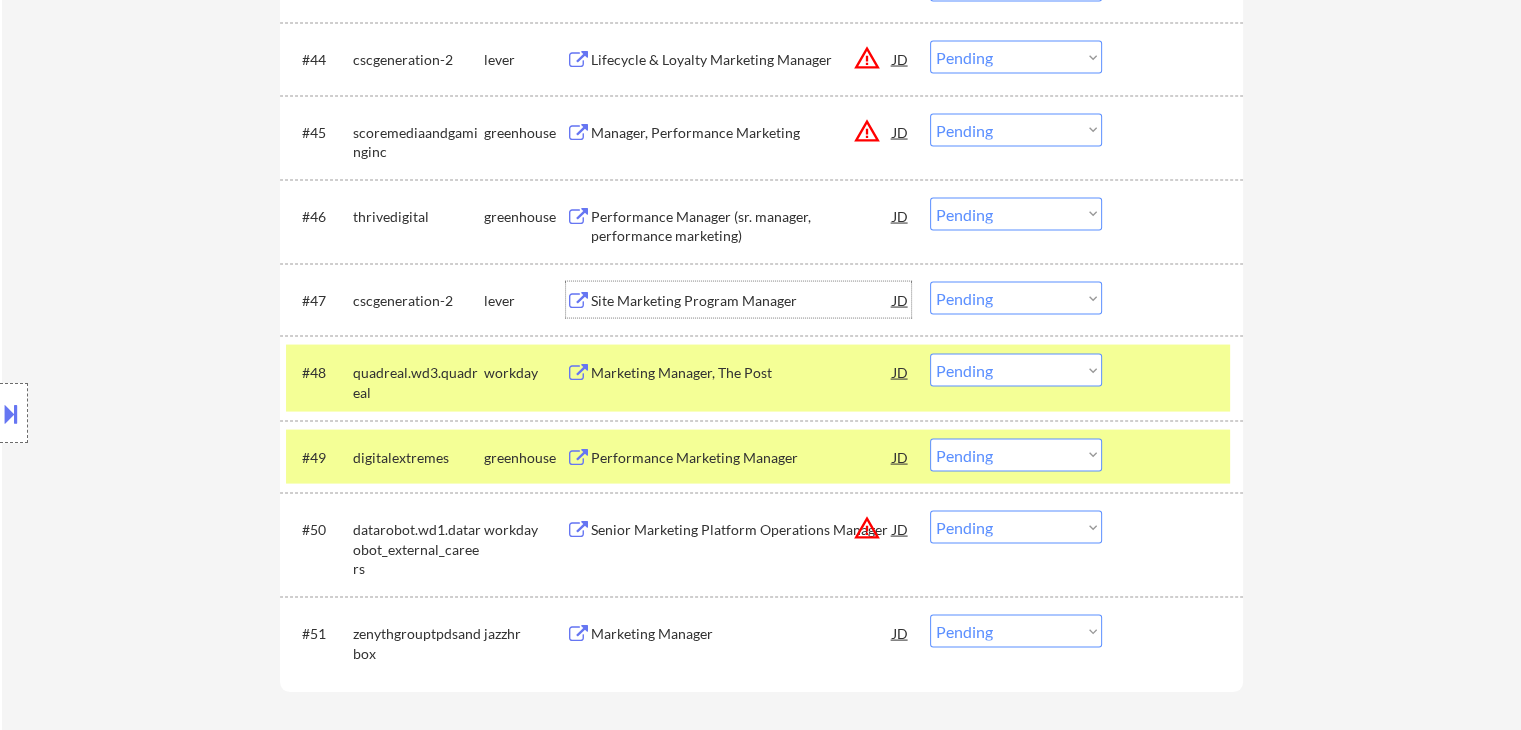 click on "Site Marketing Program Manager" at bounding box center (742, 301) 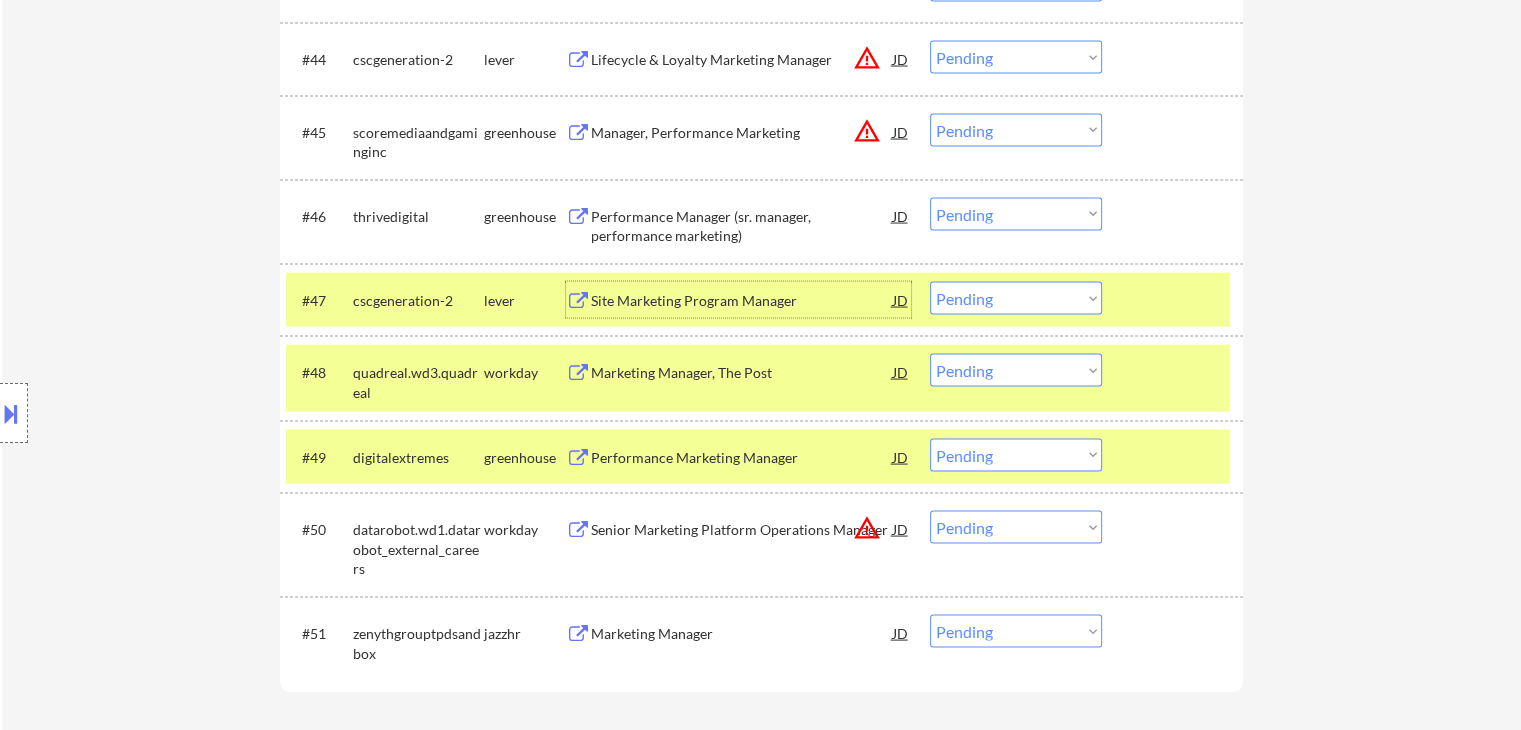 click on "Performance Manager (sr. manager, performance marketing)" at bounding box center (742, 226) 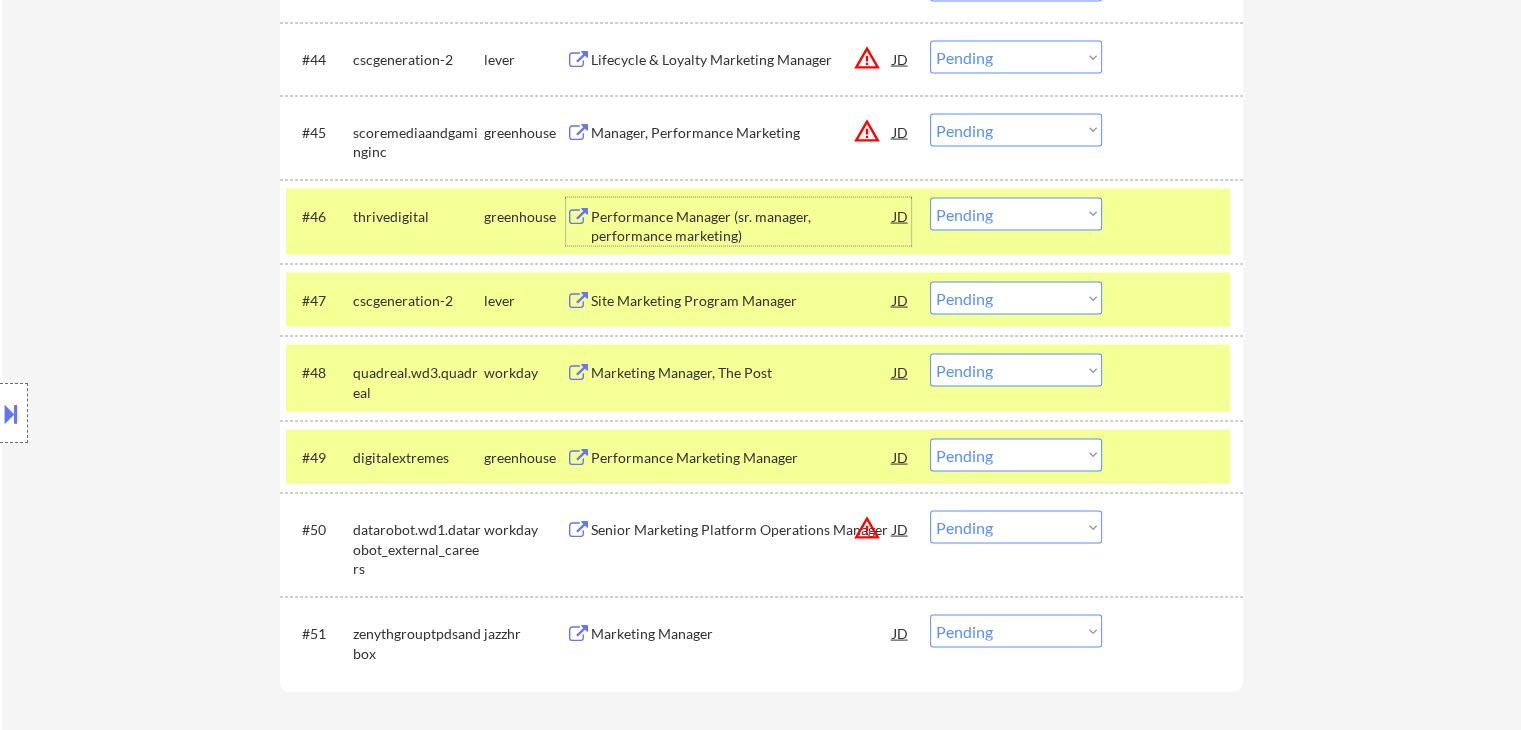 click on "#46 thrivedigital greenhouse Performance Manager (sr. manager, performance marketing) JD warning_amber Choose an option... Pending Applied Excluded (Questions) Excluded (Expired) Excluded (Location) Excluded (Bad Match) Excluded (Blocklist) Excluded (Salary) Excluded (Other)" at bounding box center [758, 222] 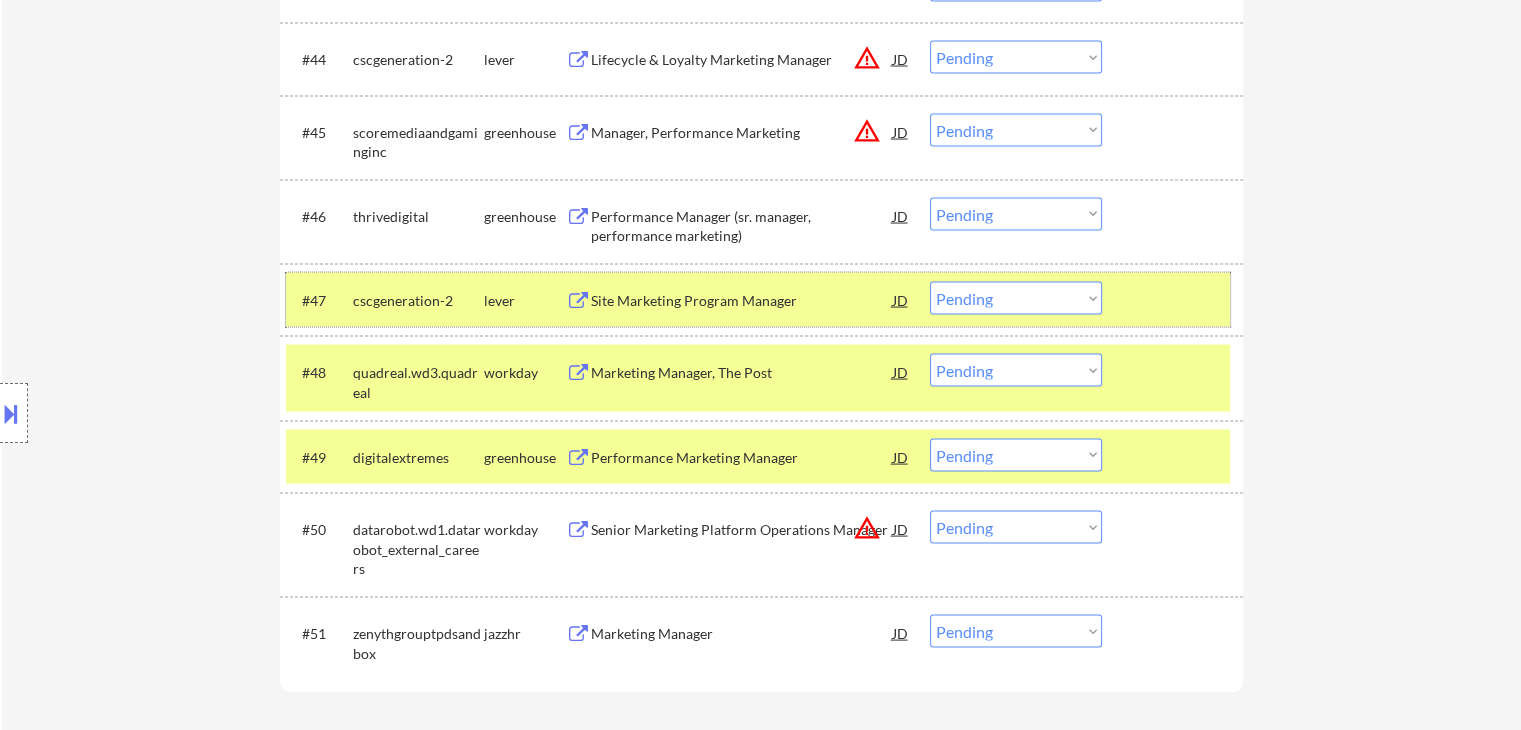 click on "#47 cscgeneration-2 lever Site Marketing Program Manager JD warning_amber Choose an option... Pending Applied Excluded (Questions) Excluded (Expired) Excluded (Location) Excluded (Bad Match) Excluded (Blocklist) Excluded (Salary) Excluded (Other)" at bounding box center [758, 300] 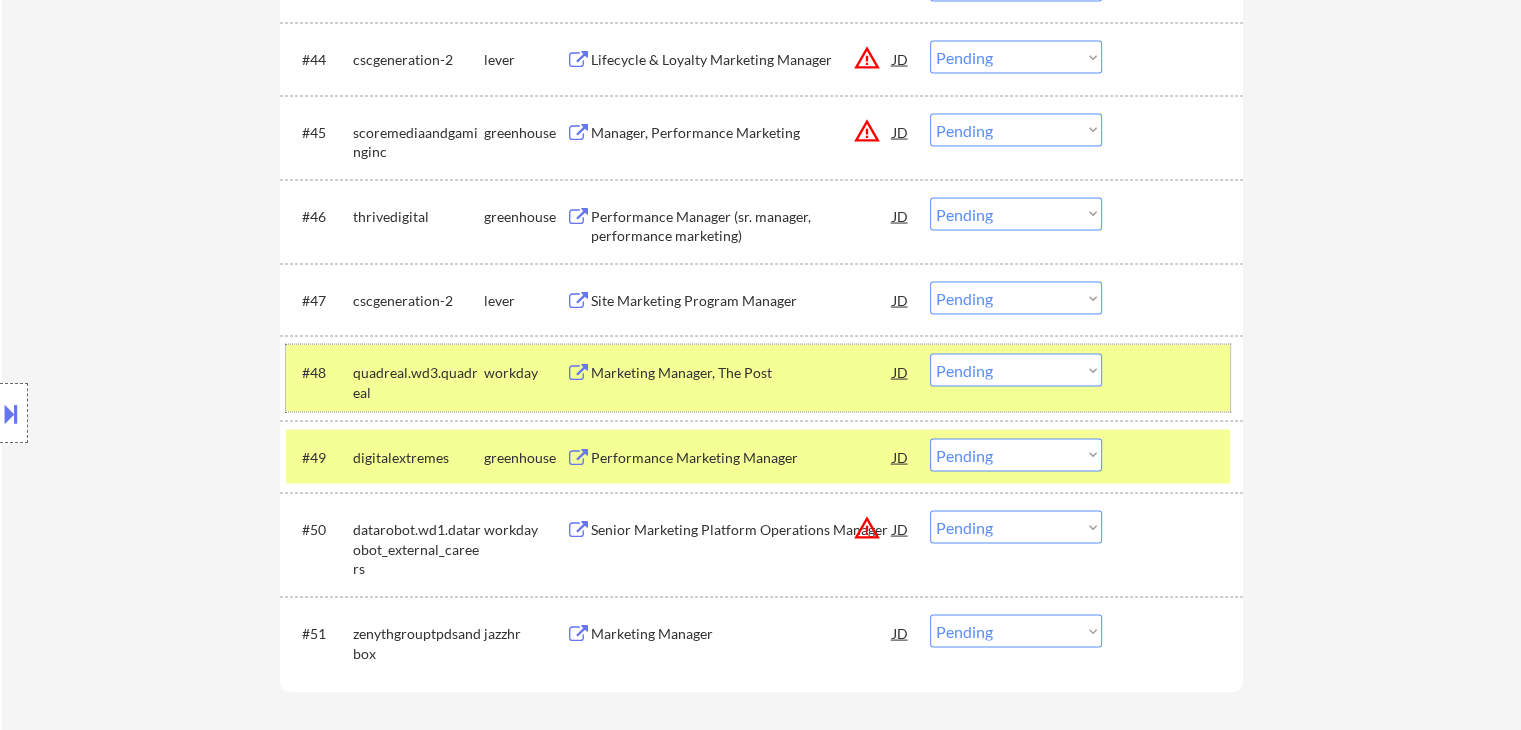 drag, startPoint x: 1150, startPoint y: 361, endPoint x: 1163, endPoint y: 426, distance: 66.287254 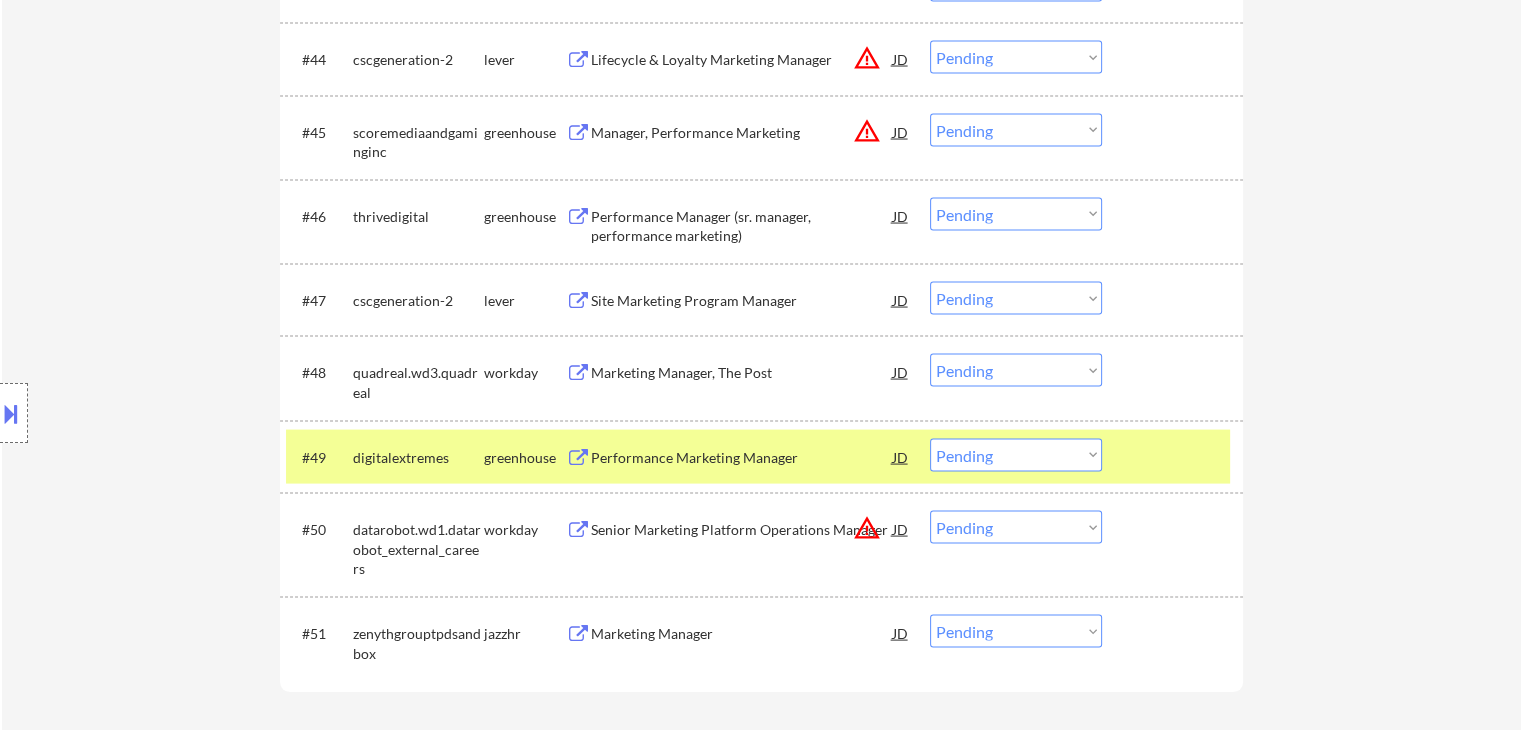 click at bounding box center (1175, 457) 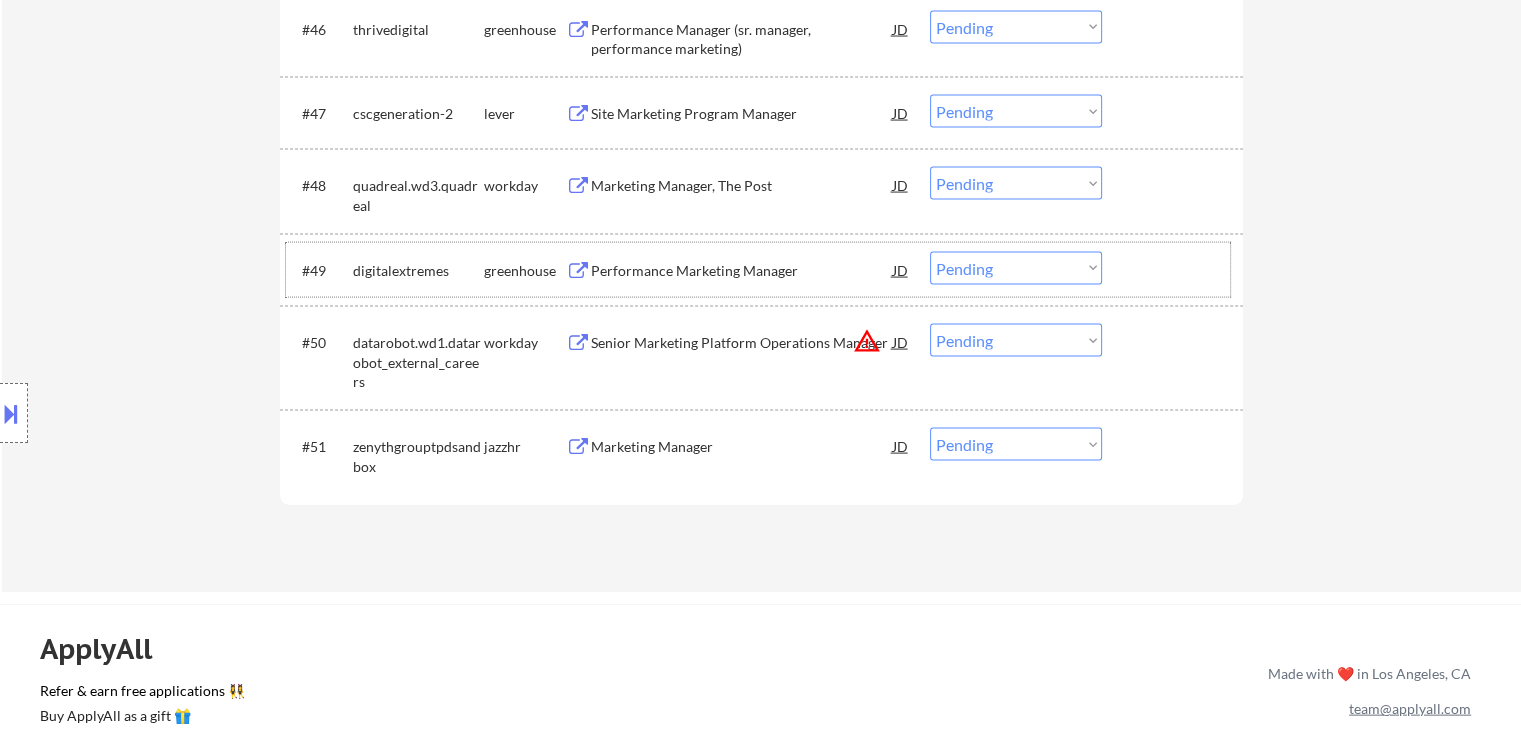scroll, scrollTop: 4144, scrollLeft: 0, axis: vertical 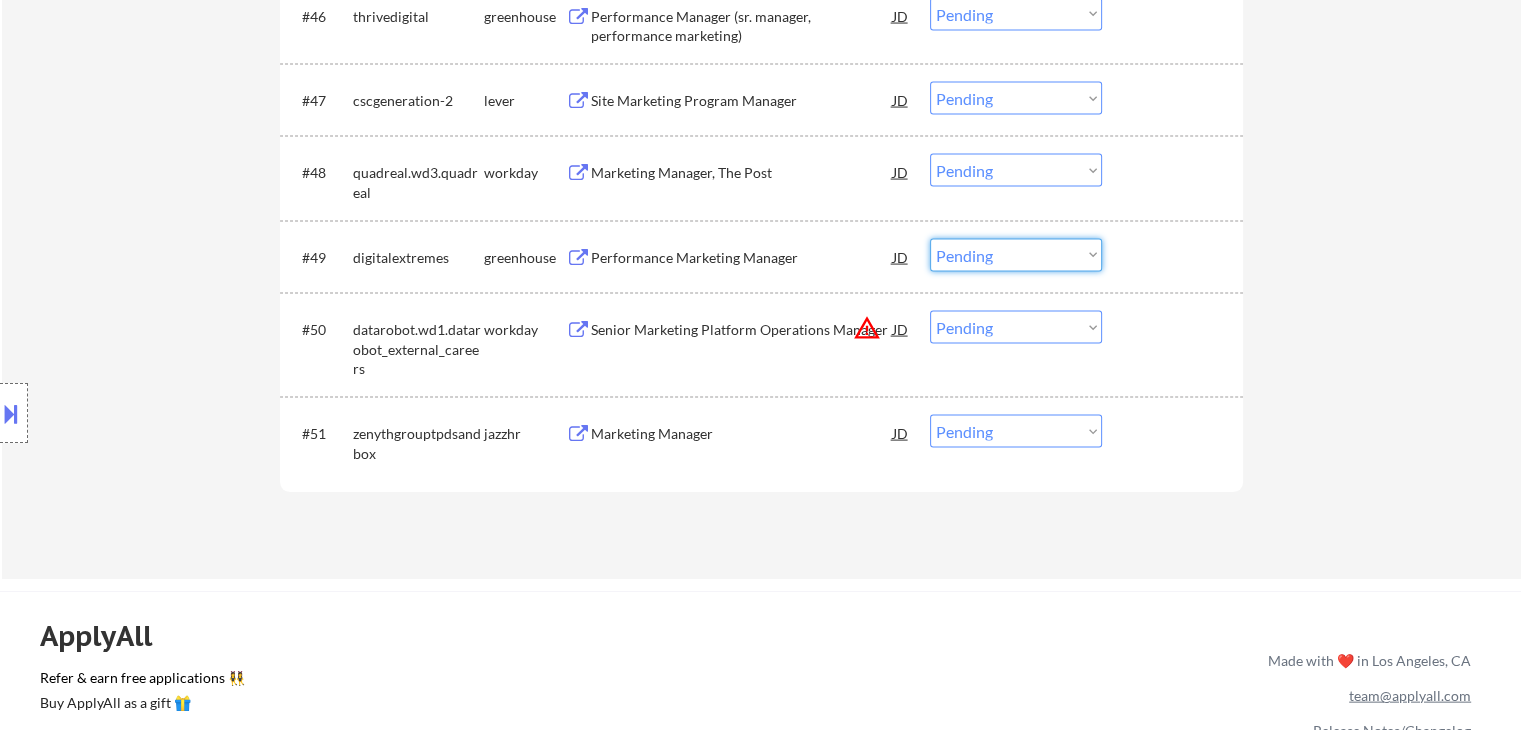 click on "Choose an option... Pending Applied Excluded (Questions) Excluded (Expired) Excluded (Location) Excluded (Bad Match) Excluded (Blocklist) Excluded (Salary) Excluded (Other)" at bounding box center (1016, 255) 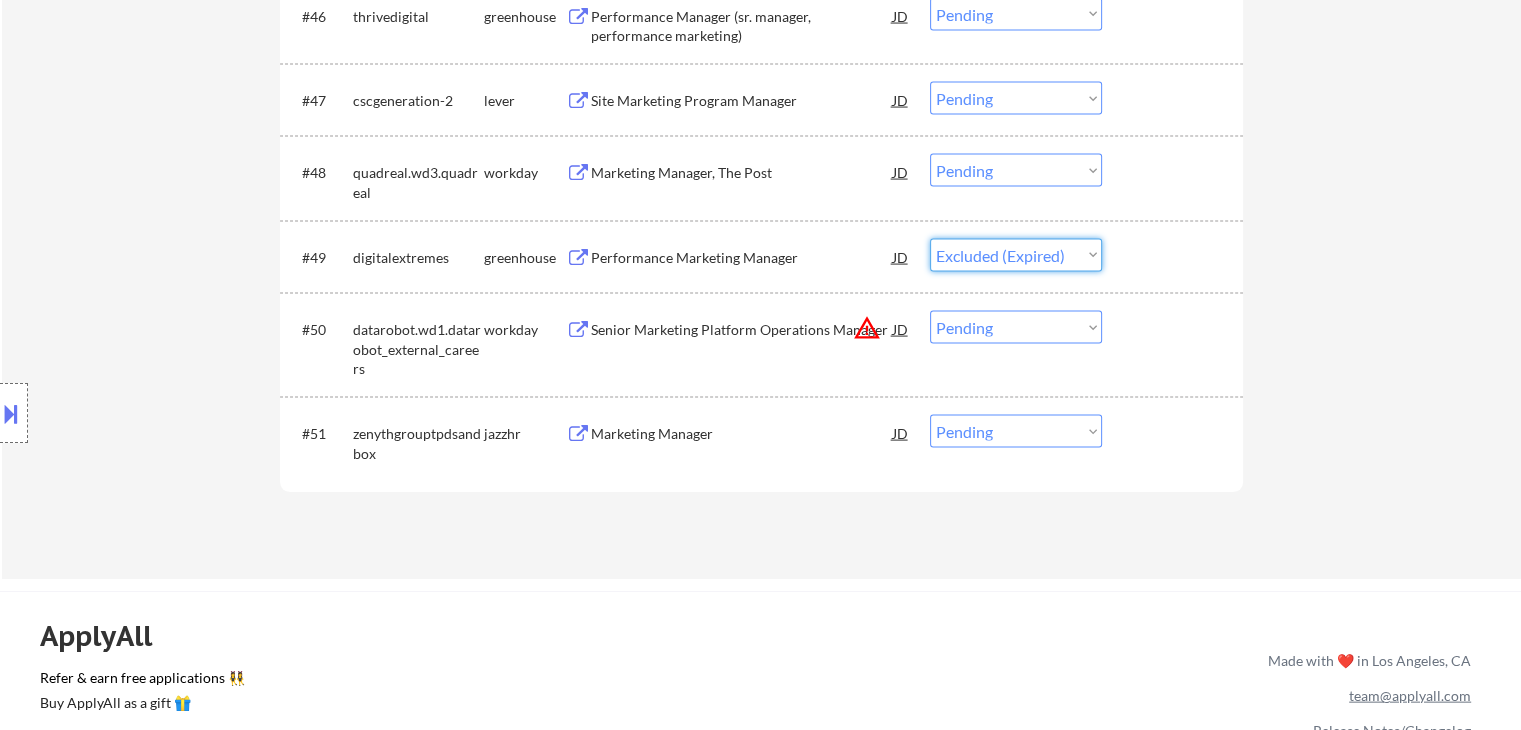 click on "Choose an option... Pending Applied Excluded (Questions) Excluded (Expired) Excluded (Location) Excluded (Bad Match) Excluded (Blocklist) Excluded (Salary) Excluded (Other)" at bounding box center [1016, 255] 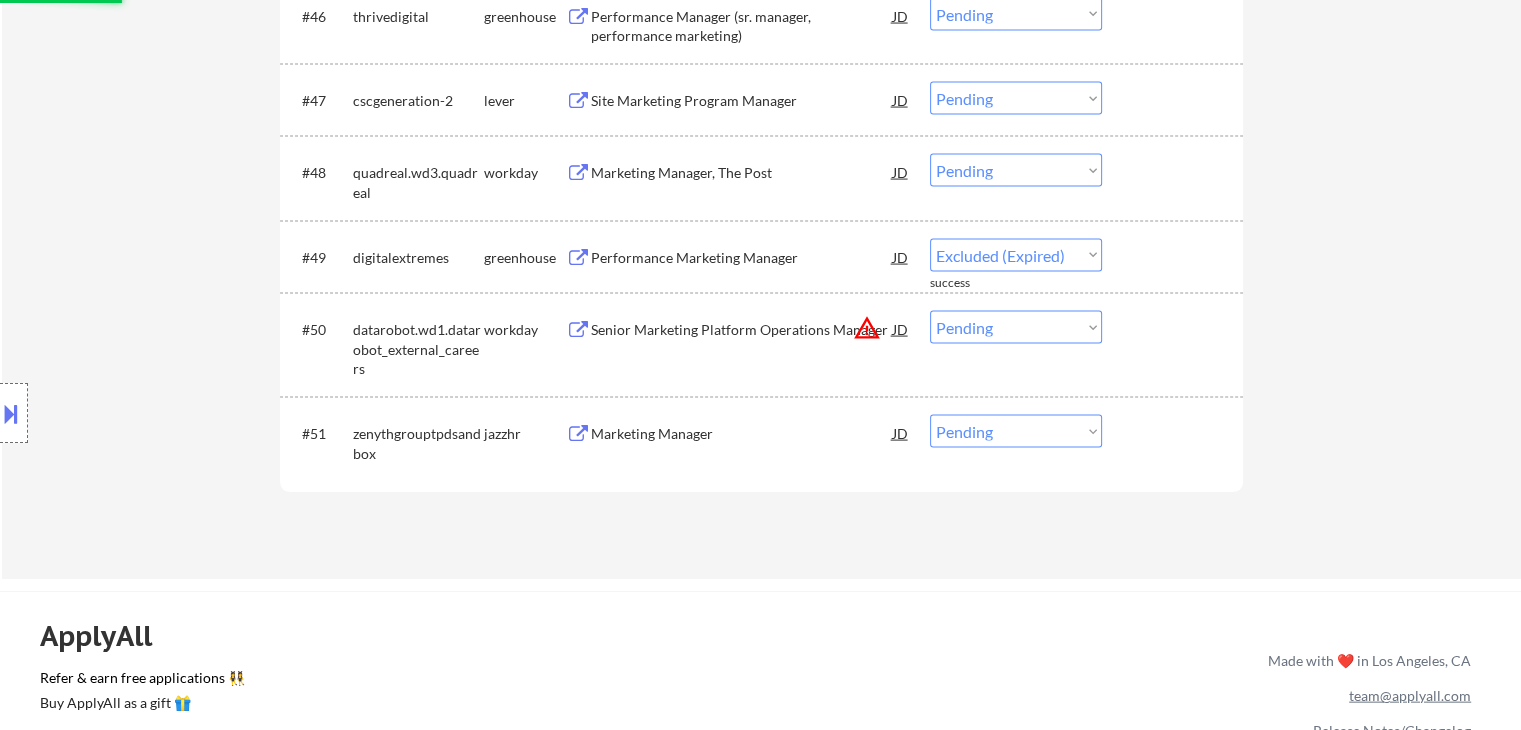 scroll, scrollTop: 4044, scrollLeft: 0, axis: vertical 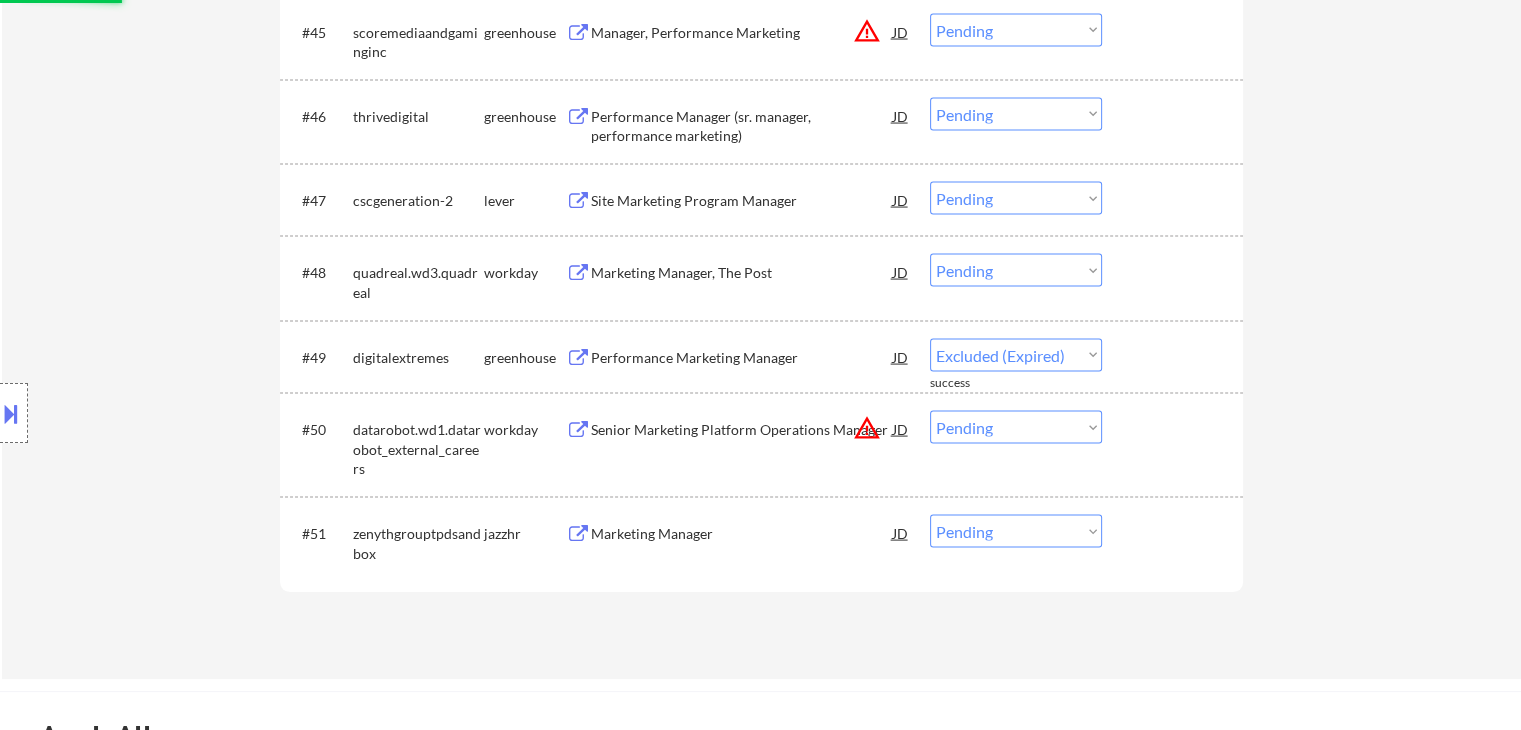 select on ""pending"" 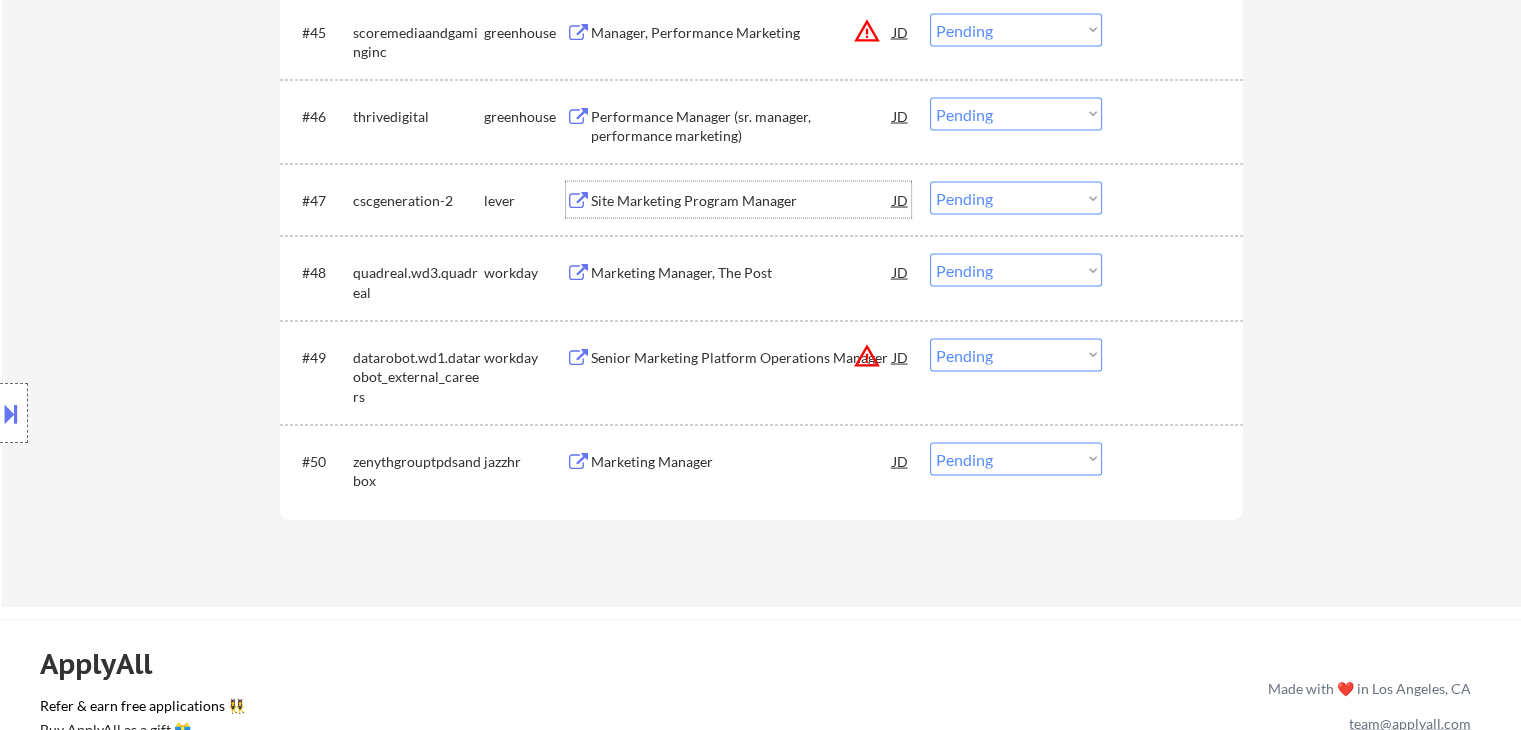 click on "Site Marketing Program Manager" at bounding box center (742, 201) 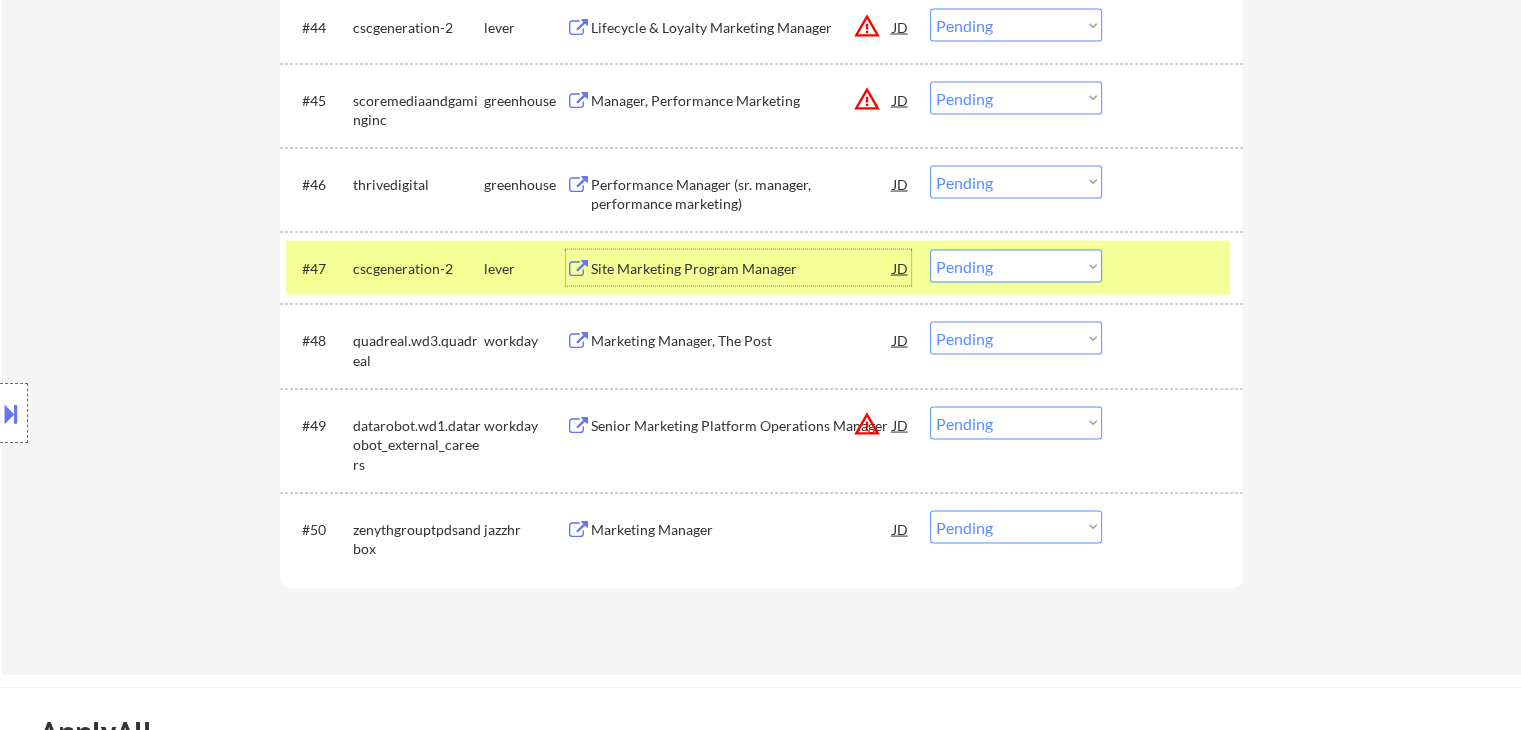 scroll, scrollTop: 3944, scrollLeft: 0, axis: vertical 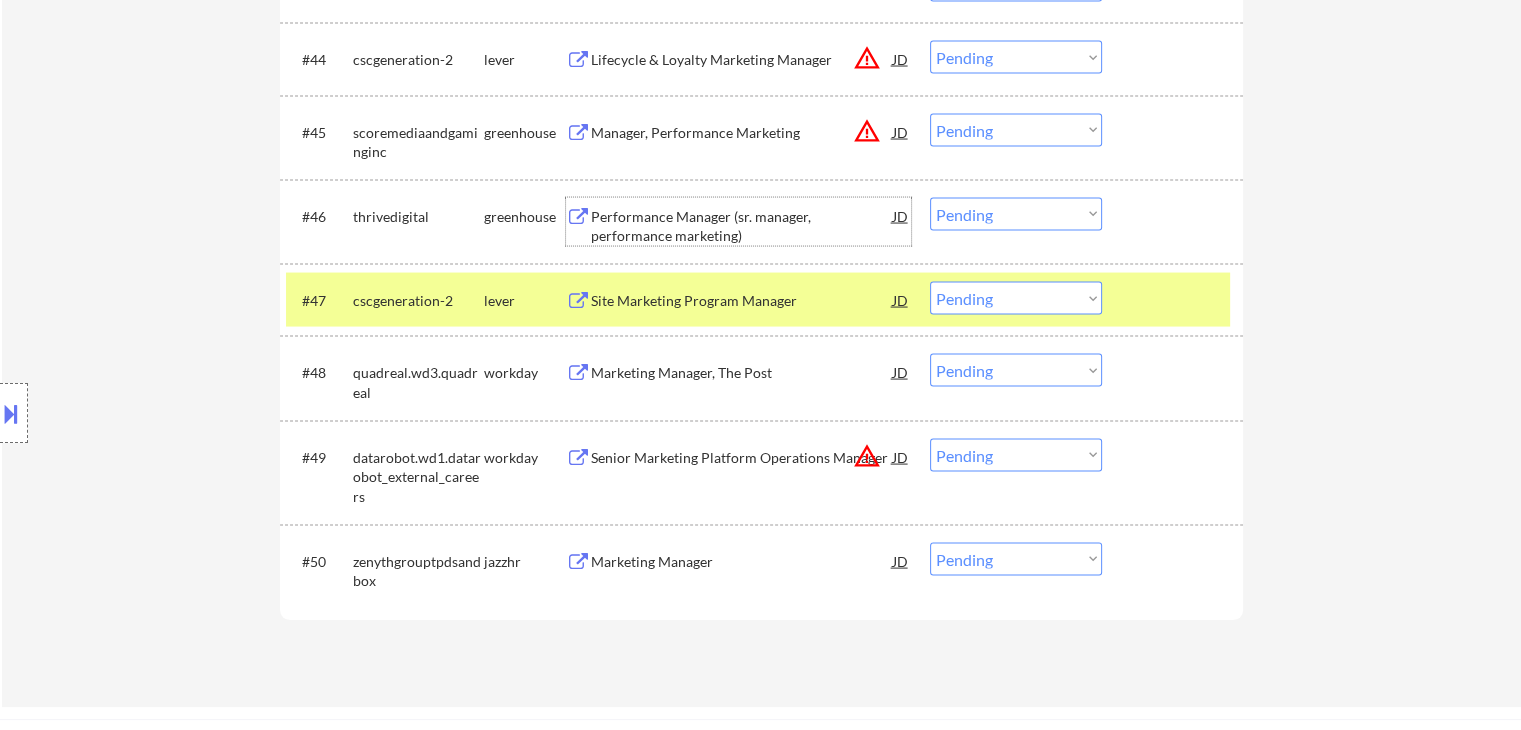 click on "Performance Manager (sr. manager, performance marketing)" at bounding box center [742, 222] 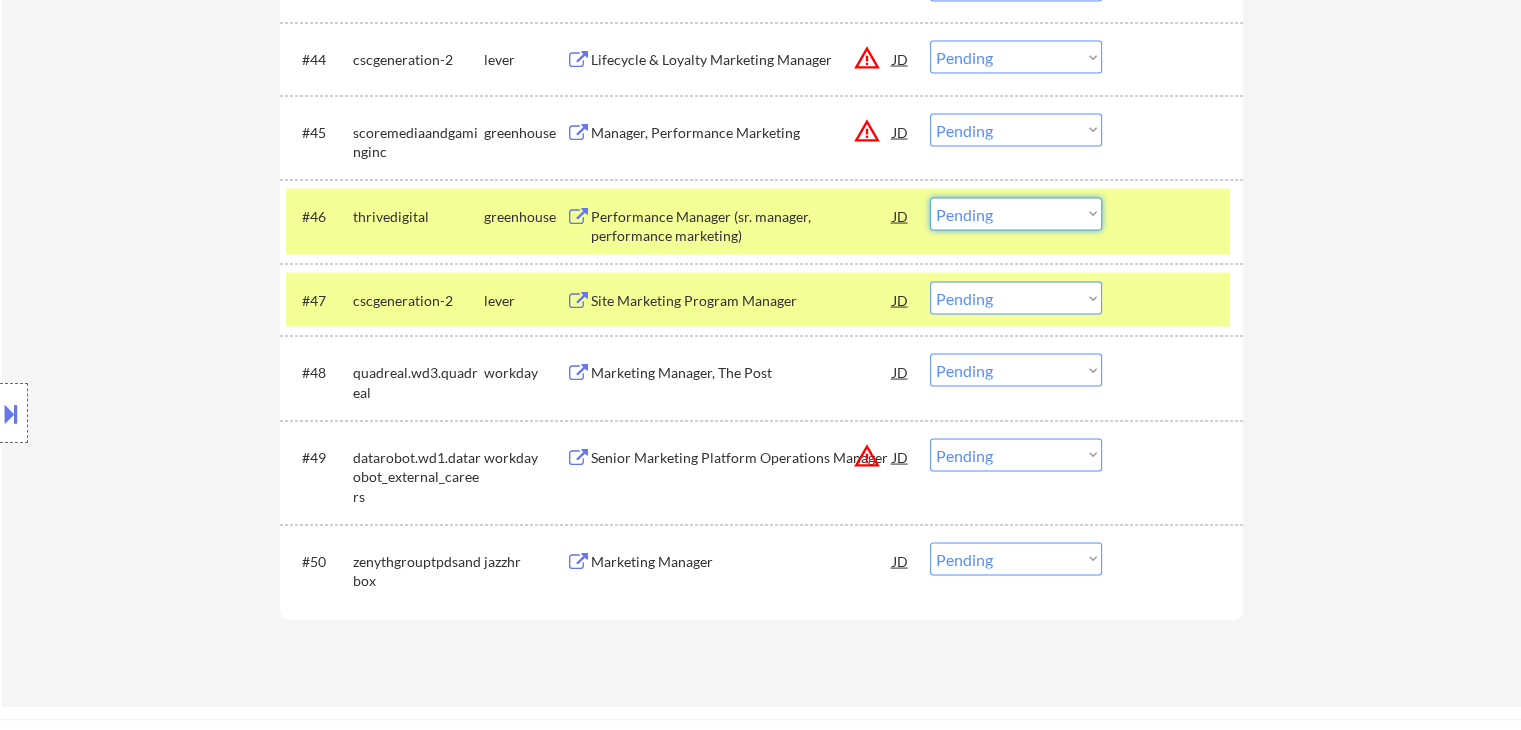 click on "Choose an option... Pending Applied Excluded (Questions) Excluded (Expired) Excluded (Location) Excluded (Bad Match) Excluded (Blocklist) Excluded (Salary) Excluded (Other)" at bounding box center [1016, 214] 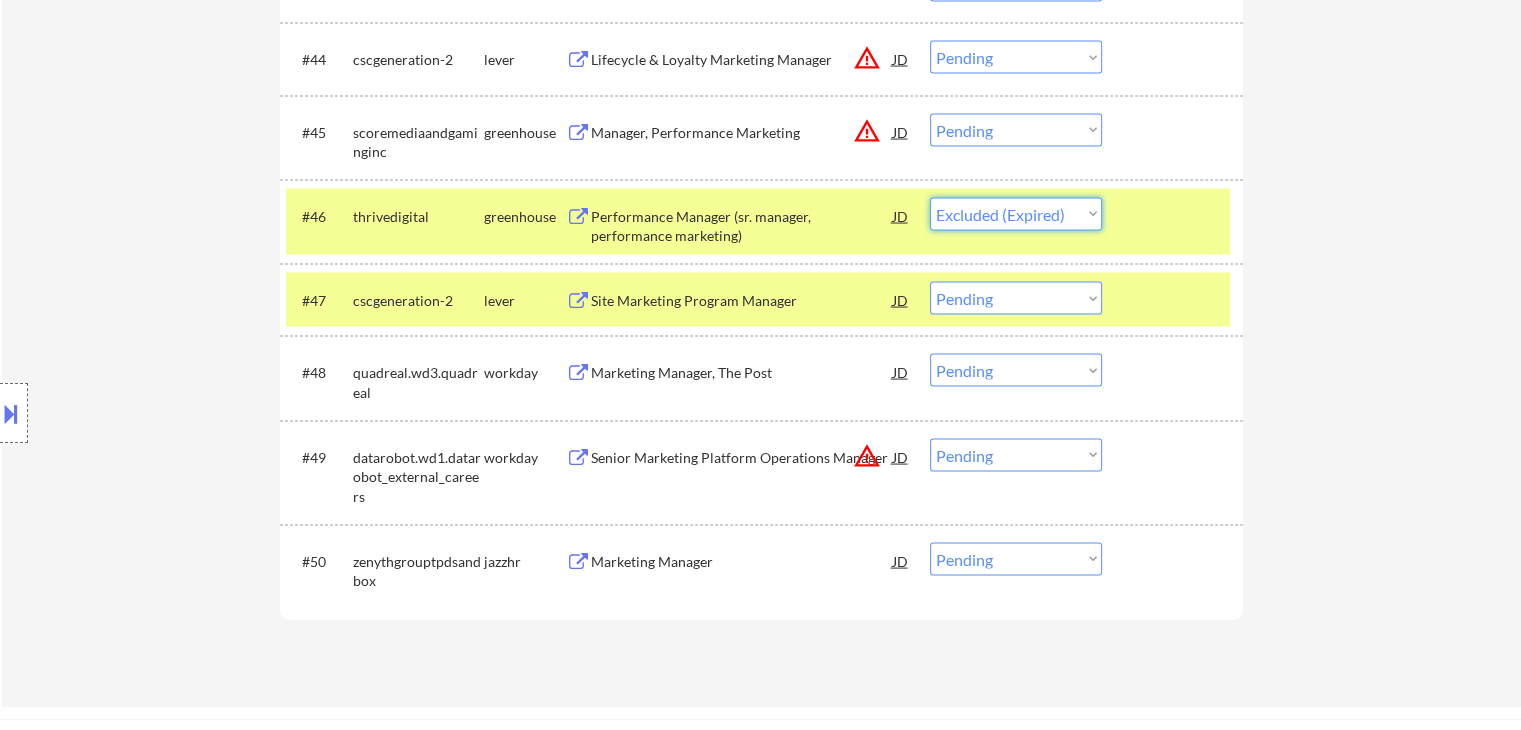 click on "Choose an option... Pending Applied Excluded (Questions) Excluded (Expired) Excluded (Location) Excluded (Bad Match) Excluded (Blocklist) Excluded (Salary) Excluded (Other)" at bounding box center (1016, 214) 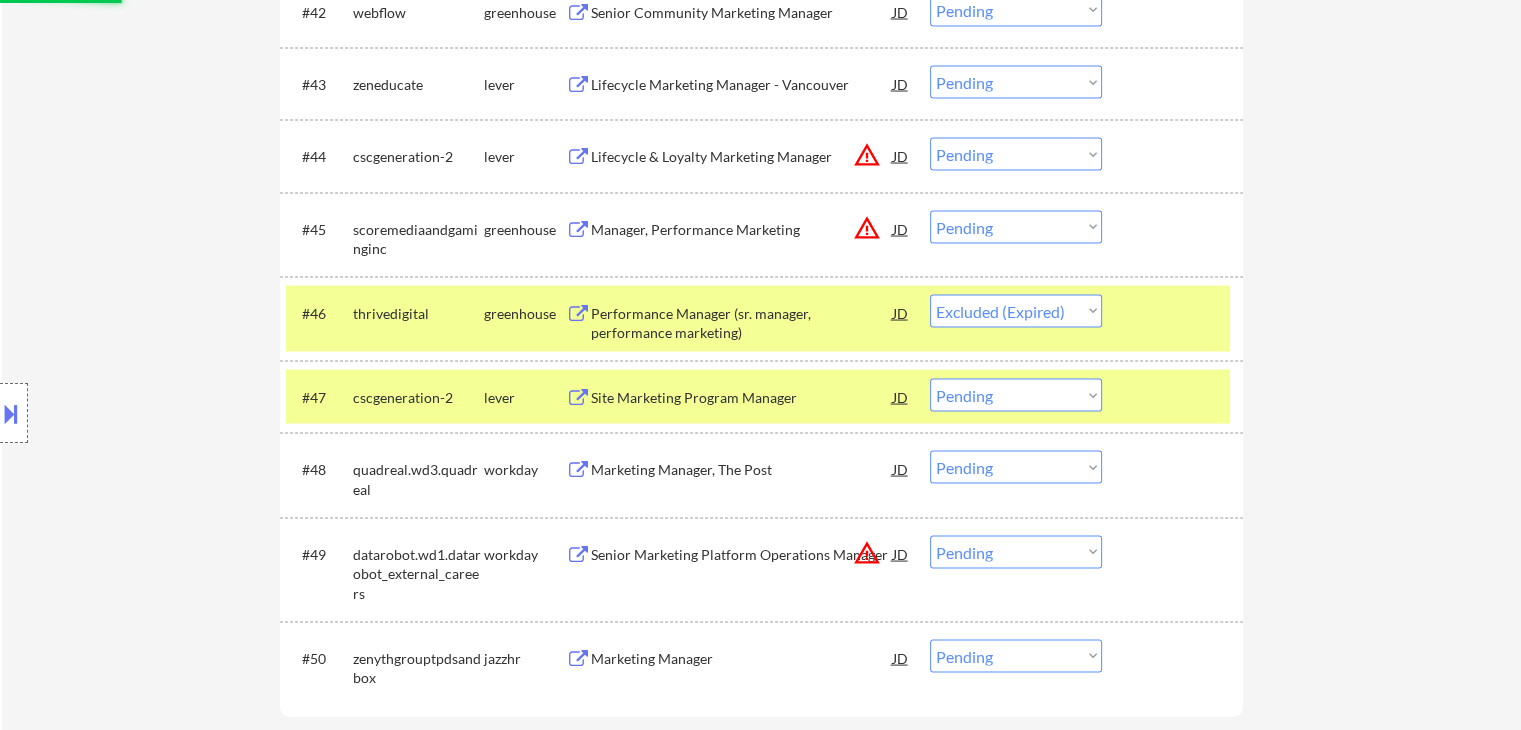 scroll, scrollTop: 3844, scrollLeft: 0, axis: vertical 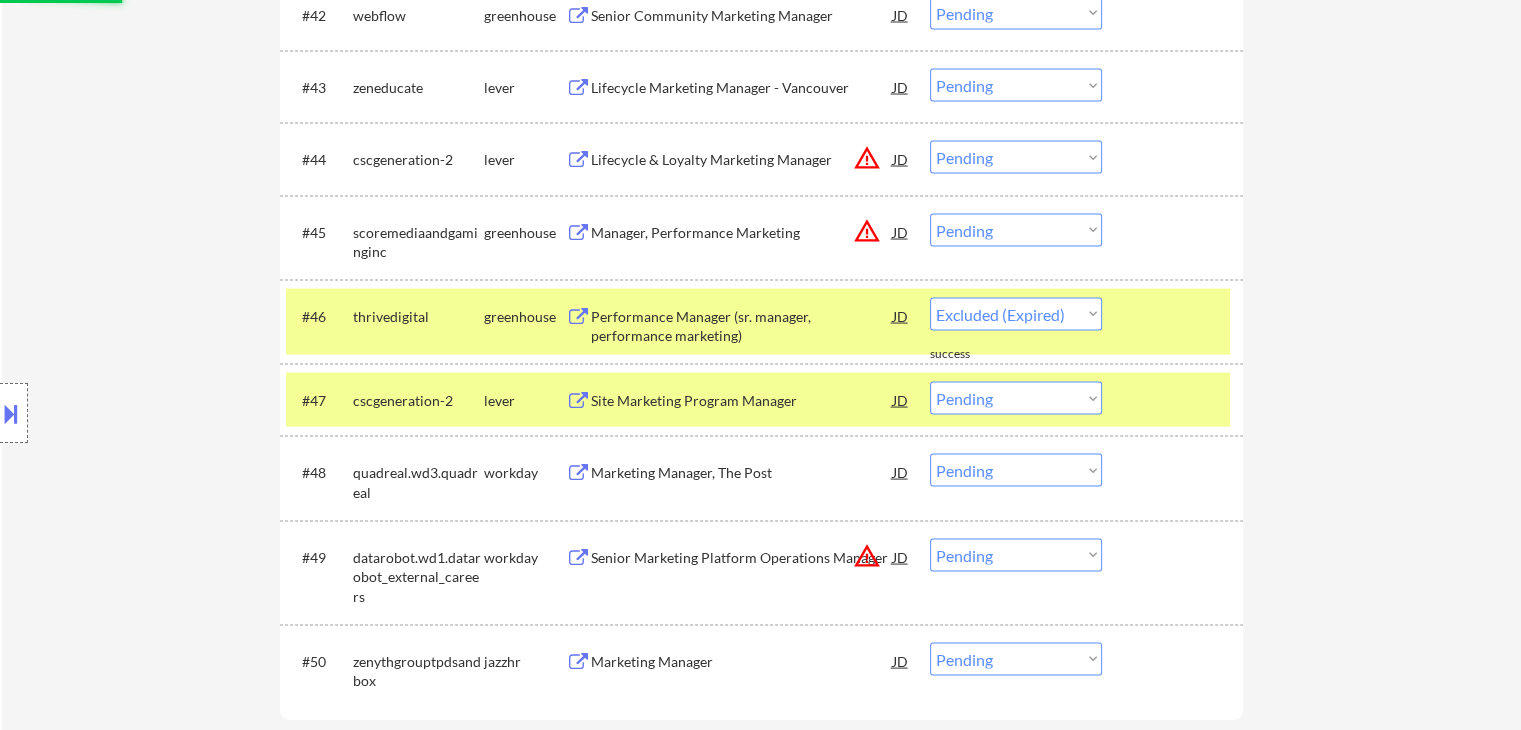 select on ""pending"" 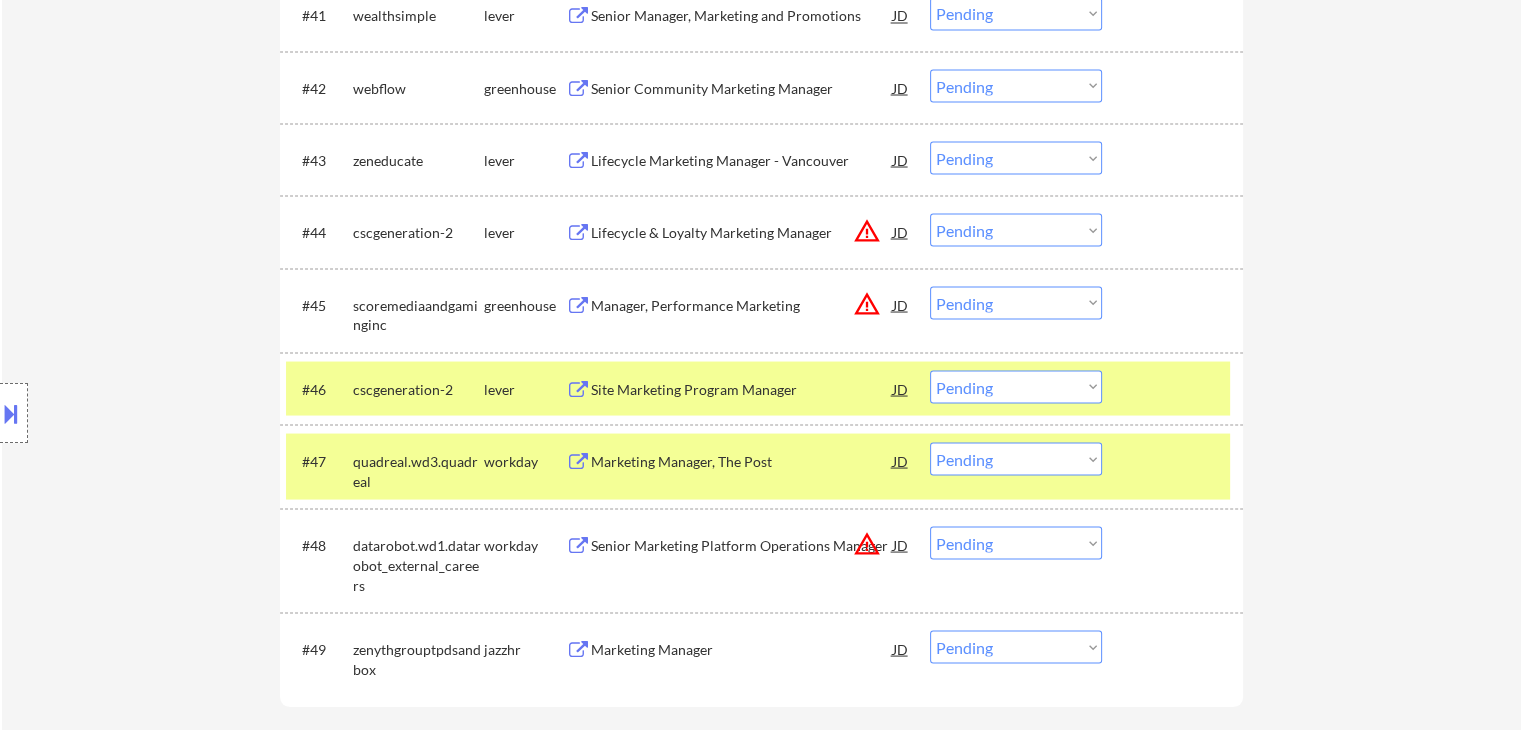 scroll, scrollTop: 3744, scrollLeft: 0, axis: vertical 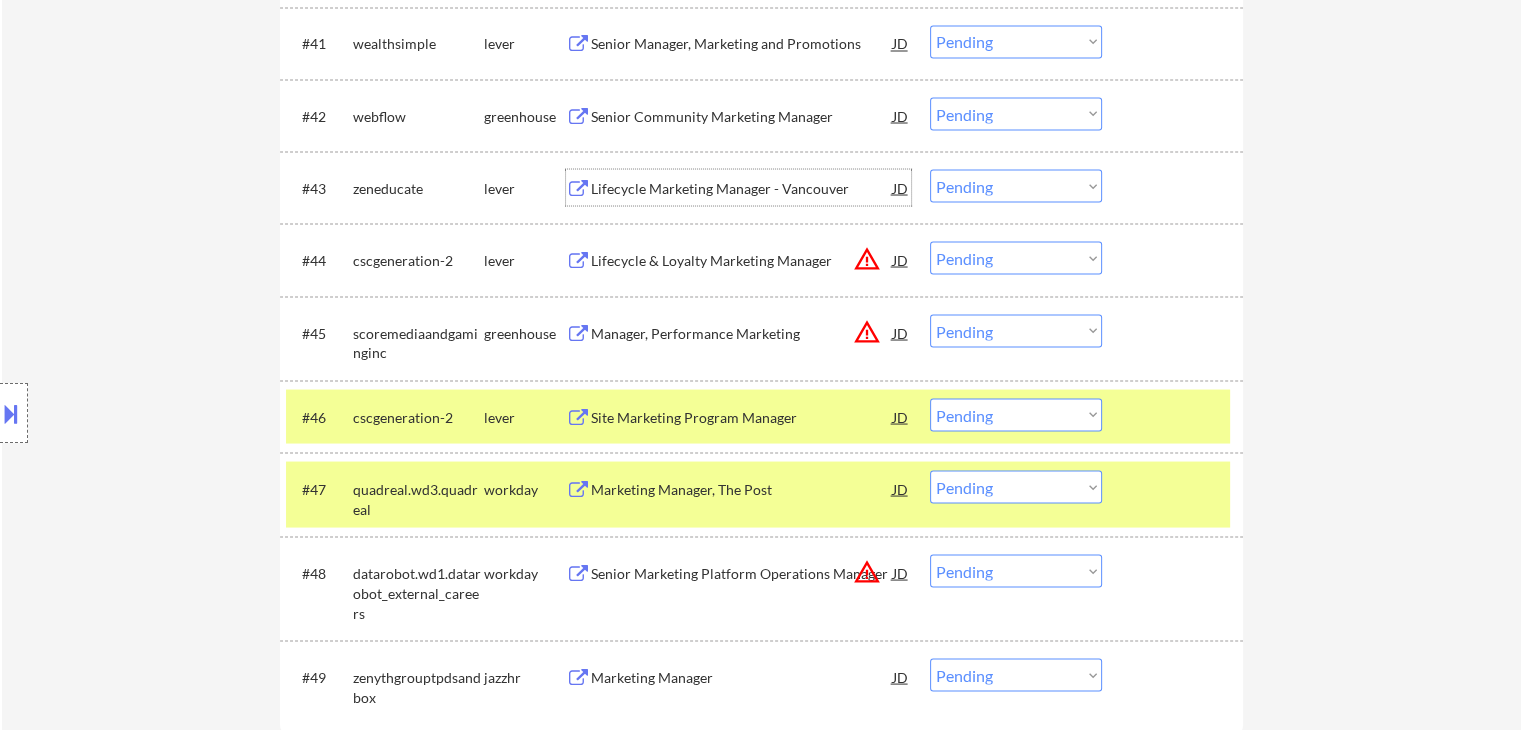 click on "Lifecycle Marketing Manager - Vancouver" at bounding box center [742, 188] 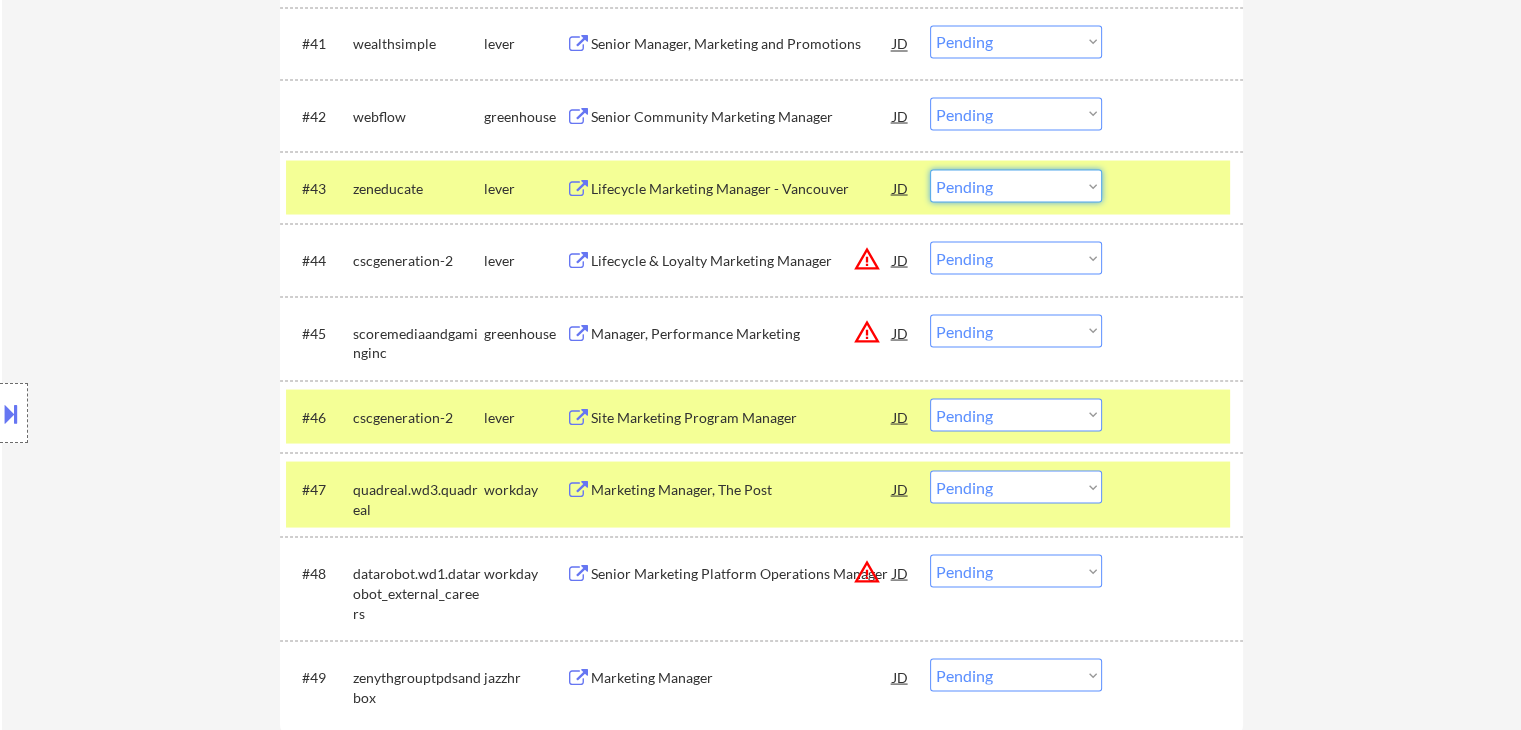 click on "Choose an option... Pending Applied Excluded (Questions) Excluded (Expired) Excluded (Location) Excluded (Bad Match) Excluded (Blocklist) Excluded (Salary) Excluded (Other)" at bounding box center (1016, 185) 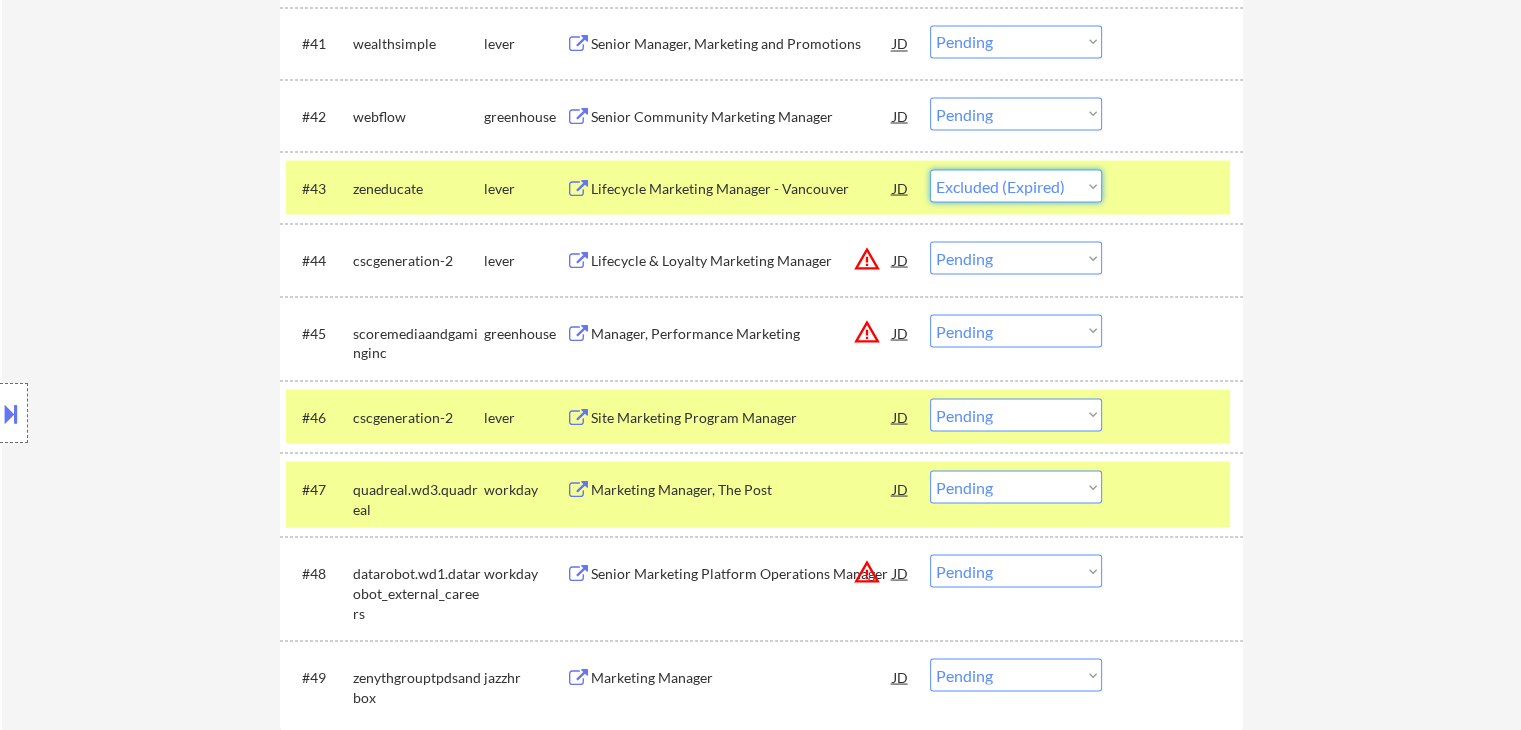 click on "Choose an option... Pending Applied Excluded (Questions) Excluded (Expired) Excluded (Location) Excluded (Bad Match) Excluded (Blocklist) Excluded (Salary) Excluded (Other)" at bounding box center (1016, 185) 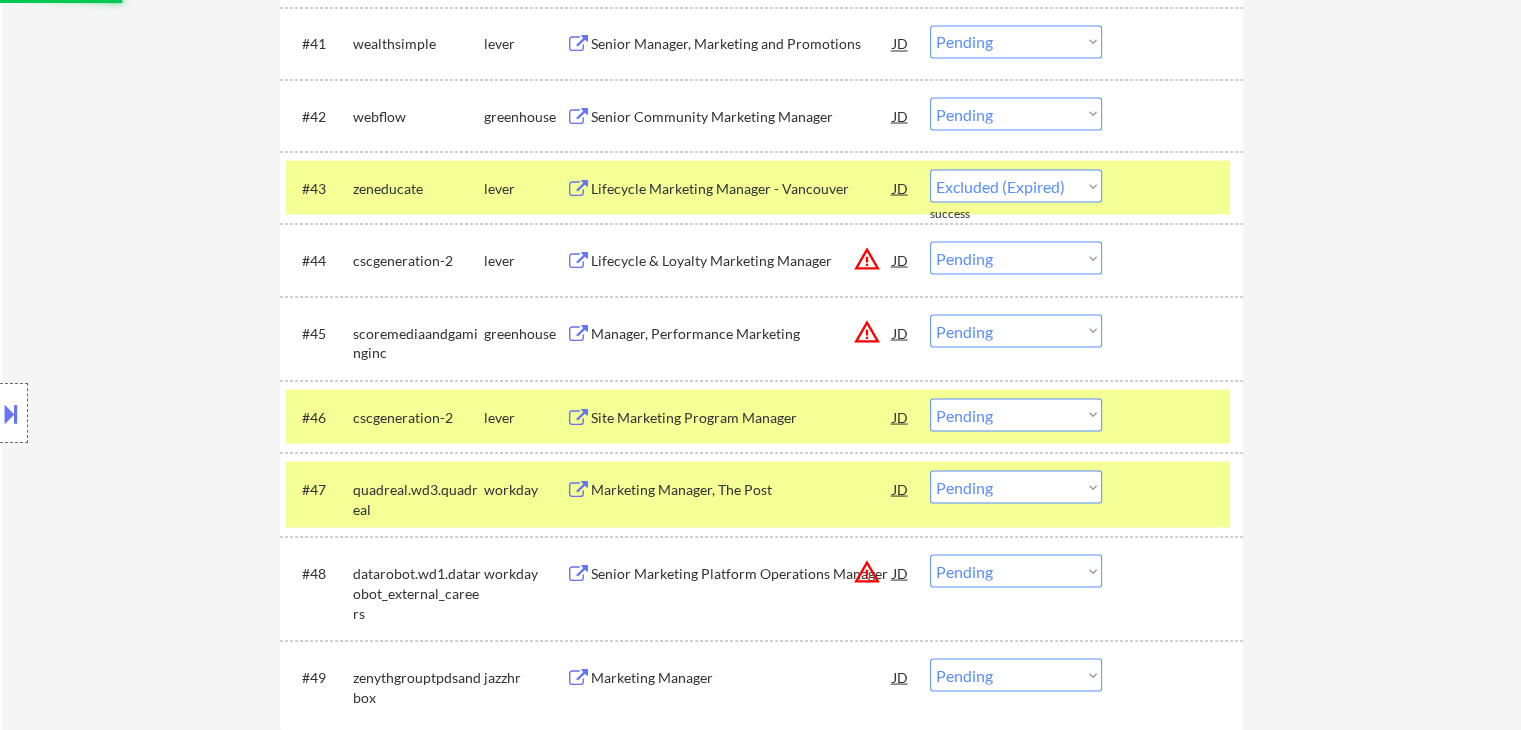 select on ""pending"" 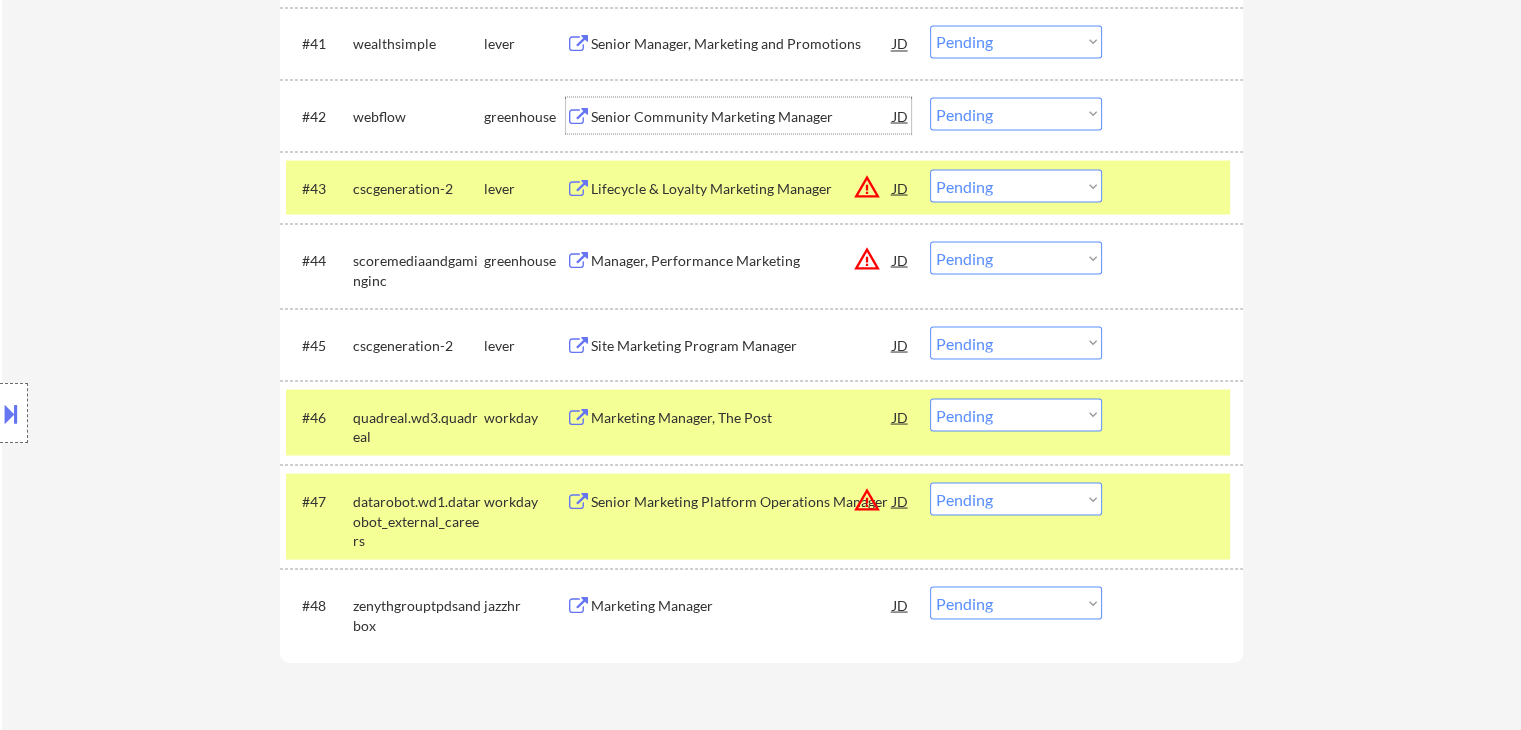 click on "Senior Community Marketing Manager" at bounding box center (742, 116) 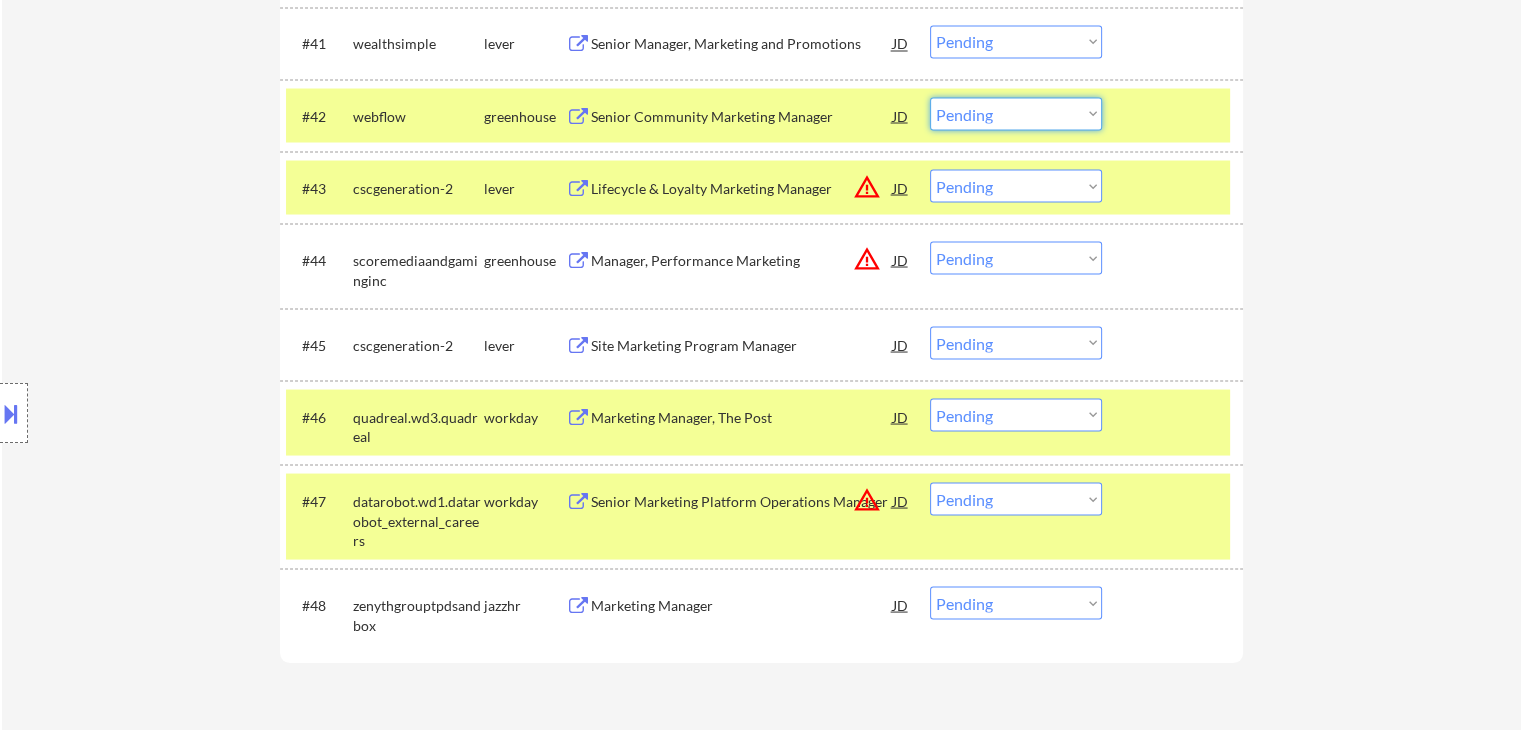 click on "Choose an option... Pending Applied Excluded (Questions) Excluded (Expired) Excluded (Location) Excluded (Bad Match) Excluded (Blocklist) Excluded (Salary) Excluded (Other)" at bounding box center [1016, 113] 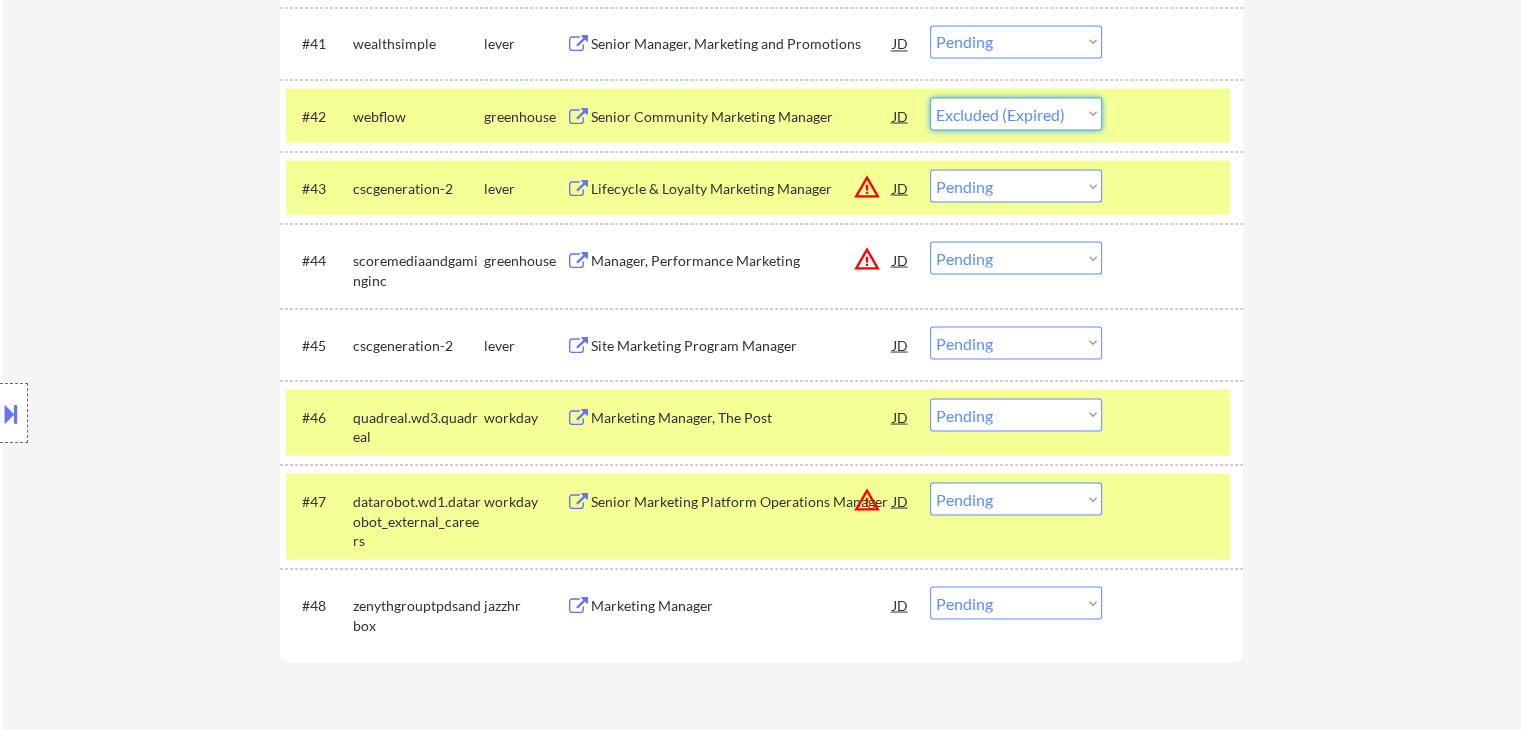 click on "Choose an option... Pending Applied Excluded (Questions) Excluded (Expired) Excluded (Location) Excluded (Bad Match) Excluded (Blocklist) Excluded (Salary) Excluded (Other)" at bounding box center (1016, 113) 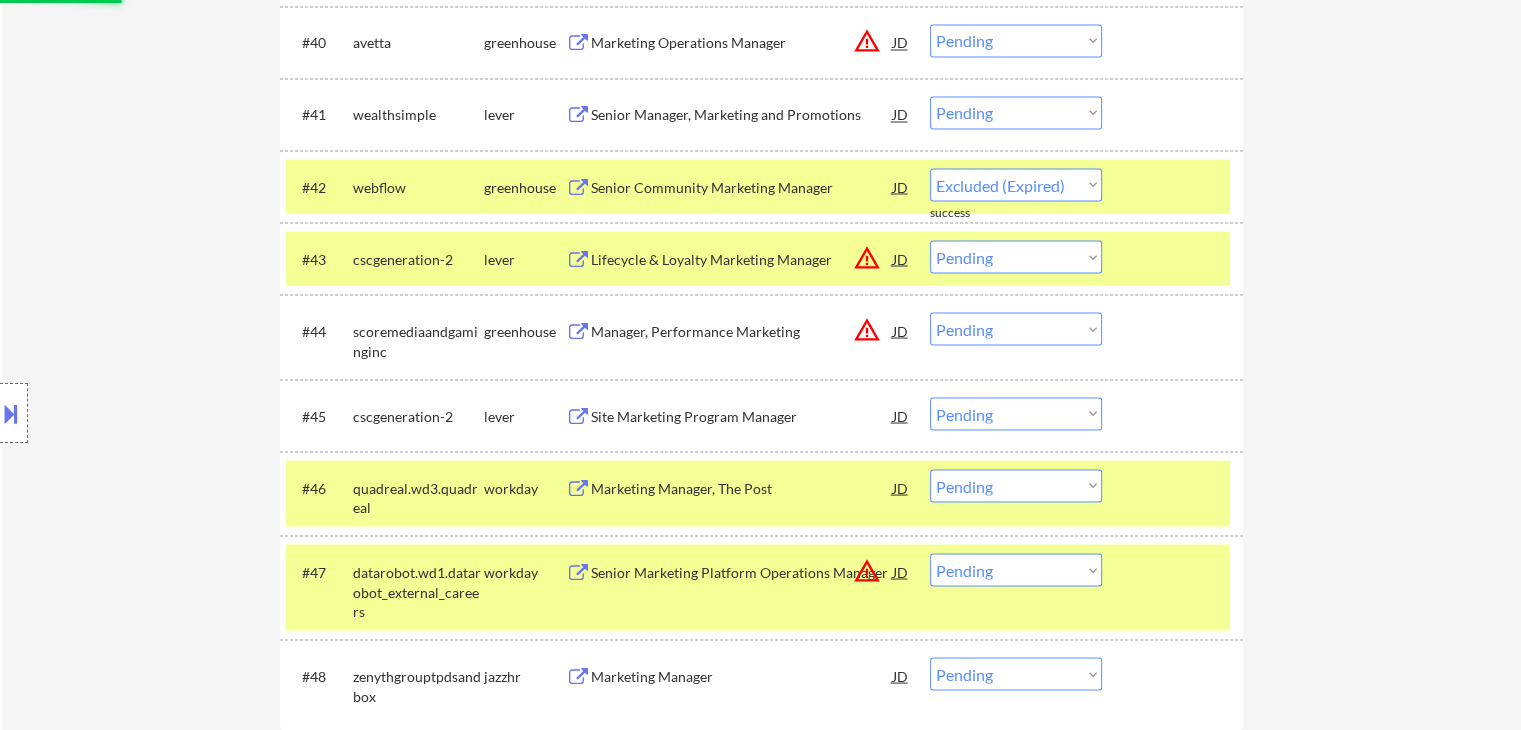 scroll, scrollTop: 3544, scrollLeft: 0, axis: vertical 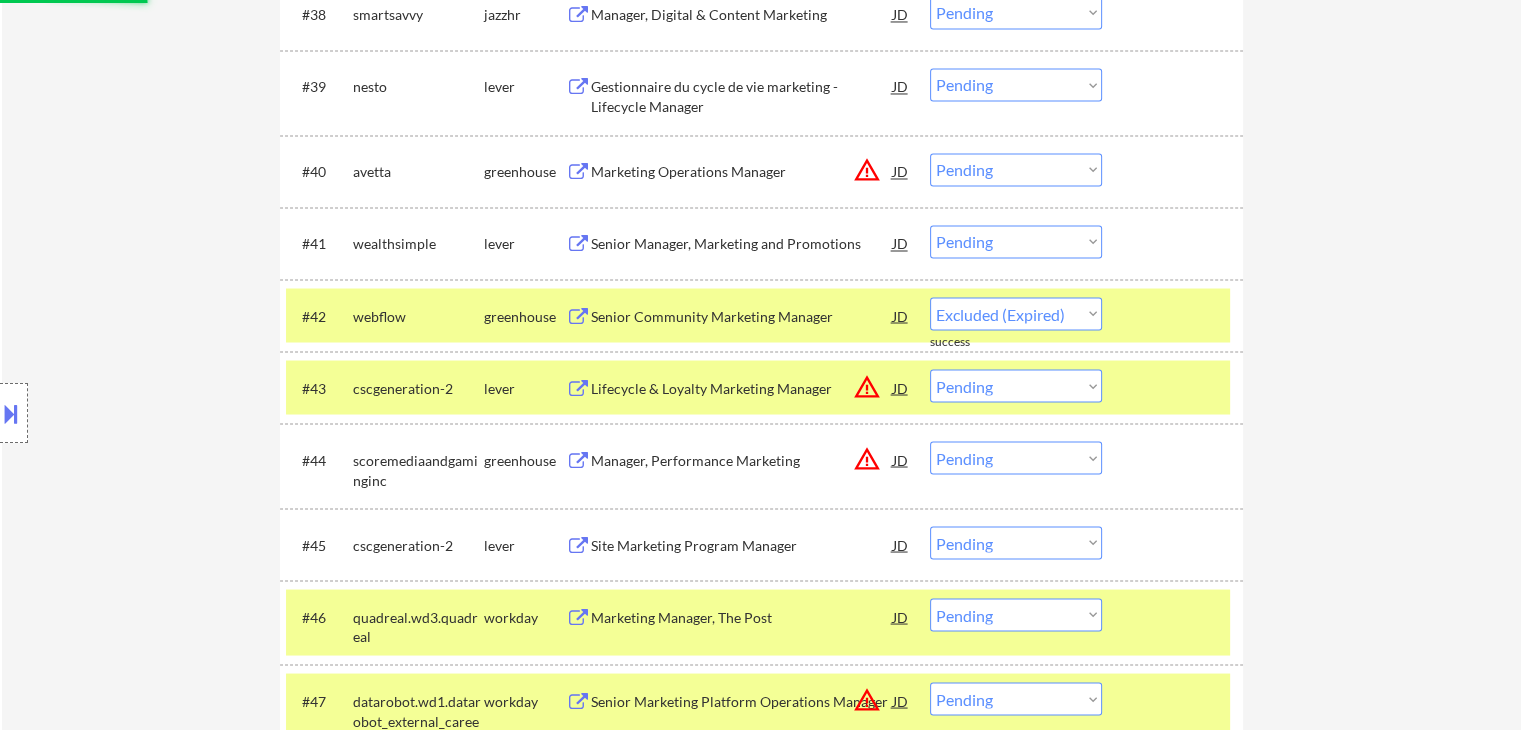 select on ""pending"" 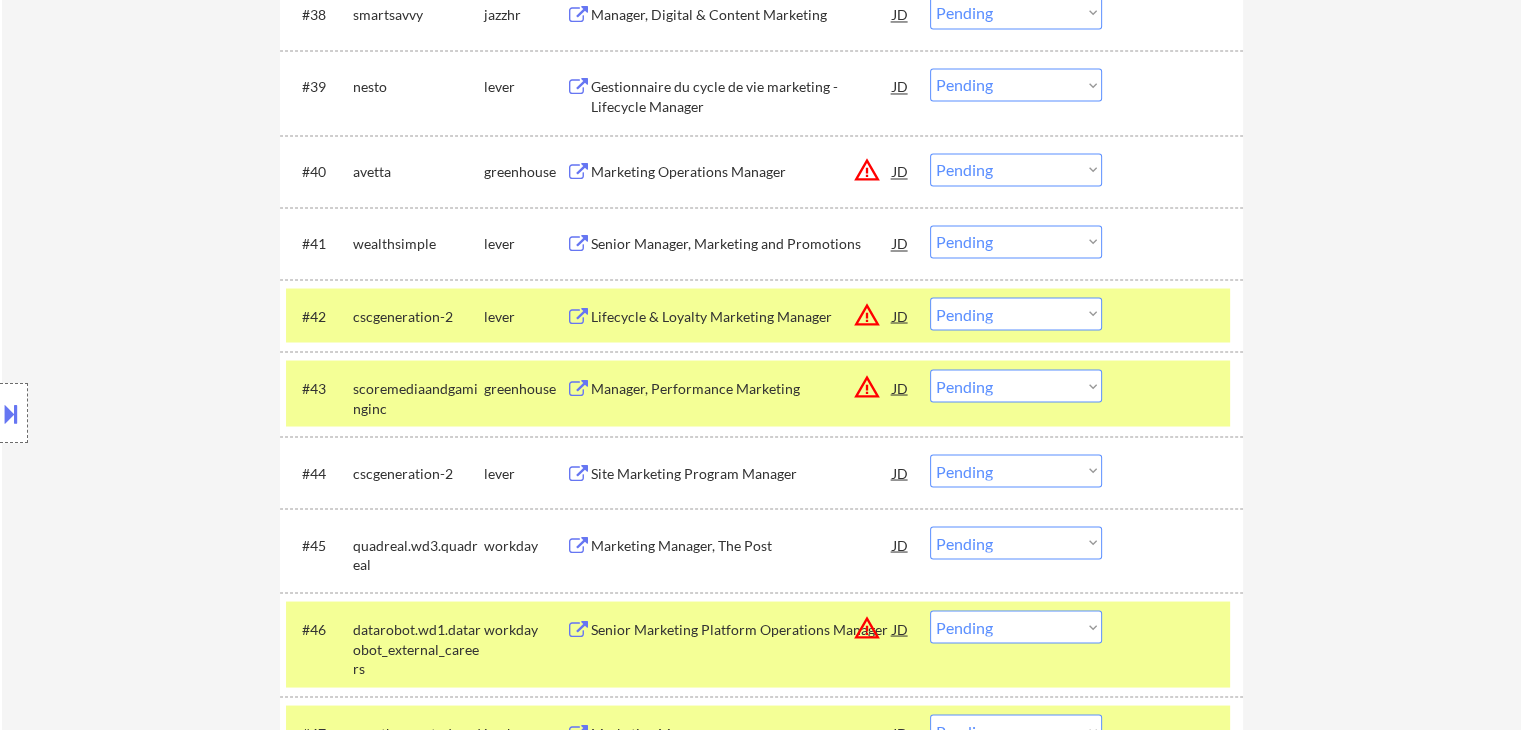 click on "Senior Manager, Marketing and Promotions" at bounding box center (742, 244) 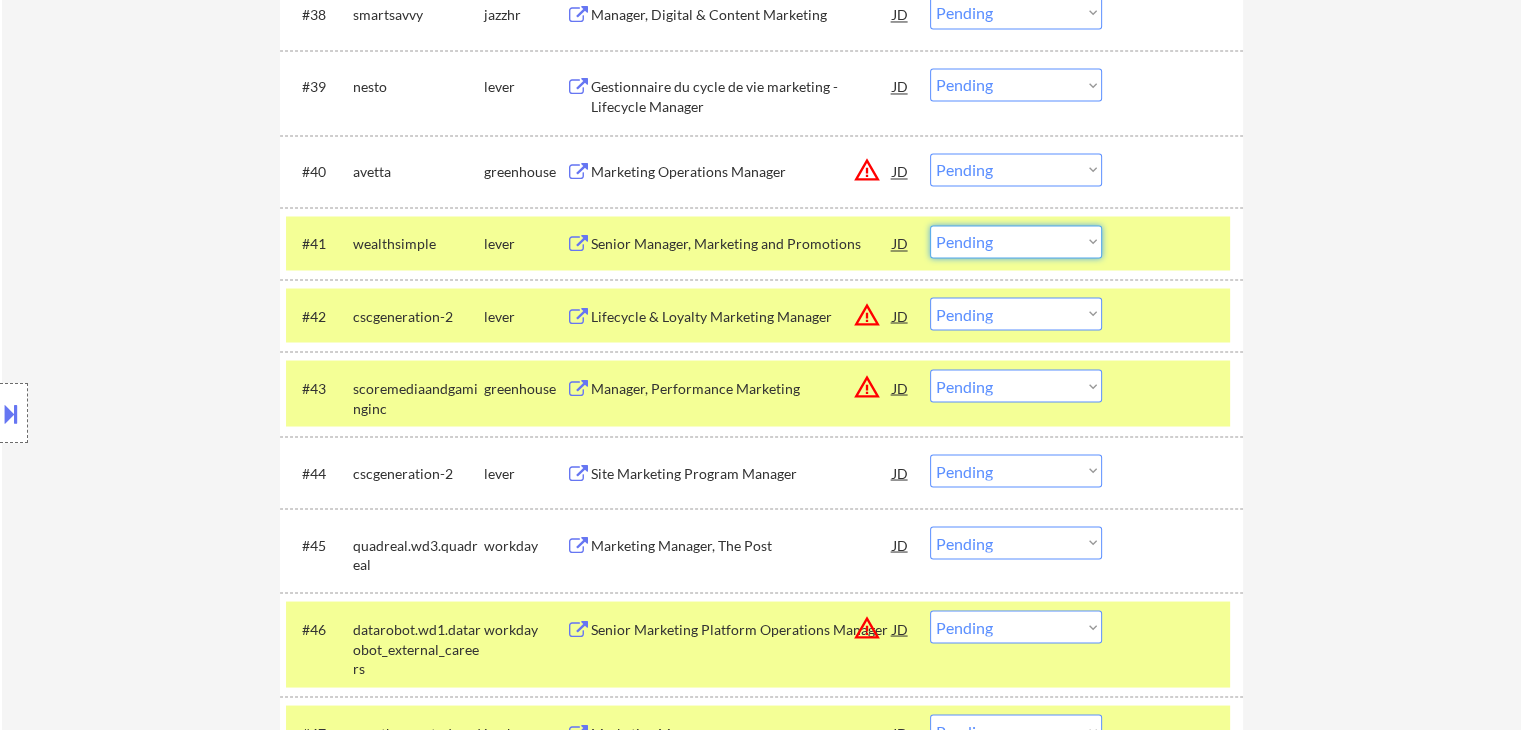click on "Choose an option... Pending Applied Excluded (Questions) Excluded (Expired) Excluded (Location) Excluded (Bad Match) Excluded (Blocklist) Excluded (Salary) Excluded (Other)" at bounding box center [1016, 241] 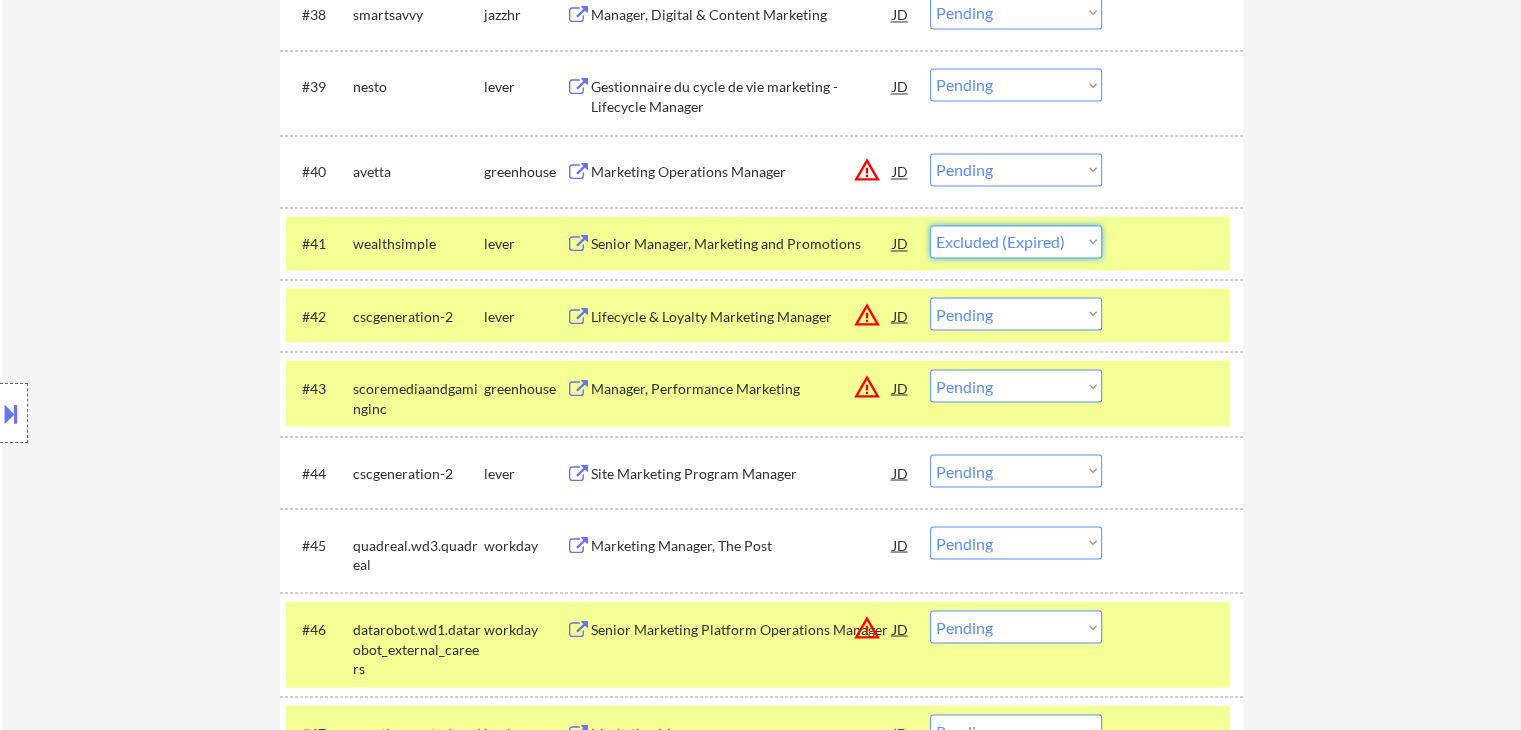 click on "Choose an option... Pending Applied Excluded (Questions) Excluded (Expired) Excluded (Location) Excluded (Bad Match) Excluded (Blocklist) Excluded (Salary) Excluded (Other)" at bounding box center [1016, 241] 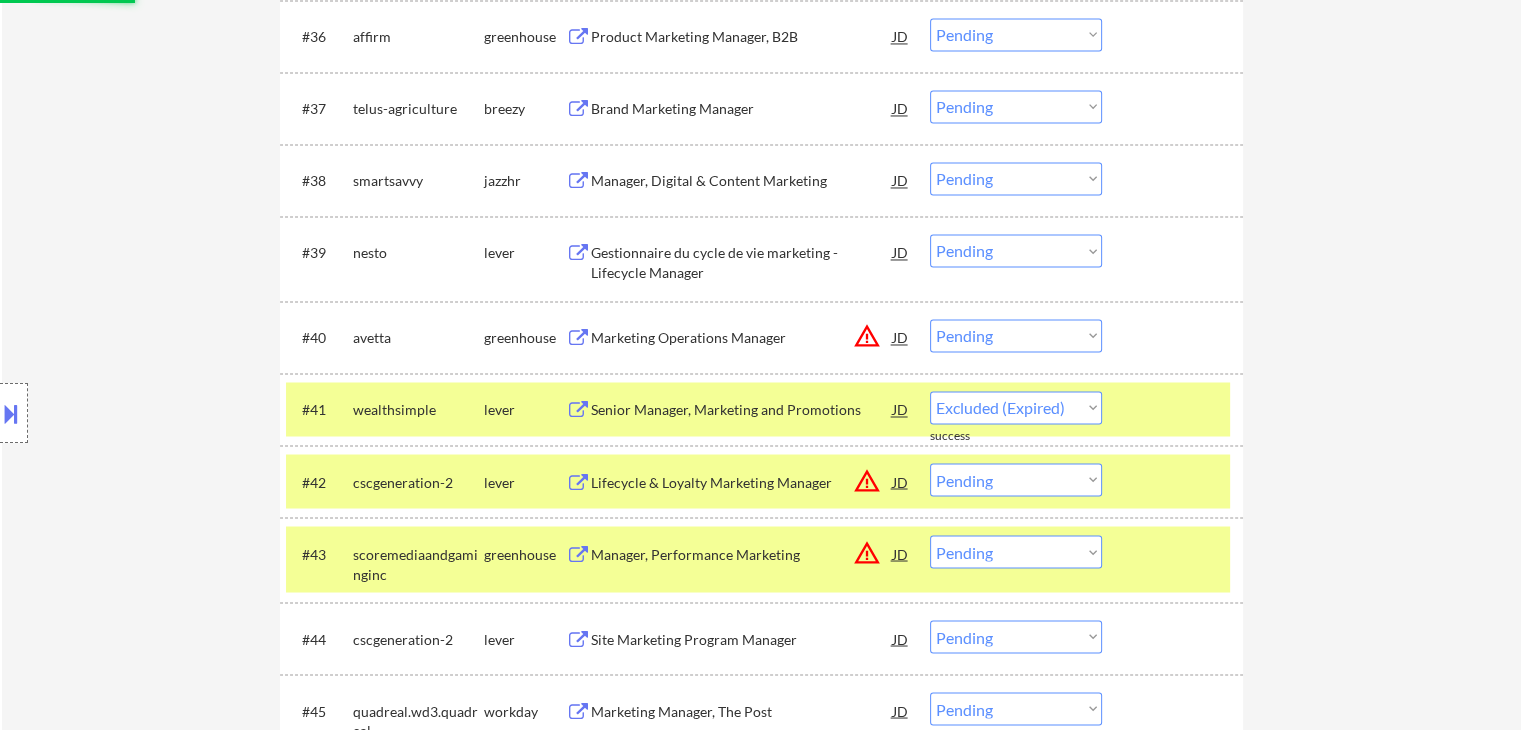 scroll, scrollTop: 3344, scrollLeft: 0, axis: vertical 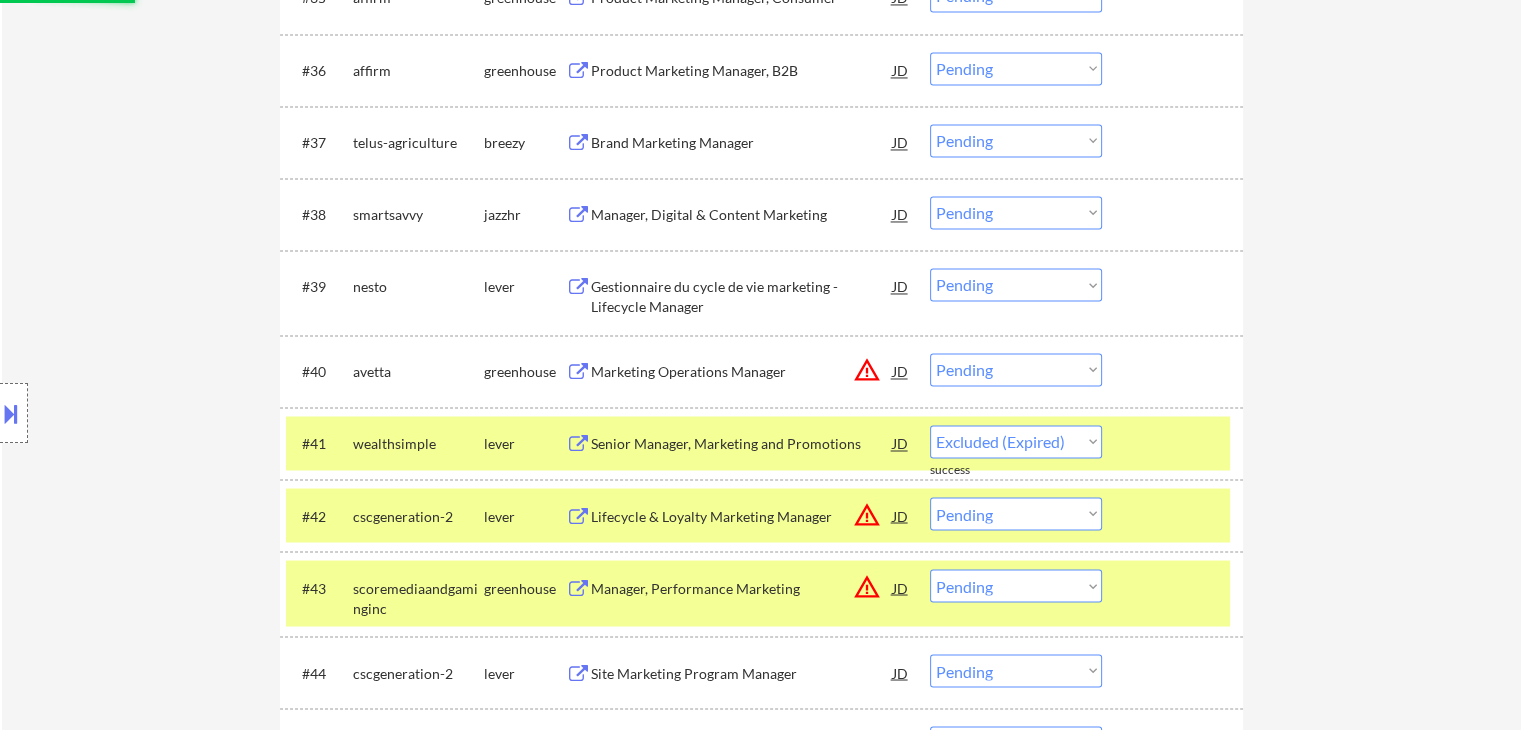 select on ""pending"" 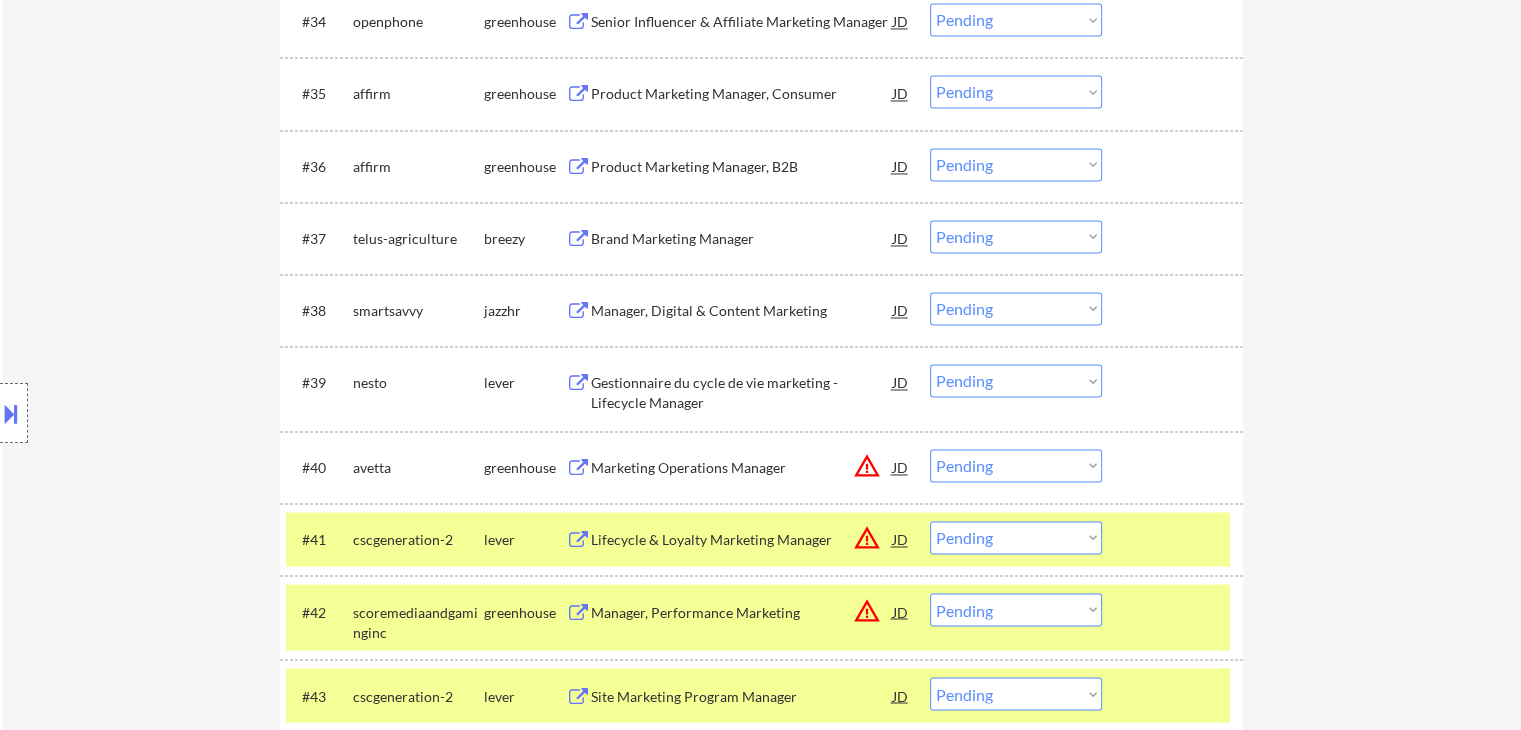 scroll, scrollTop: 3244, scrollLeft: 0, axis: vertical 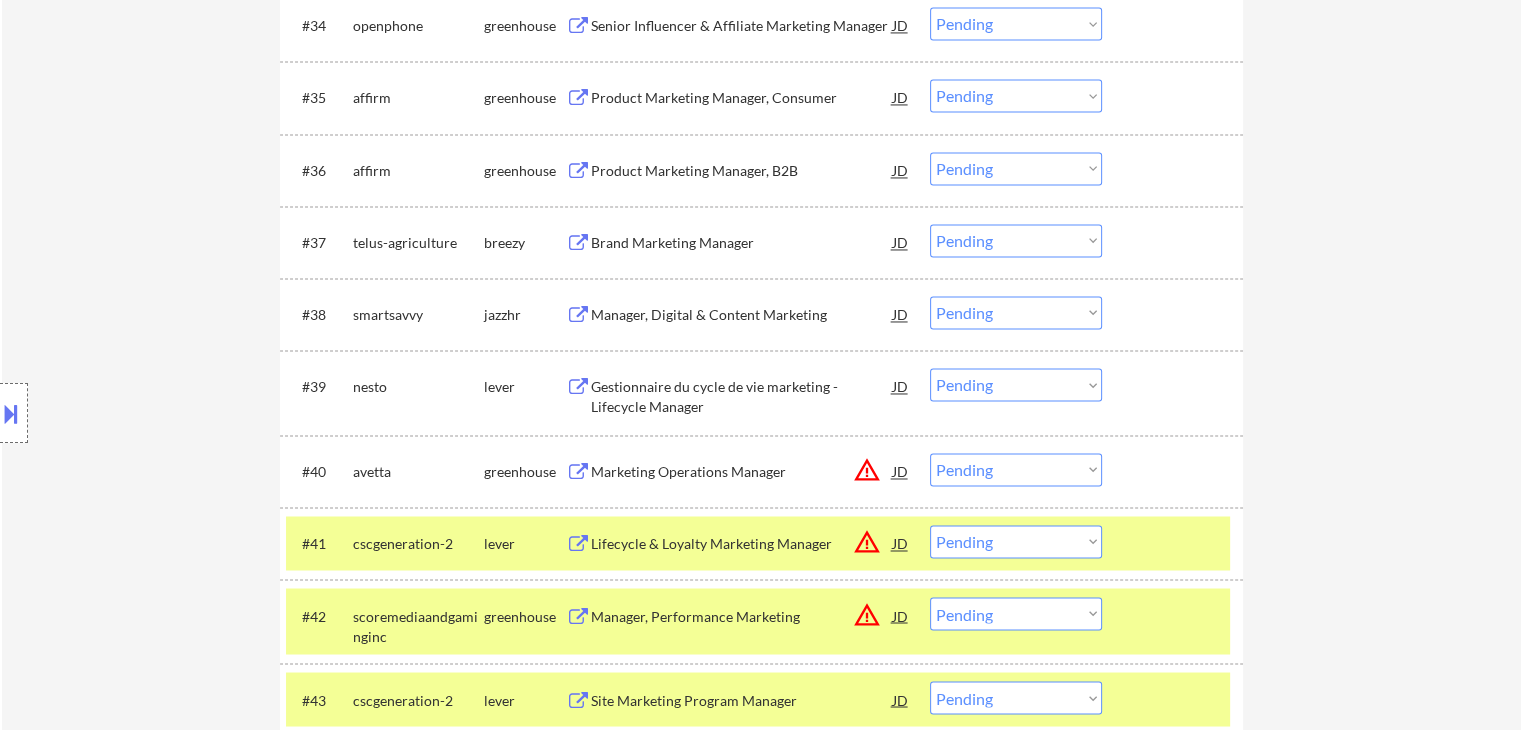 click on "Product Marketing Manager, B2B" at bounding box center (742, 171) 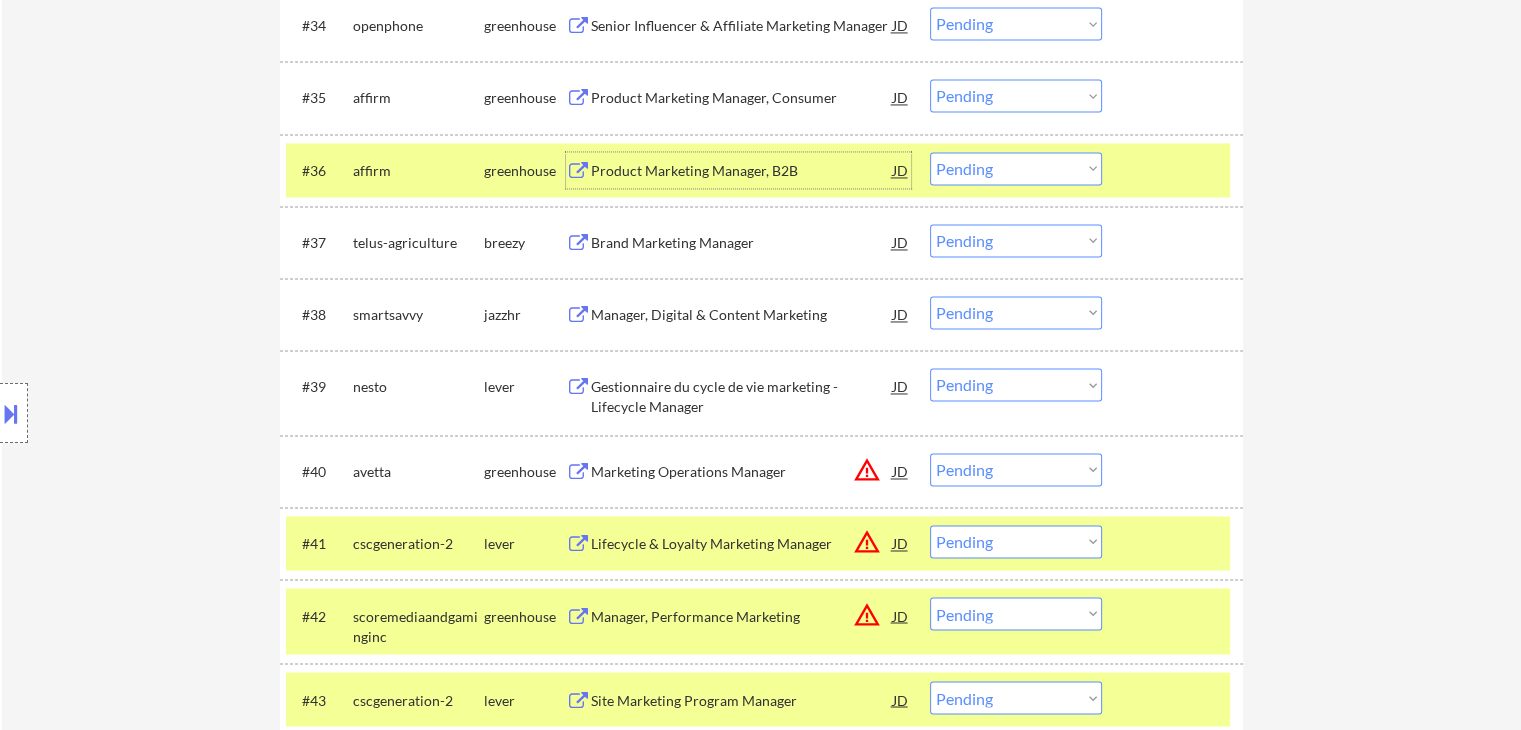 click on "Choose an option... Pending Applied Excluded (Questions) Excluded (Expired) Excluded (Location) Excluded (Bad Match) Excluded (Blocklist) Excluded (Salary) Excluded (Other)" at bounding box center (1016, 168) 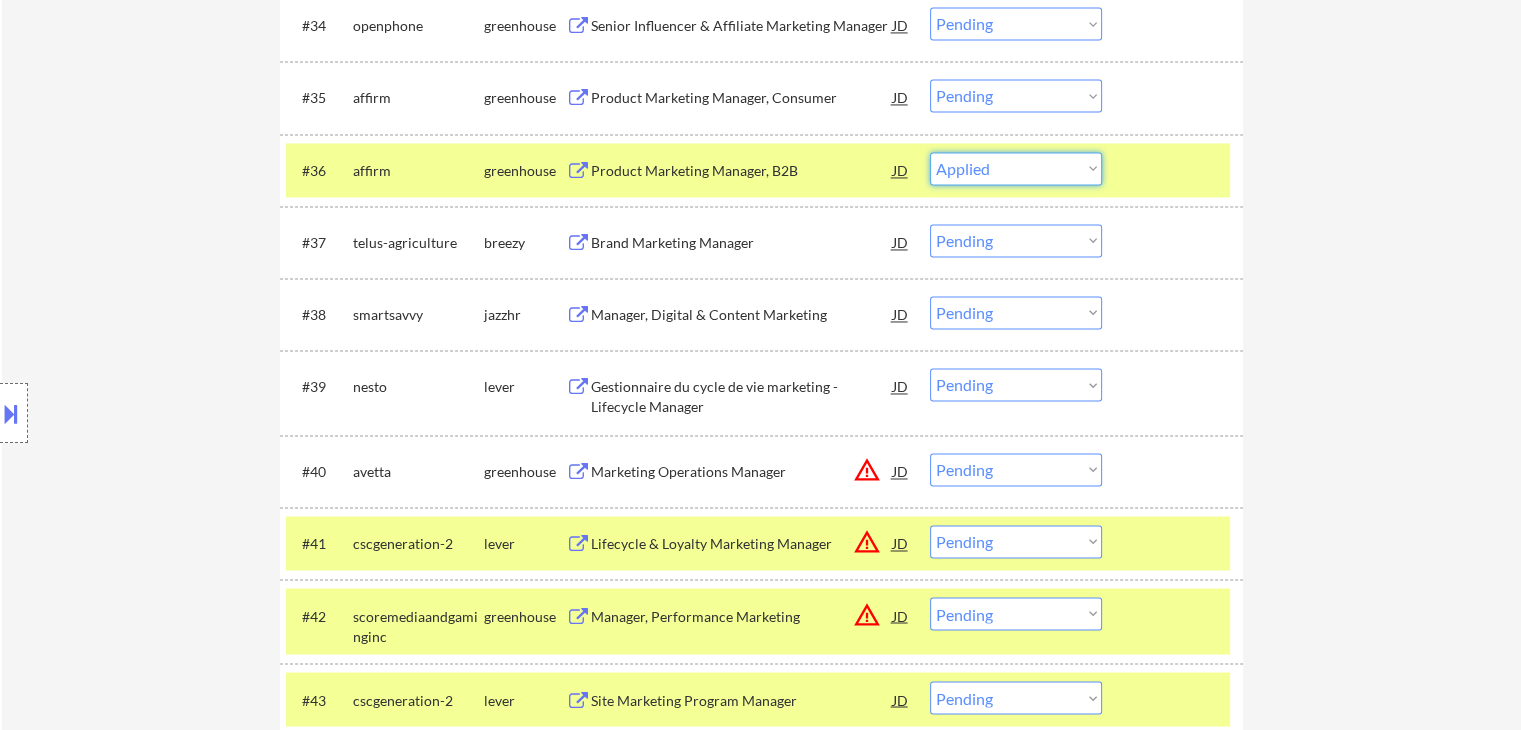 click on "Choose an option... Pending Applied Excluded (Questions) Excluded (Expired) Excluded (Location) Excluded (Bad Match) Excluded (Blocklist) Excluded (Salary) Excluded (Other)" at bounding box center (1016, 168) 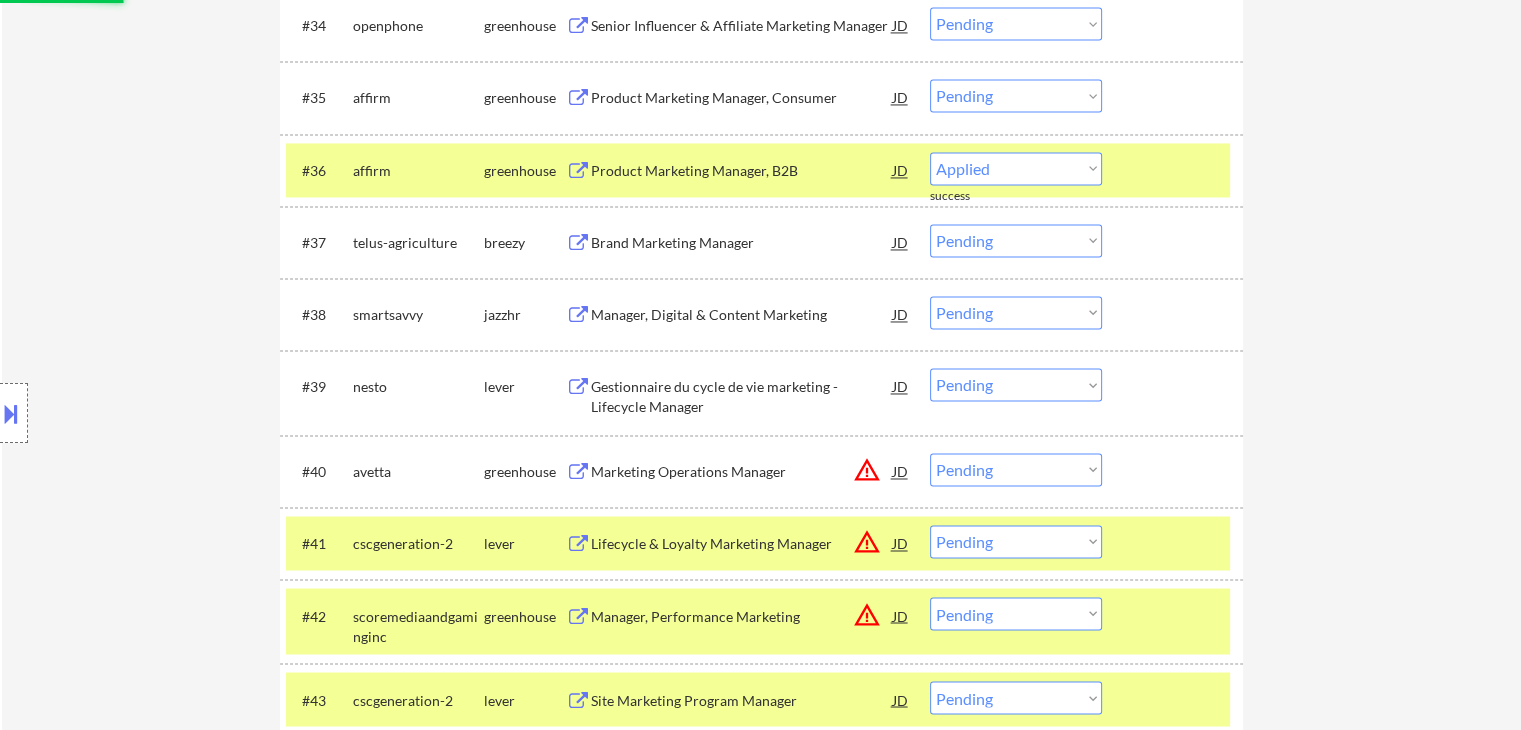 select on ""pending"" 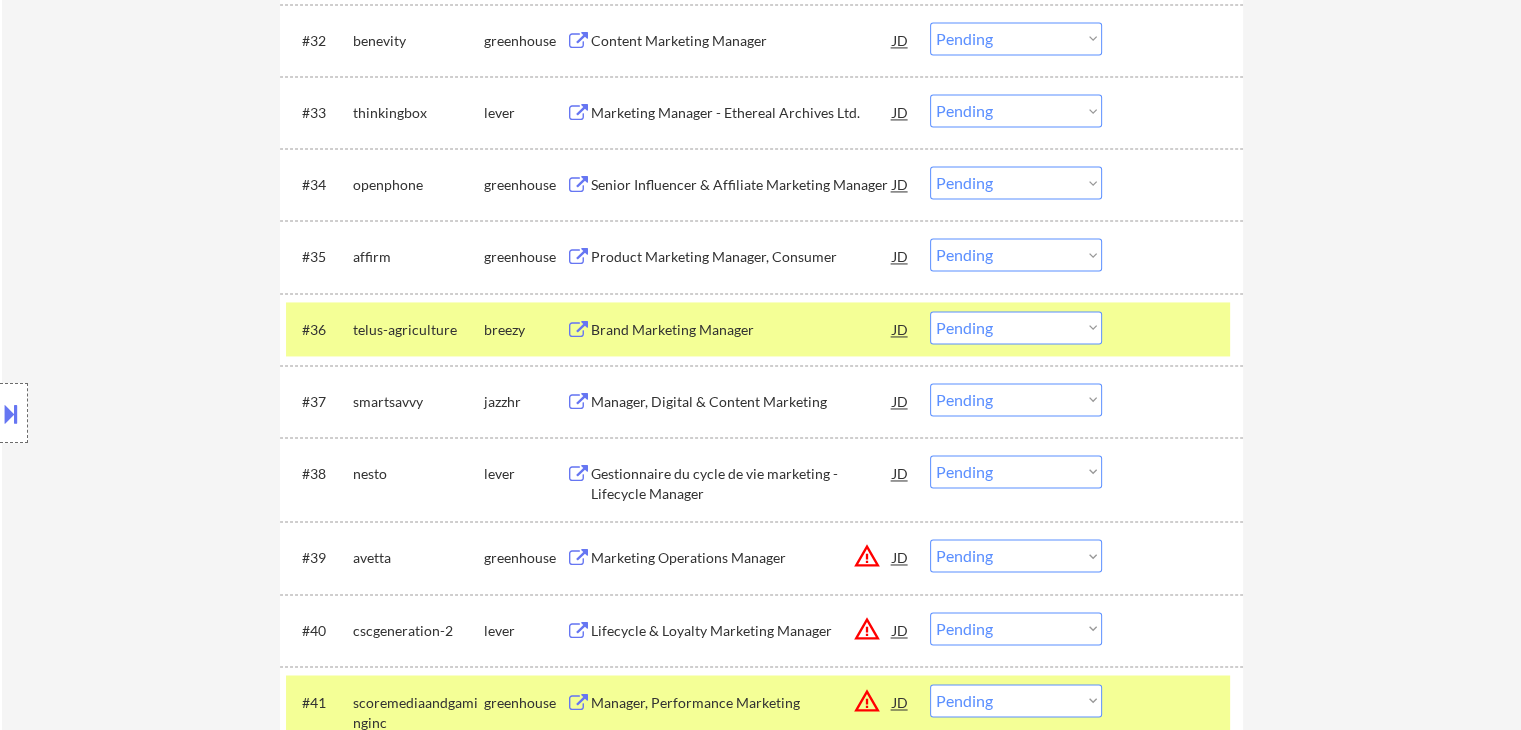 scroll, scrollTop: 2944, scrollLeft: 0, axis: vertical 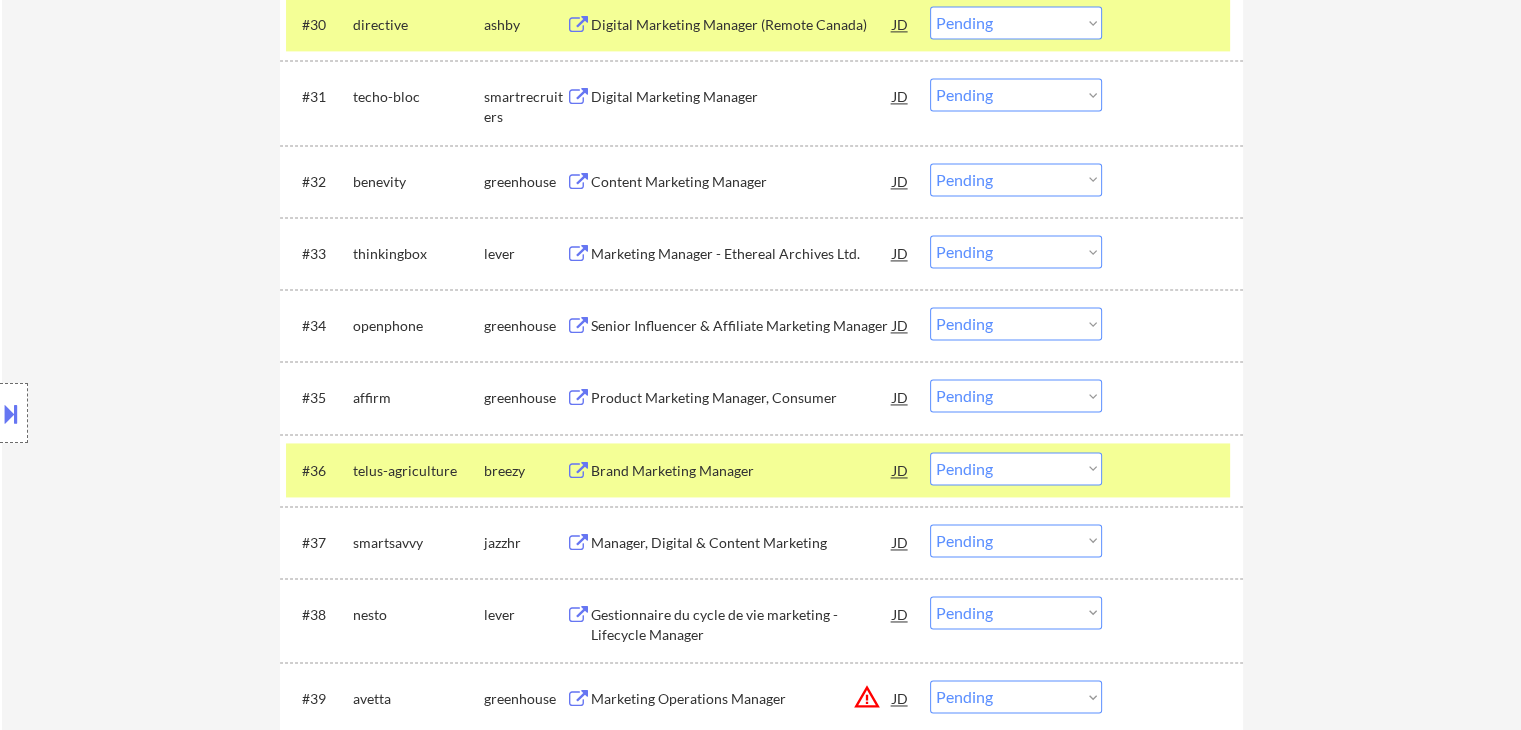 click on "Senior Influencer & Affiliate Marketing Manager" at bounding box center [742, 326] 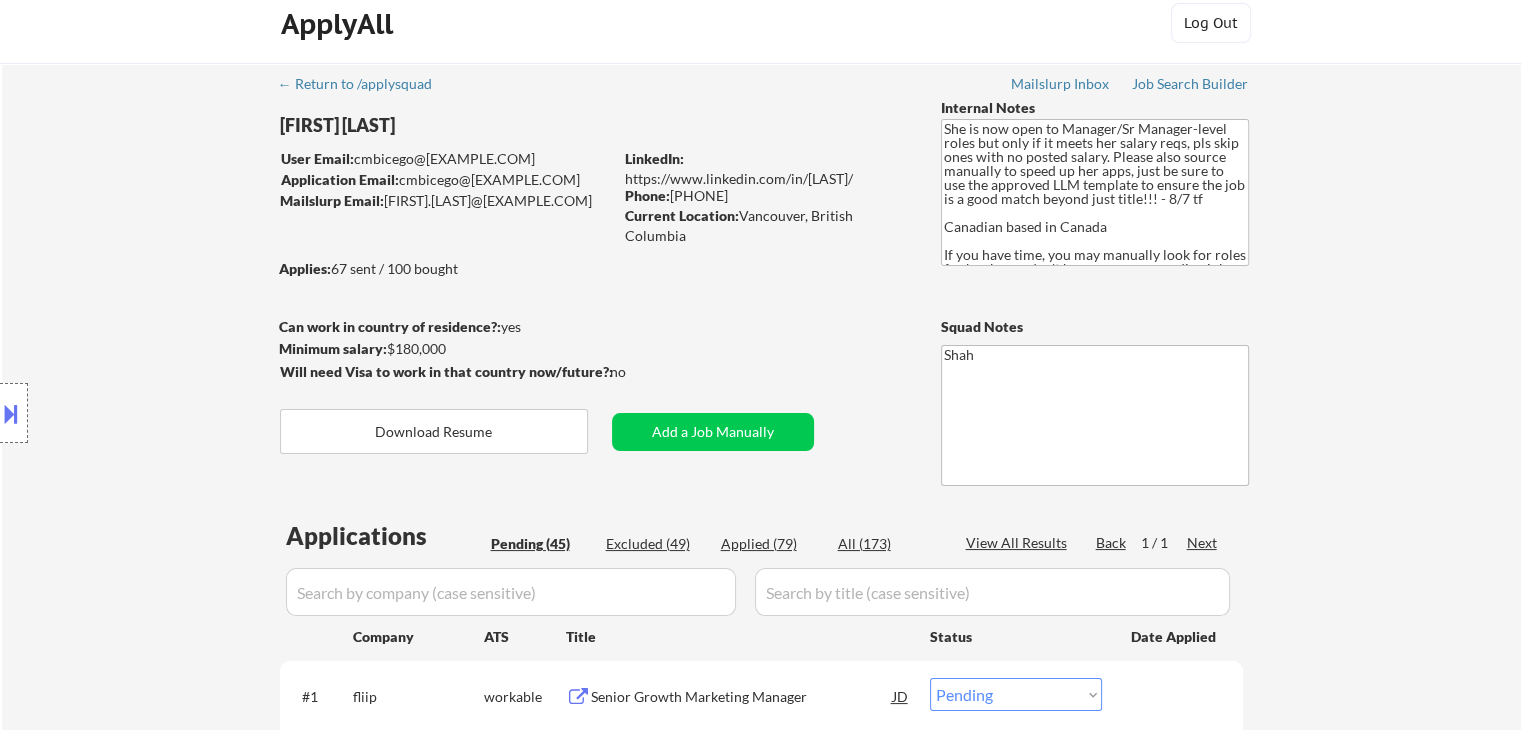 scroll, scrollTop: 0, scrollLeft: 0, axis: both 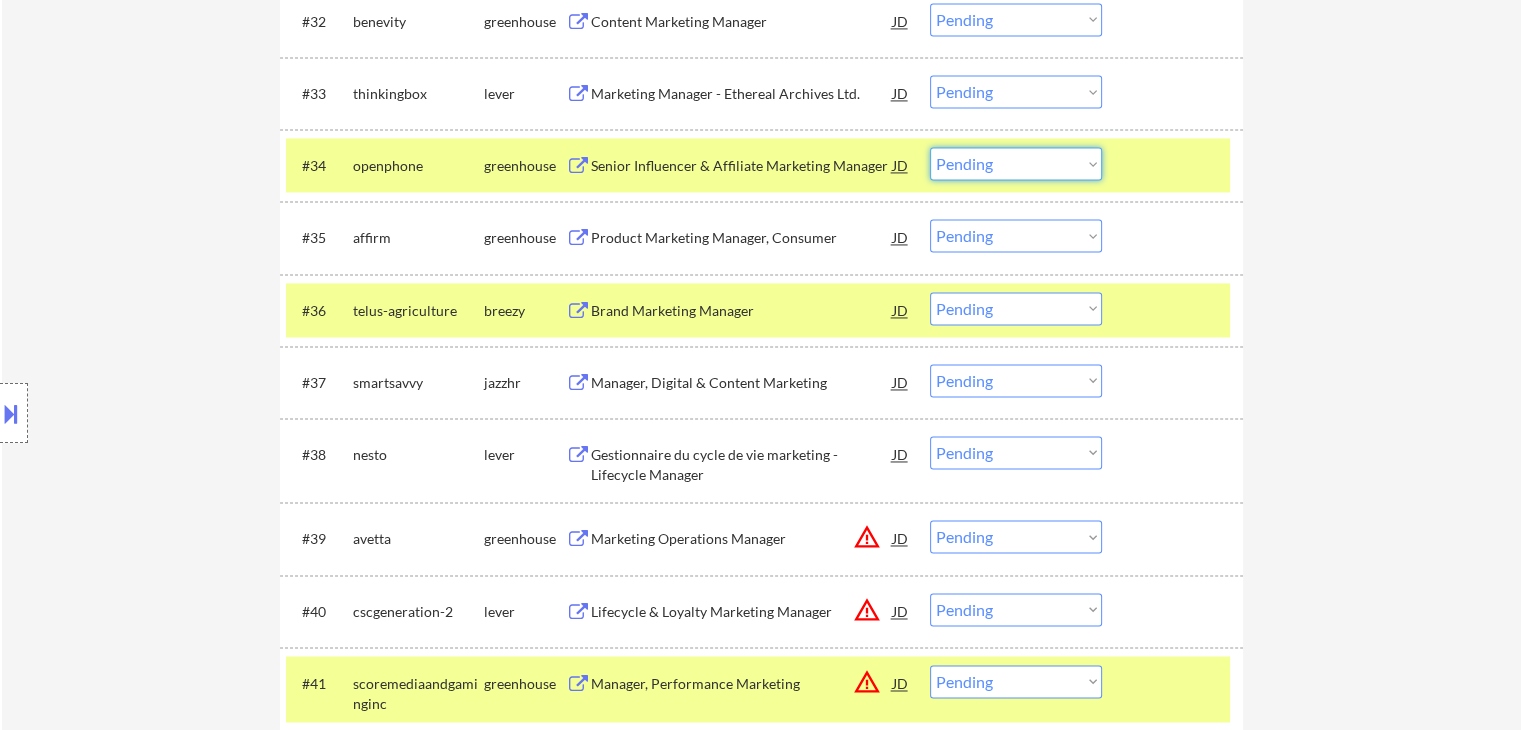 click on "Choose an option... Pending Applied Excluded (Questions) Excluded (Expired) Excluded (Location) Excluded (Bad Match) Excluded (Blocklist) Excluded (Salary) Excluded (Other)" at bounding box center (1016, 163) 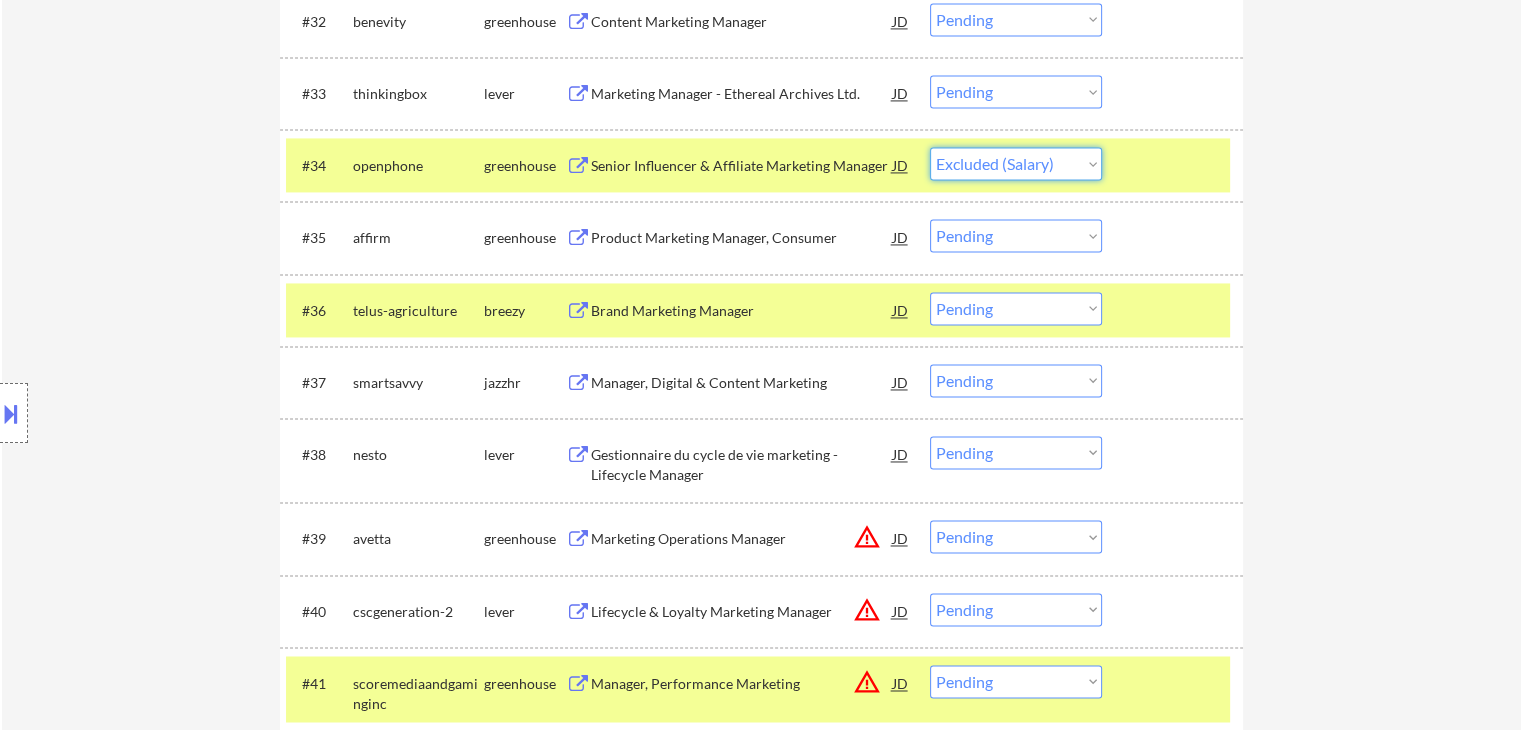 click on "Choose an option... Pending Applied Excluded (Questions) Excluded (Expired) Excluded (Location) Excluded (Bad Match) Excluded (Blocklist) Excluded (Salary) Excluded (Other)" at bounding box center (1016, 163) 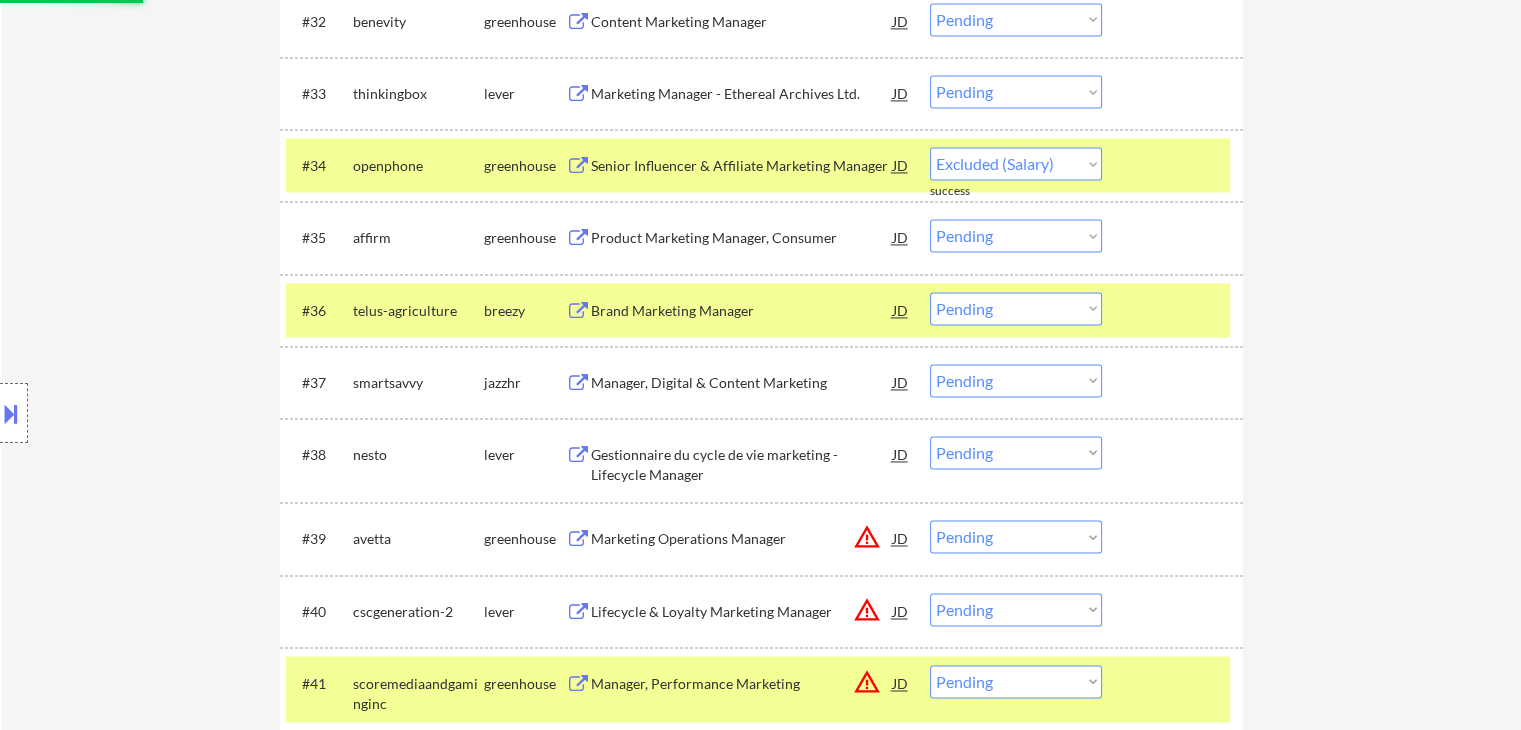 select on ""pending"" 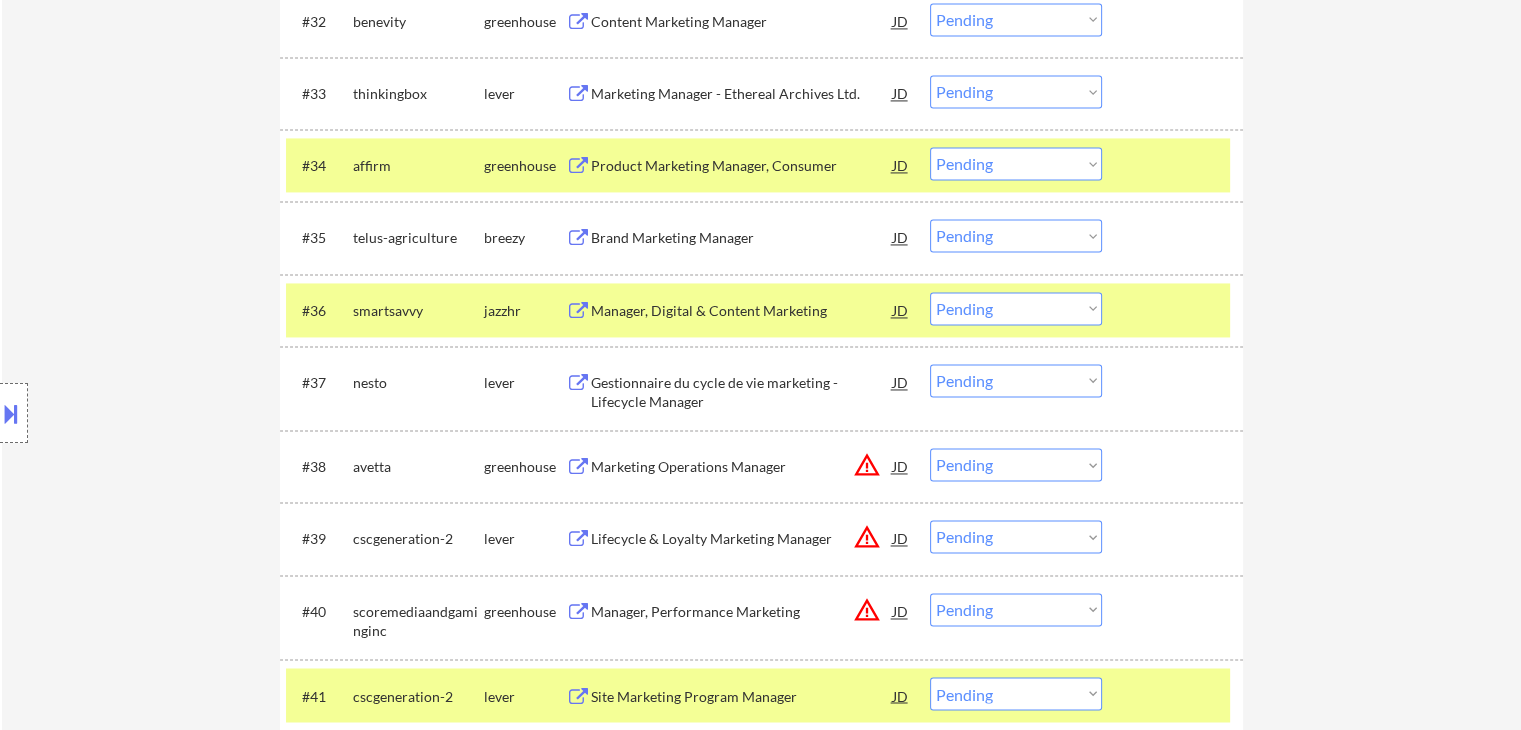 scroll, scrollTop: 3004, scrollLeft: 0, axis: vertical 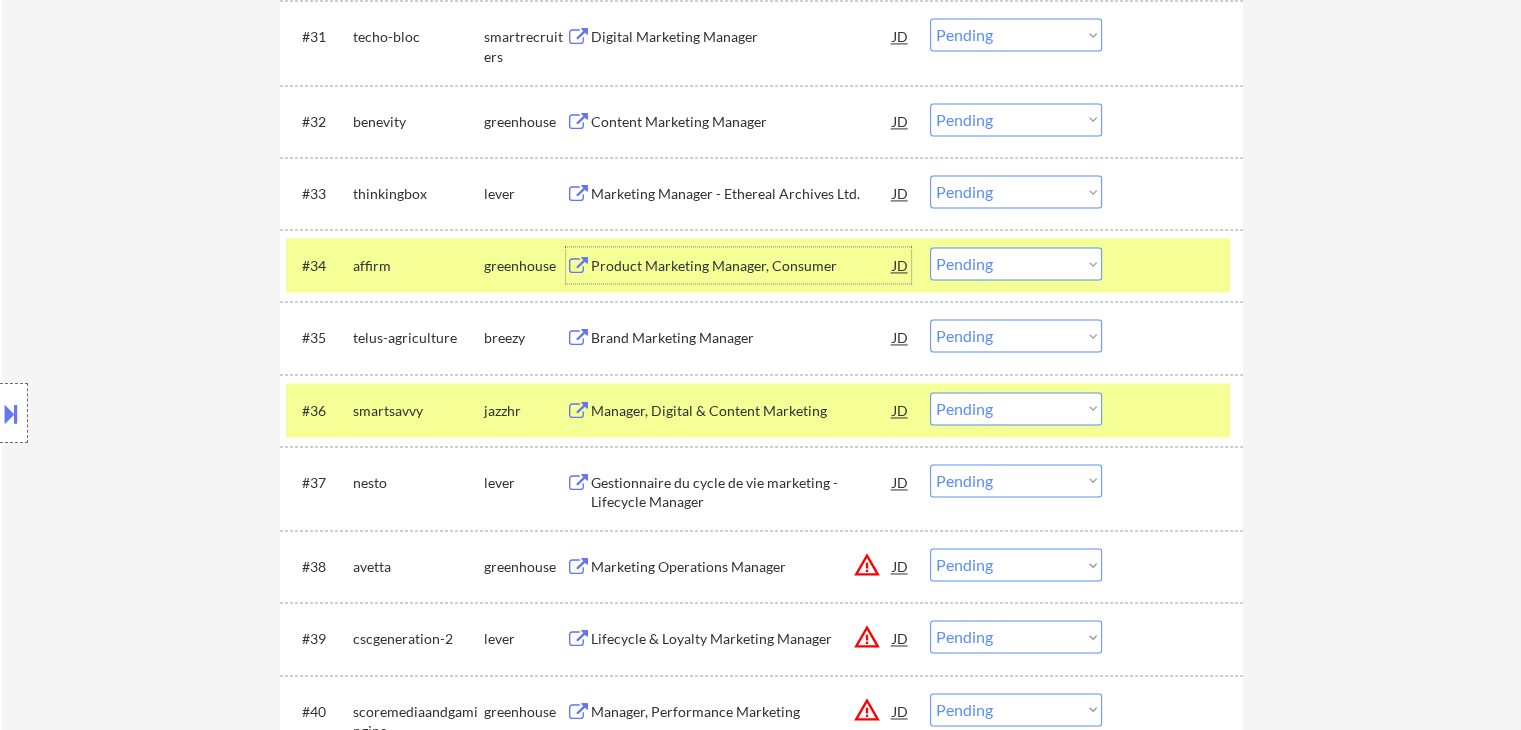 click on "Product Marketing Manager, Consumer" at bounding box center (742, 266) 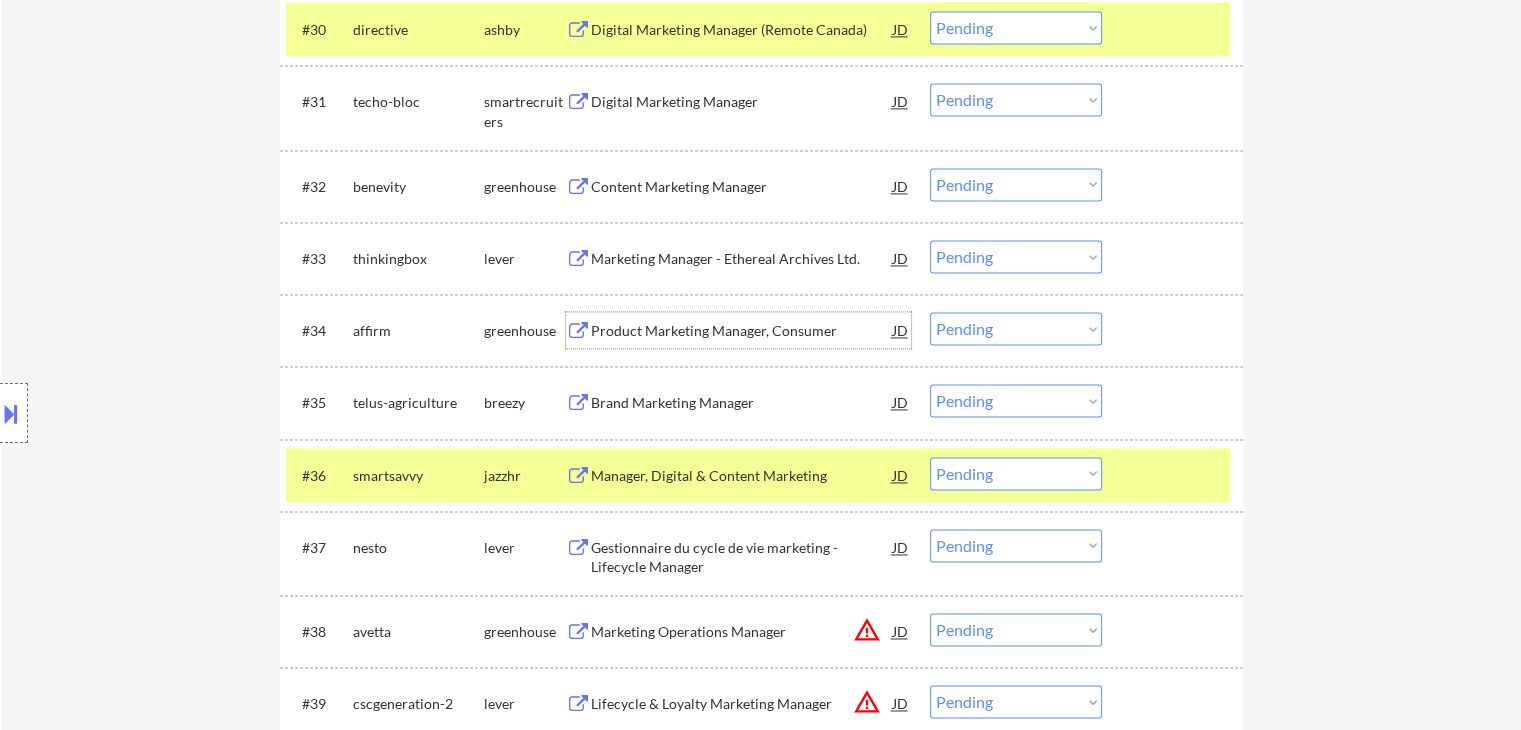 scroll, scrollTop: 2904, scrollLeft: 0, axis: vertical 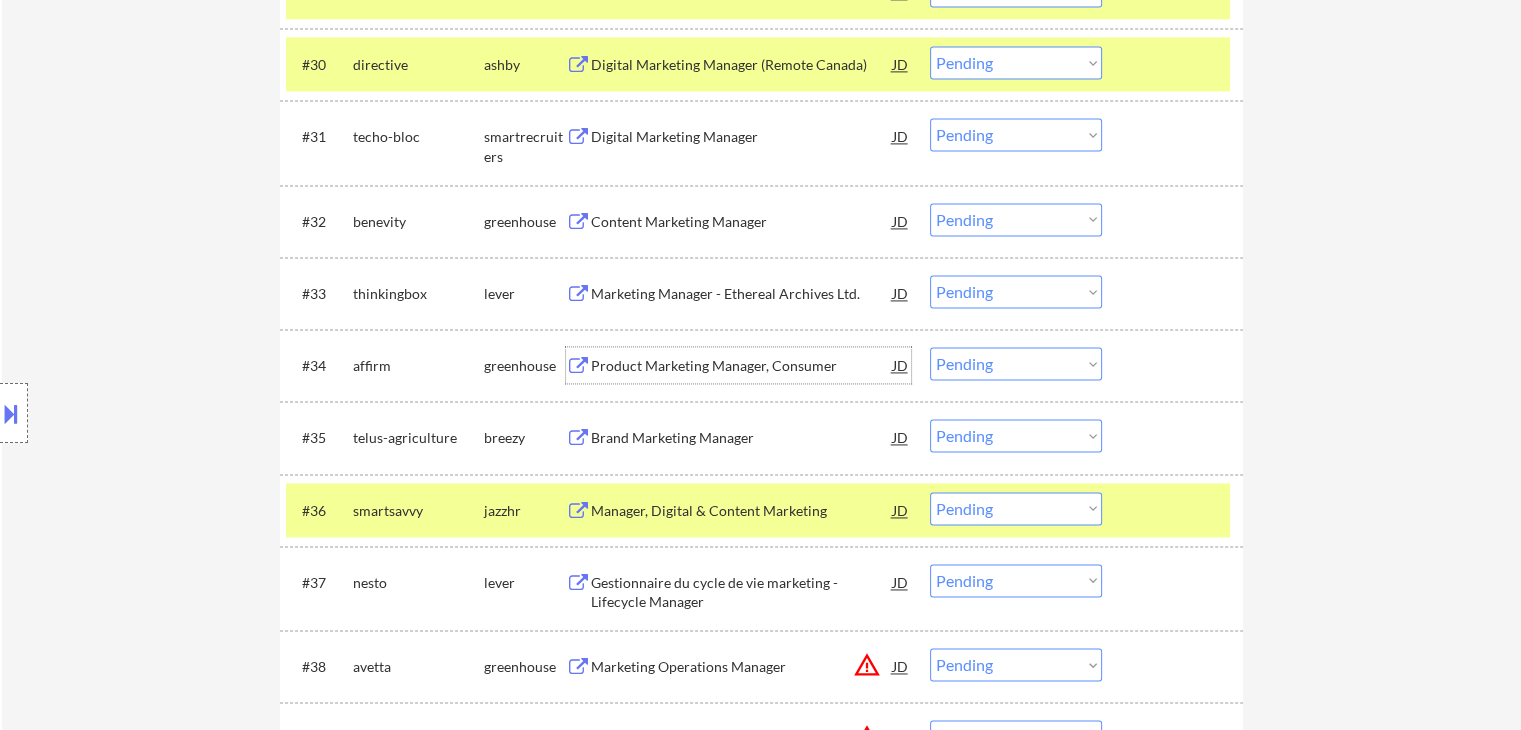 click on "Marketing Manager - Ethereal Archives Ltd." at bounding box center [742, 294] 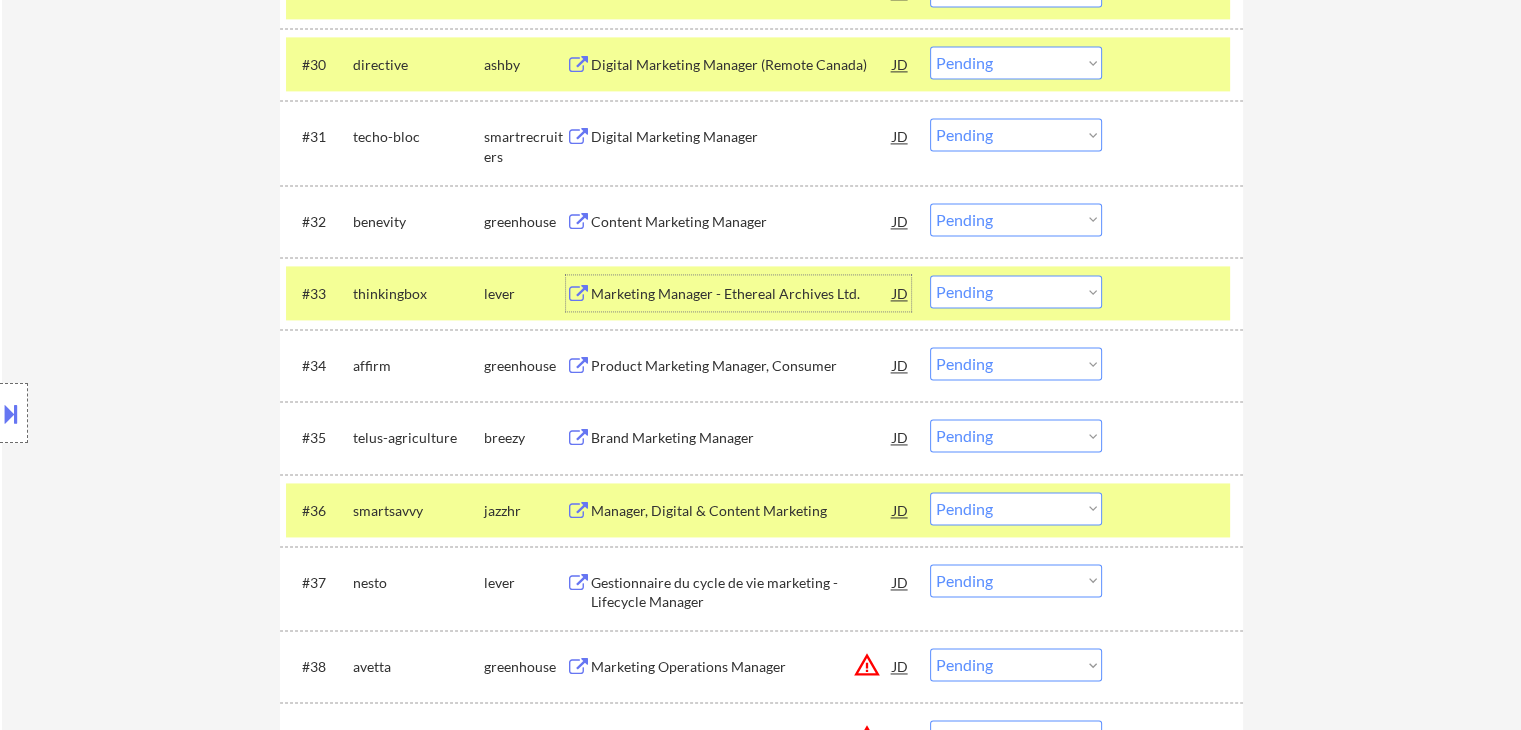 click on "Choose an option... Pending Applied Excluded (Questions) Excluded (Expired) Excluded (Location) Excluded (Bad Match) Excluded (Blocklist) Excluded (Salary) Excluded (Other)" at bounding box center [1016, 291] 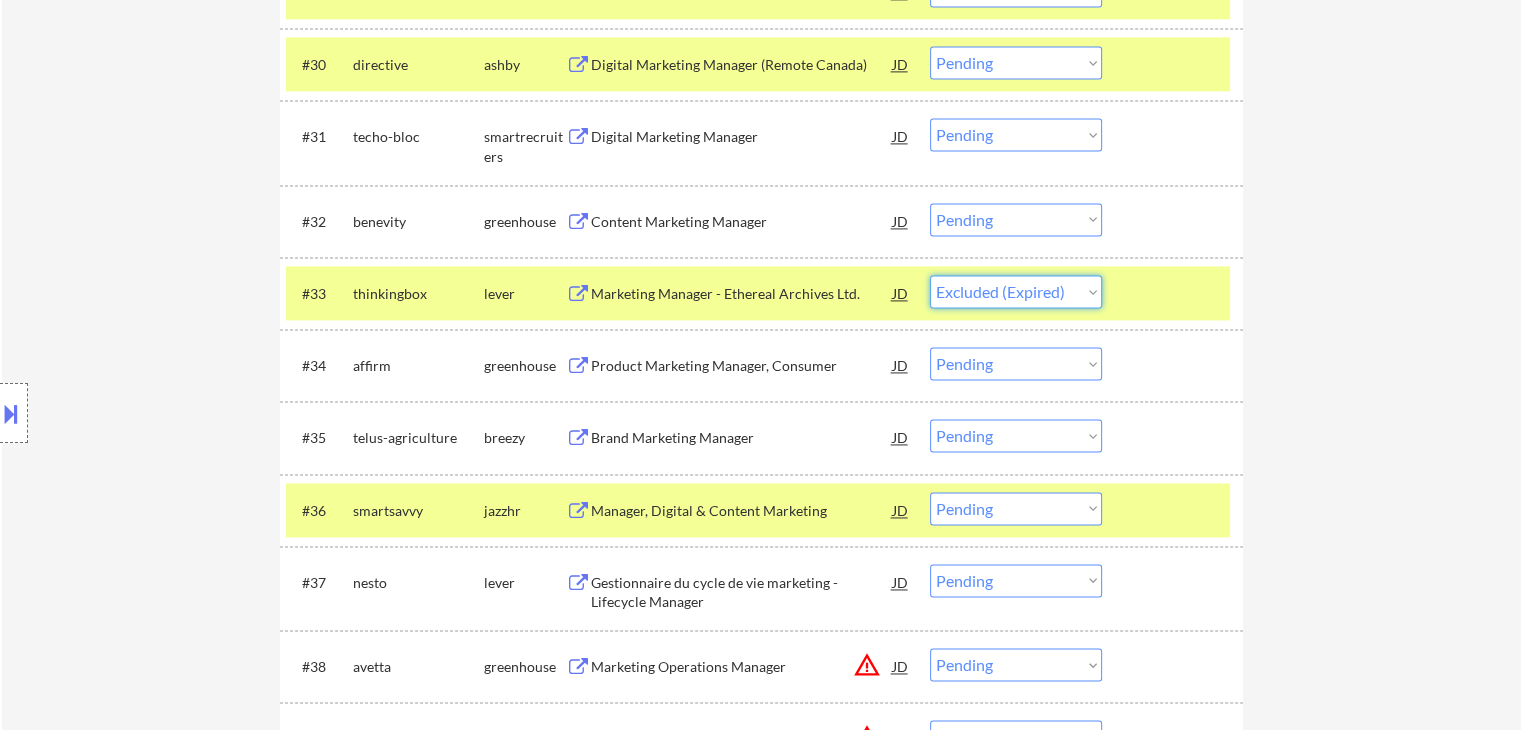 click on "Choose an option... Pending Applied Excluded (Questions) Excluded (Expired) Excluded (Location) Excluded (Bad Match) Excluded (Blocklist) Excluded (Salary) Excluded (Other)" at bounding box center [1016, 291] 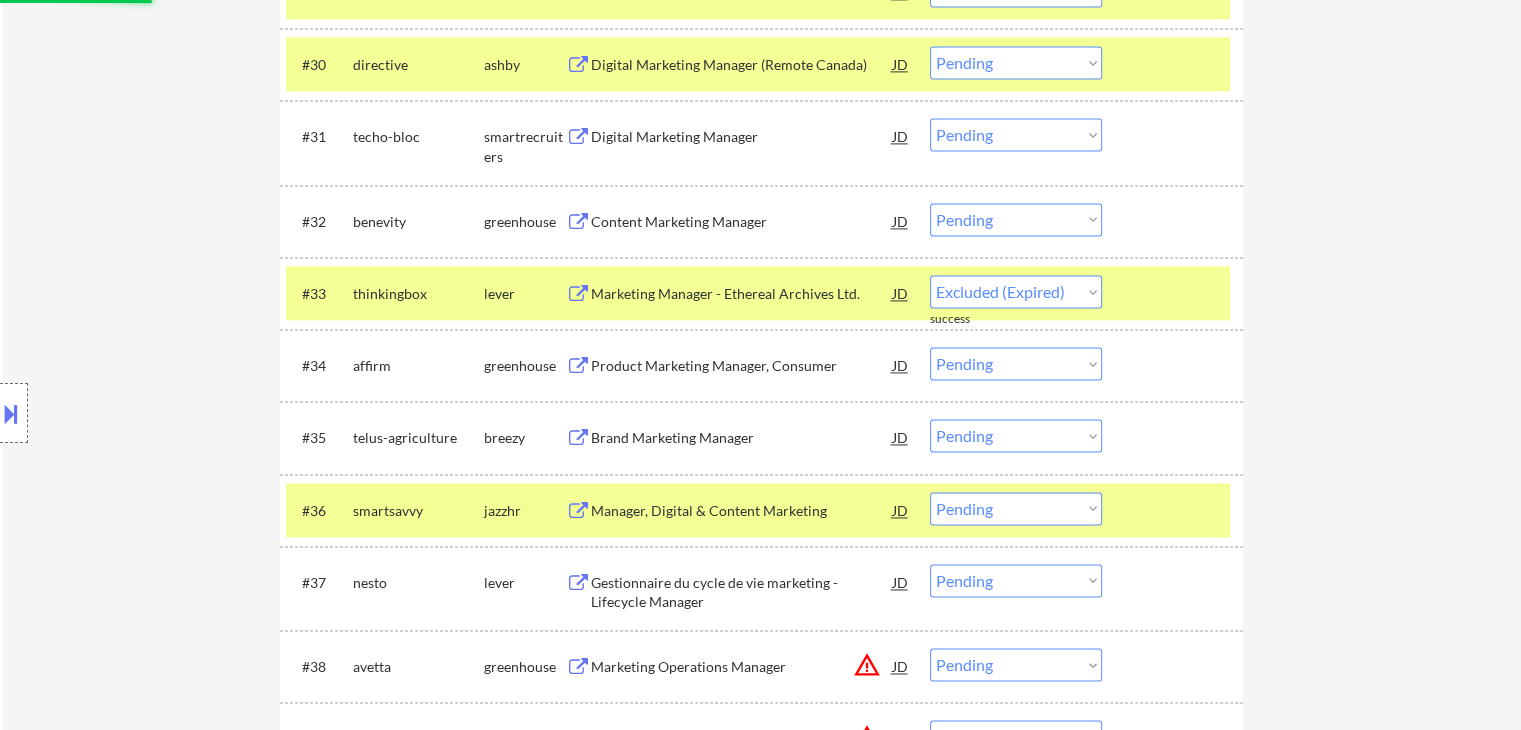 select on ""pending"" 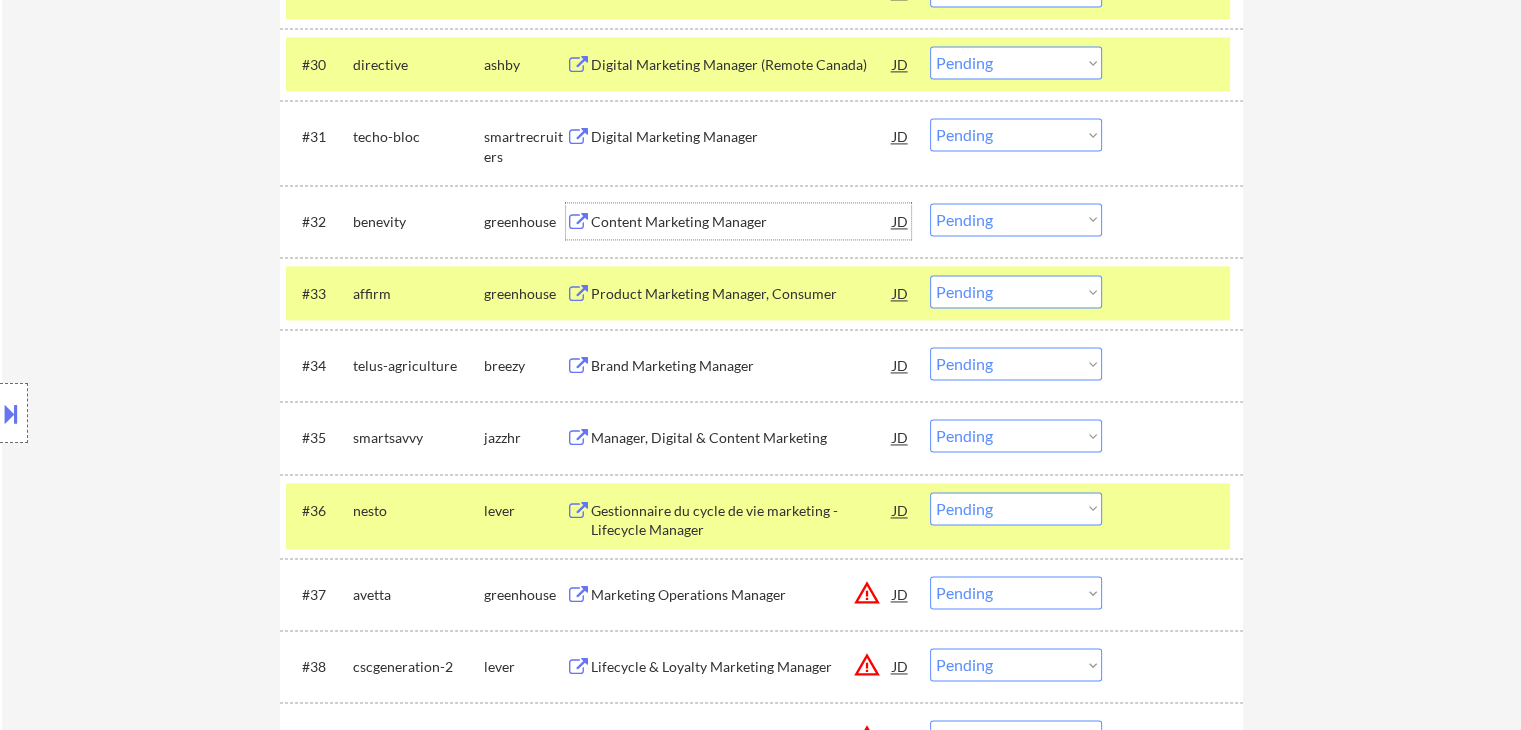click on "Content Marketing Manager" at bounding box center [742, 222] 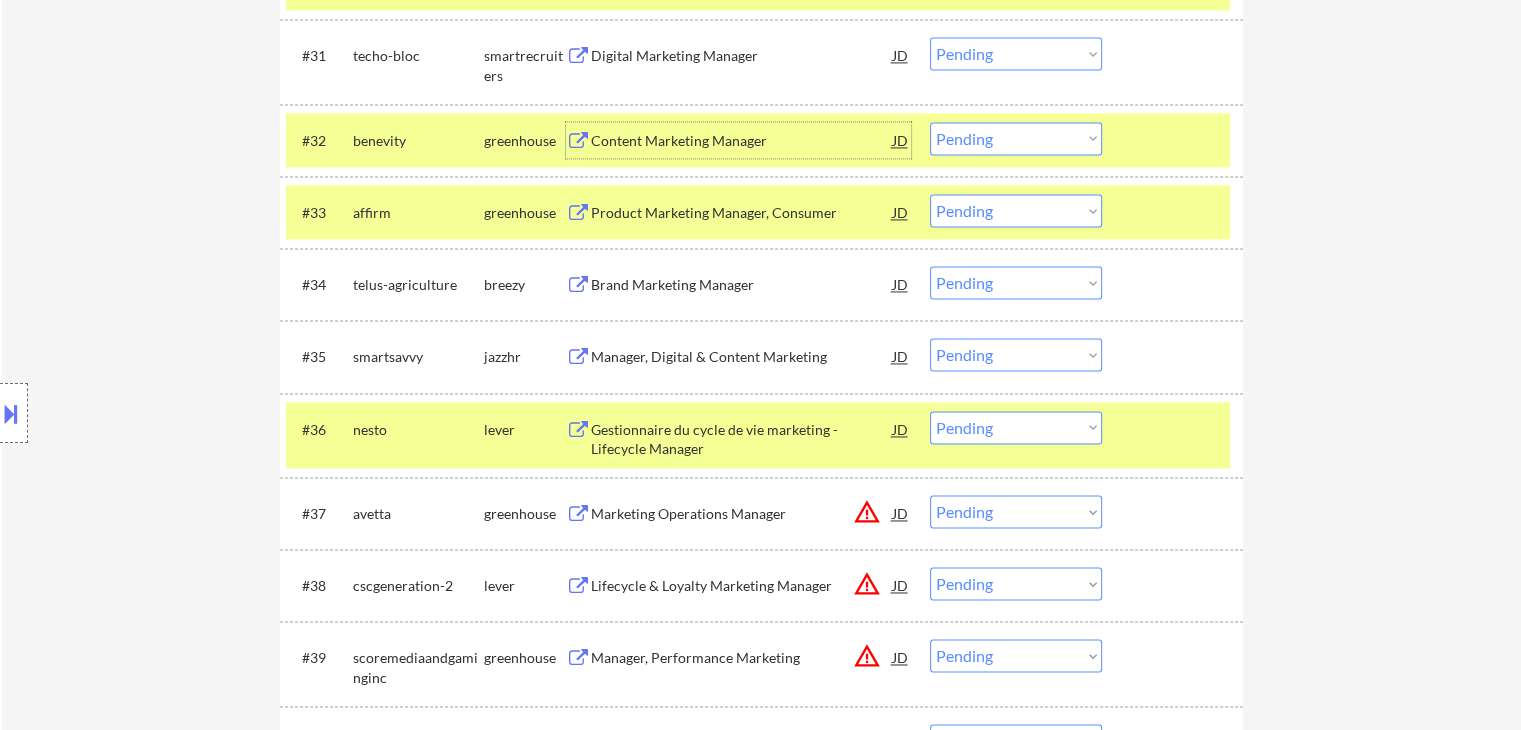 scroll, scrollTop: 3104, scrollLeft: 0, axis: vertical 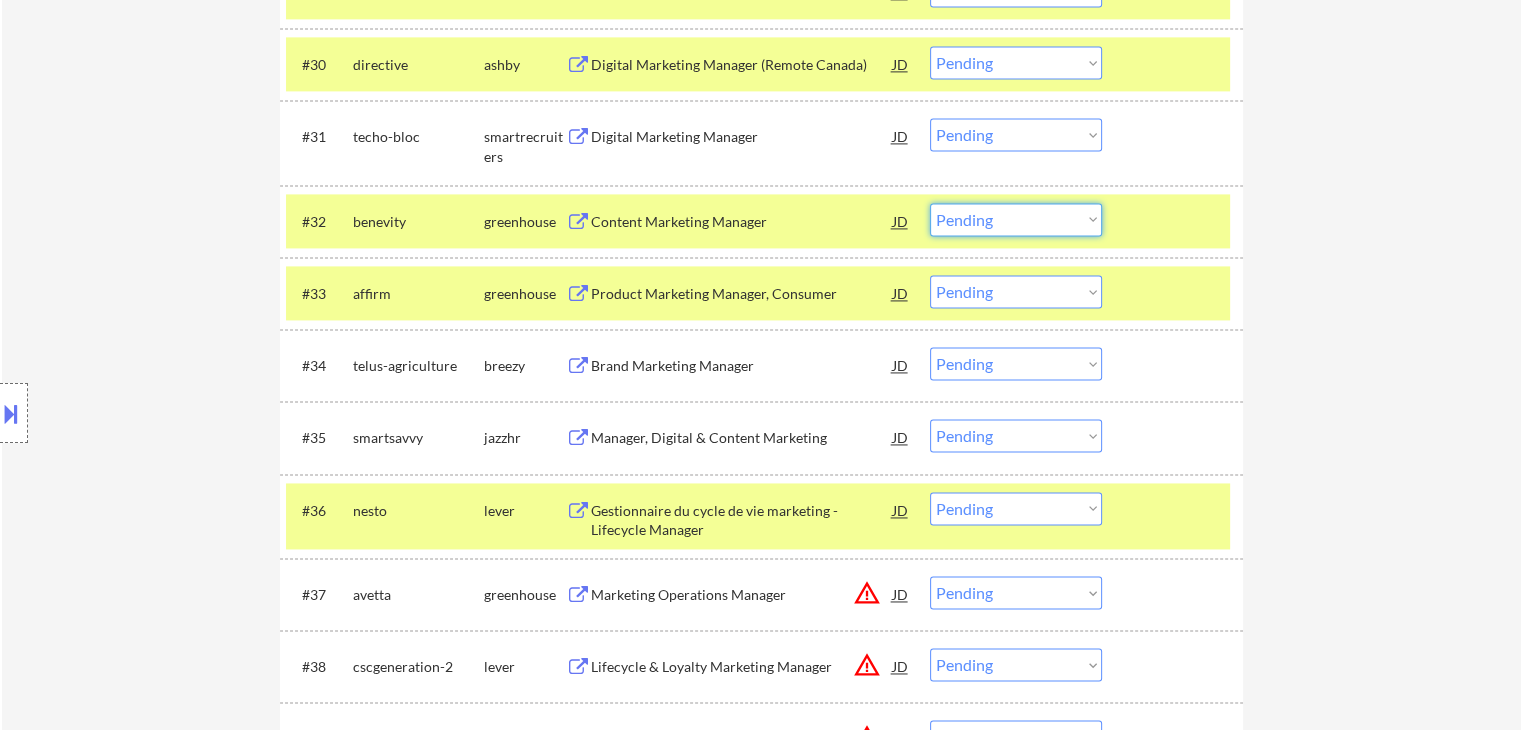 click on "Choose an option... Pending Applied Excluded (Questions) Excluded (Expired) Excluded (Location) Excluded (Bad Match) Excluded (Blocklist) Excluded (Salary) Excluded (Other)" at bounding box center (1016, 219) 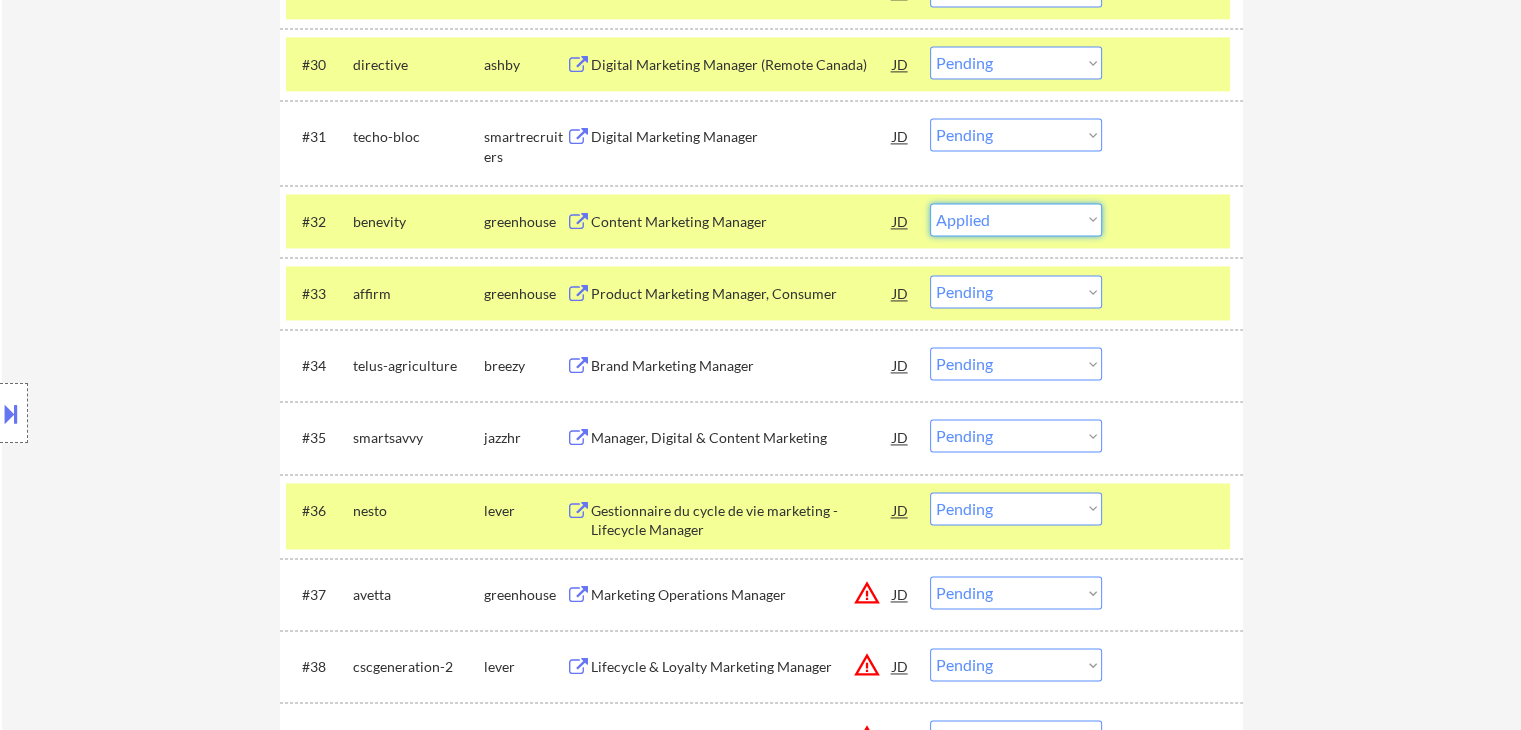 click on "Choose an option... Pending Applied Excluded (Questions) Excluded (Expired) Excluded (Location) Excluded (Bad Match) Excluded (Blocklist) Excluded (Salary) Excluded (Other)" at bounding box center [1016, 219] 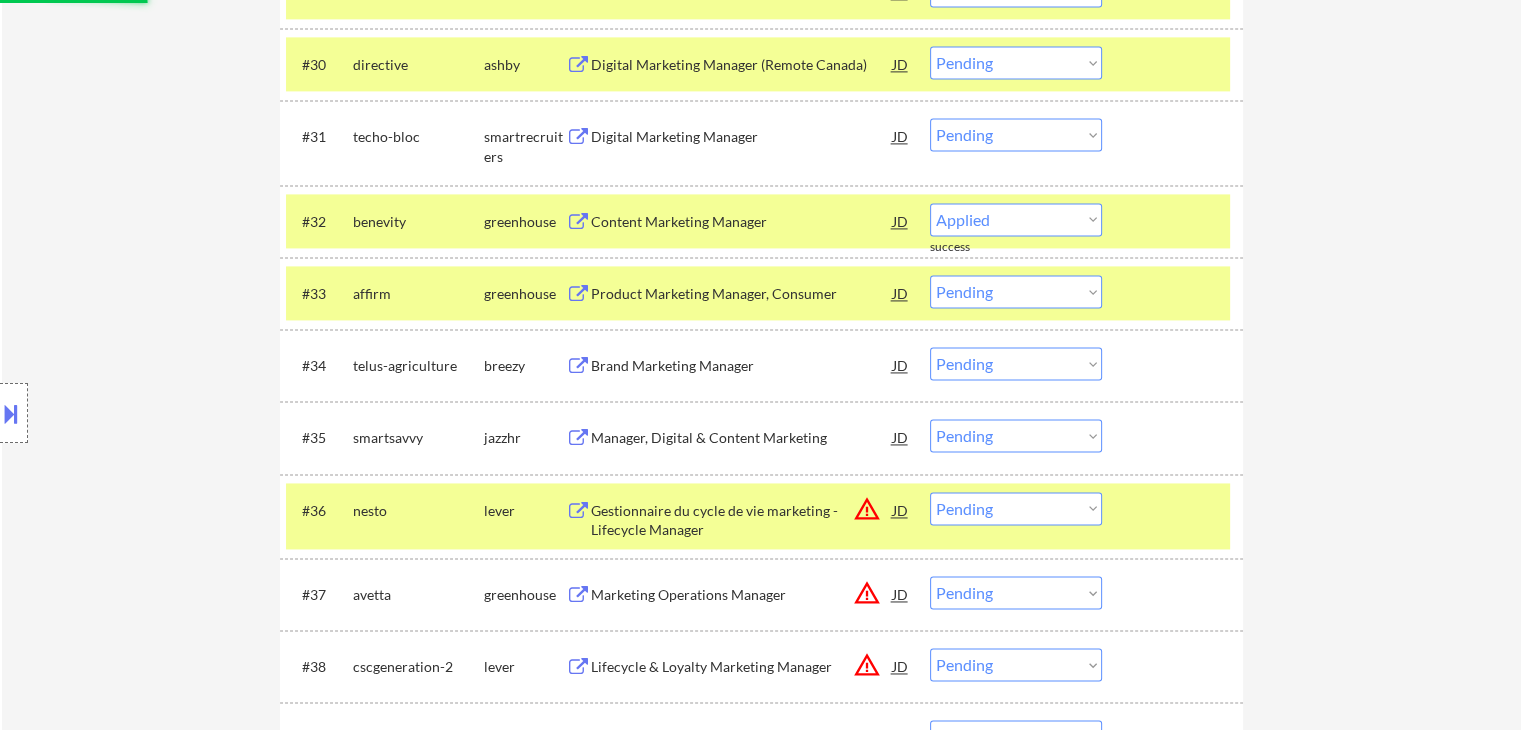 select on ""pending"" 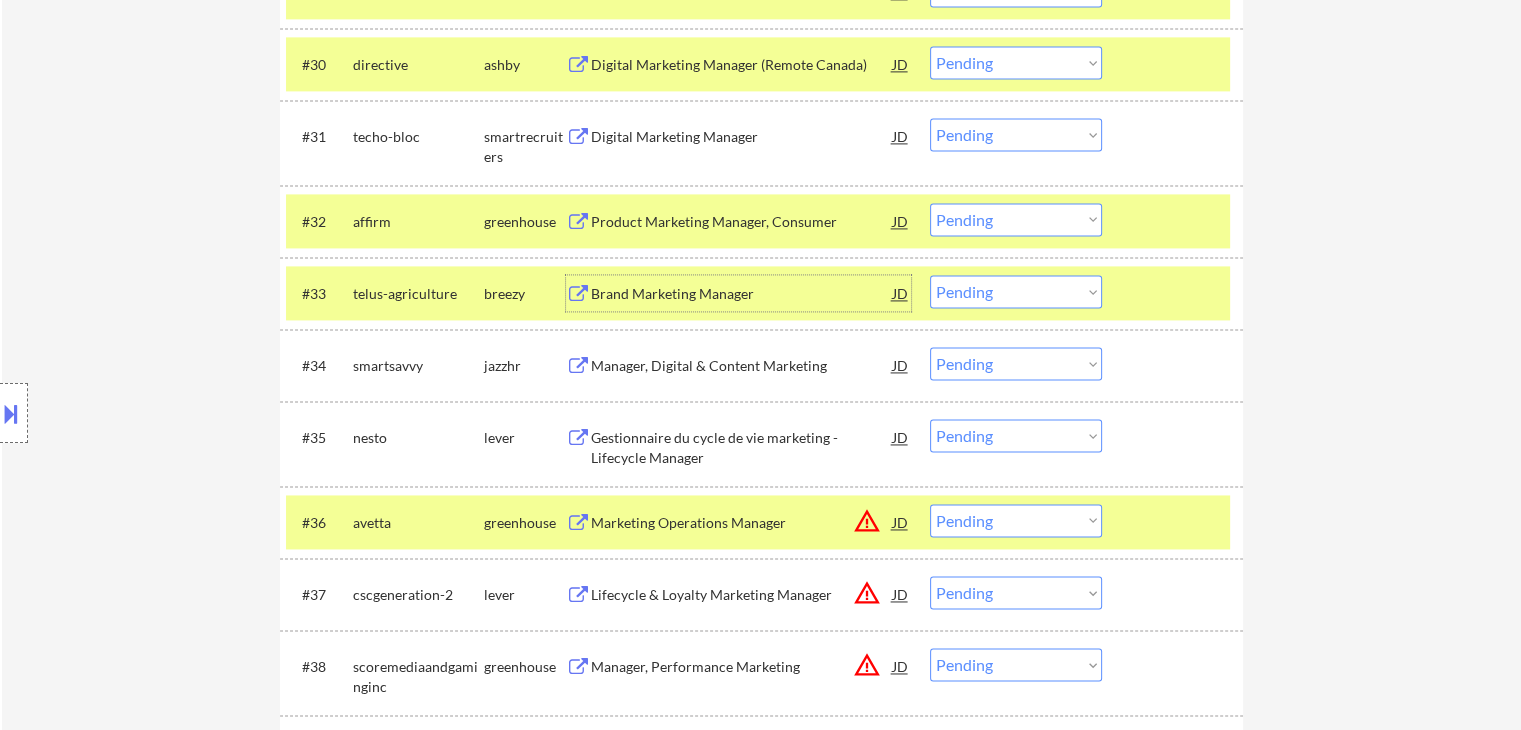click on "Brand Marketing Manager" at bounding box center [742, 294] 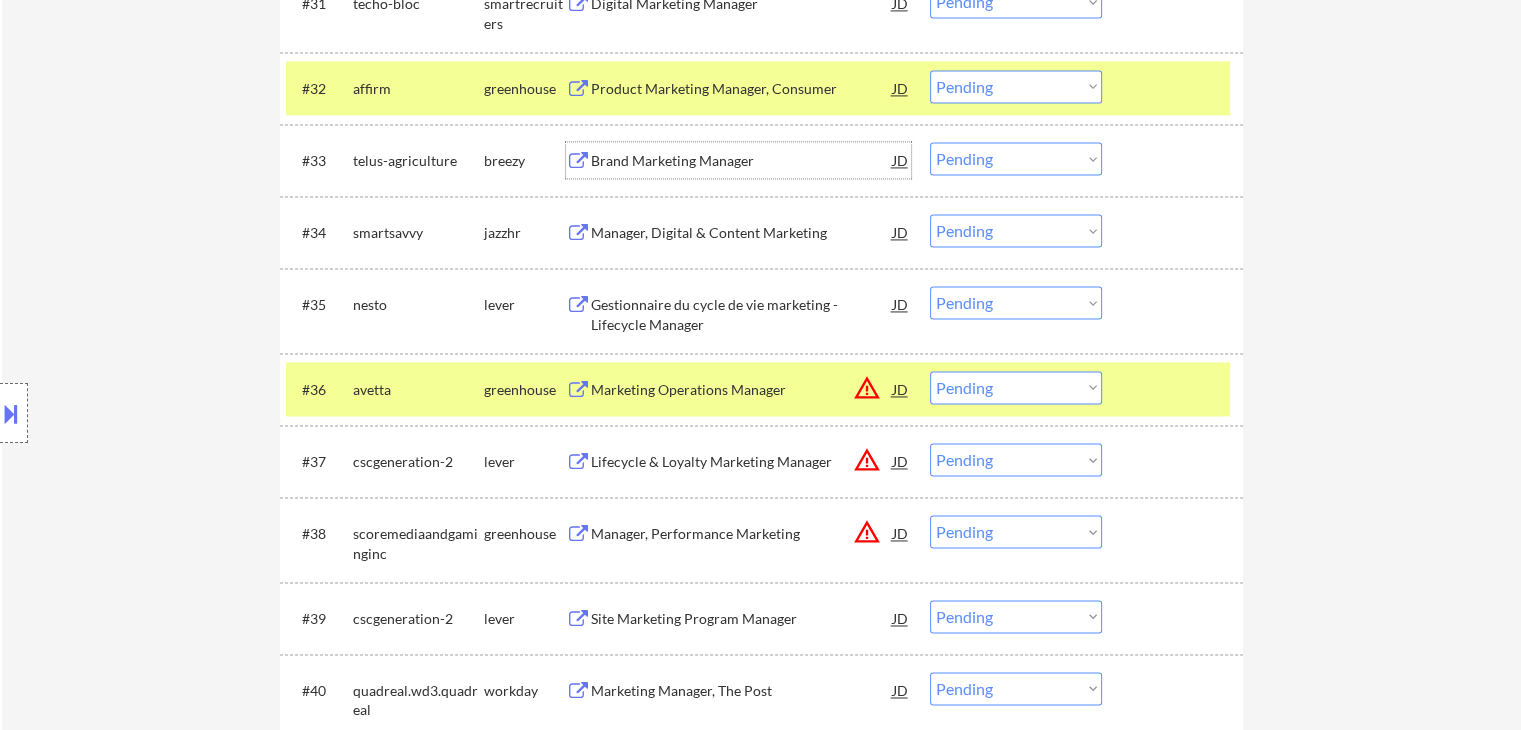 scroll, scrollTop: 3004, scrollLeft: 0, axis: vertical 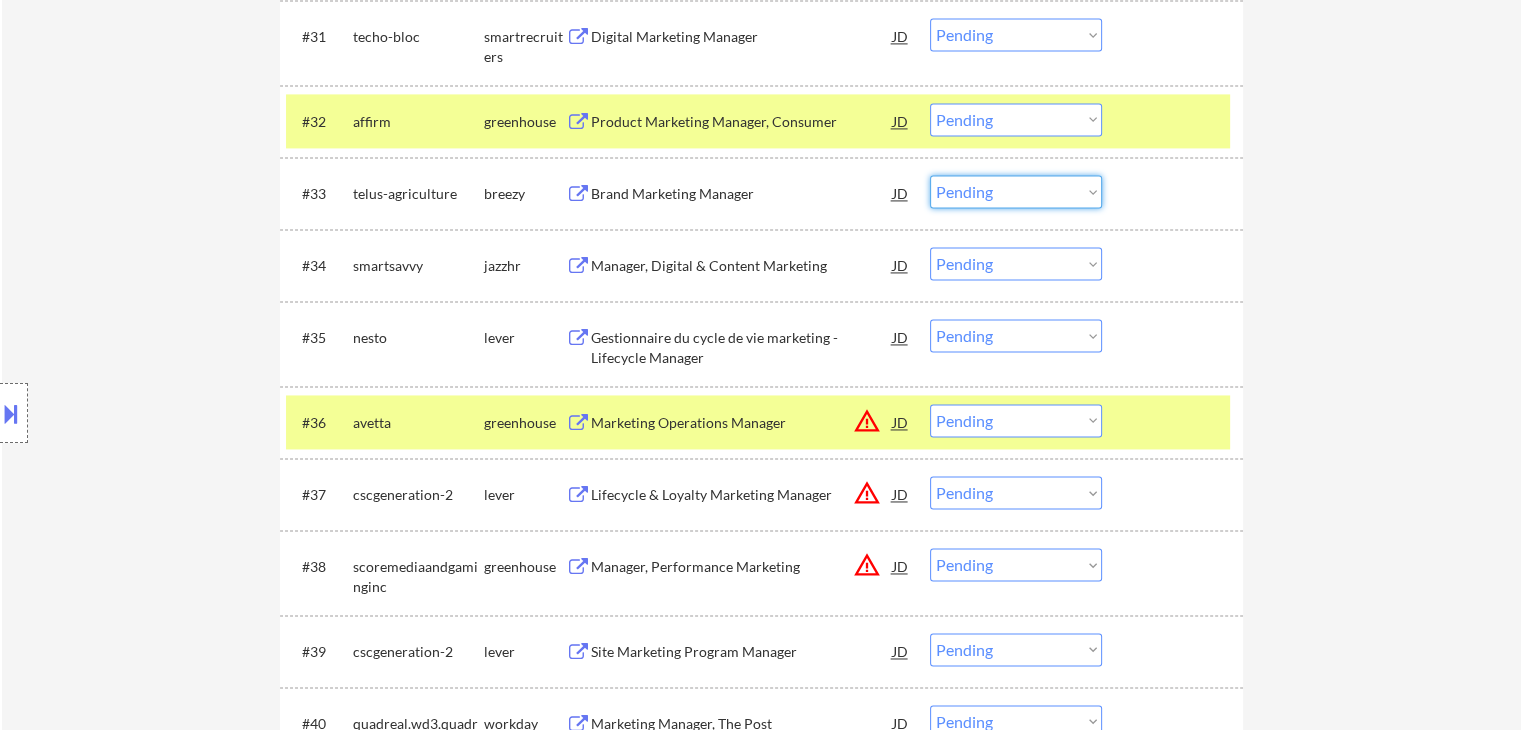 click on "Choose an option... Pending Applied Excluded (Questions) Excluded (Expired) Excluded (Location) Excluded (Bad Match) Excluded (Blocklist) Excluded (Salary) Excluded (Other)" at bounding box center [1016, 191] 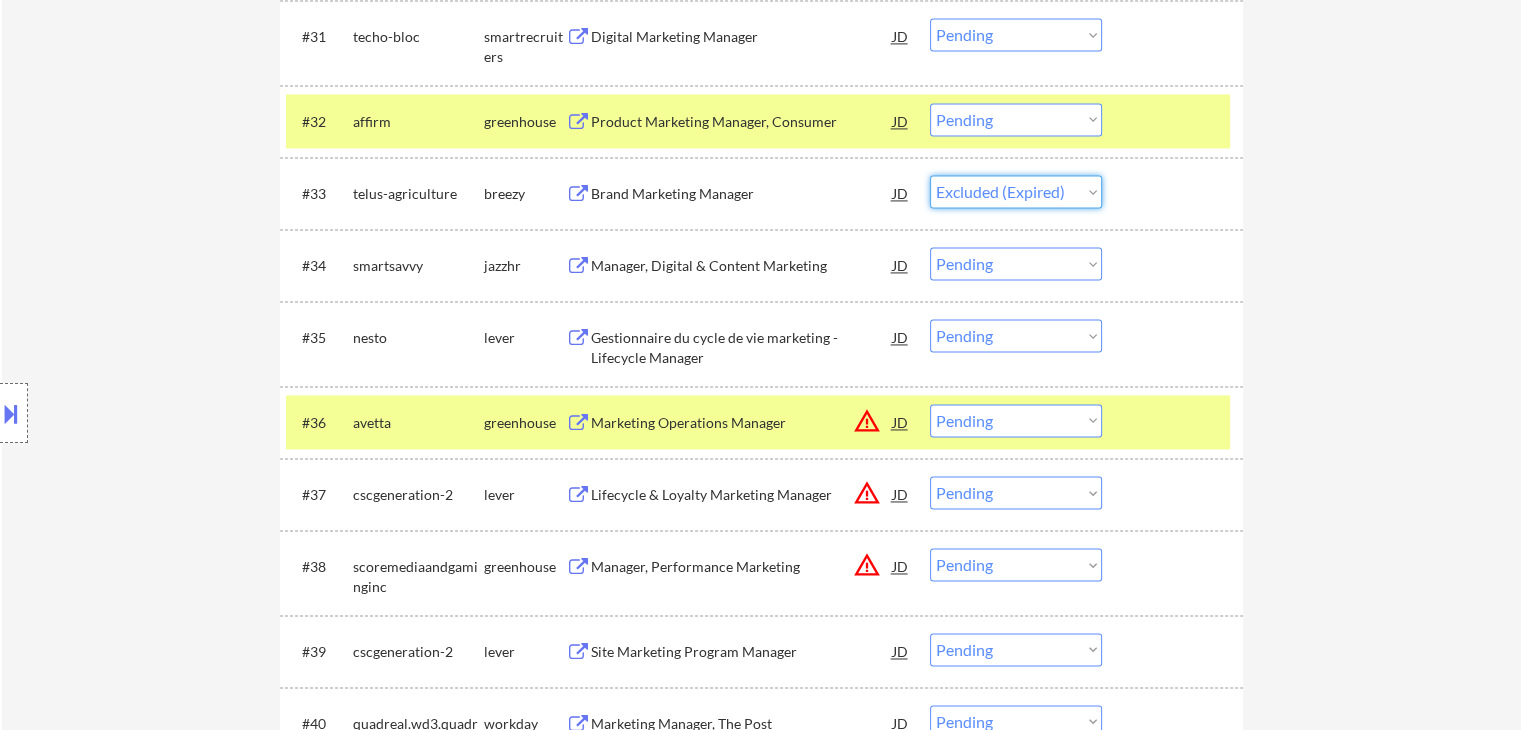 click on "Choose an option... Pending Applied Excluded (Questions) Excluded (Expired) Excluded (Location) Excluded (Bad Match) Excluded (Blocklist) Excluded (Salary) Excluded (Other)" at bounding box center [1016, 191] 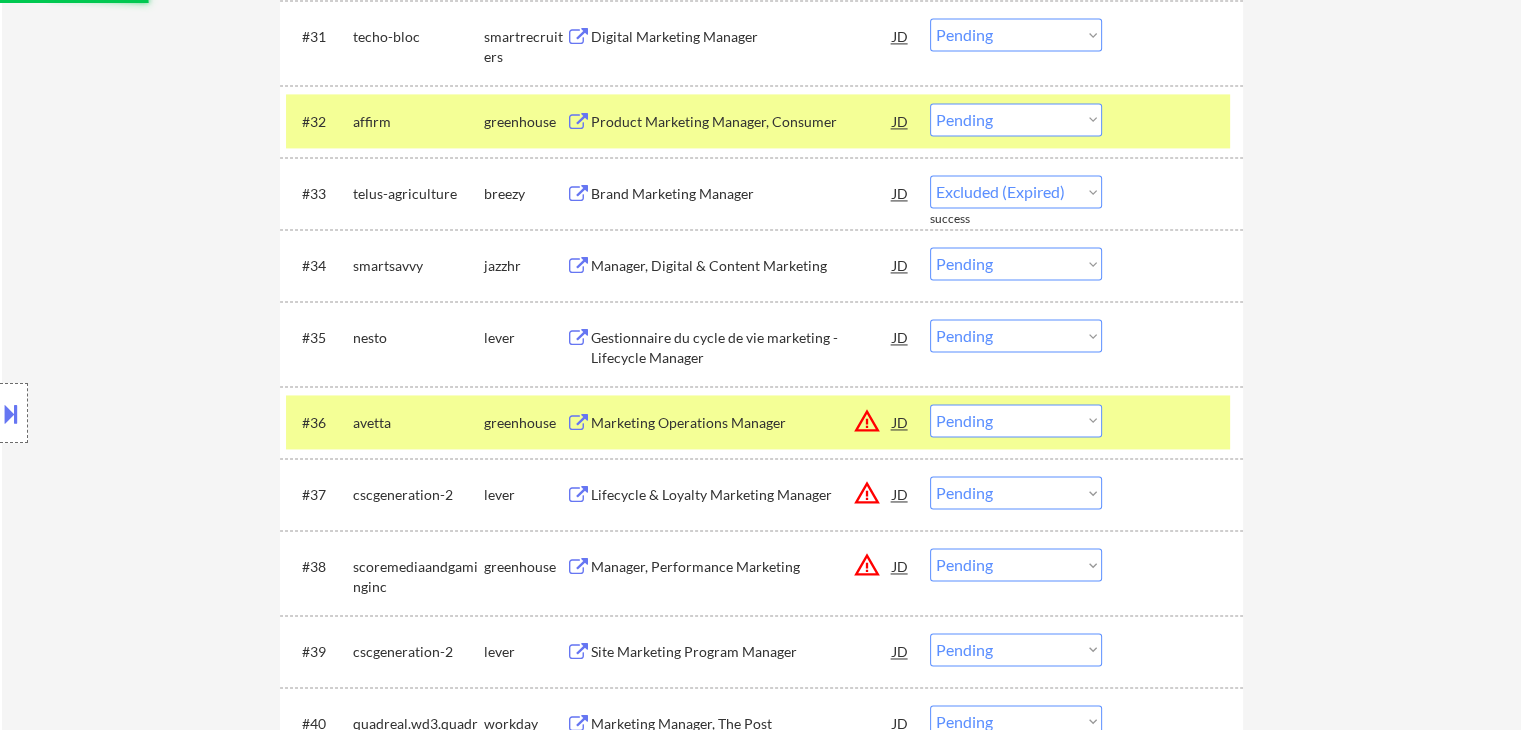 select on ""pending"" 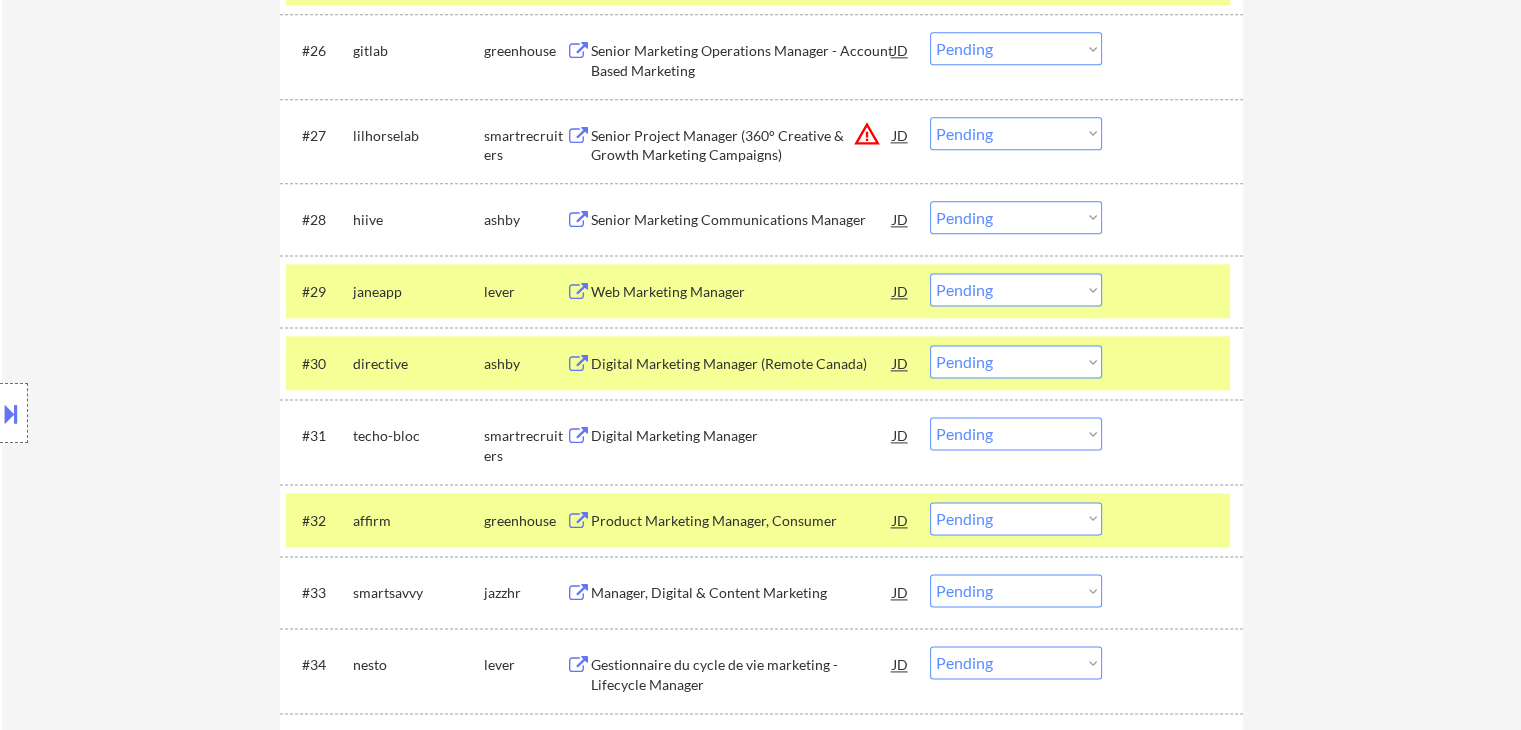 scroll, scrollTop: 2604, scrollLeft: 0, axis: vertical 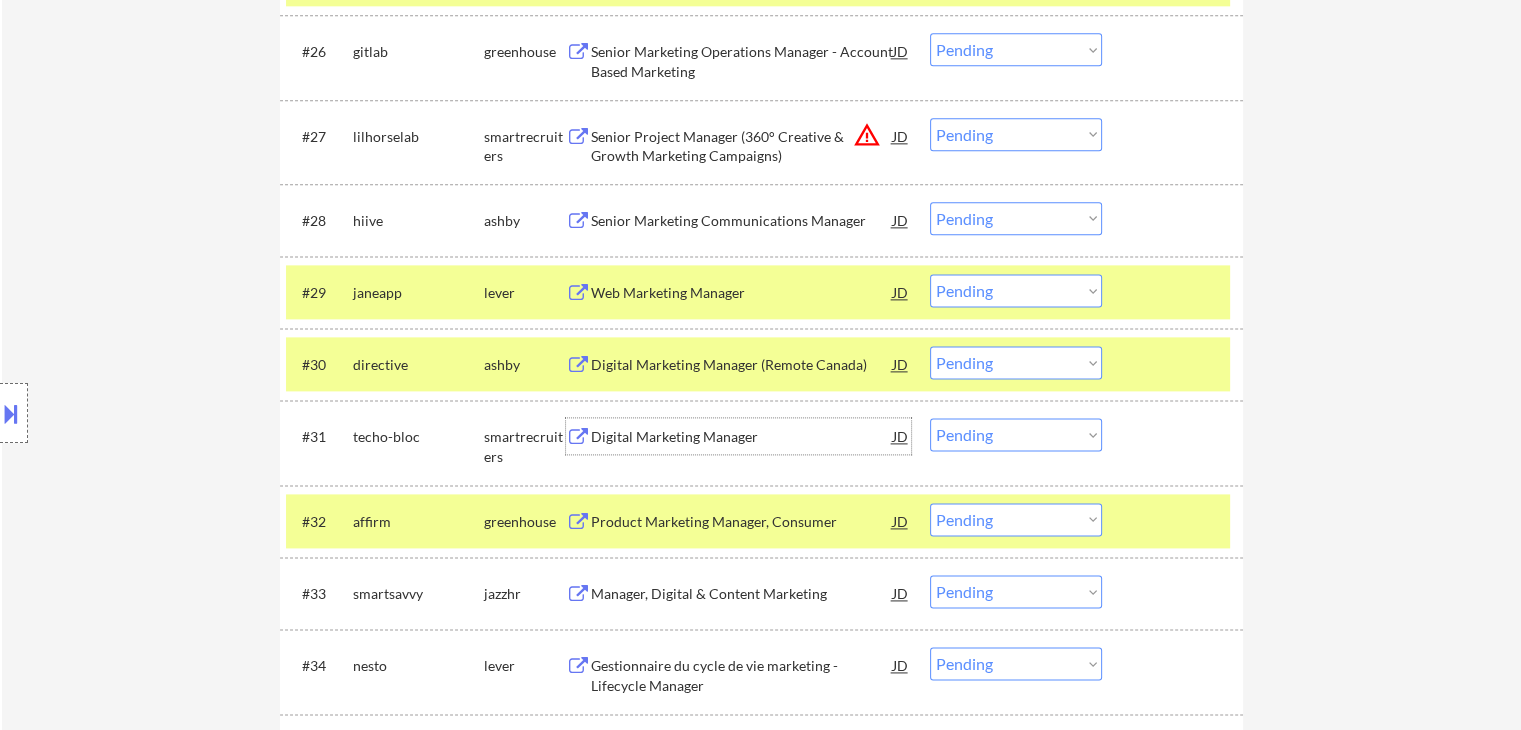 click on "Digital Marketing Manager" at bounding box center (742, 436) 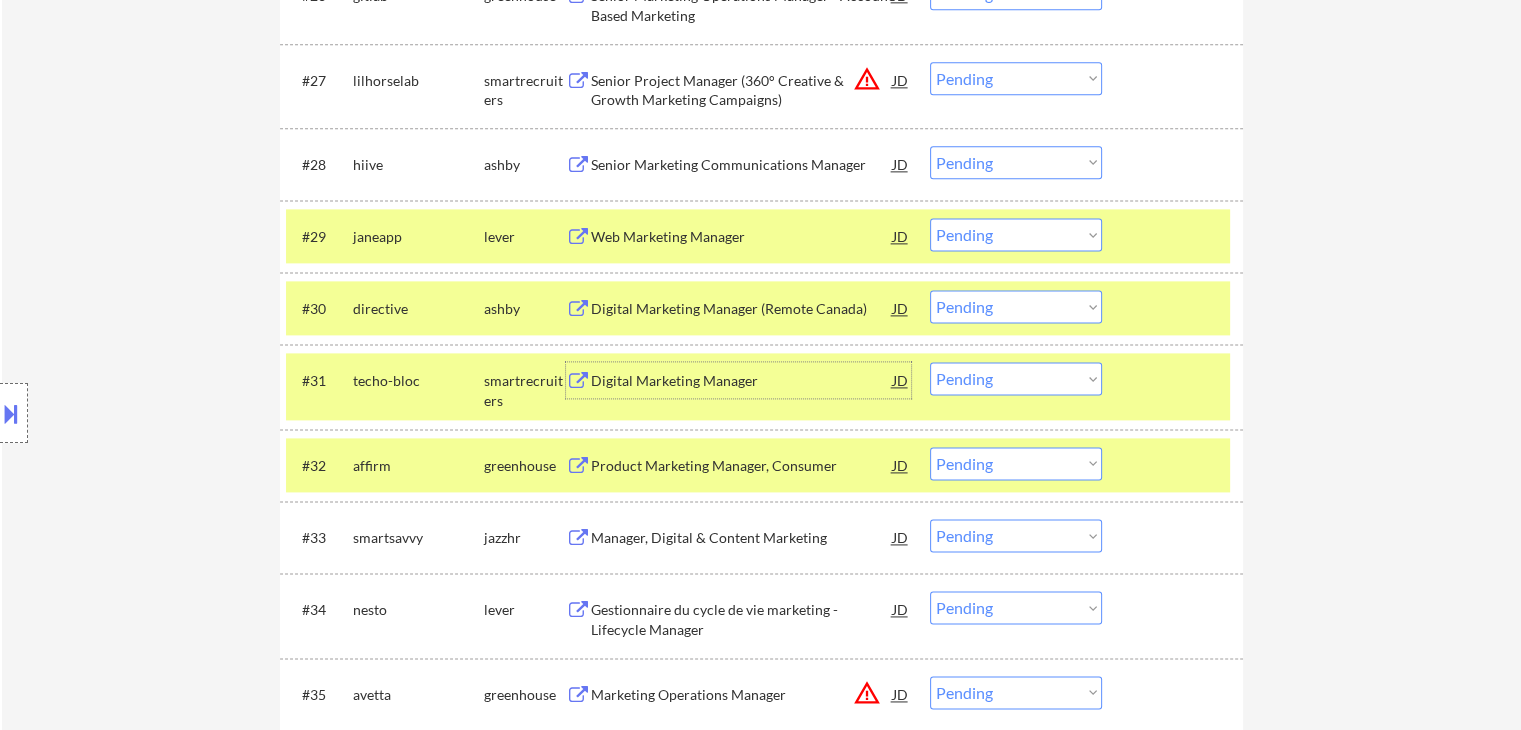 scroll, scrollTop: 2704, scrollLeft: 0, axis: vertical 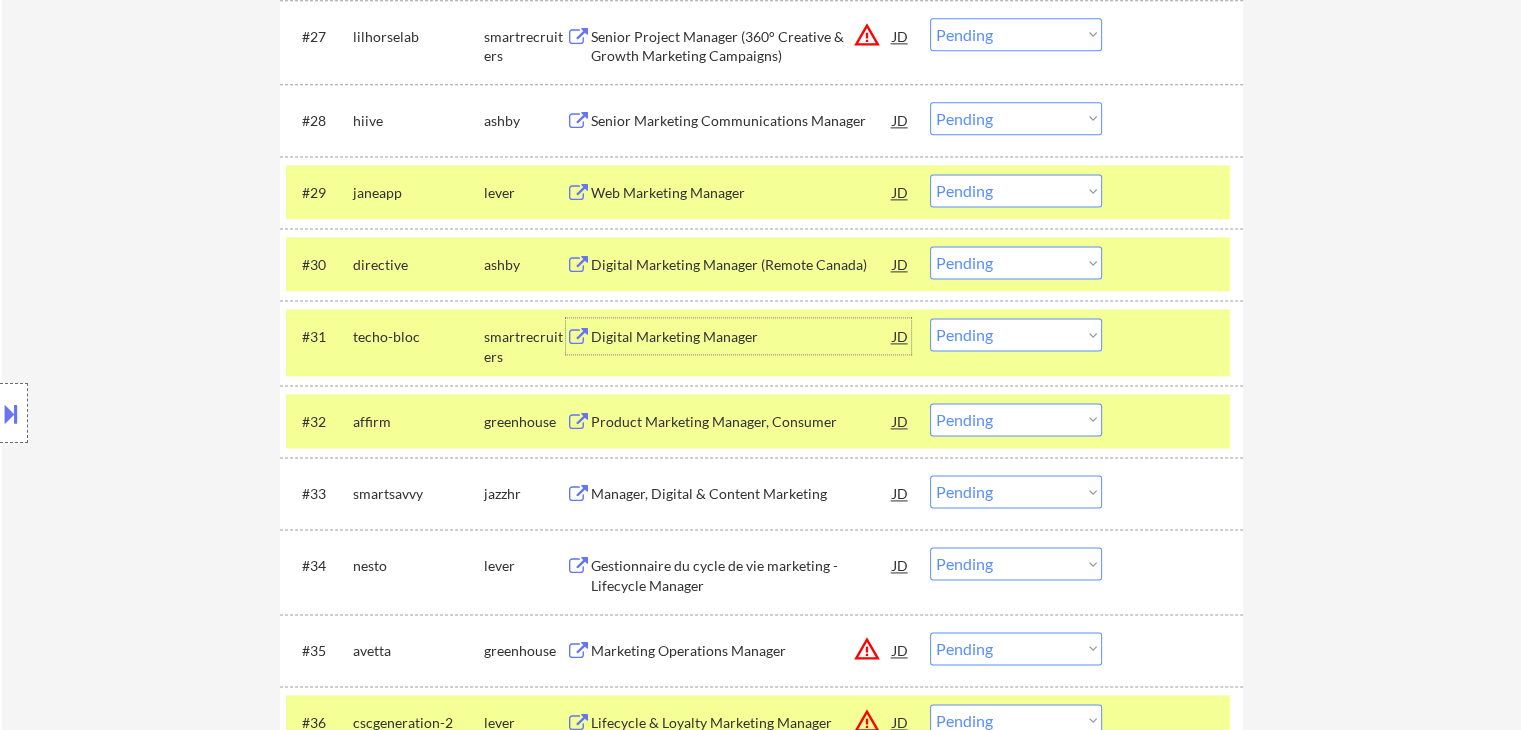 click on "Choose an option... Pending Applied Excluded (Questions) Excluded (Expired) Excluded (Location) Excluded (Bad Match) Excluded (Blocklist) Excluded (Salary) Excluded (Other)" at bounding box center (1016, 334) 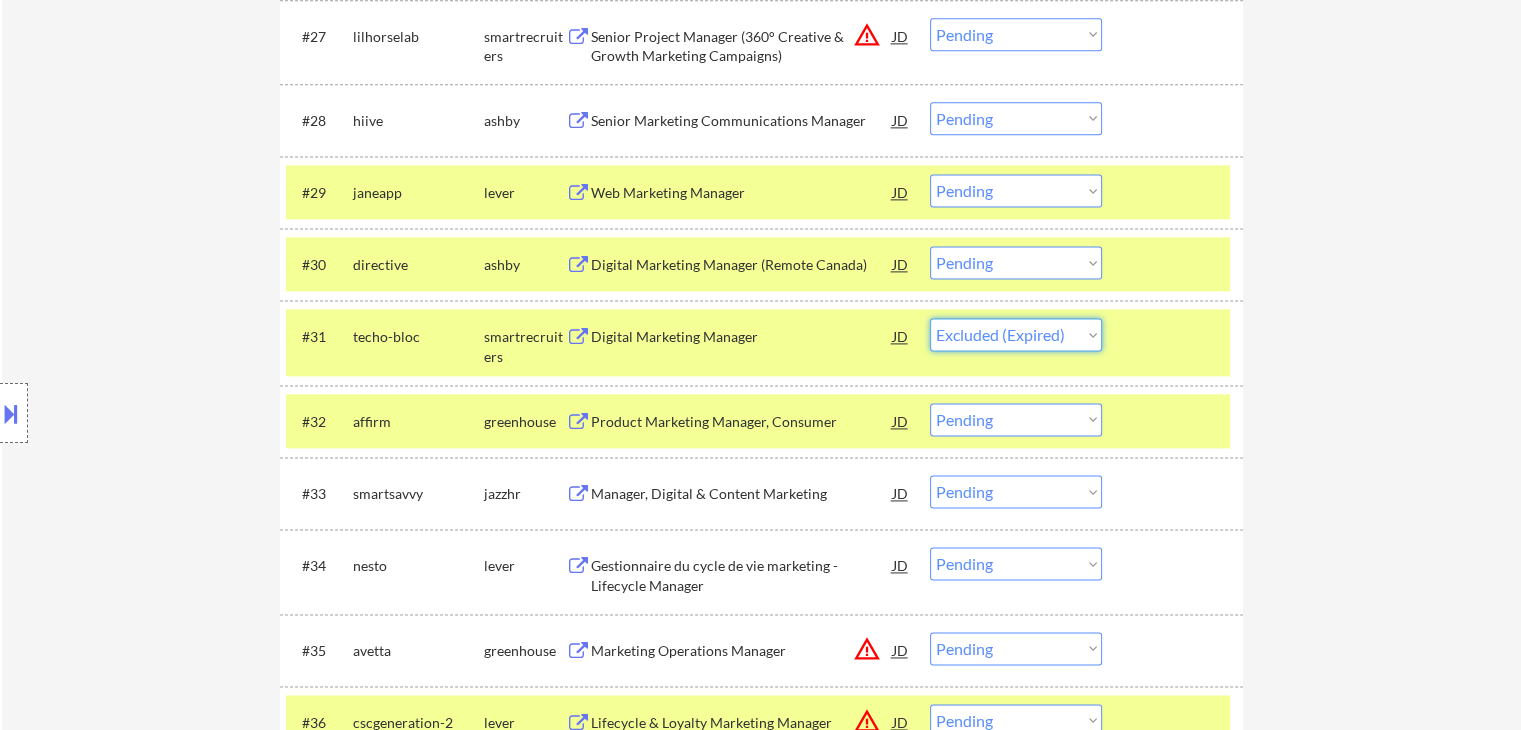 click on "Choose an option... Pending Applied Excluded (Questions) Excluded (Expired) Excluded (Location) Excluded (Bad Match) Excluded (Blocklist) Excluded (Salary) Excluded (Other)" at bounding box center (1016, 334) 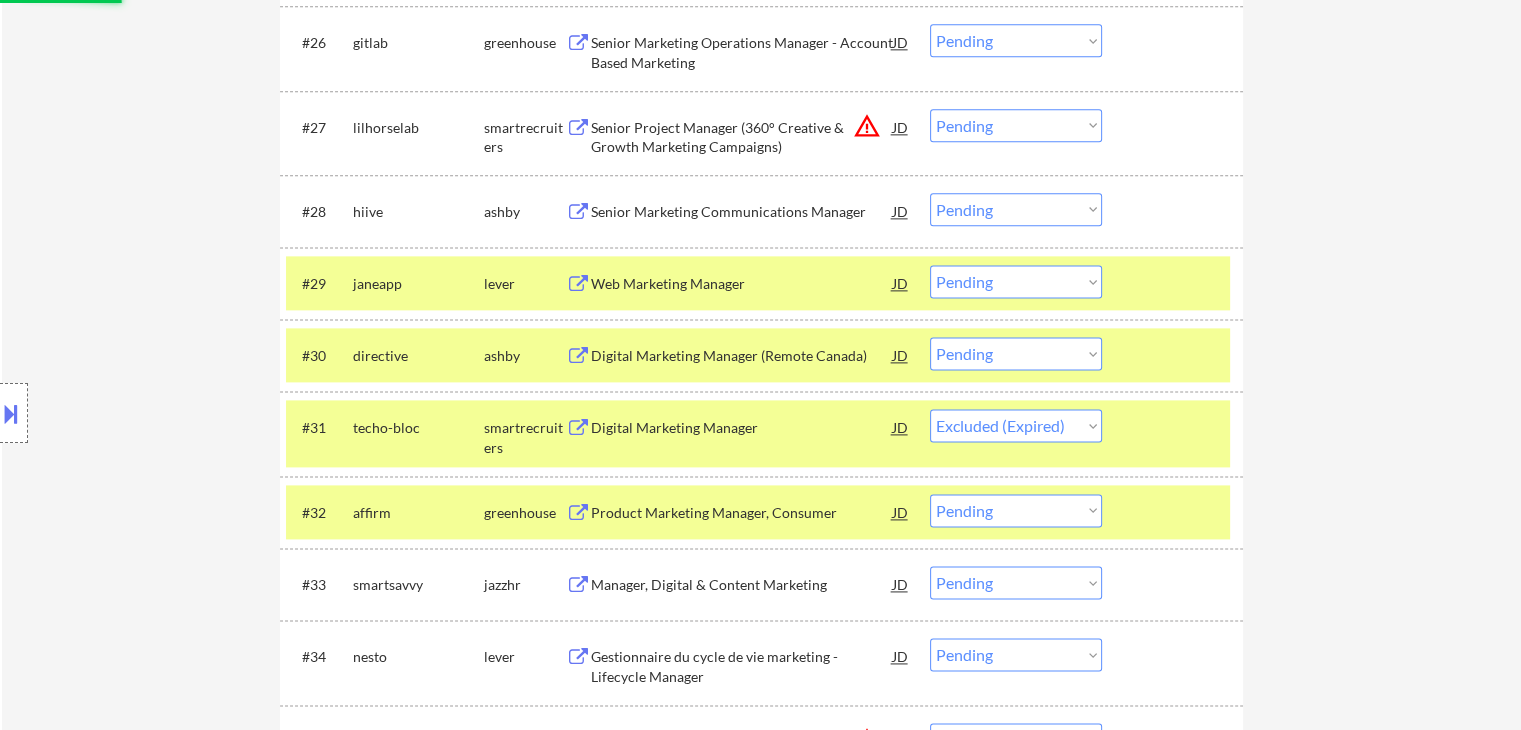 scroll, scrollTop: 2504, scrollLeft: 0, axis: vertical 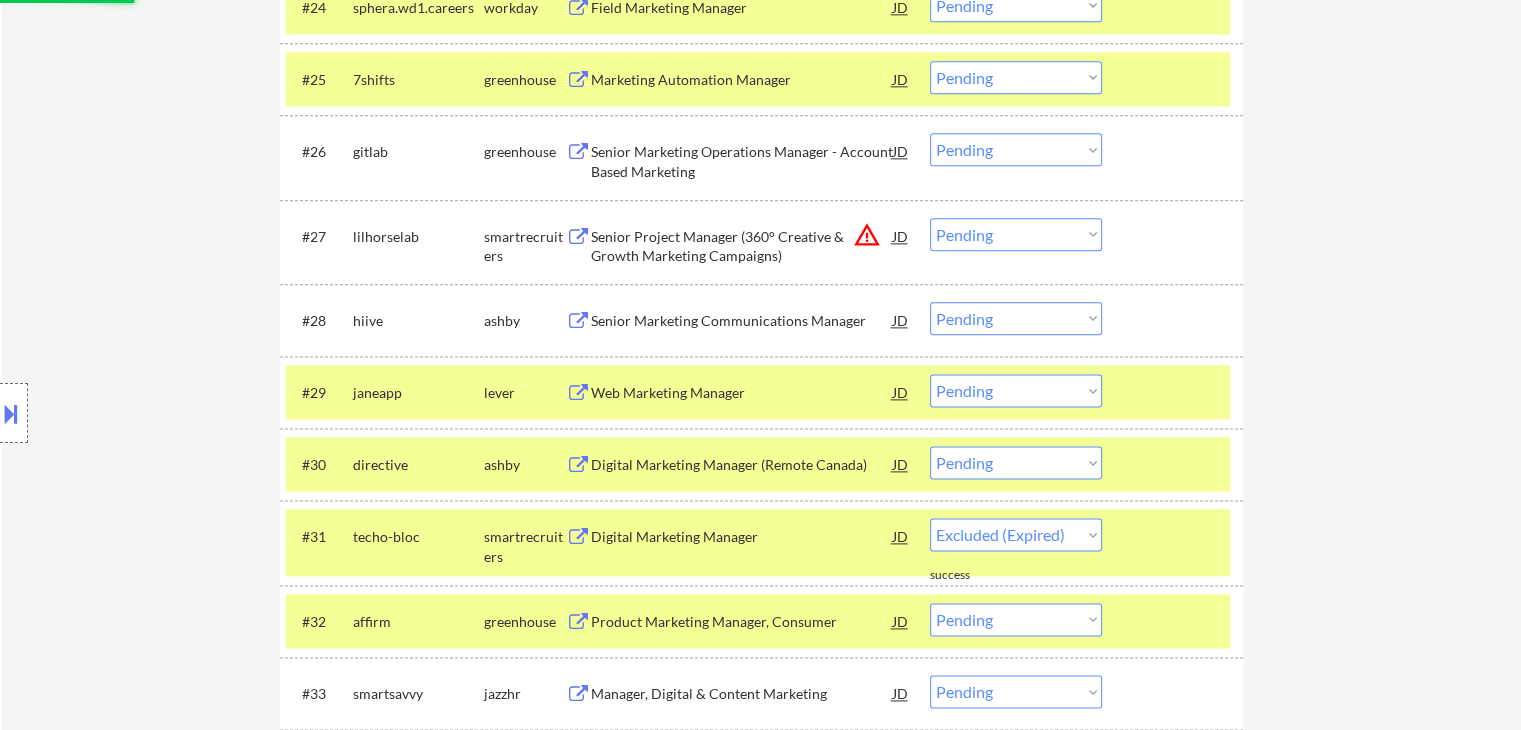select on ""pending"" 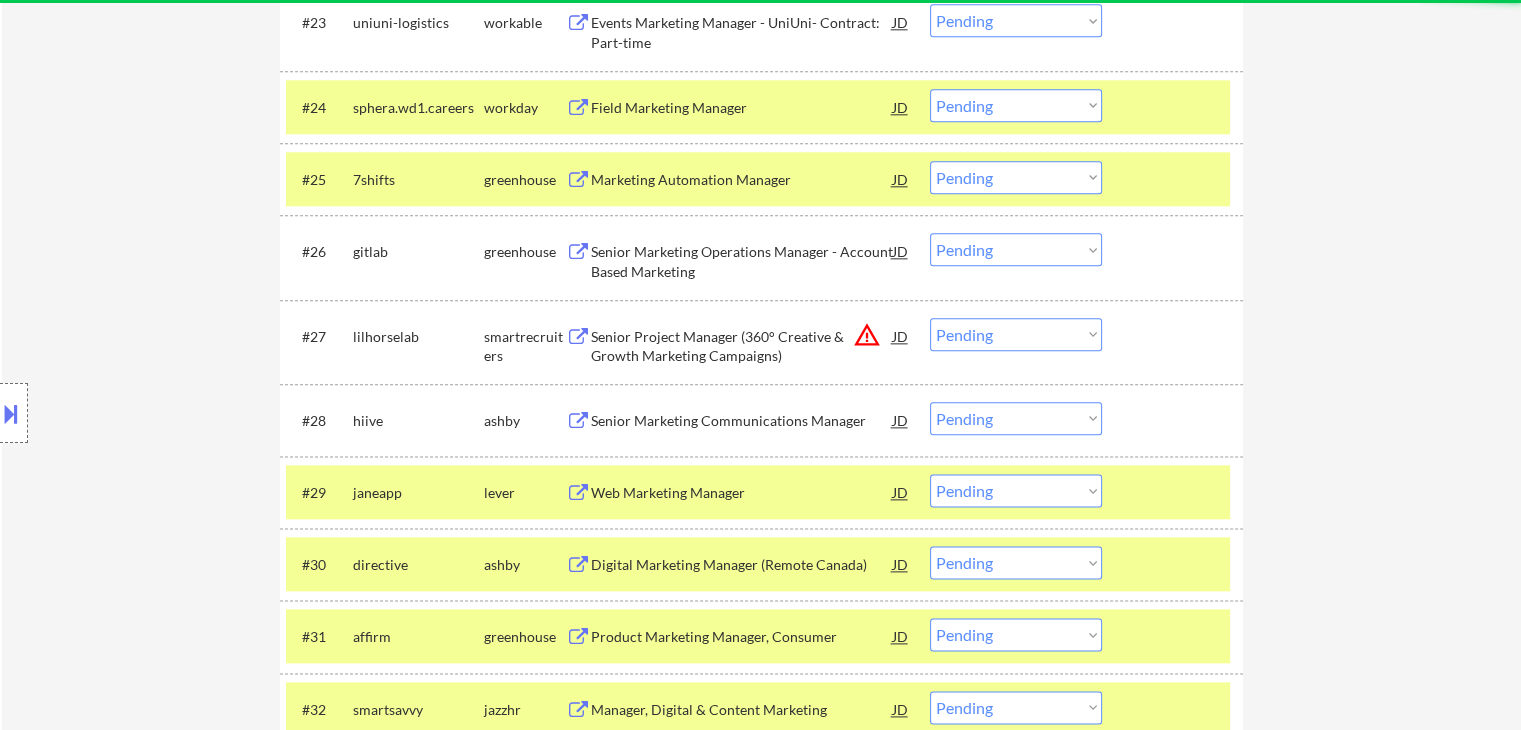 scroll, scrollTop: 2304, scrollLeft: 0, axis: vertical 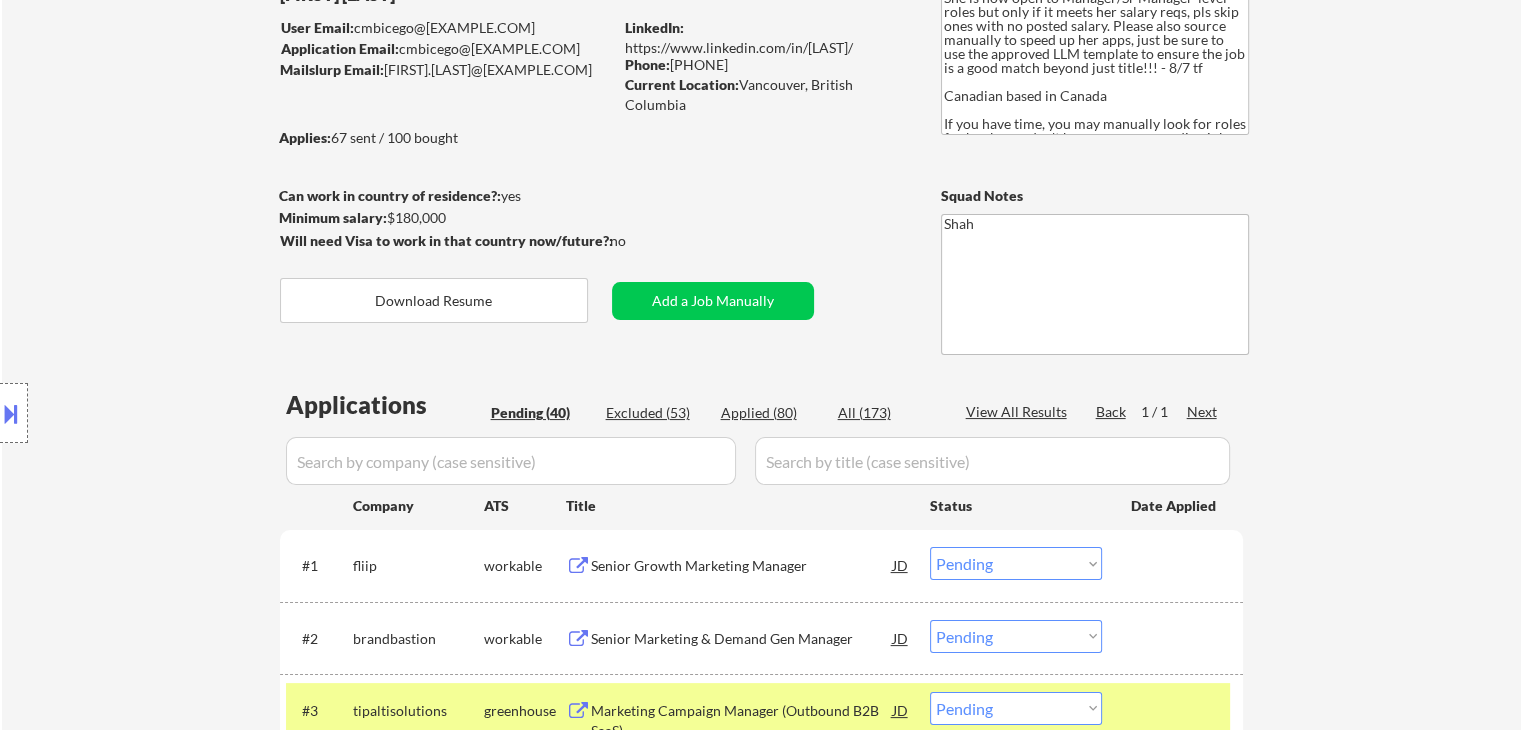 click on "Location Inclusions: Vancouver, BC Burnaby, BC Richmond, BC New Westminster, BC North Vancouver, BC West Vancouver, BC Surrey, BC Coquitlam, BC Port Coquitlam, BC Delta, BC Port Moody, BC Langley, BC Maple Ridge, BC White Rock, BC Pitt Meadows, BC remote" at bounding box center [179, 413] 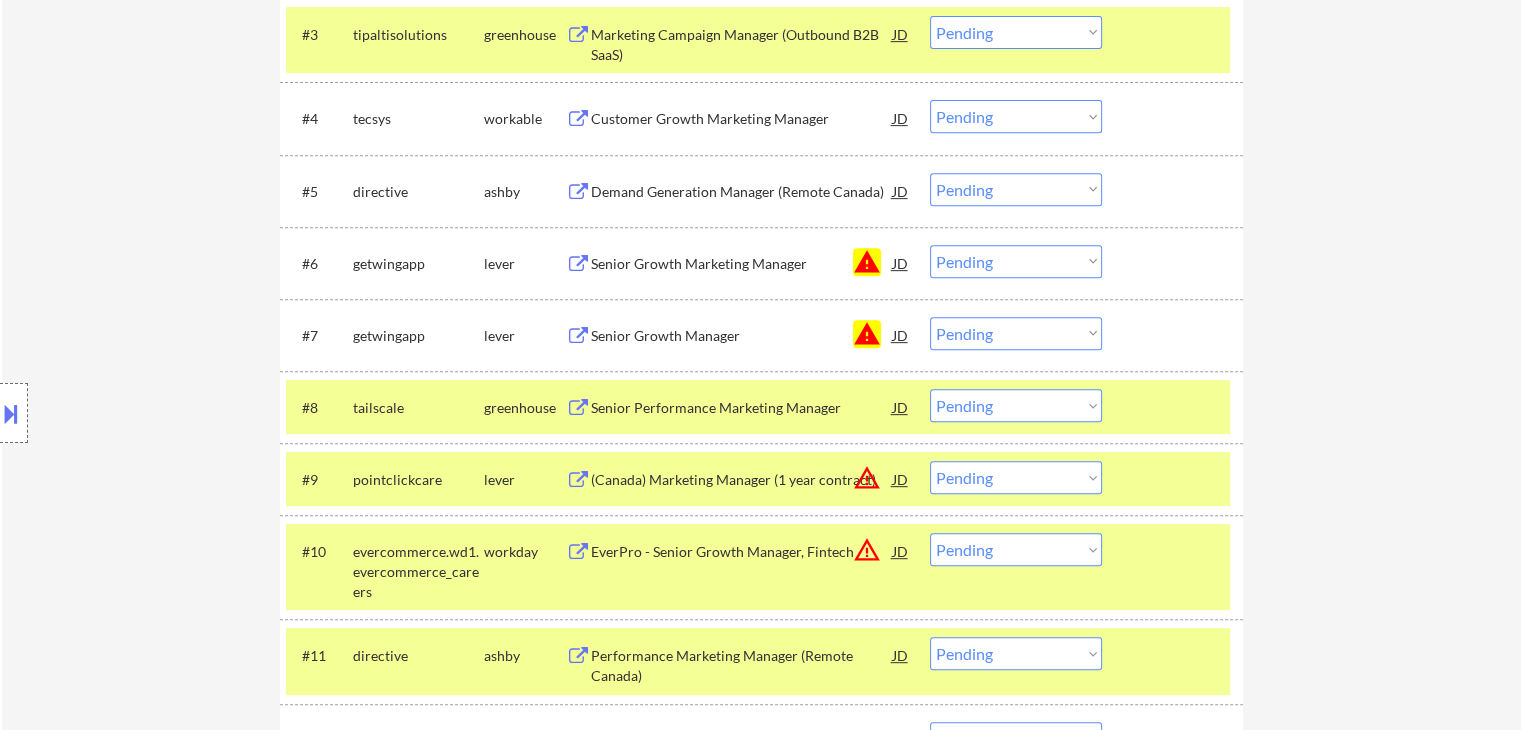 scroll, scrollTop: 848, scrollLeft: 0, axis: vertical 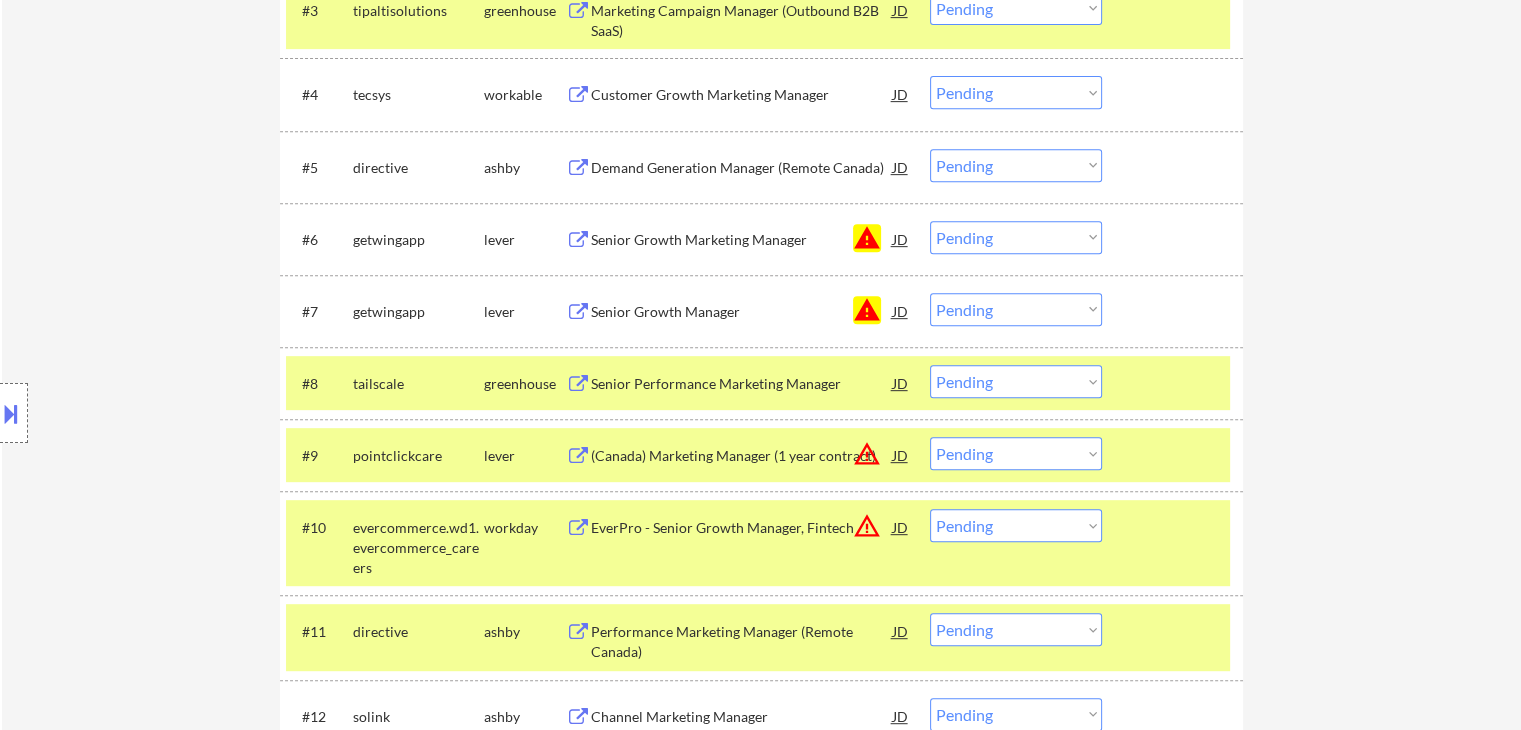 click on "Senior Performance Marketing Manager" at bounding box center [742, 384] 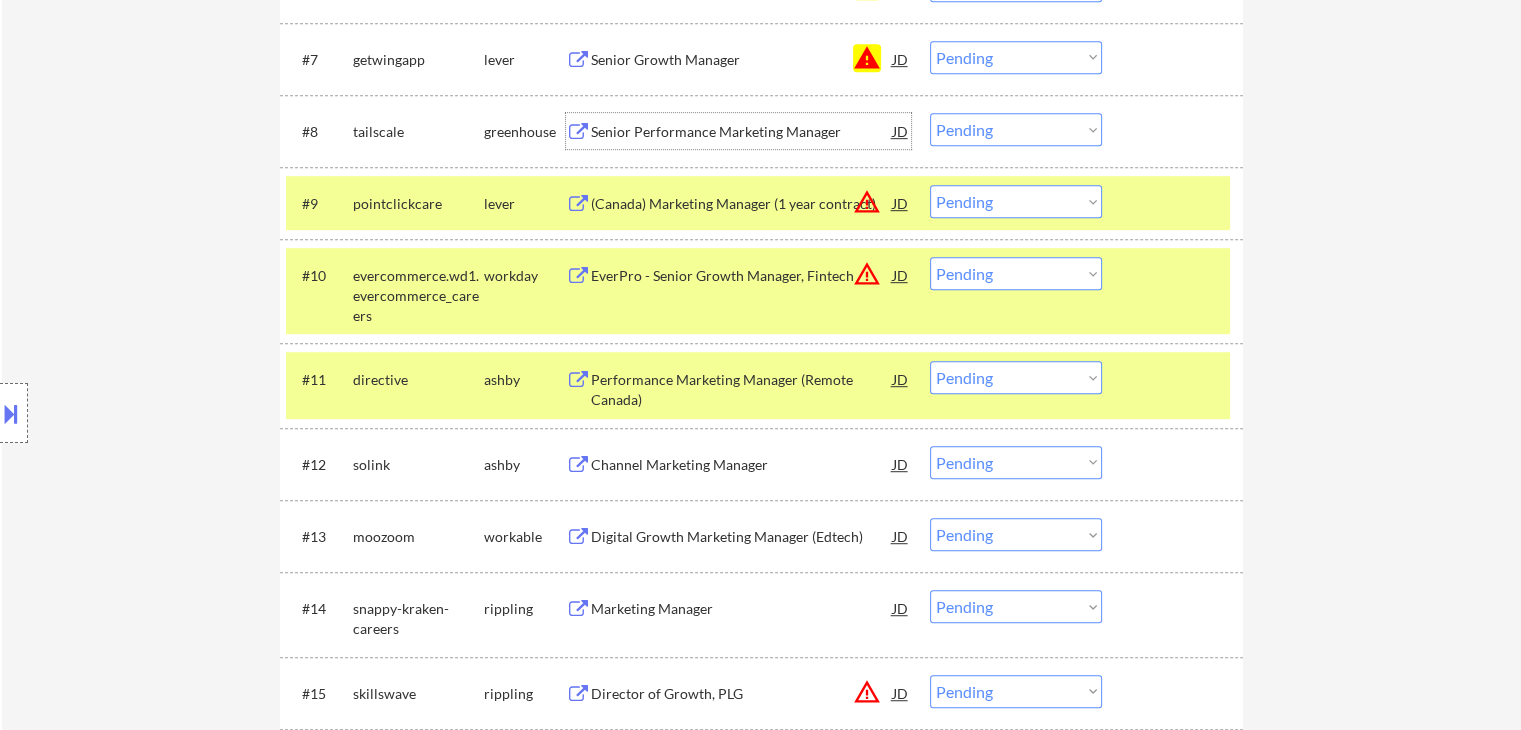 scroll, scrollTop: 1148, scrollLeft: 0, axis: vertical 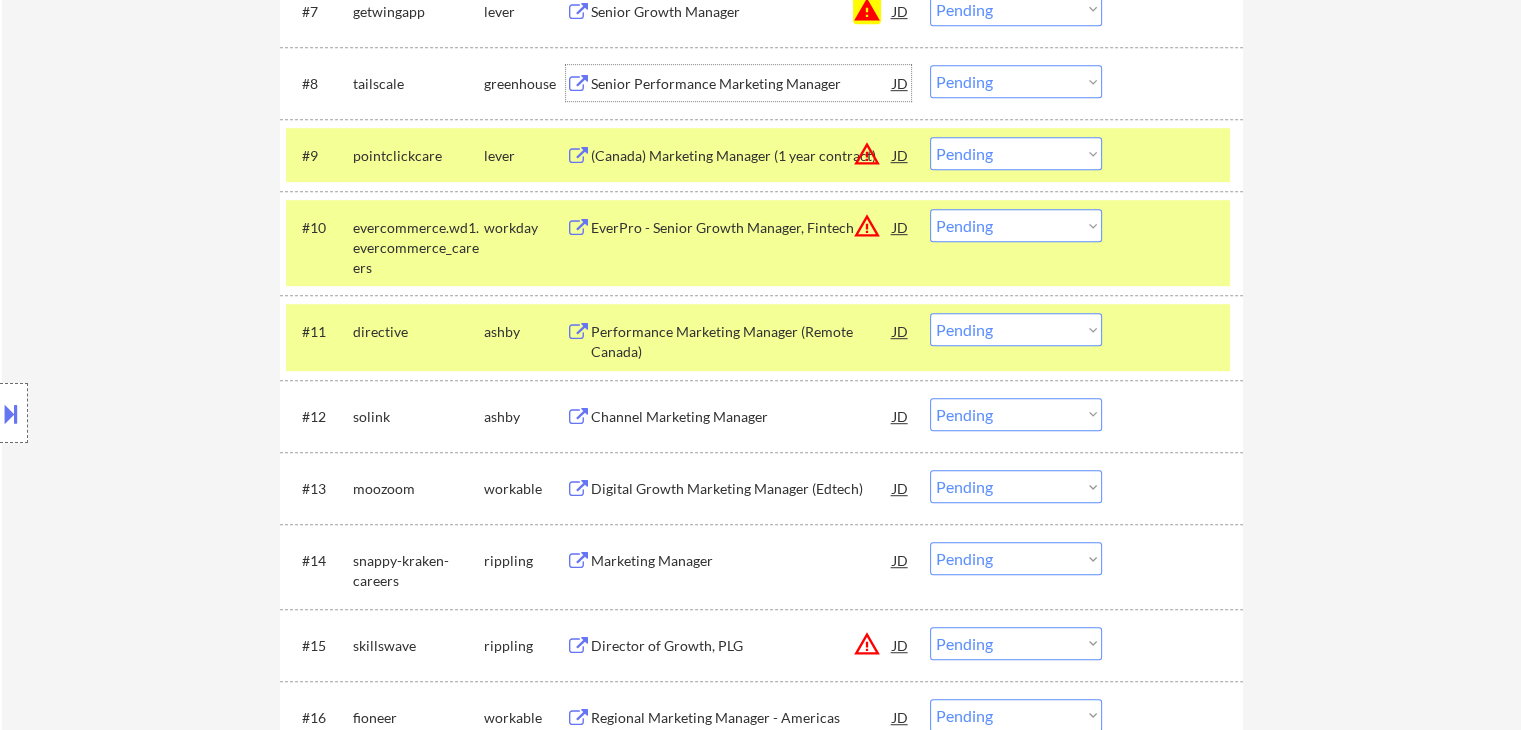 click on "Performance Marketing Manager (Remote Canada)" at bounding box center [742, 341] 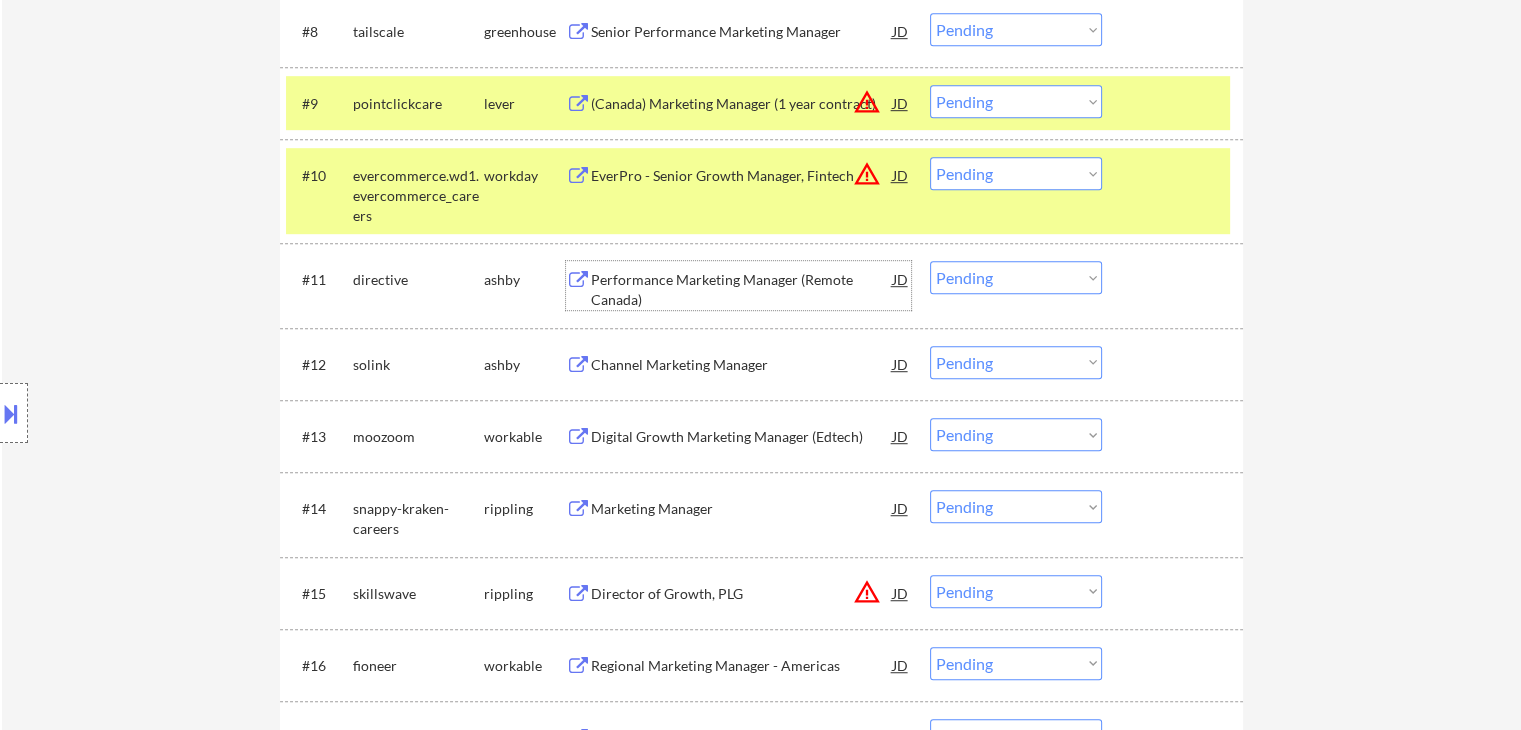 scroll, scrollTop: 1248, scrollLeft: 0, axis: vertical 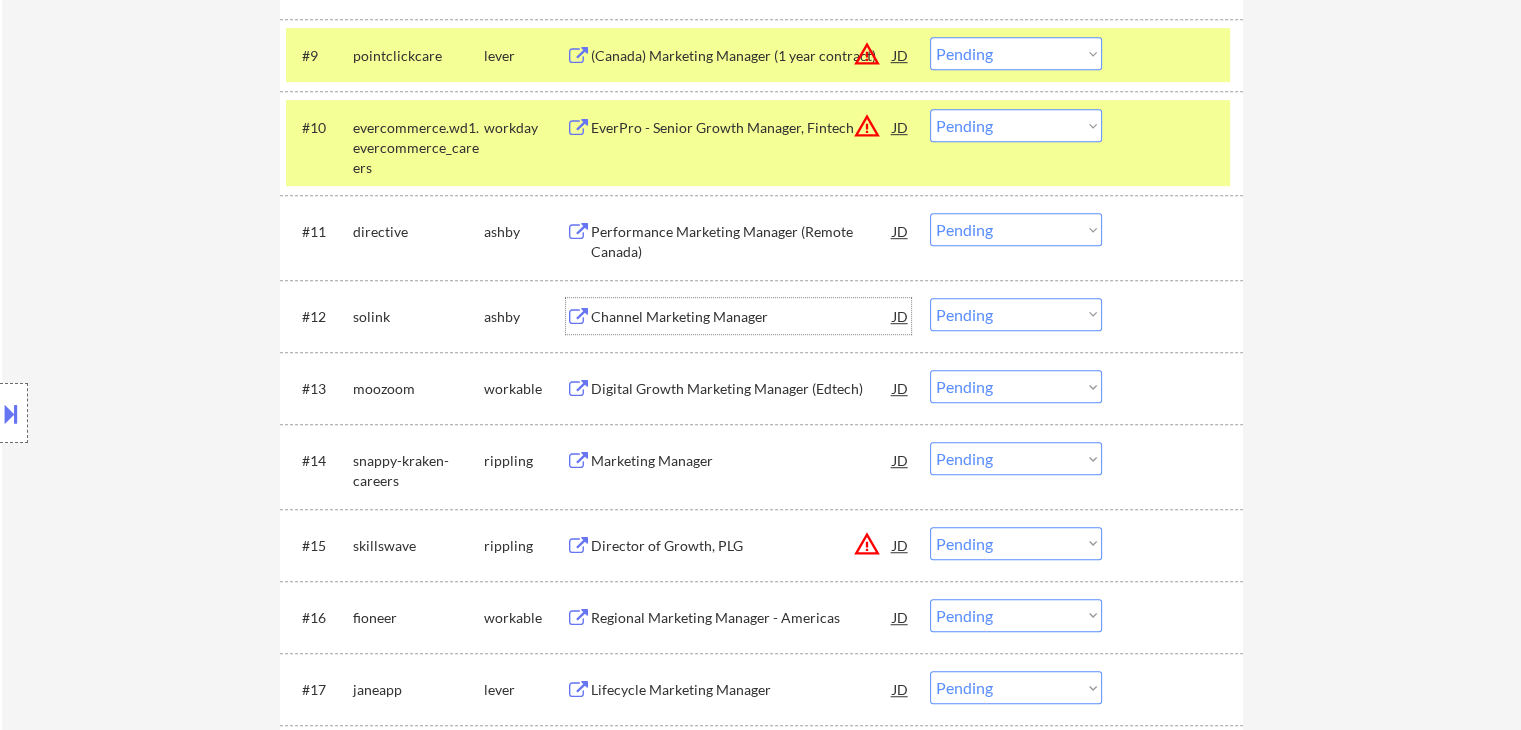 click on "Channel Marketing Manager" at bounding box center [742, 316] 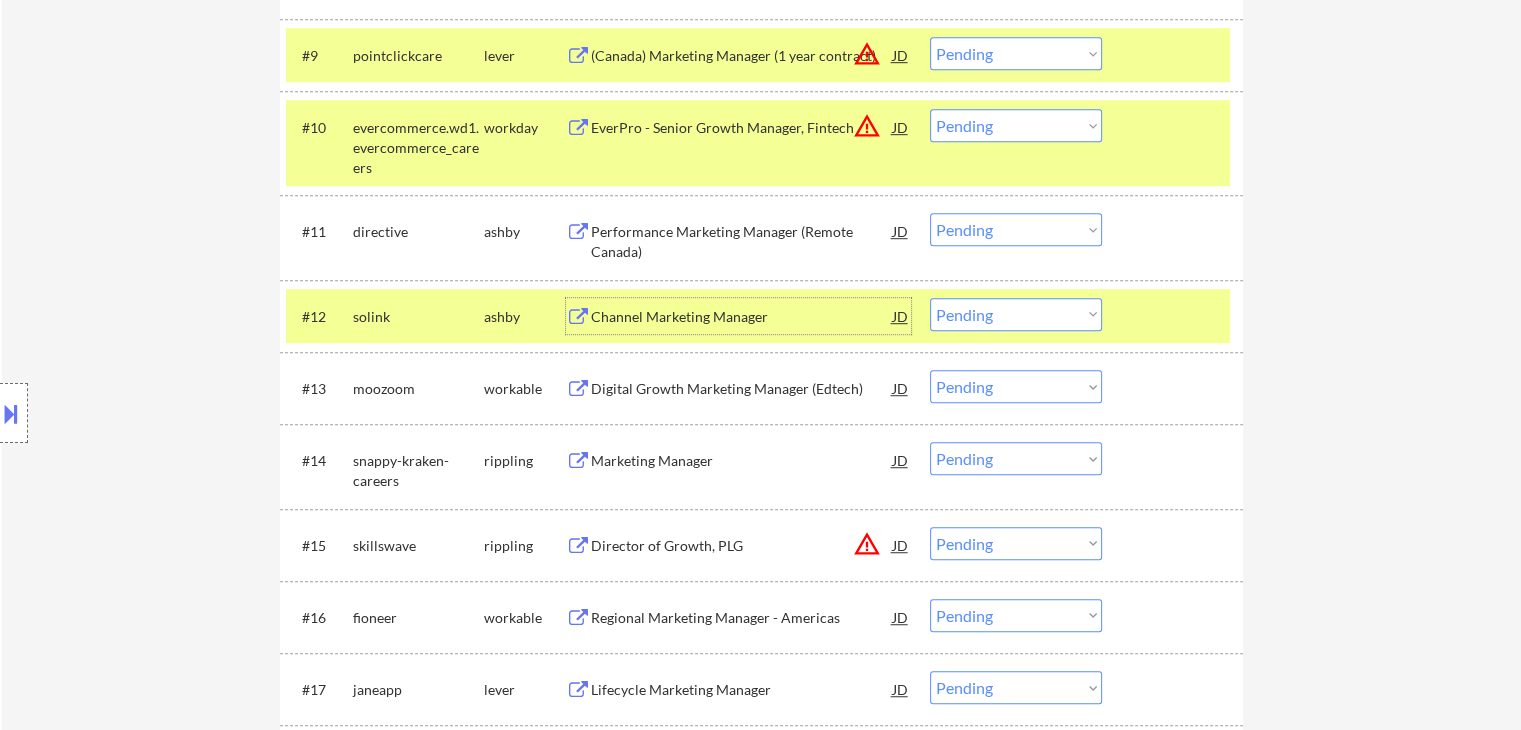 click at bounding box center [1175, 316] 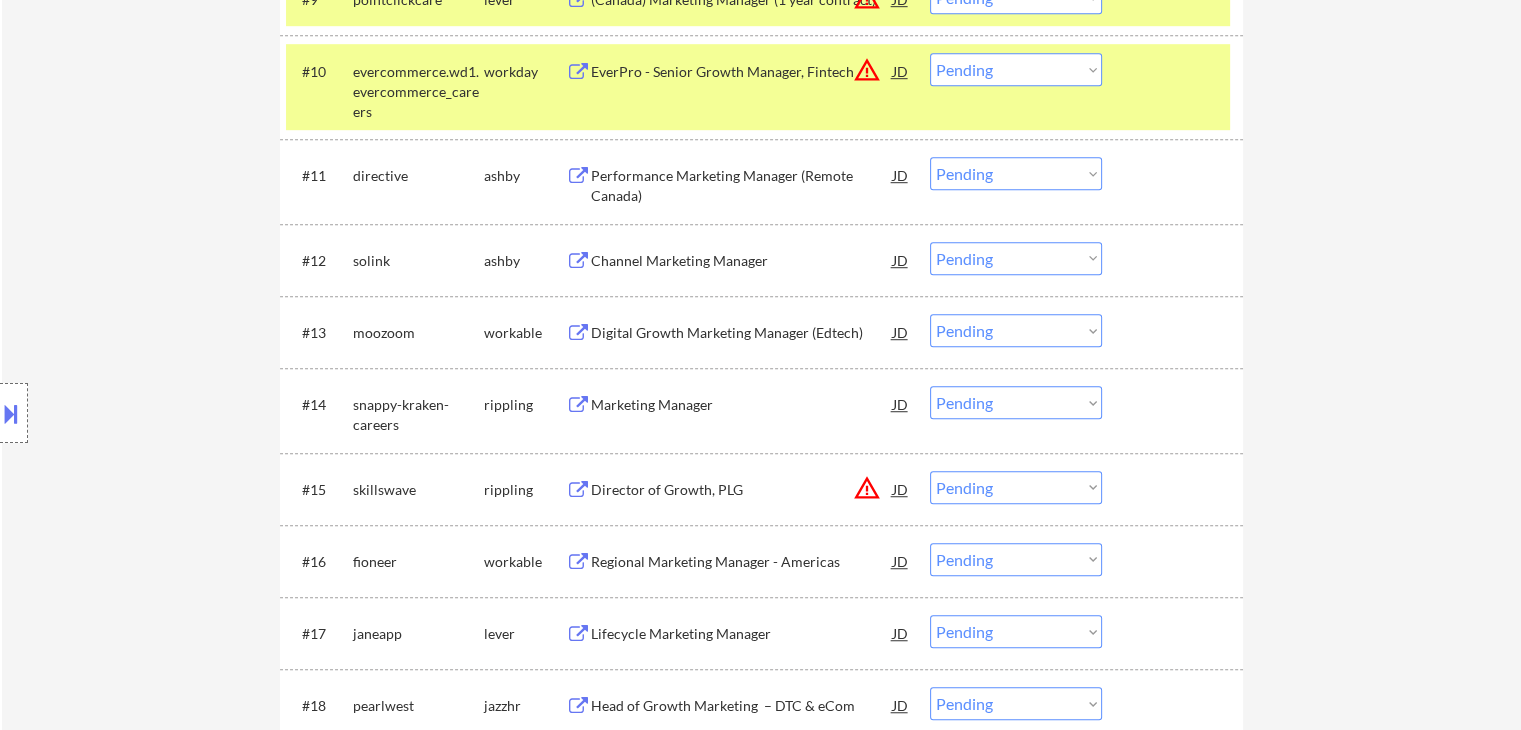 scroll, scrollTop: 1348, scrollLeft: 0, axis: vertical 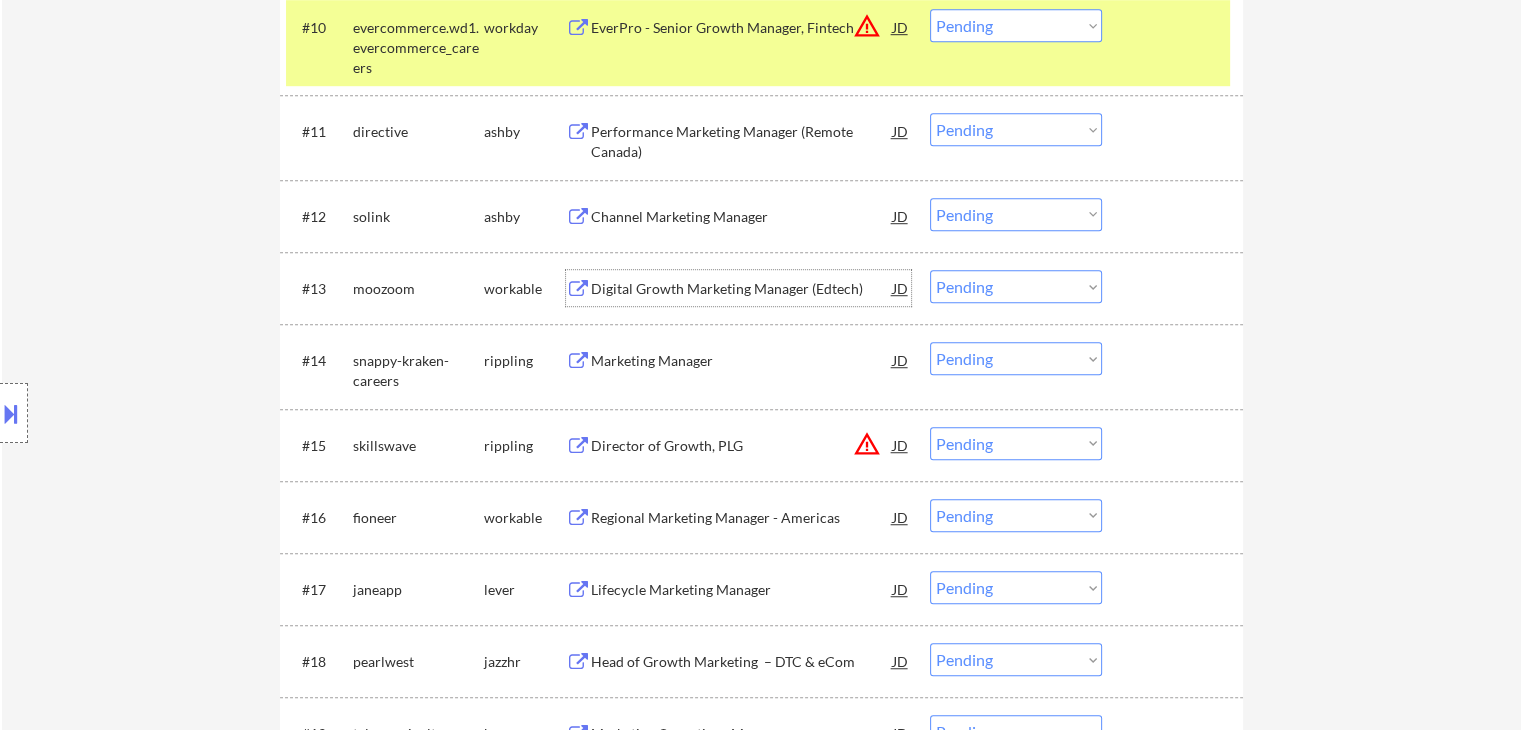 click on "Digital Growth Marketing Manager (Edtech)" at bounding box center [742, 289] 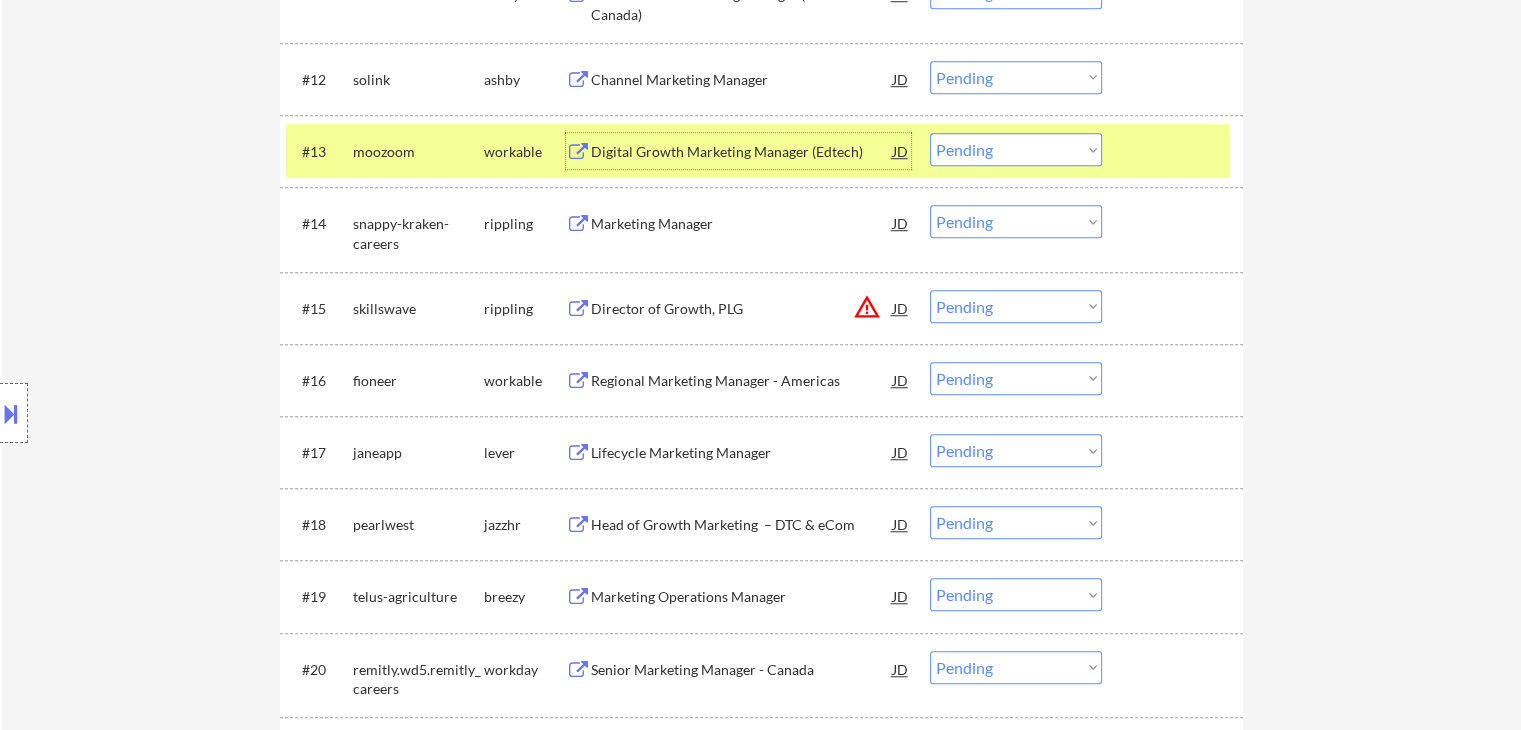 scroll, scrollTop: 1548, scrollLeft: 0, axis: vertical 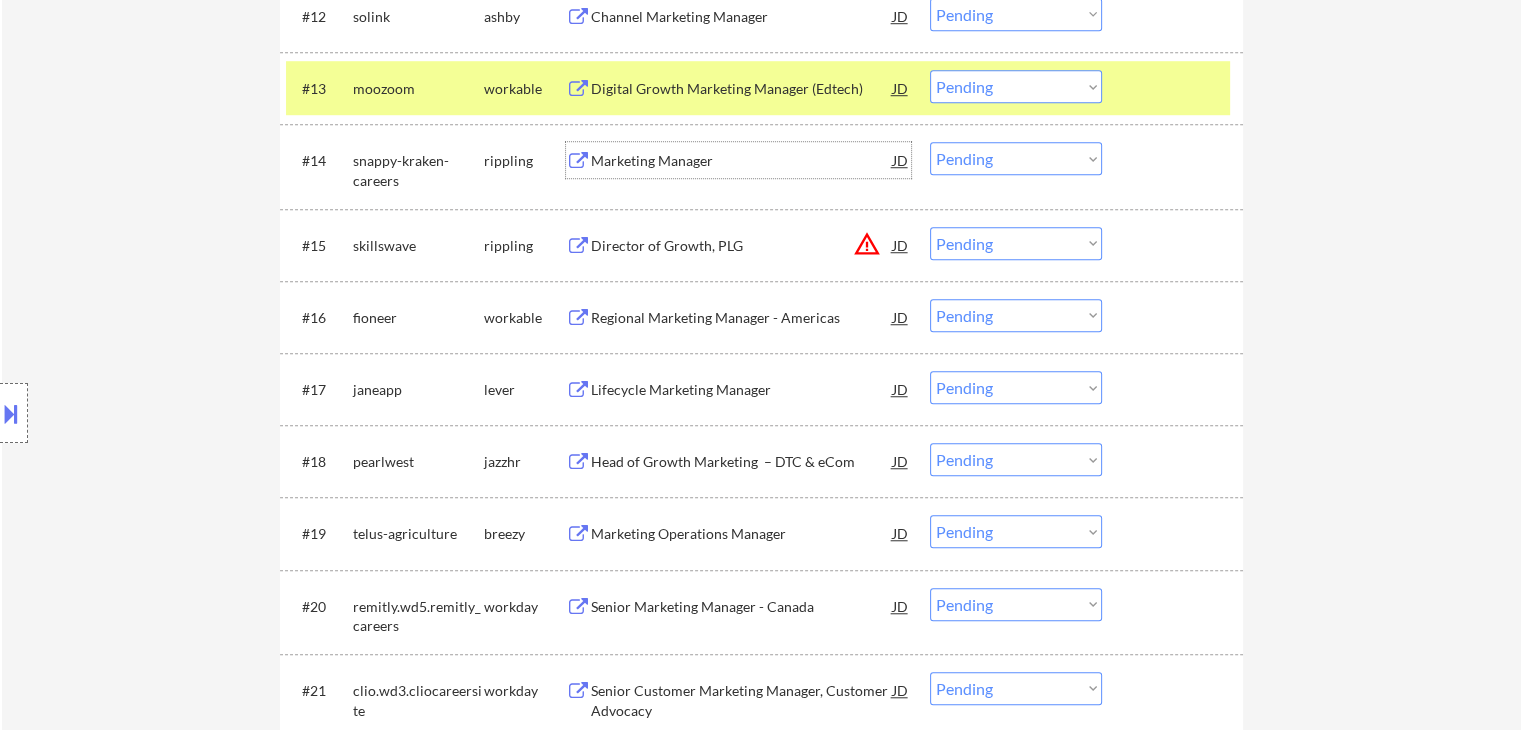 click on "Marketing Manager" at bounding box center (742, 161) 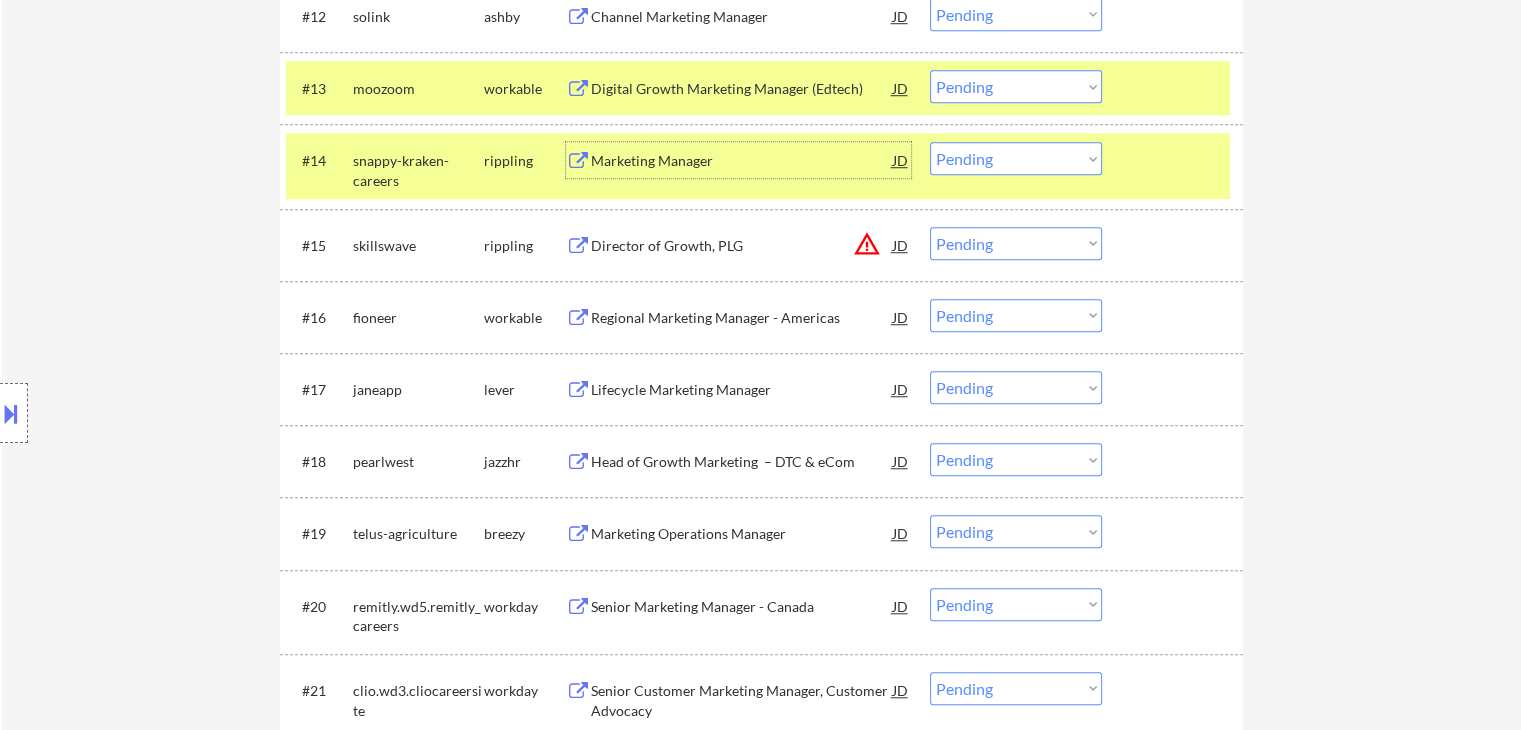 click on "Choose an option... Pending Applied Excluded (Questions) Excluded (Expired) Excluded (Location) Excluded (Bad Match) Excluded (Blocklist) Excluded (Salary) Excluded (Other)" at bounding box center [1016, 158] 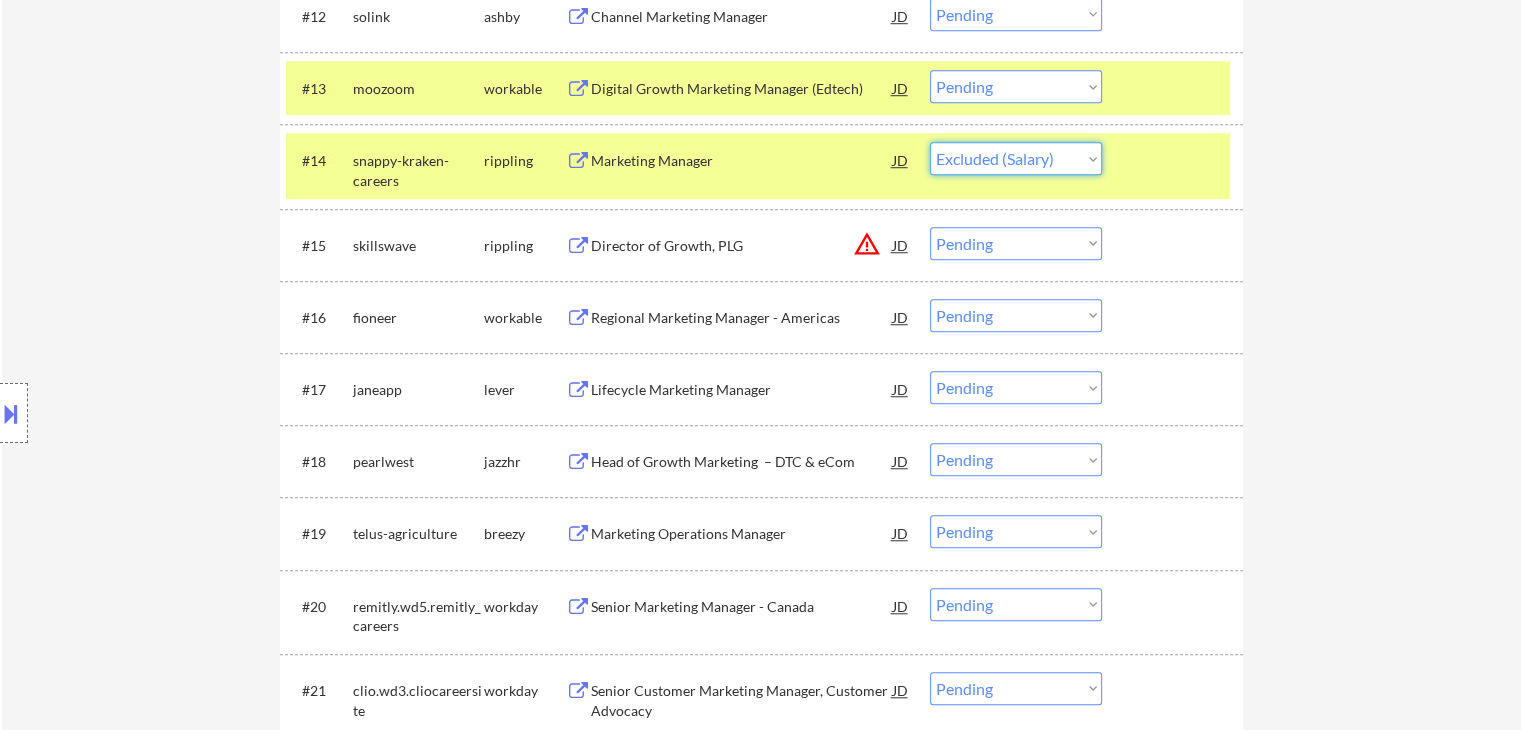 click on "Choose an option... Pending Applied Excluded (Questions) Excluded (Expired) Excluded (Location) Excluded (Bad Match) Excluded (Blocklist) Excluded (Salary) Excluded (Other)" at bounding box center (1016, 158) 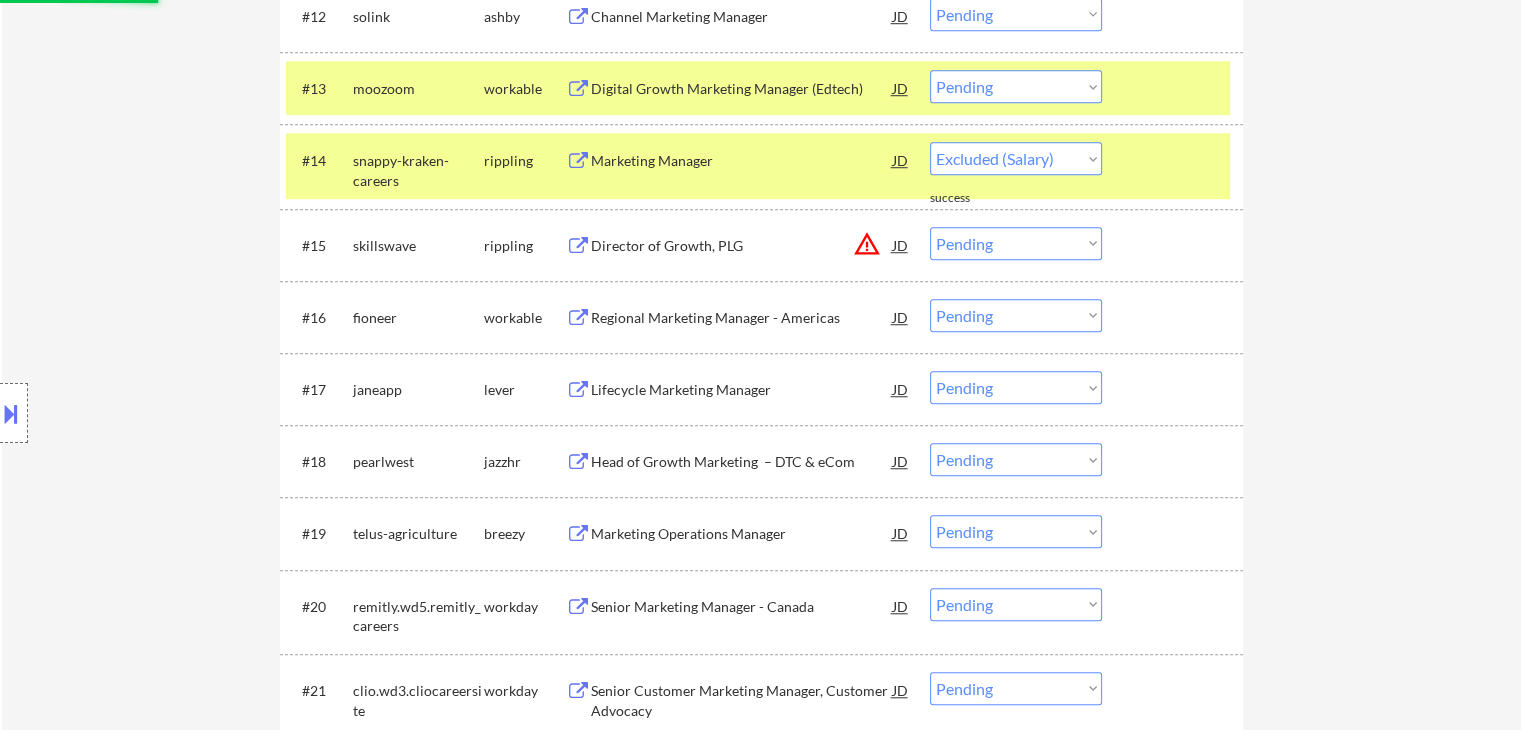 select on ""pending"" 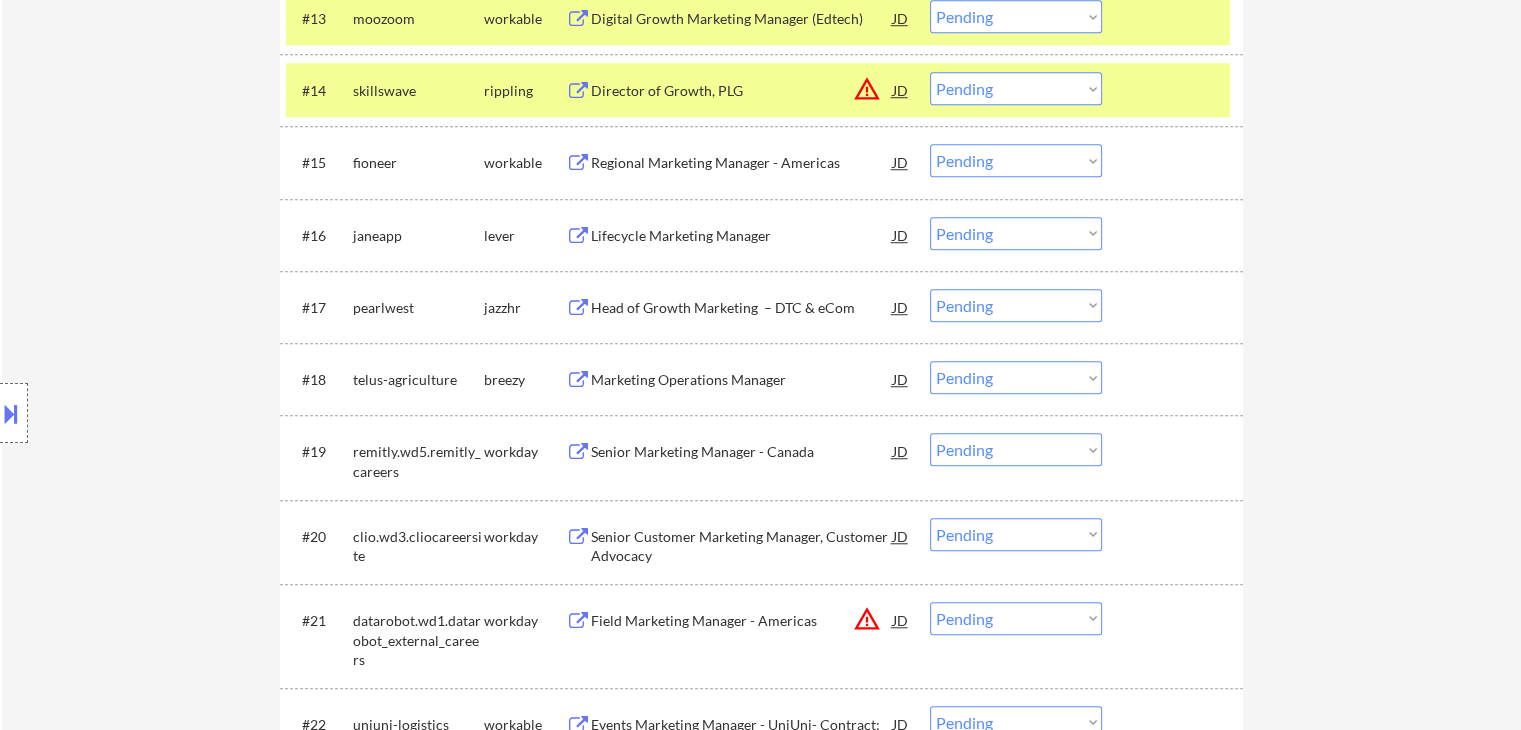 scroll, scrollTop: 1648, scrollLeft: 0, axis: vertical 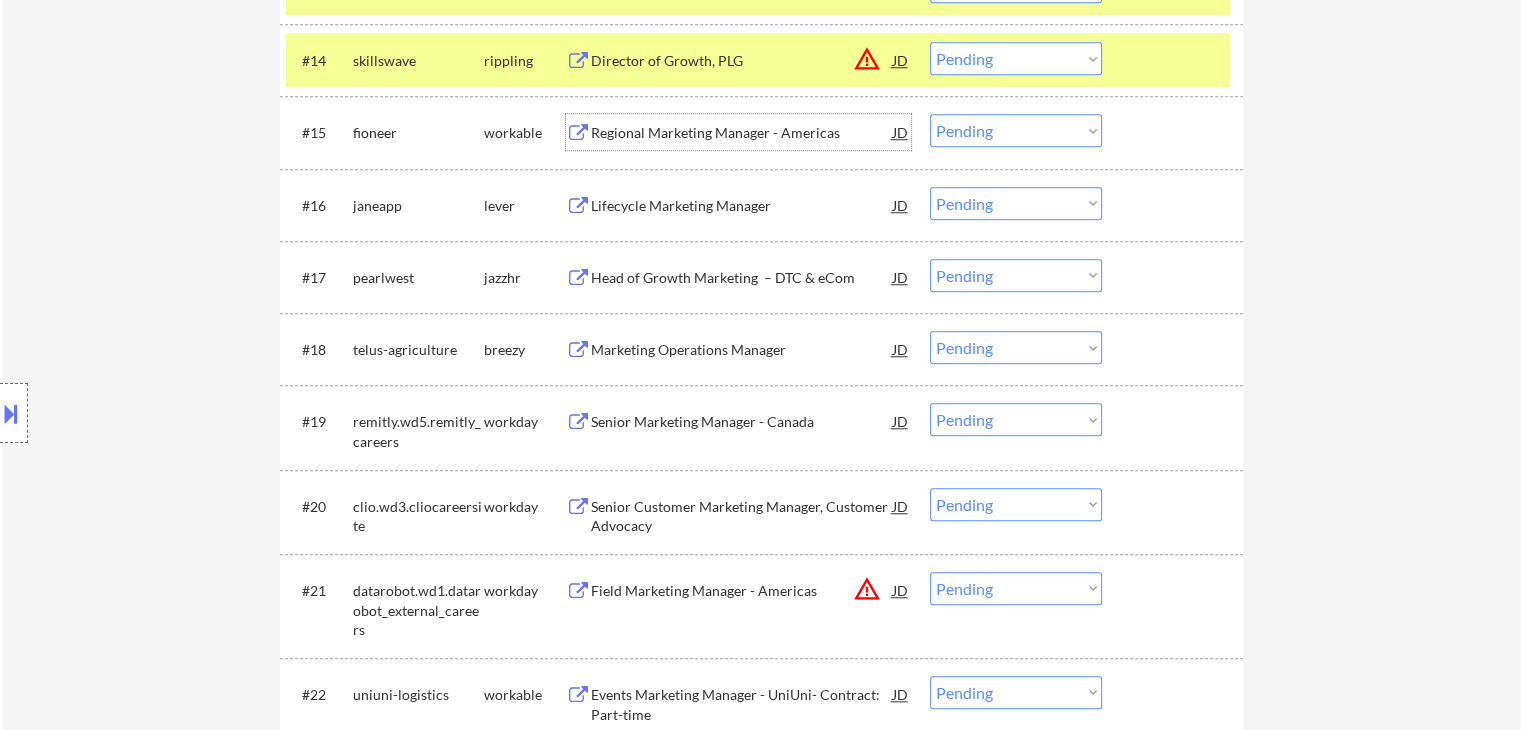 click on "Regional Marketing Manager - Americas" at bounding box center [742, 133] 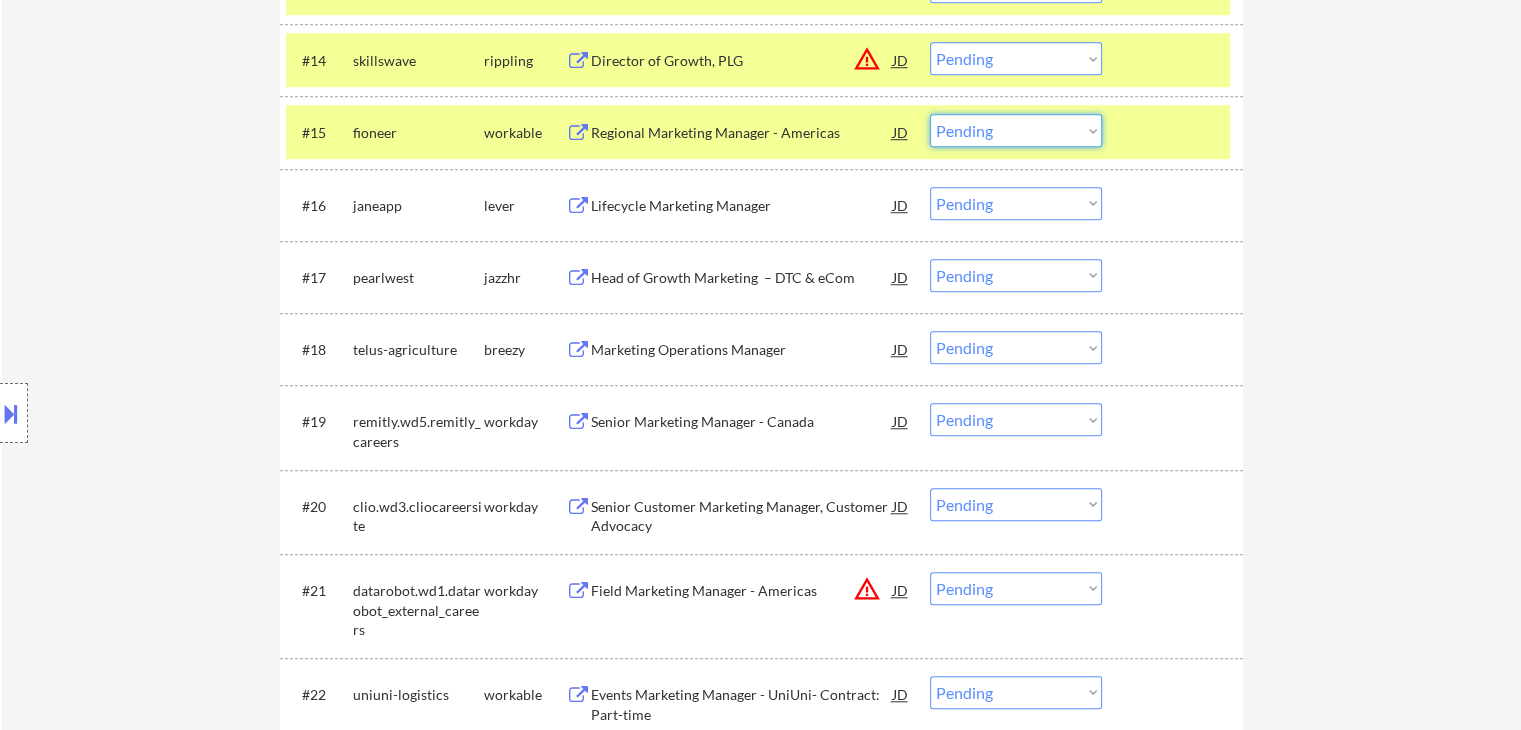 click on "Choose an option... Pending Applied Excluded (Questions) Excluded (Expired) Excluded (Location) Excluded (Bad Match) Excluded (Blocklist) Excluded (Salary) Excluded (Other)" at bounding box center (1016, 130) 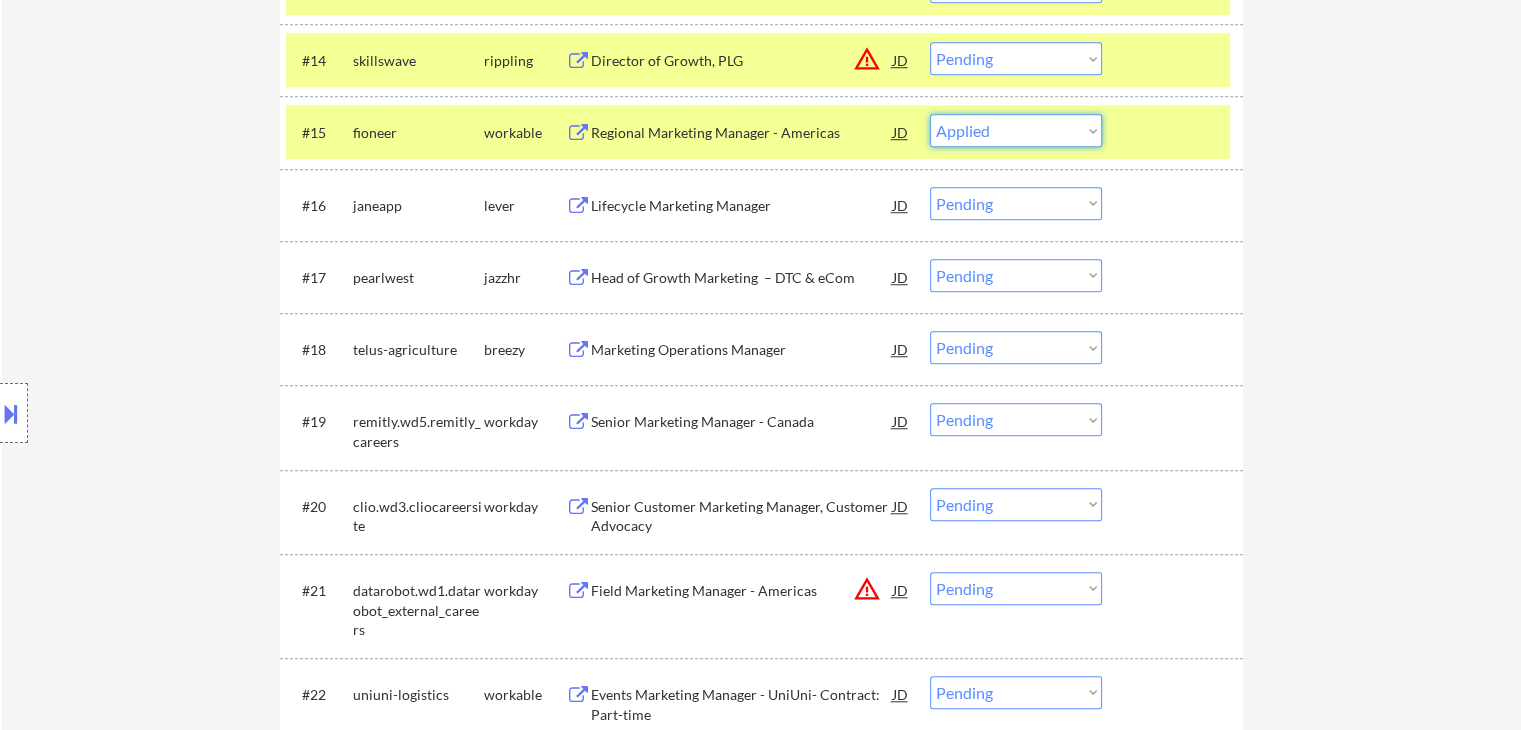 click on "Choose an option... Pending Applied Excluded (Questions) Excluded (Expired) Excluded (Location) Excluded (Bad Match) Excluded (Blocklist) Excluded (Salary) Excluded (Other)" at bounding box center (1016, 130) 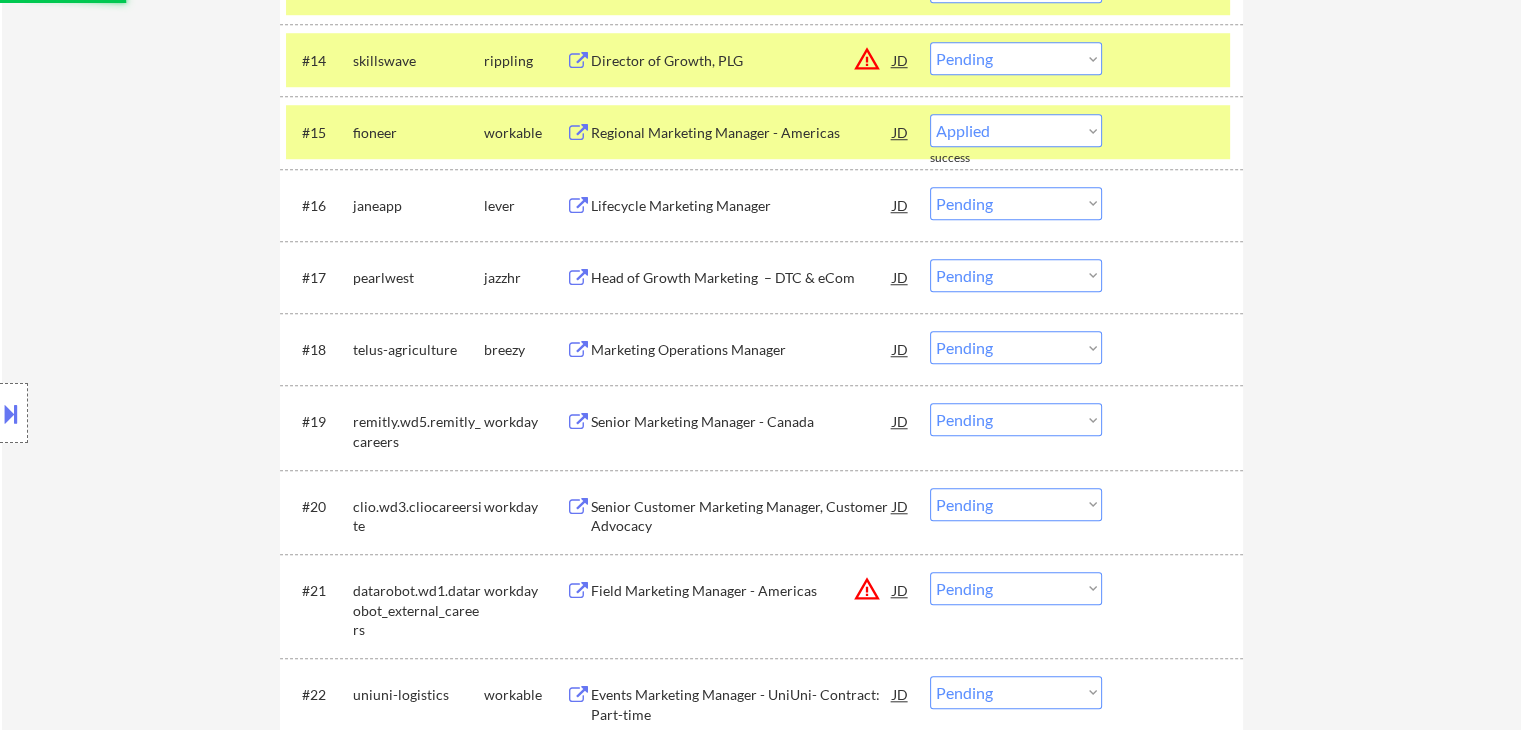 select on ""pending"" 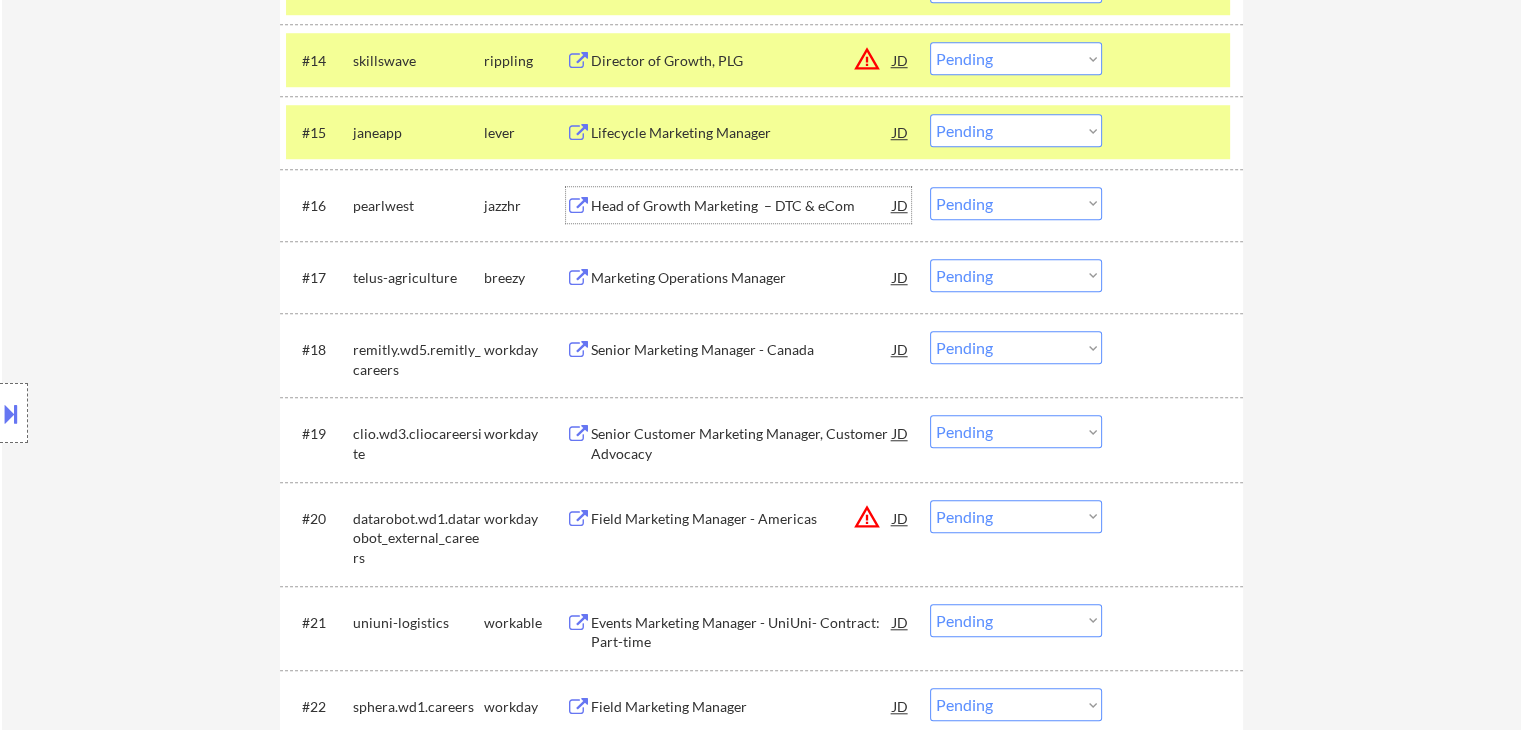 click on "Head of Growth Marketing  – DTC & eCom" at bounding box center [742, 206] 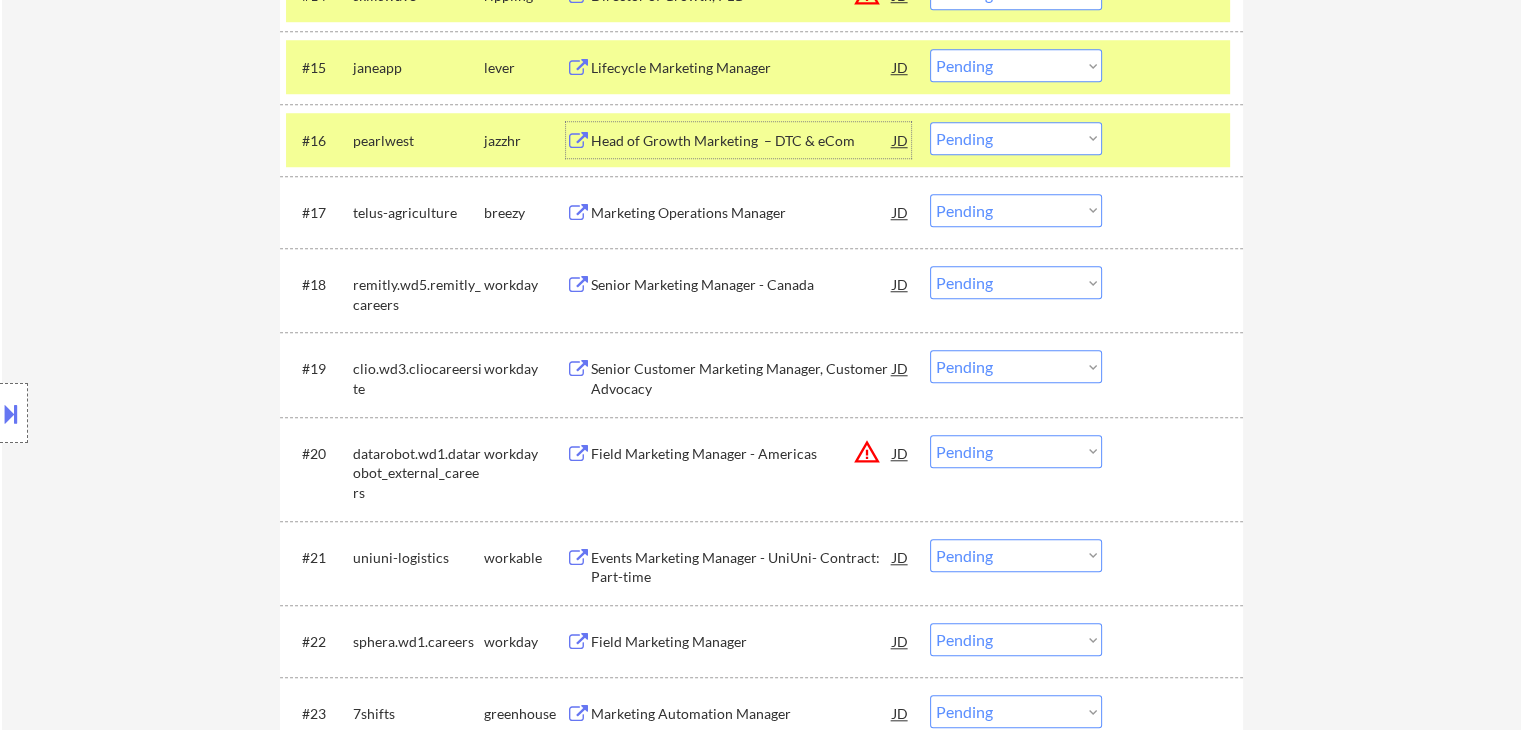 scroll, scrollTop: 1748, scrollLeft: 0, axis: vertical 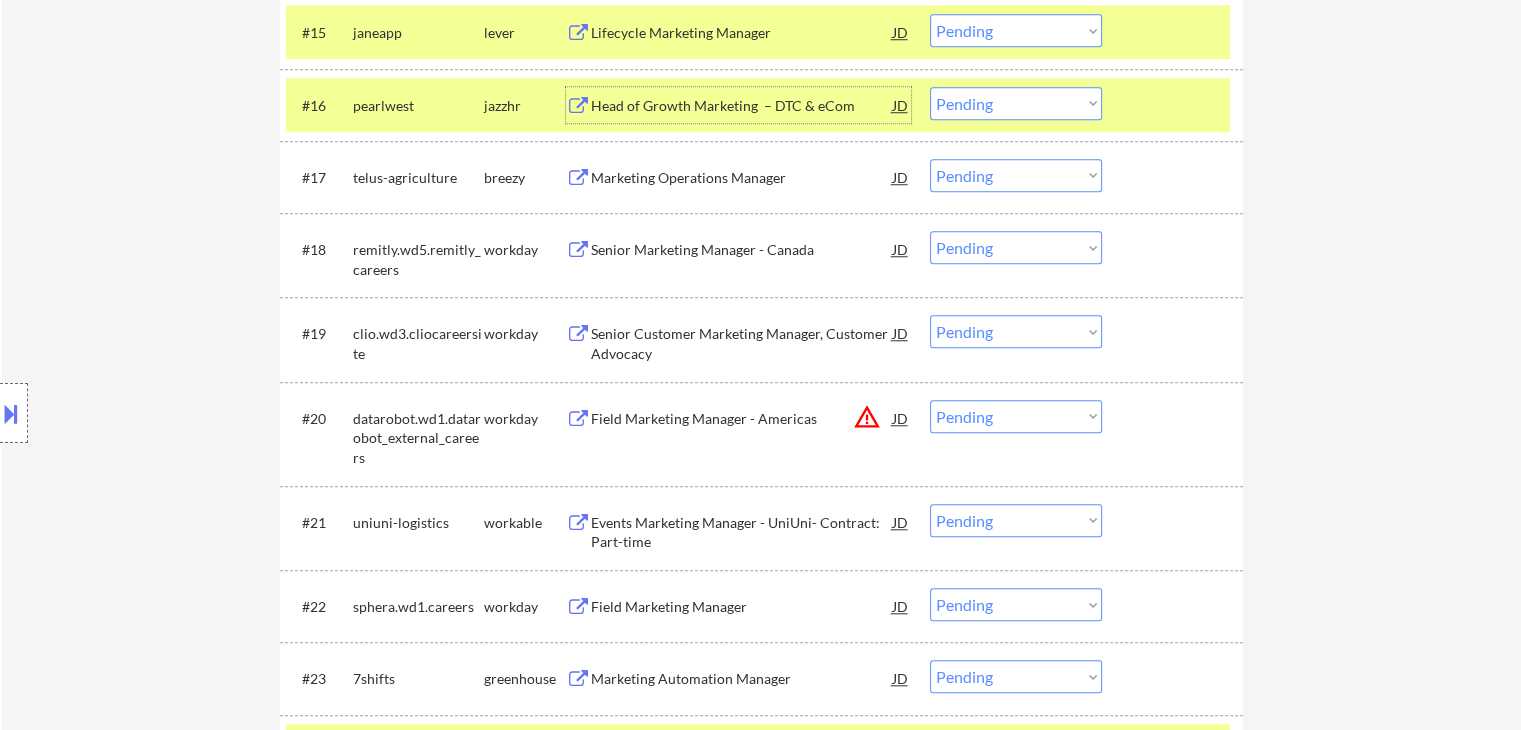 click on "Marketing Operations Manager" at bounding box center (742, 178) 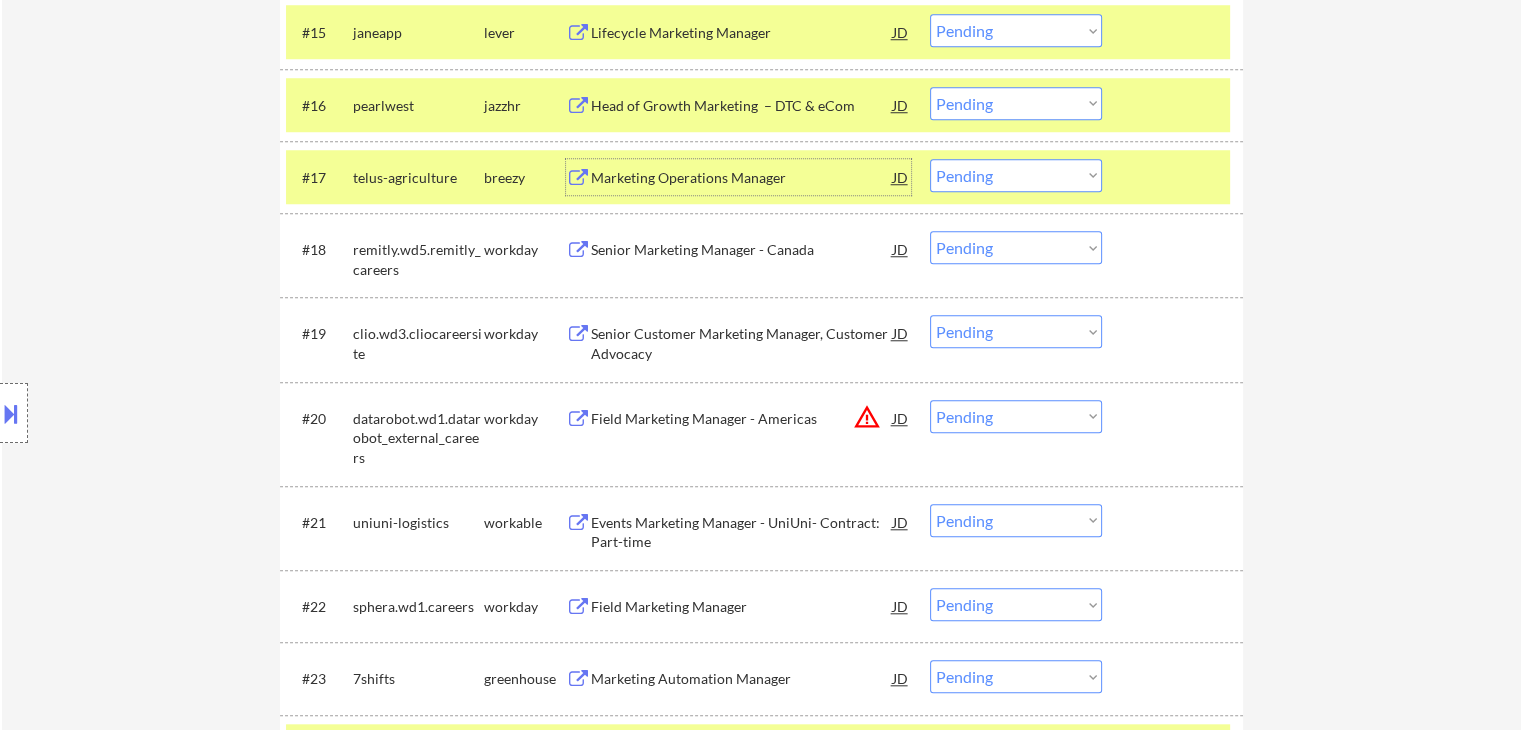 click on "Choose an option... Pending Applied Excluded (Questions) Excluded (Expired) Excluded (Location) Excluded (Bad Match) Excluded (Blocklist) Excluded (Salary) Excluded (Other)" at bounding box center [1016, 175] 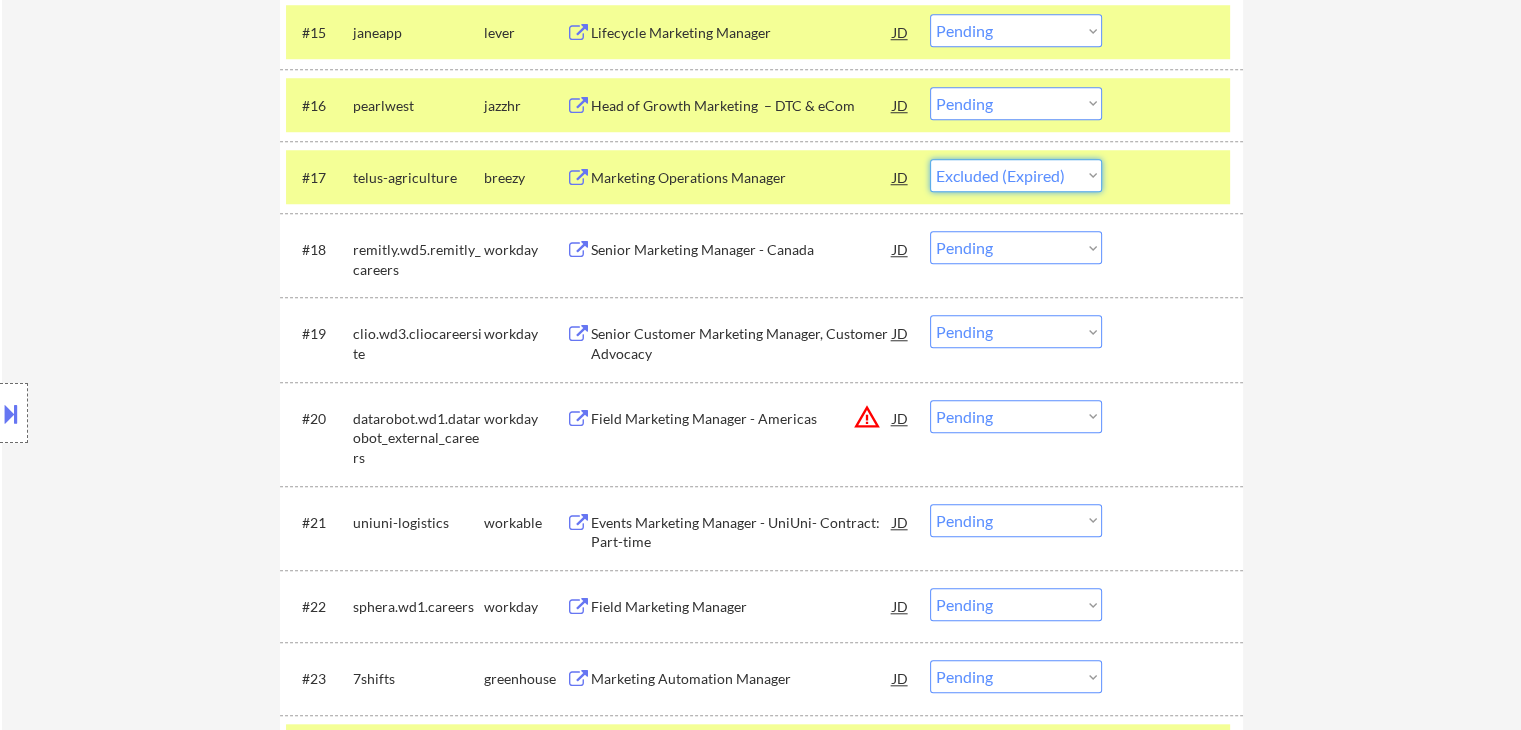 click on "Choose an option... Pending Applied Excluded (Questions) Excluded (Expired) Excluded (Location) Excluded (Bad Match) Excluded (Blocklist) Excluded (Salary) Excluded (Other)" at bounding box center (1016, 175) 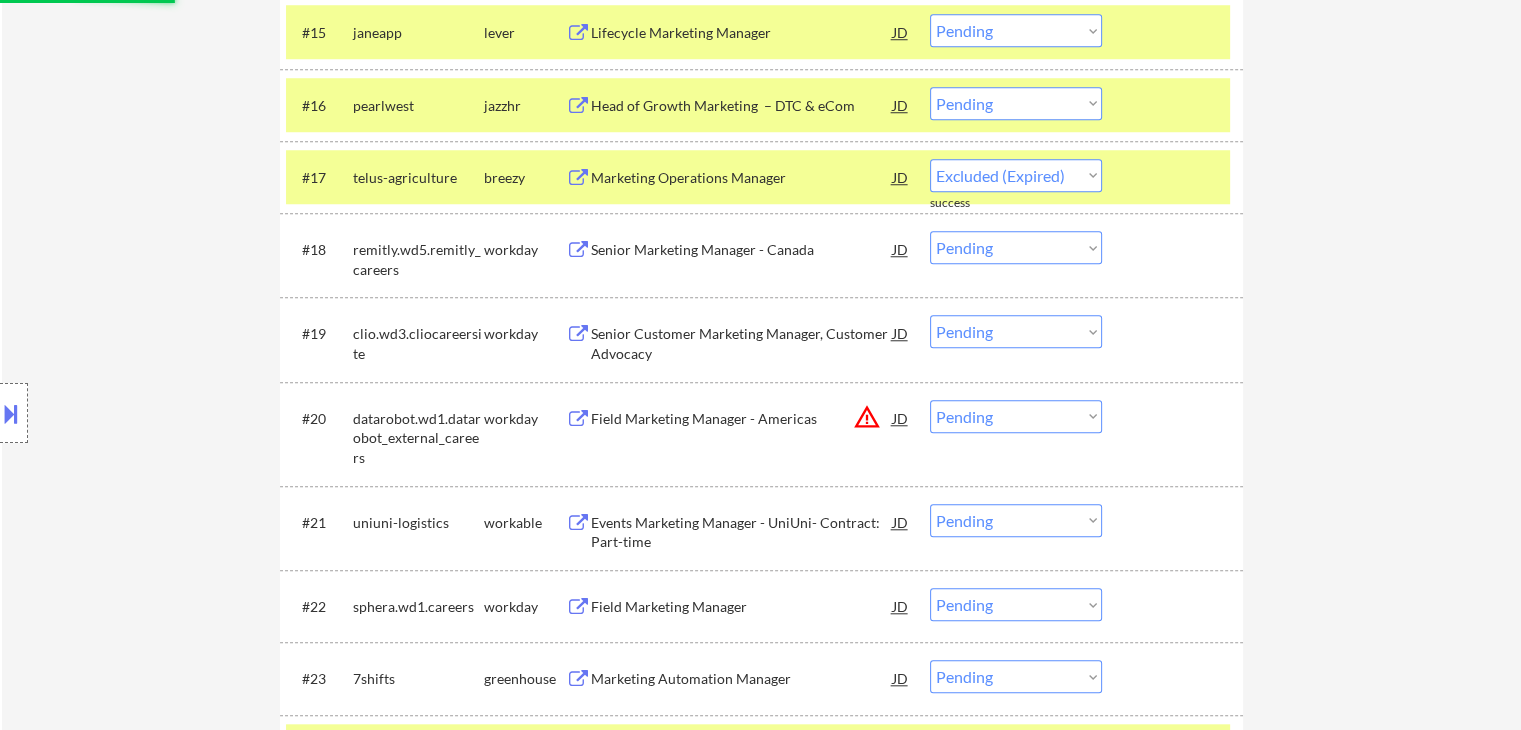 select on ""pending"" 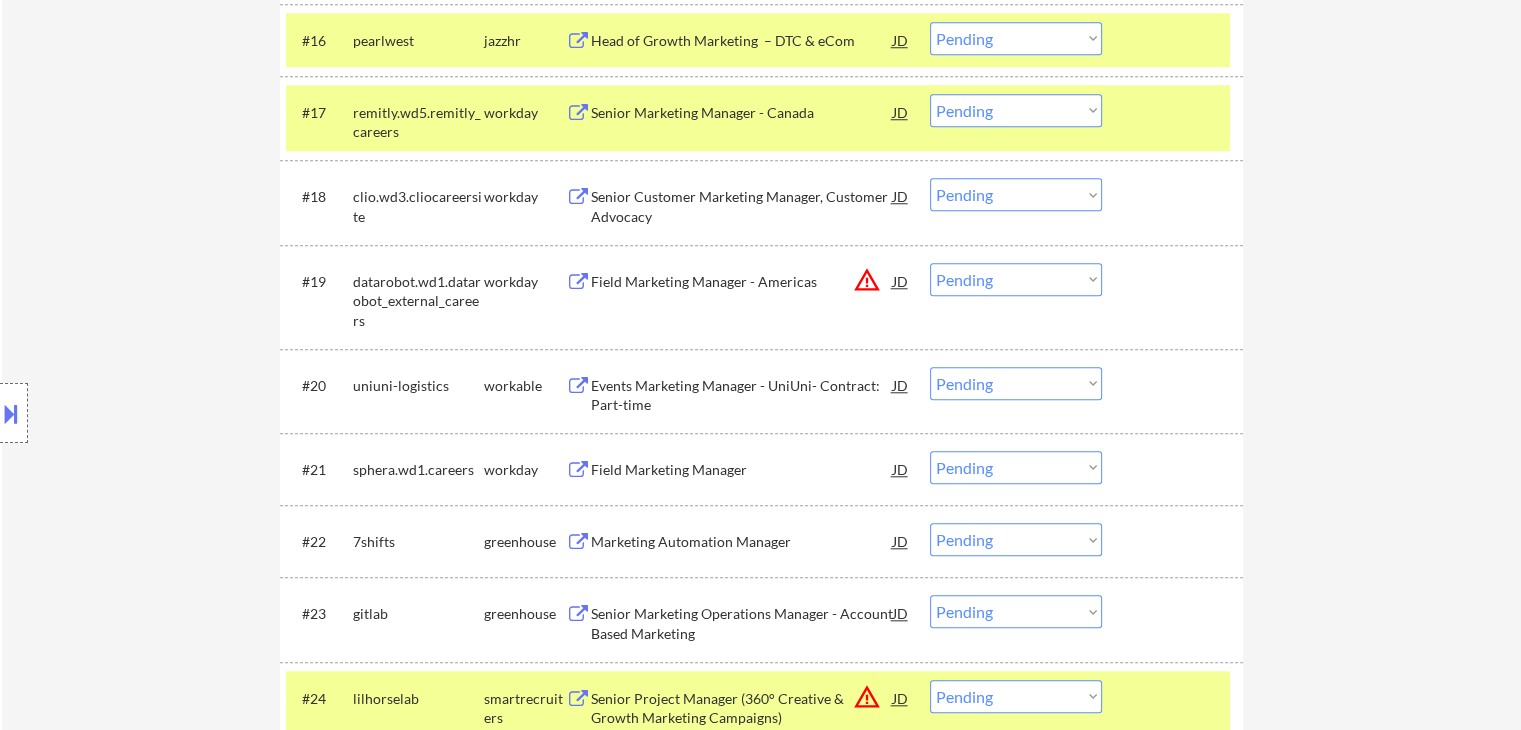 scroll, scrollTop: 1848, scrollLeft: 0, axis: vertical 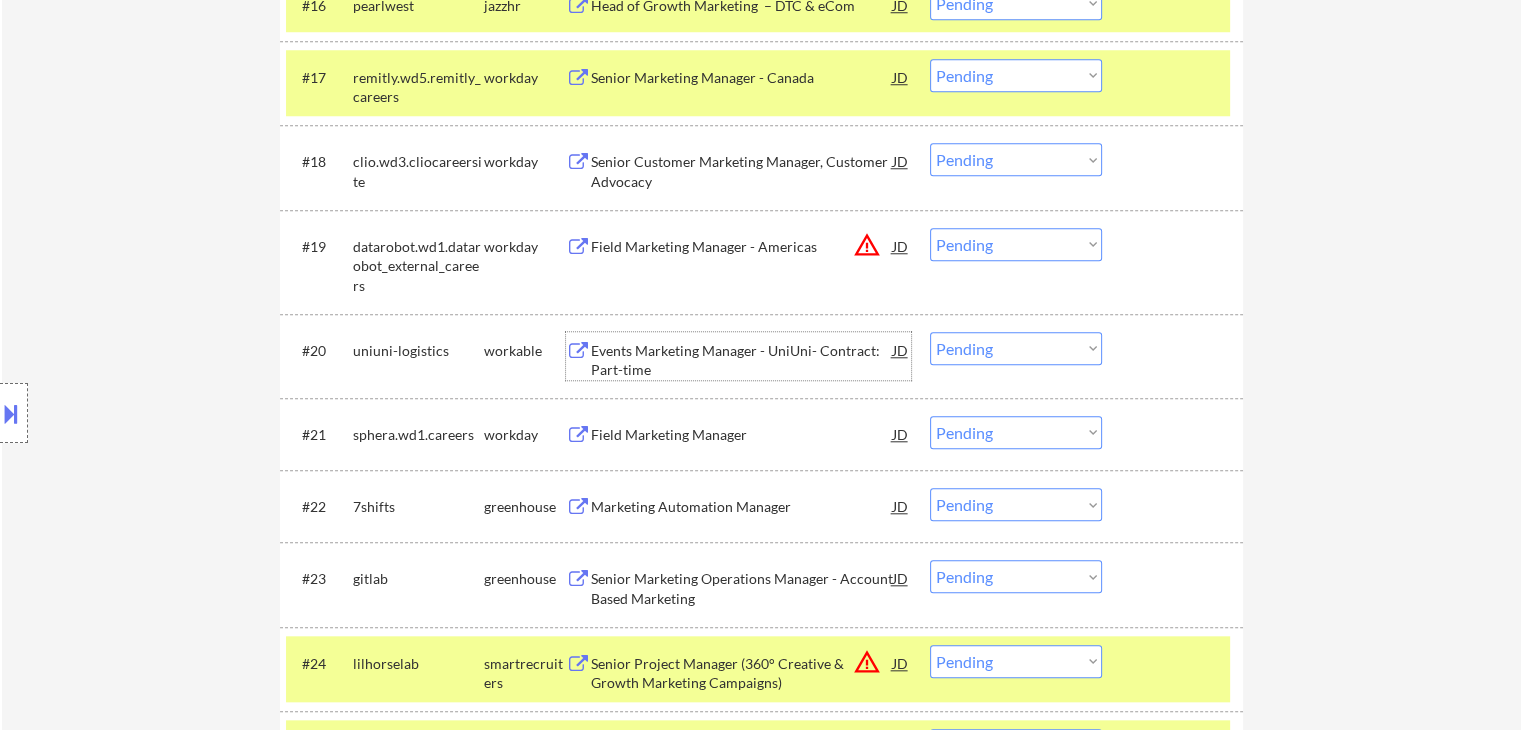 click on "Events Marketing Manager - UniUni- Contract: Part-time" at bounding box center [742, 360] 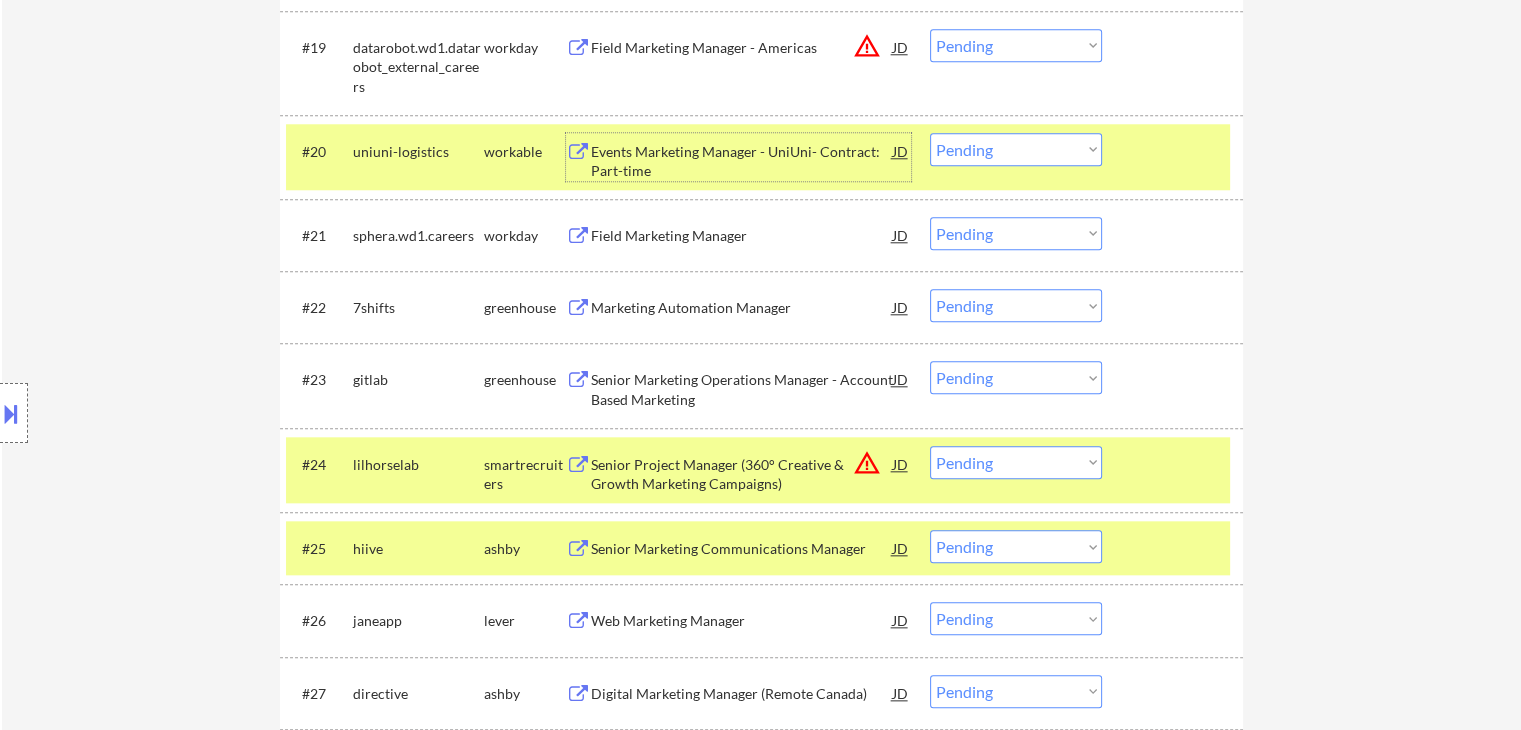scroll, scrollTop: 2048, scrollLeft: 0, axis: vertical 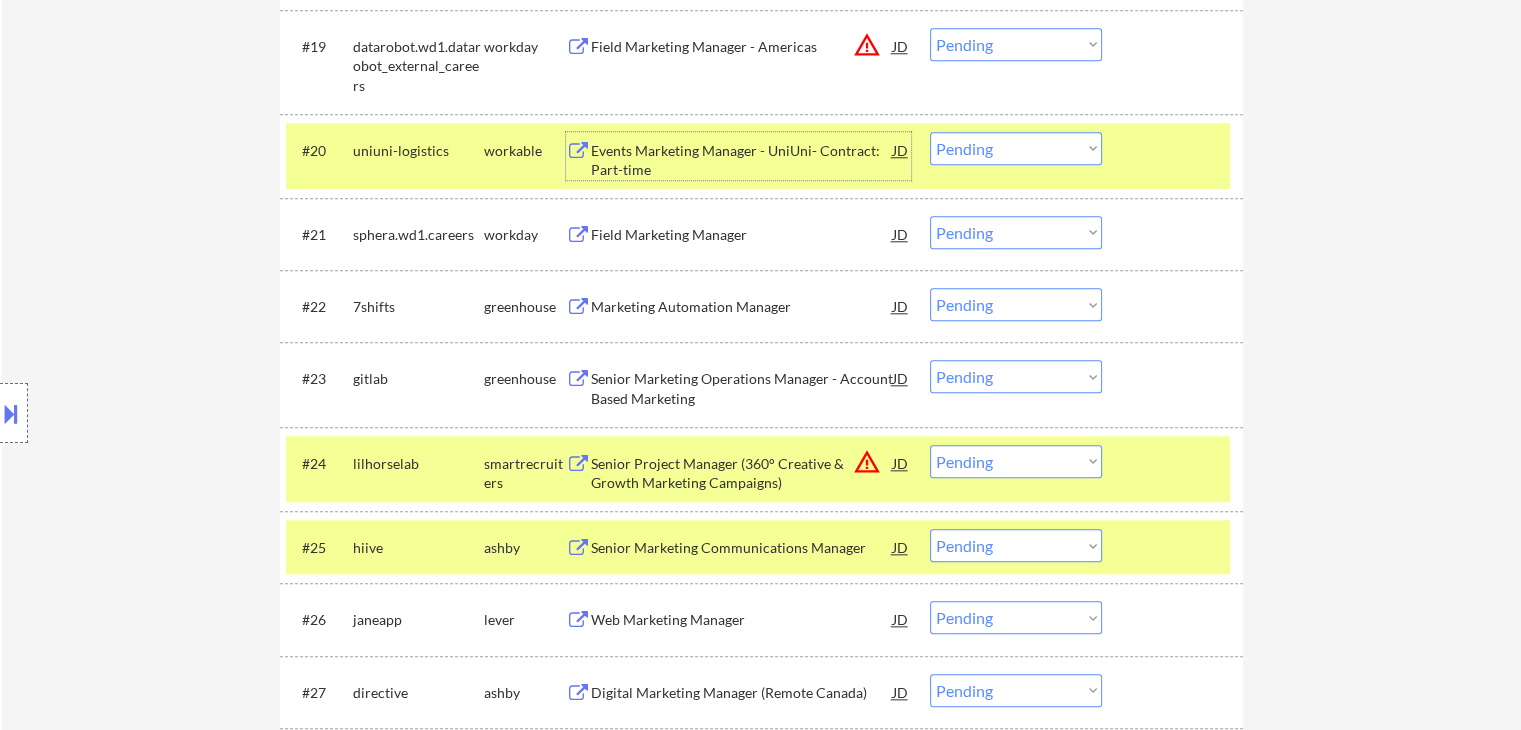 click on "Marketing Automation Manager" at bounding box center (742, 307) 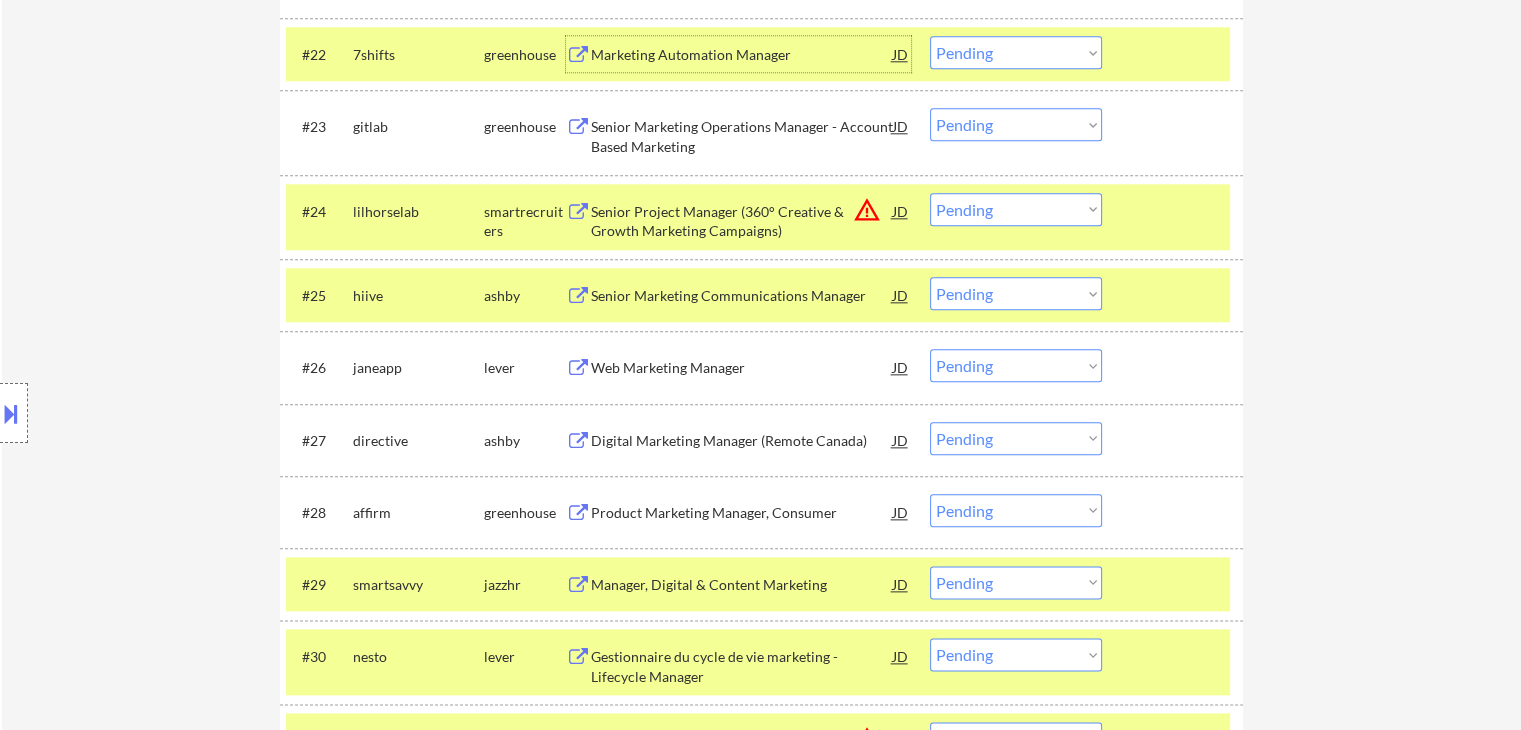 scroll, scrollTop: 2348, scrollLeft: 0, axis: vertical 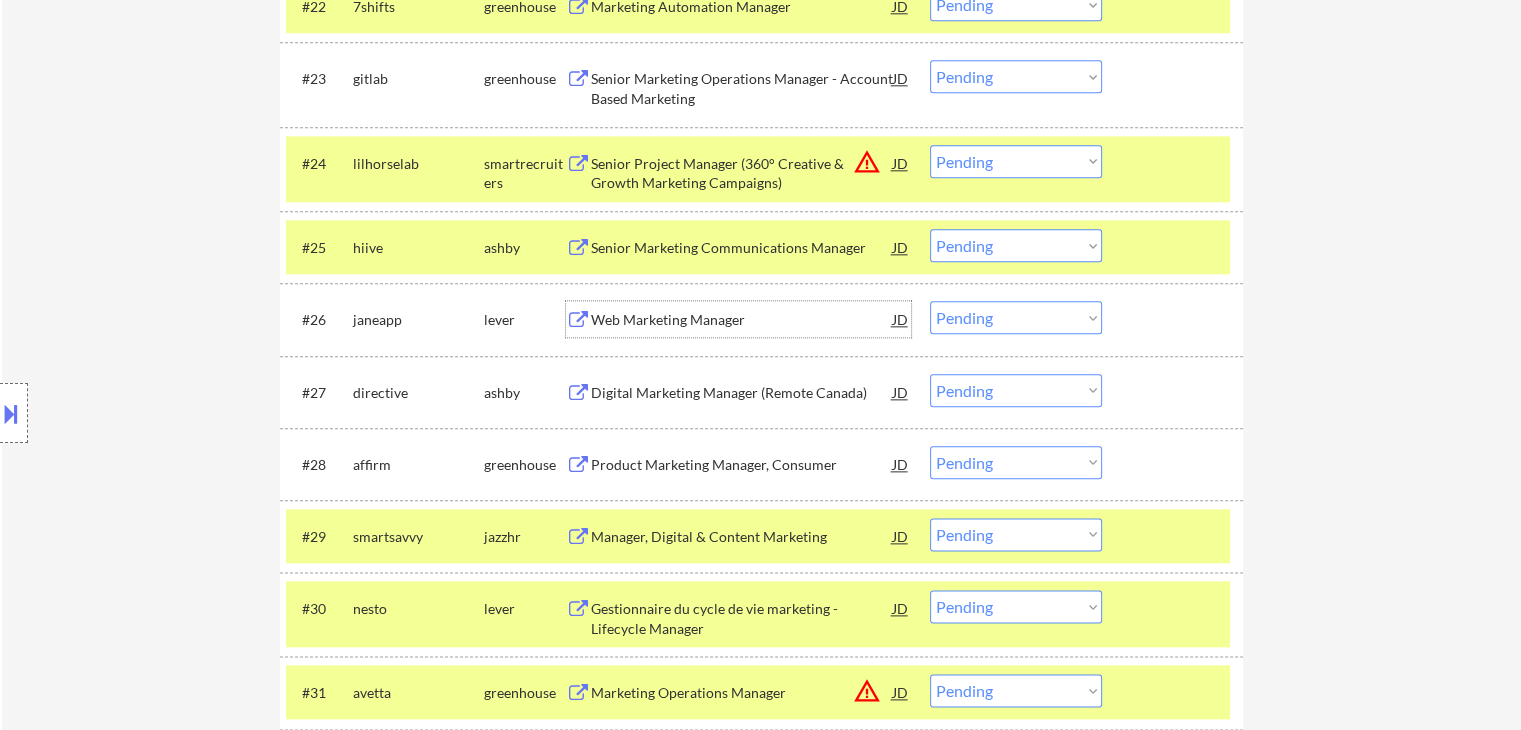 click on "Web Marketing Manager" at bounding box center [742, 320] 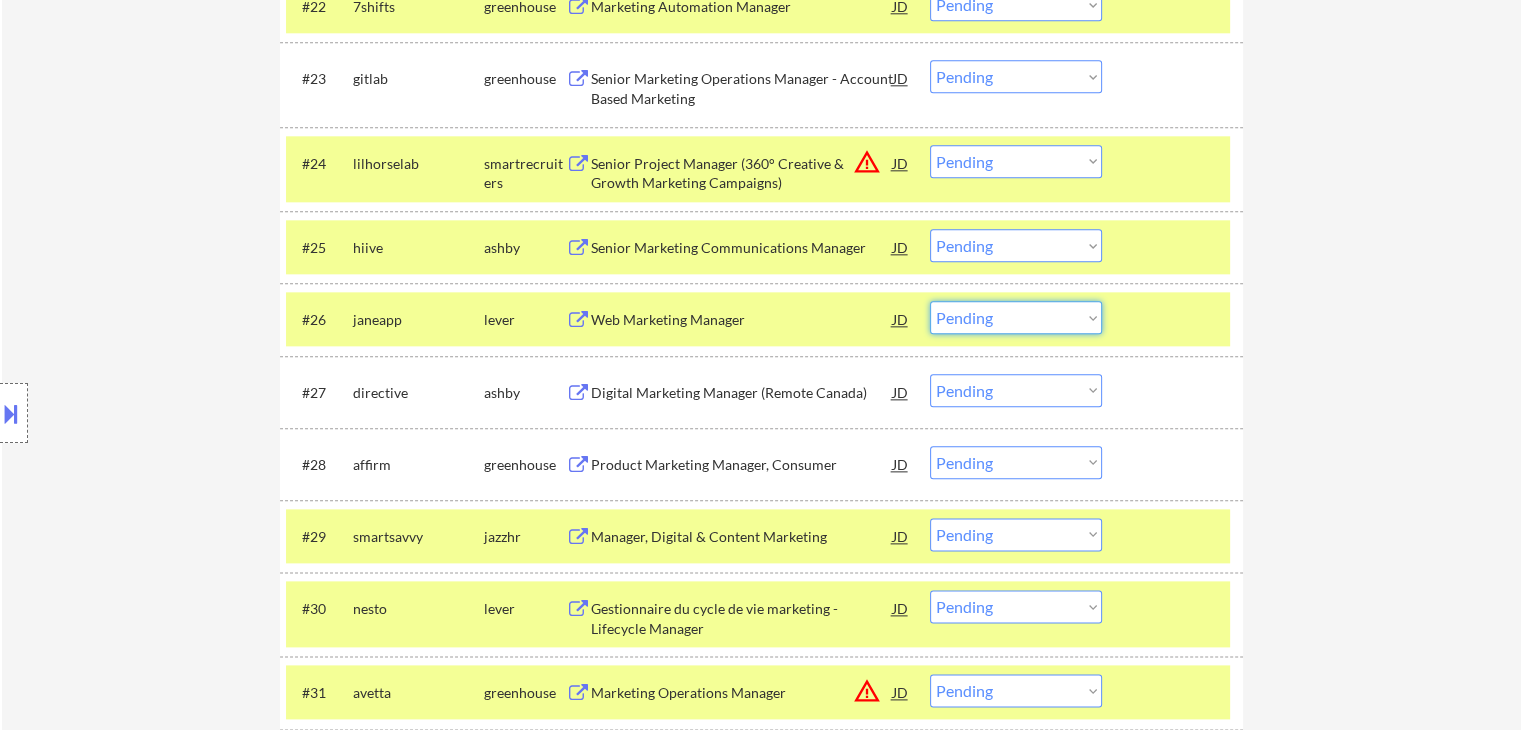 click on "Choose an option... Pending Applied Excluded (Questions) Excluded (Expired) Excluded (Location) Excluded (Bad Match) Excluded (Blocklist) Excluded (Salary) Excluded (Other)" at bounding box center [1016, 317] 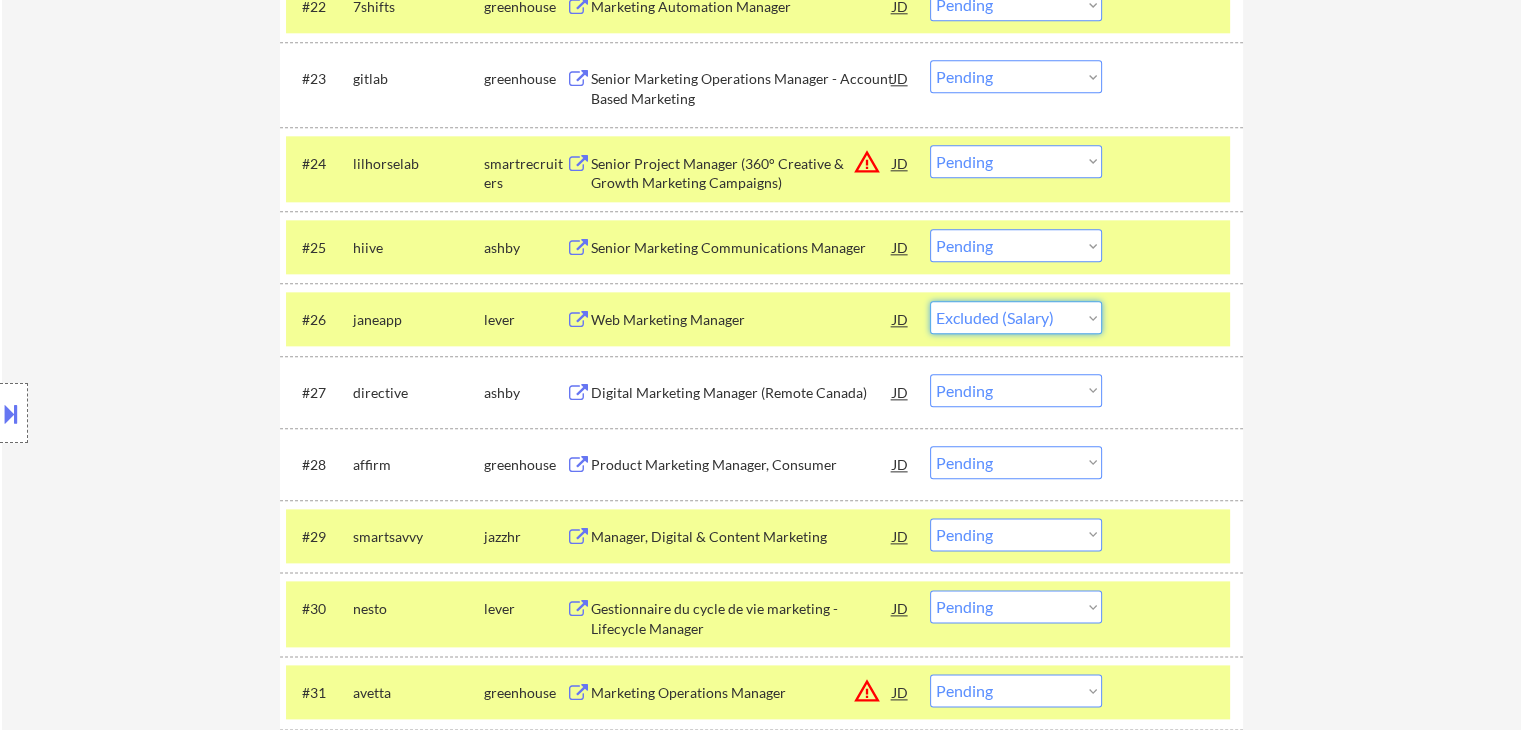click on "Choose an option... Pending Applied Excluded (Questions) Excluded (Expired) Excluded (Location) Excluded (Bad Match) Excluded (Blocklist) Excluded (Salary) Excluded (Other)" at bounding box center (1016, 317) 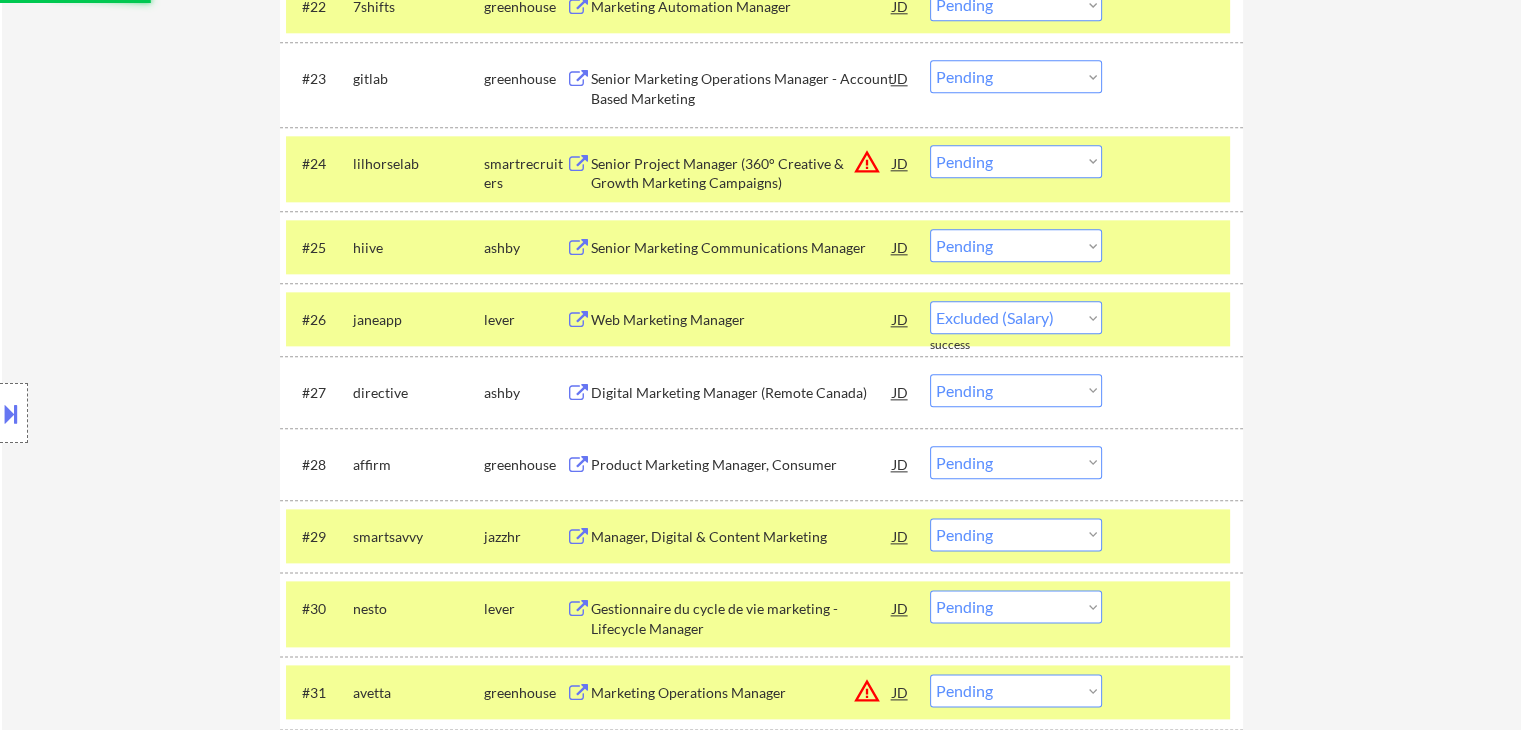 select on ""pending"" 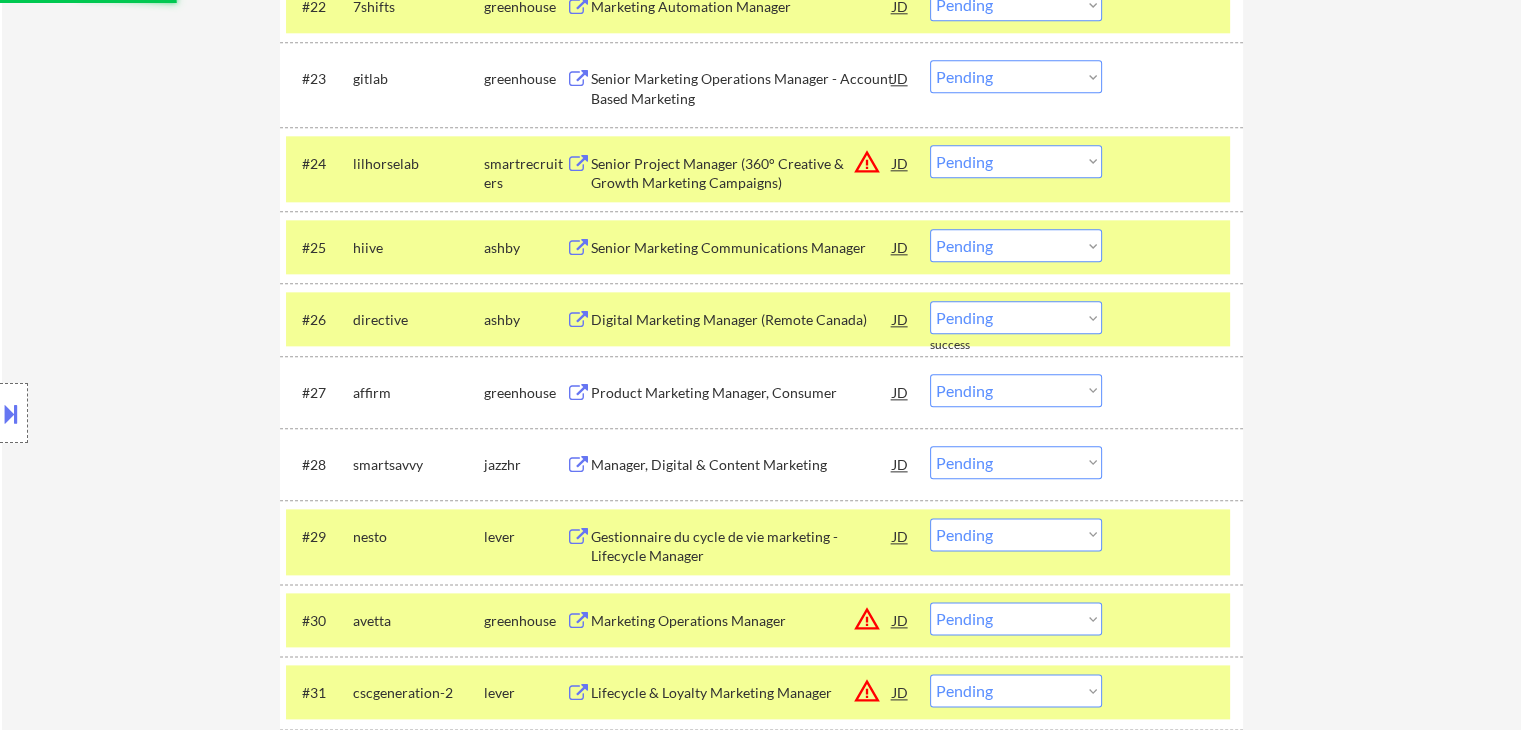 scroll, scrollTop: 2448, scrollLeft: 0, axis: vertical 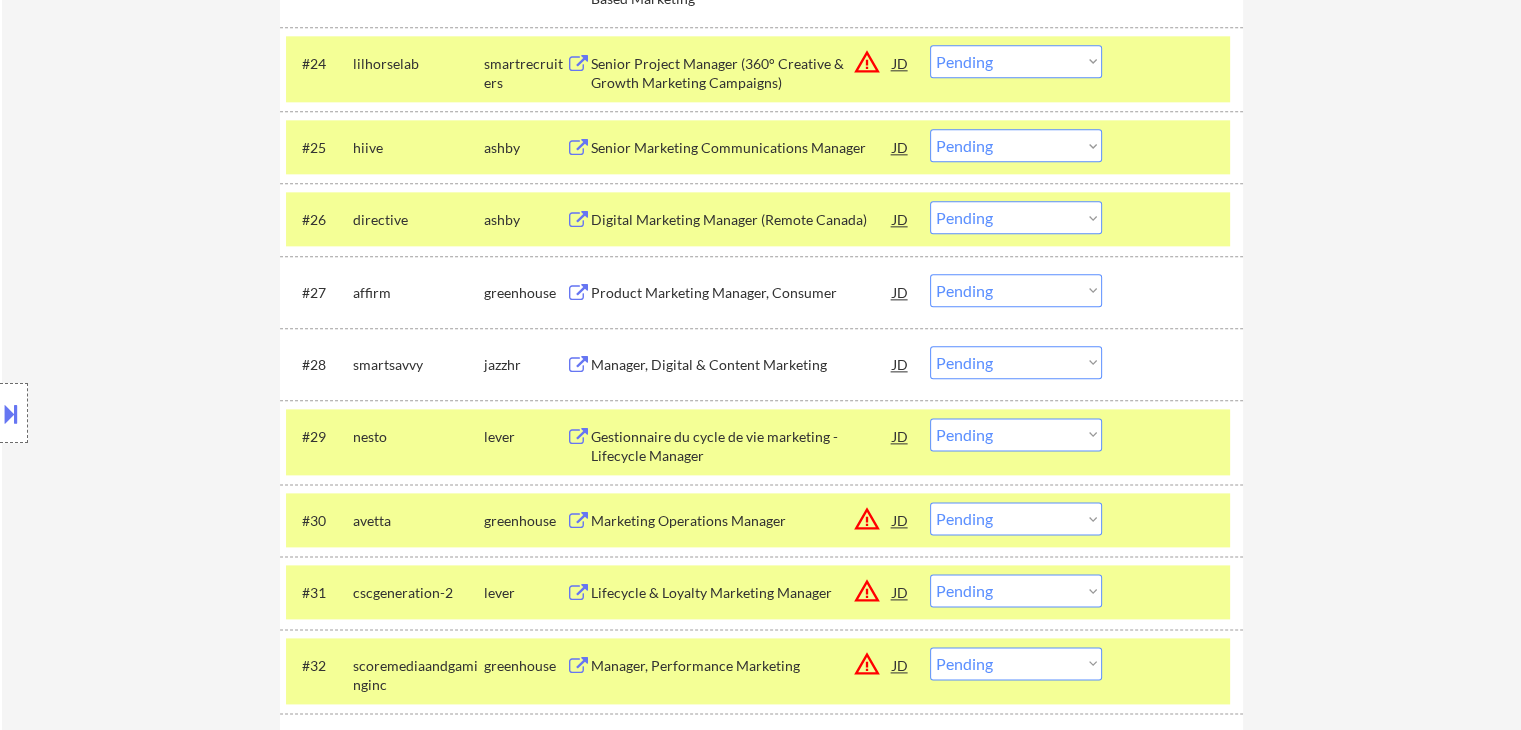 click on "Manager, Digital & Content Marketing" at bounding box center [742, 365] 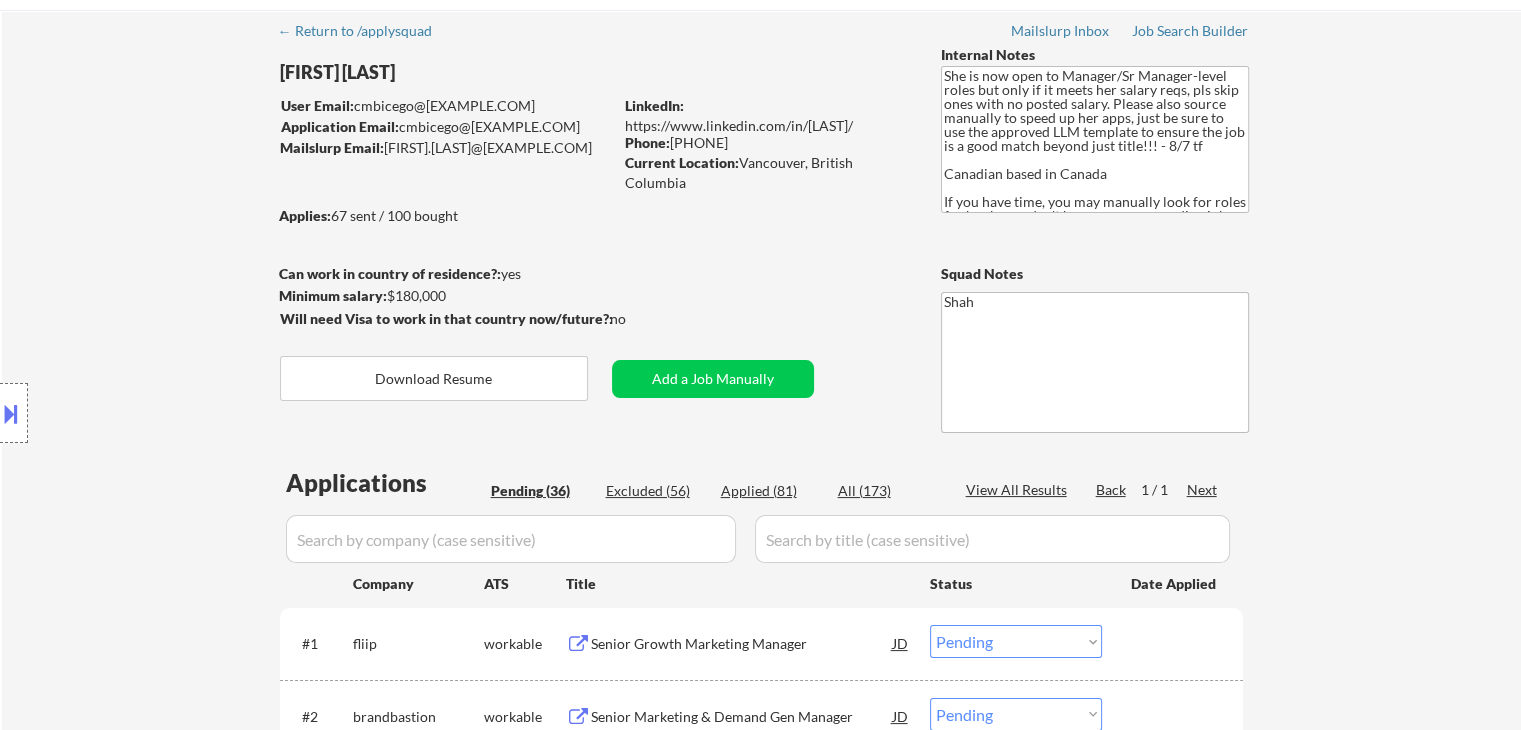 scroll, scrollTop: 100, scrollLeft: 0, axis: vertical 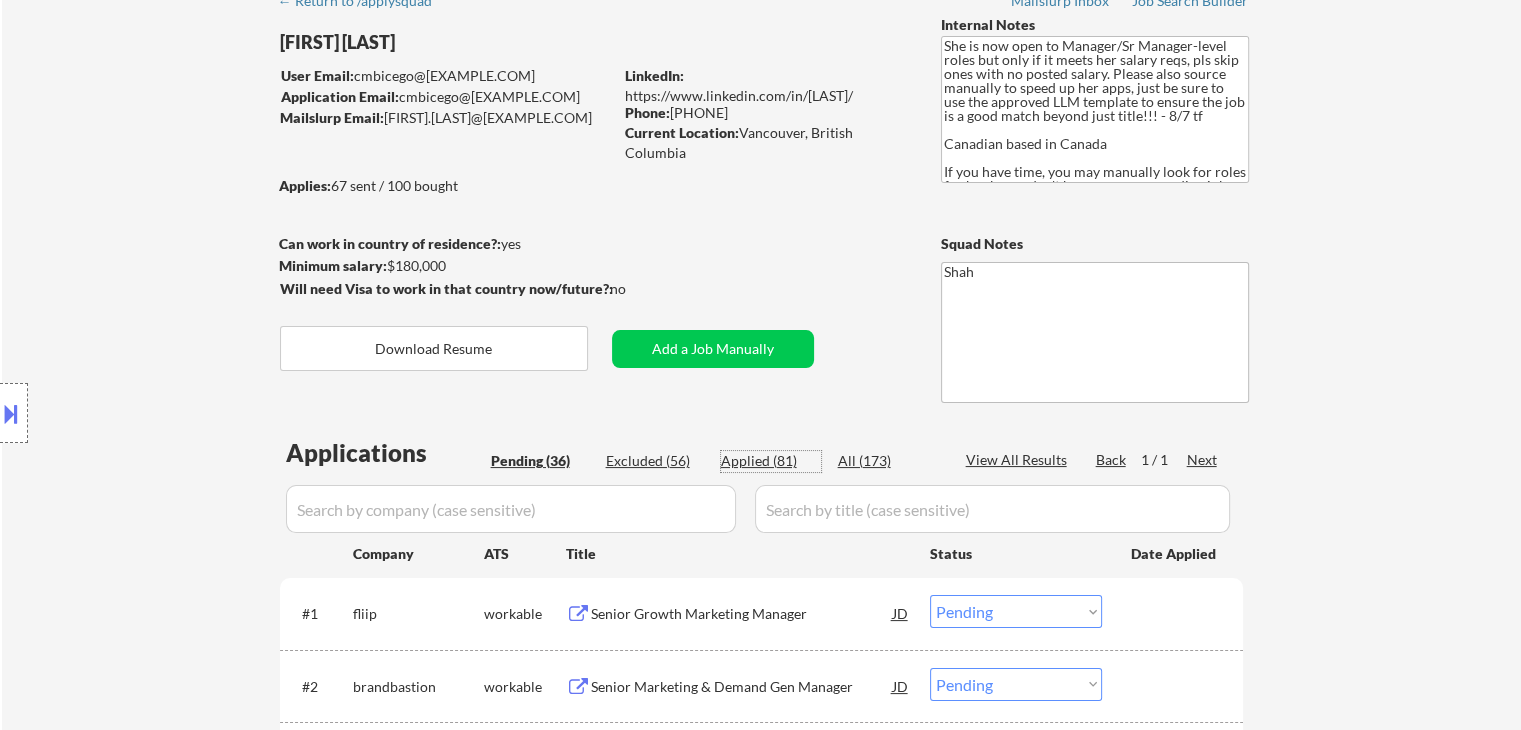 click on "Applied (81)" at bounding box center [771, 461] 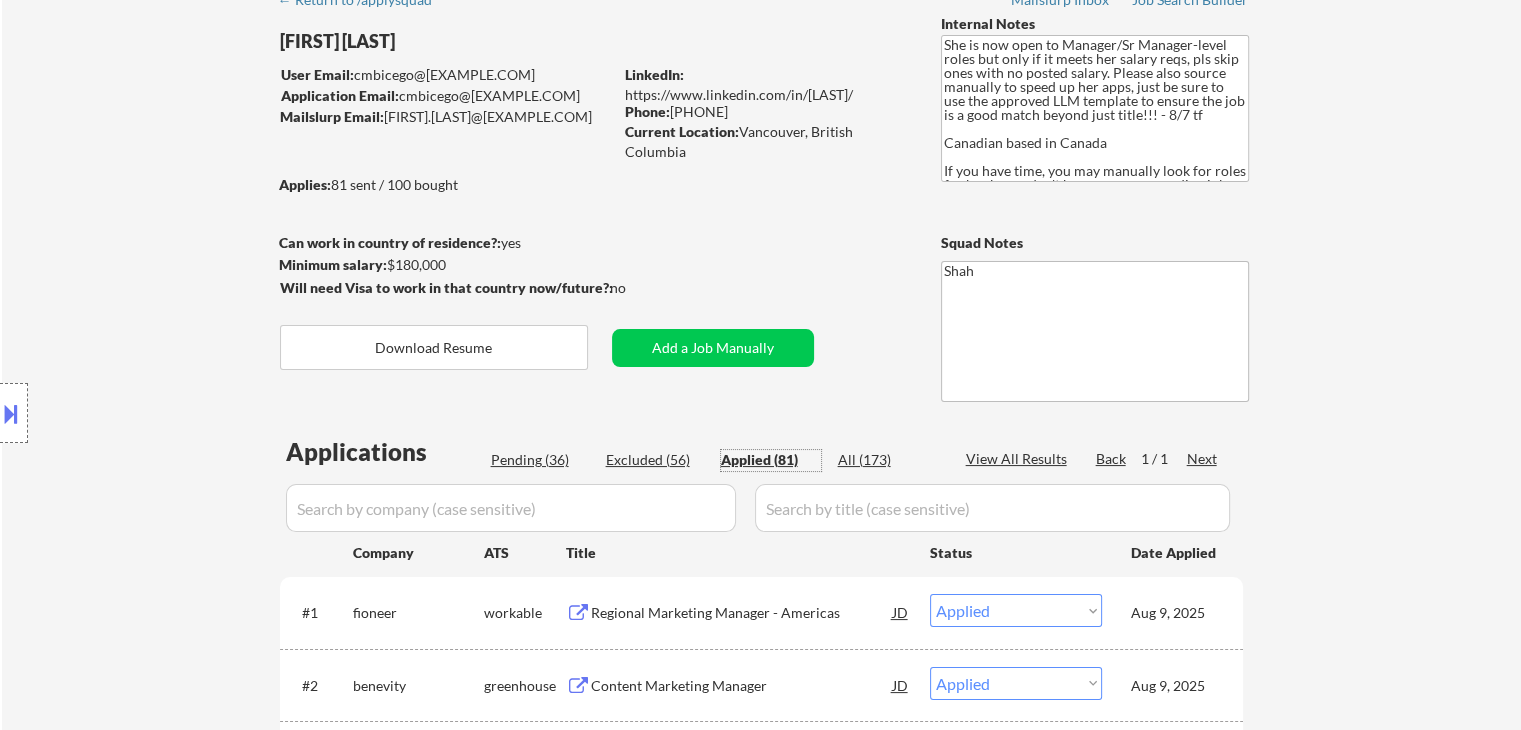 select on ""applied"" 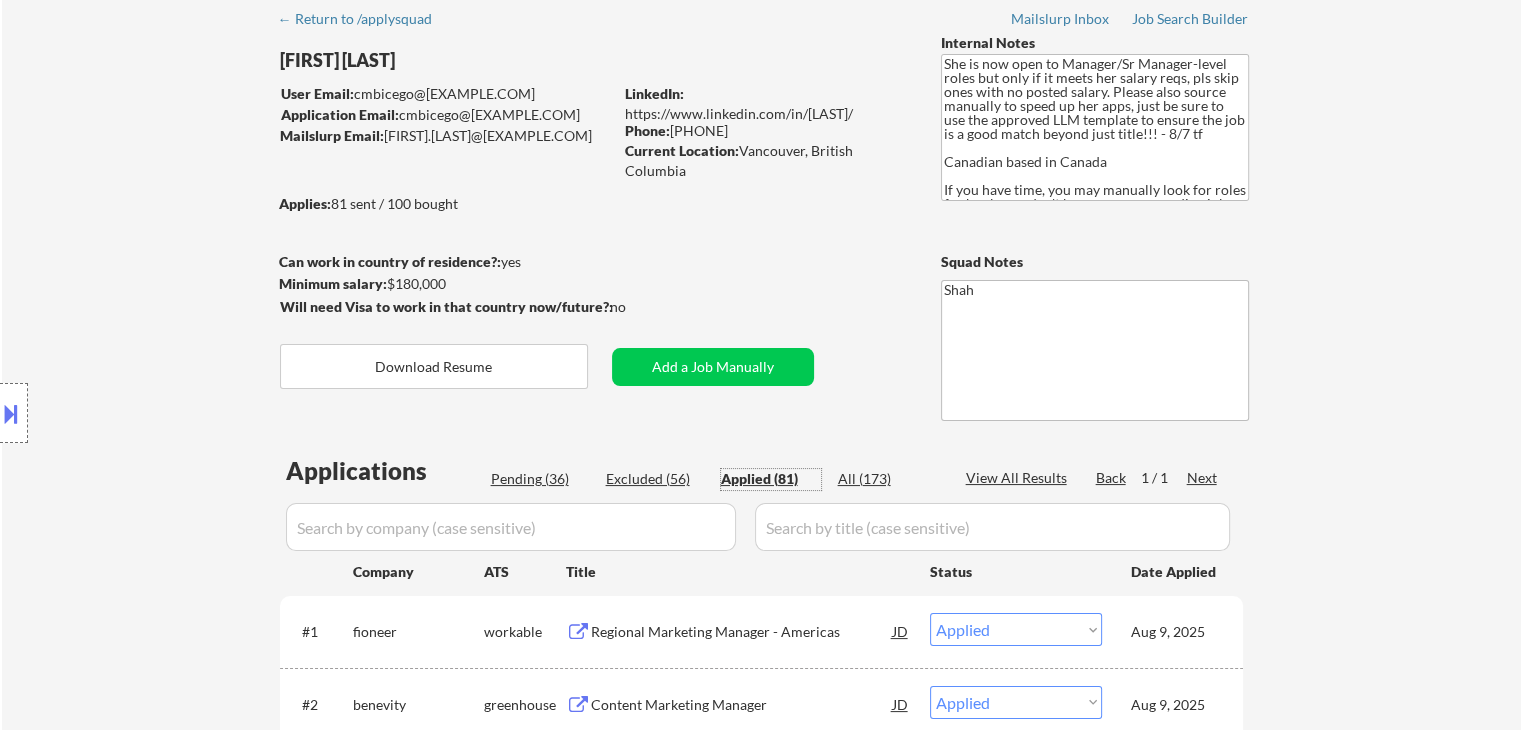 scroll, scrollTop: 200, scrollLeft: 0, axis: vertical 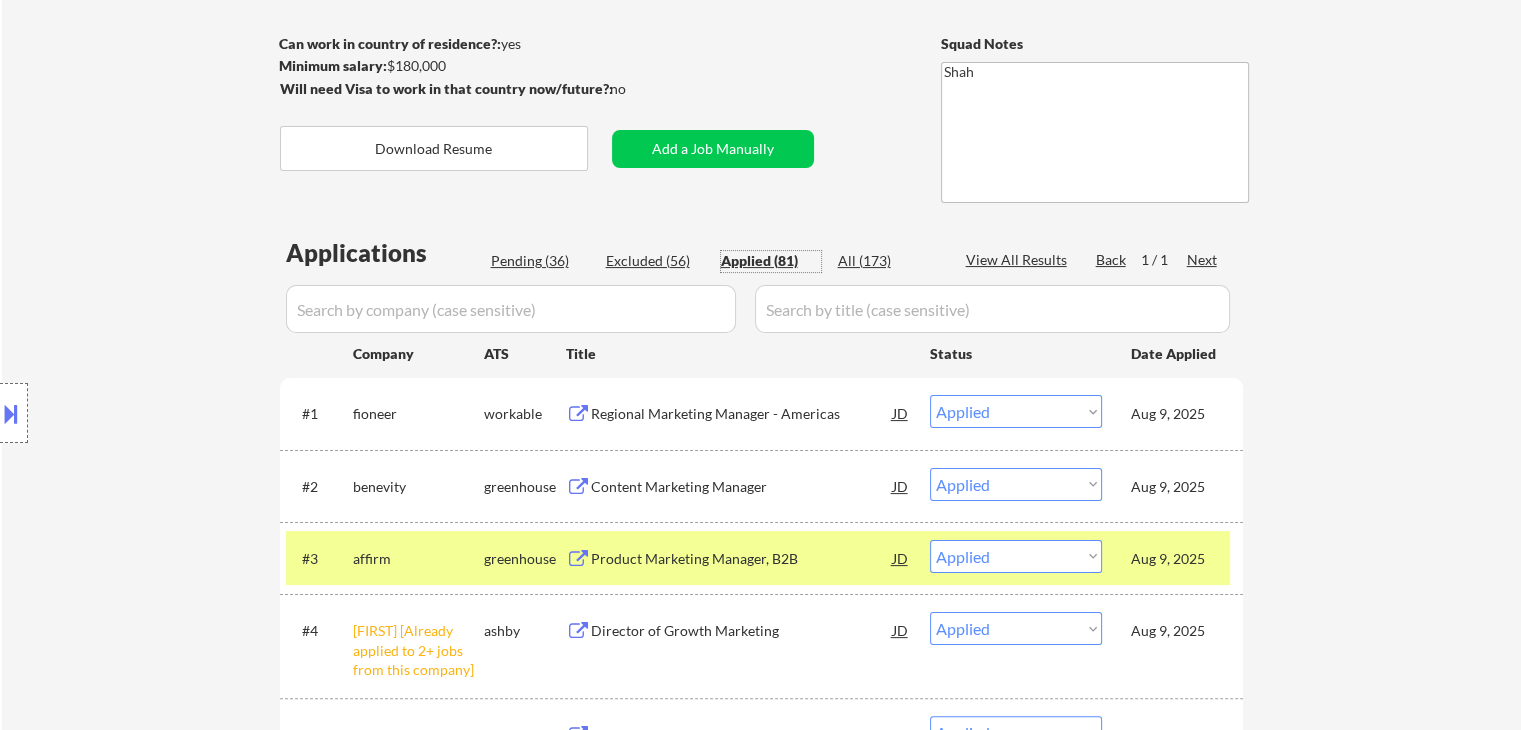 click on "Location Inclusions: Vancouver, BC Burnaby, BC Richmond, BC New Westminster, BC North Vancouver, BC West Vancouver, BC Surrey, BC Coquitlam, BC Port Coquitlam, BC Delta, BC Port Moody, BC Langley, BC Maple Ridge, BC White Rock, BC Pitt Meadows, BC remote" at bounding box center (179, 413) 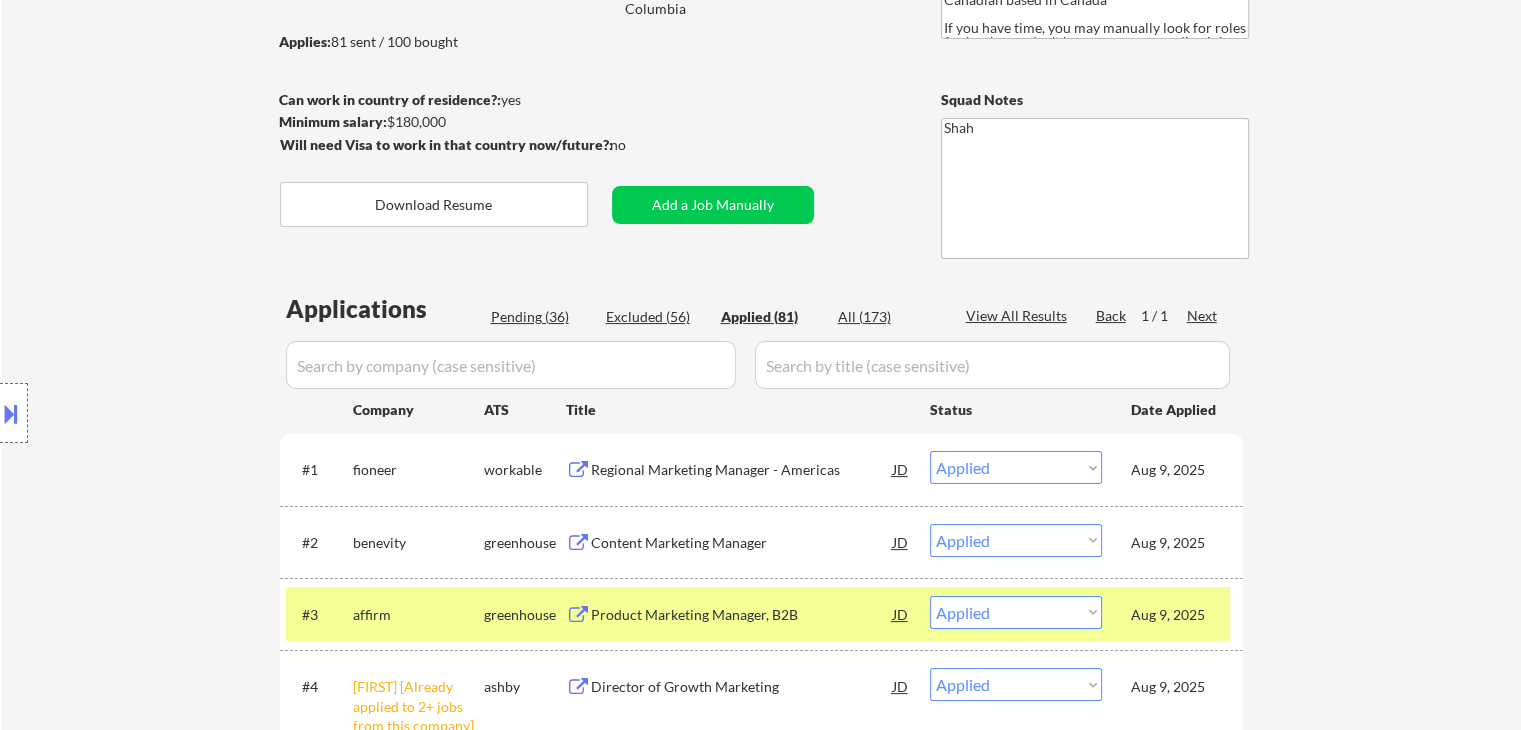 scroll, scrollTop: 200, scrollLeft: 0, axis: vertical 